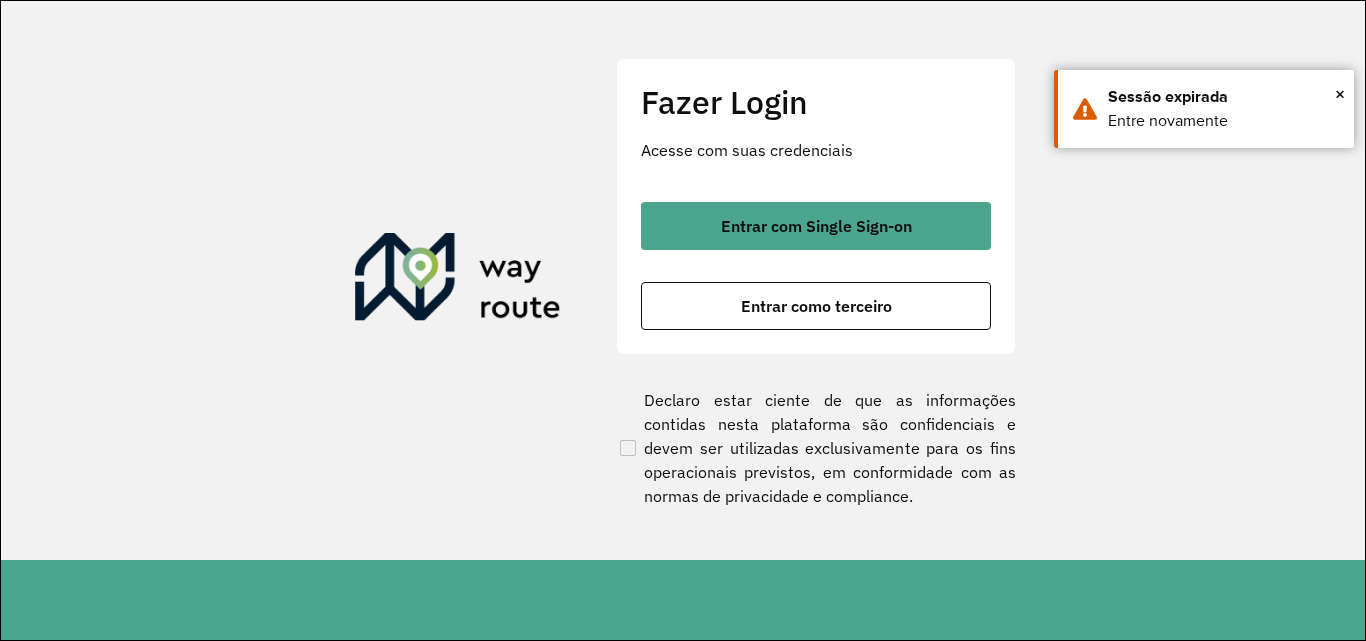 scroll, scrollTop: 0, scrollLeft: 0, axis: both 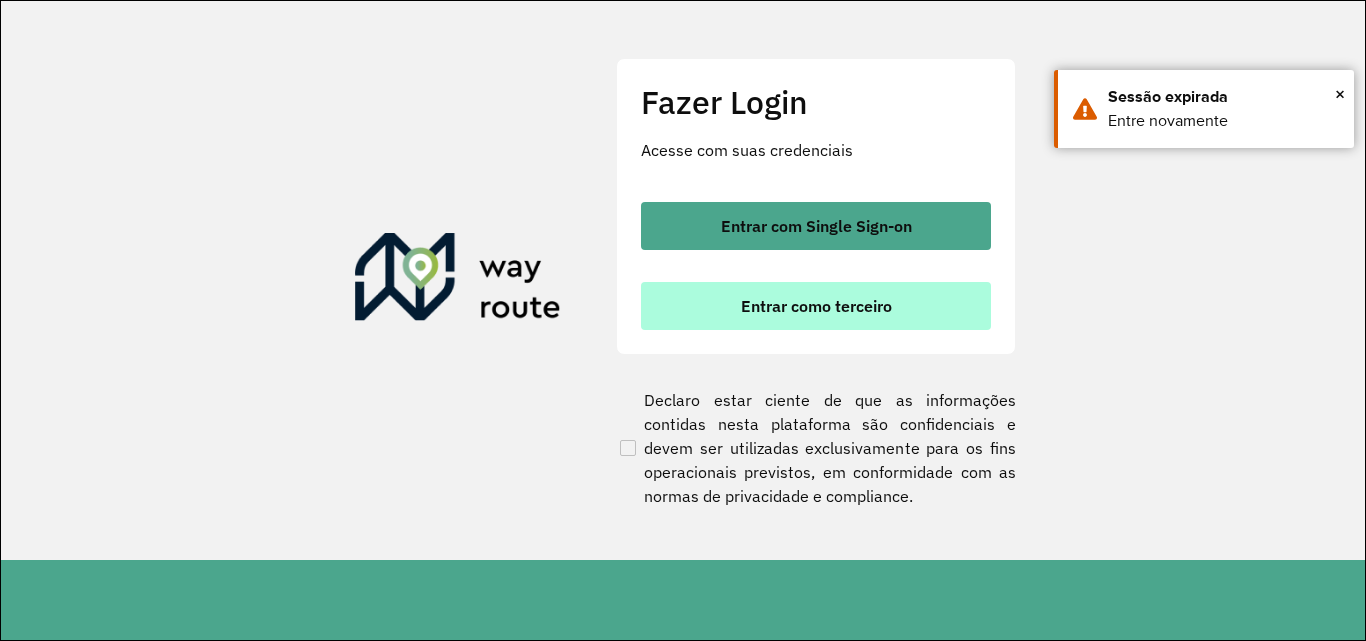 click on "Entrar como terceiro" at bounding box center [816, 306] 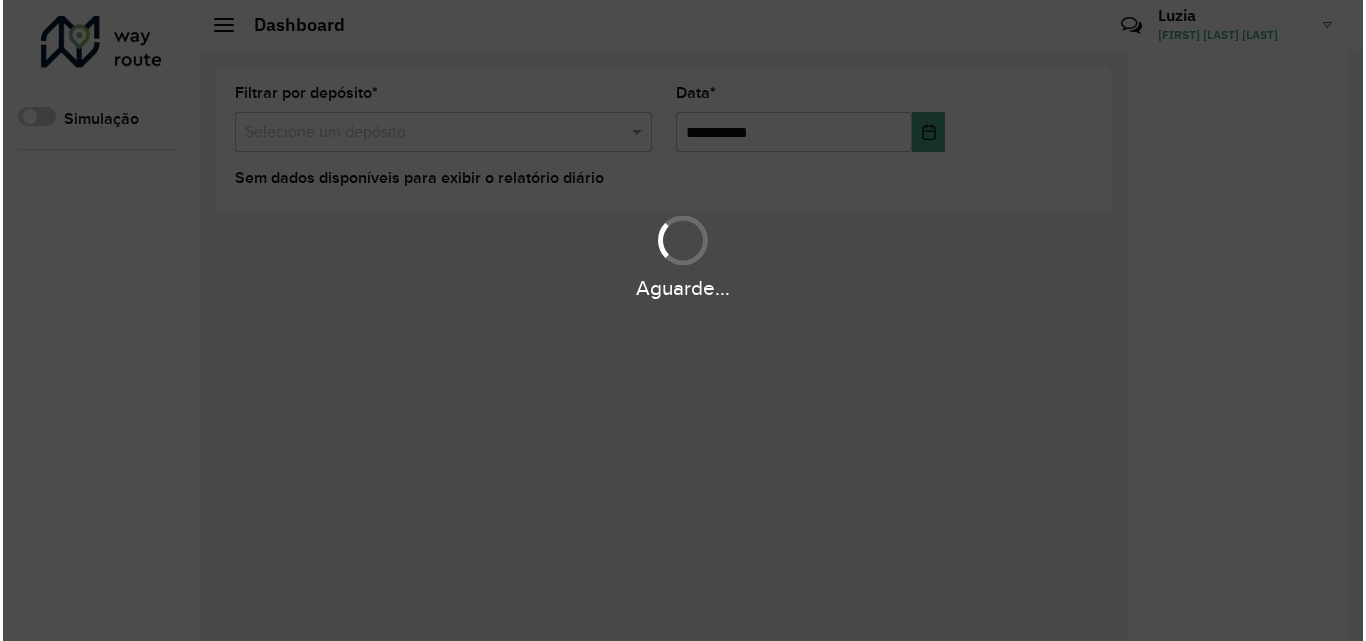 scroll, scrollTop: 0, scrollLeft: 0, axis: both 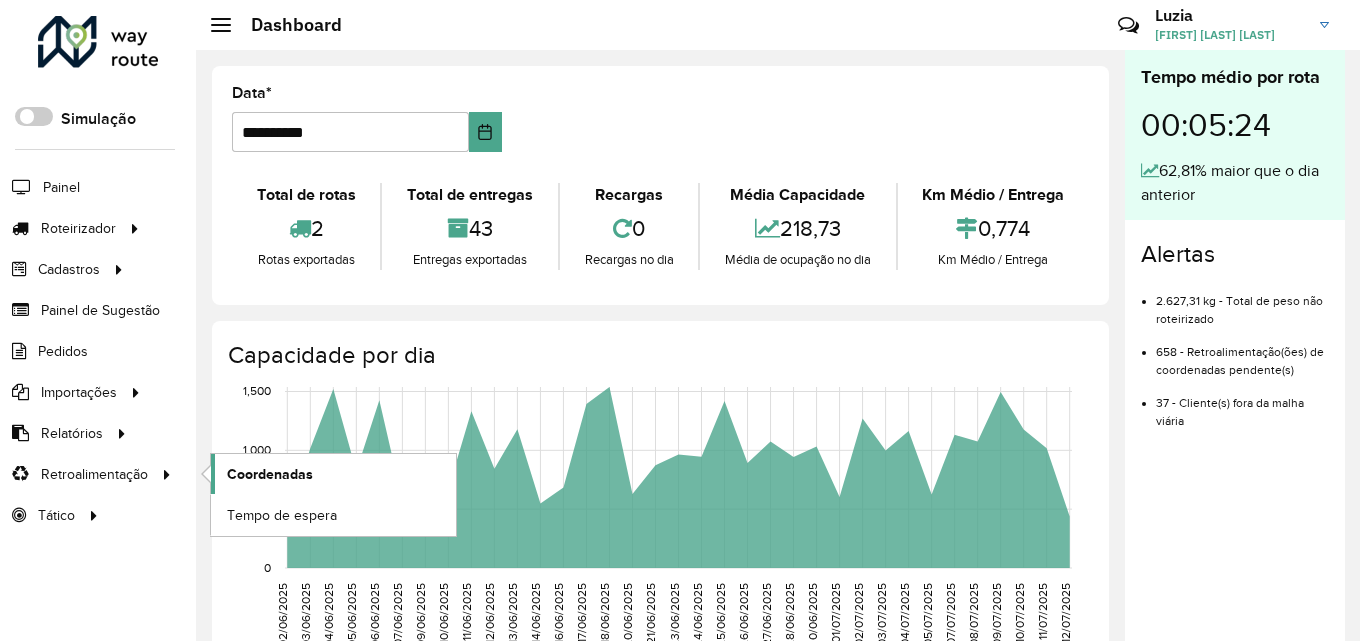 click on "Coordenadas" 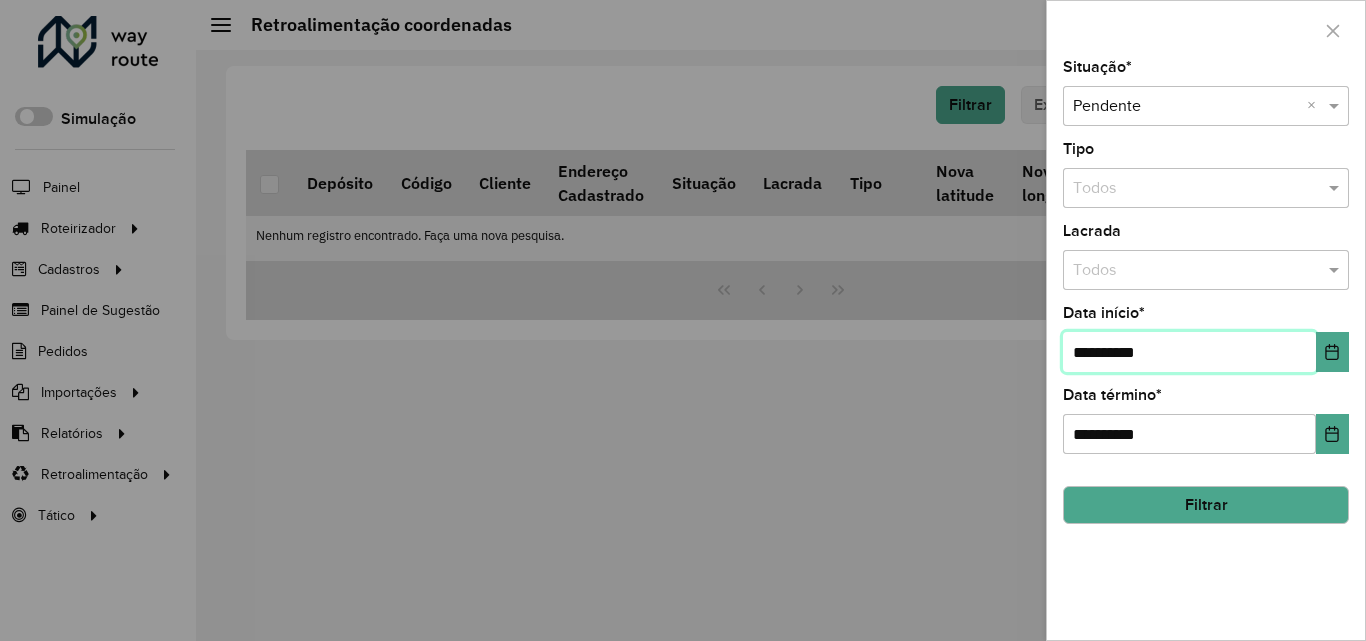 click on "**********" at bounding box center [1189, 352] 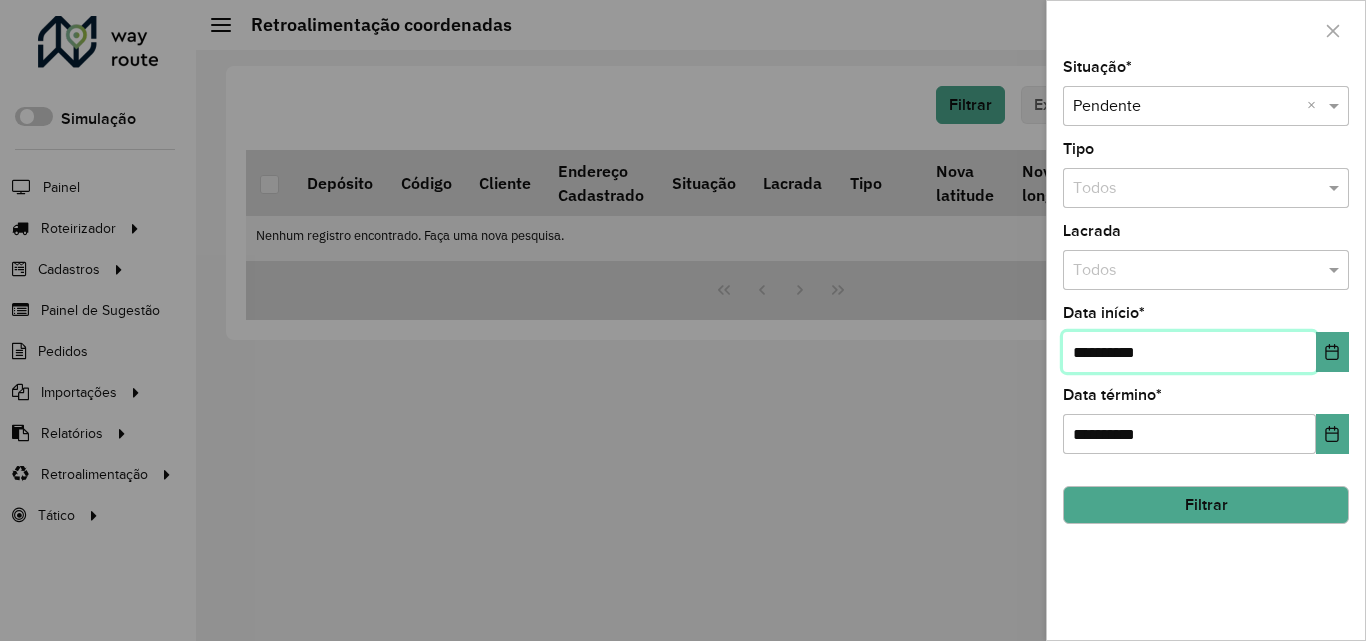drag, startPoint x: 1091, startPoint y: 357, endPoint x: 1072, endPoint y: 354, distance: 19.235384 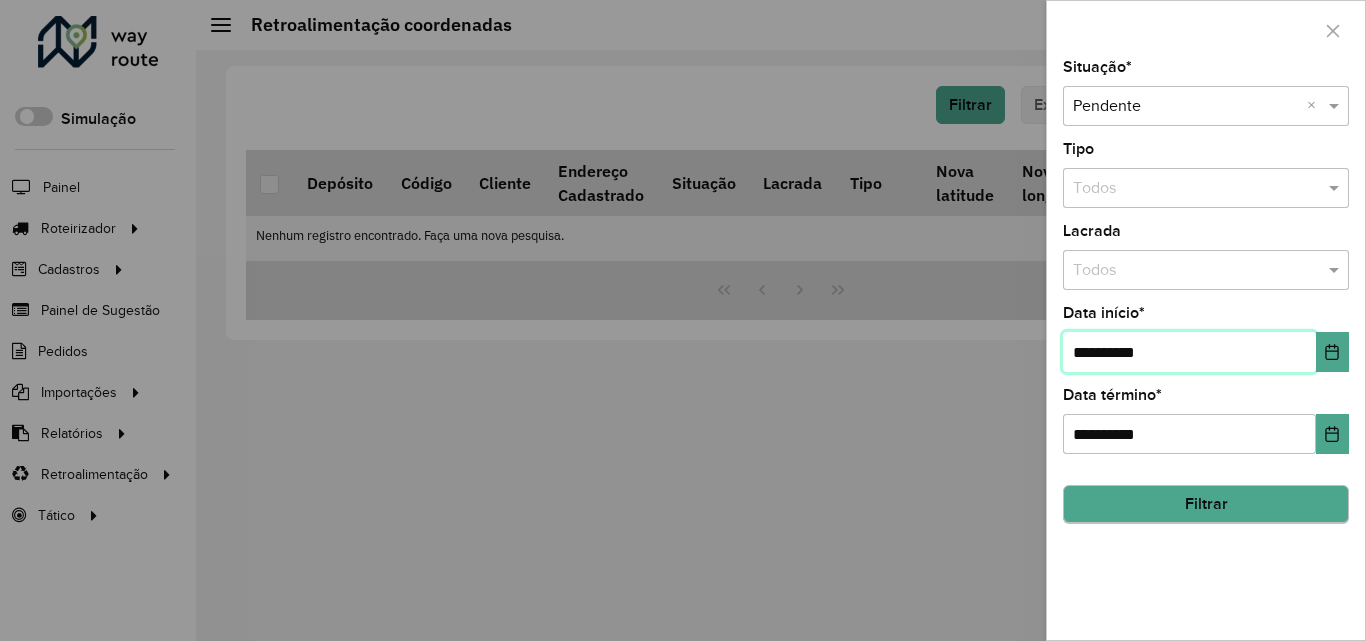 type on "**********" 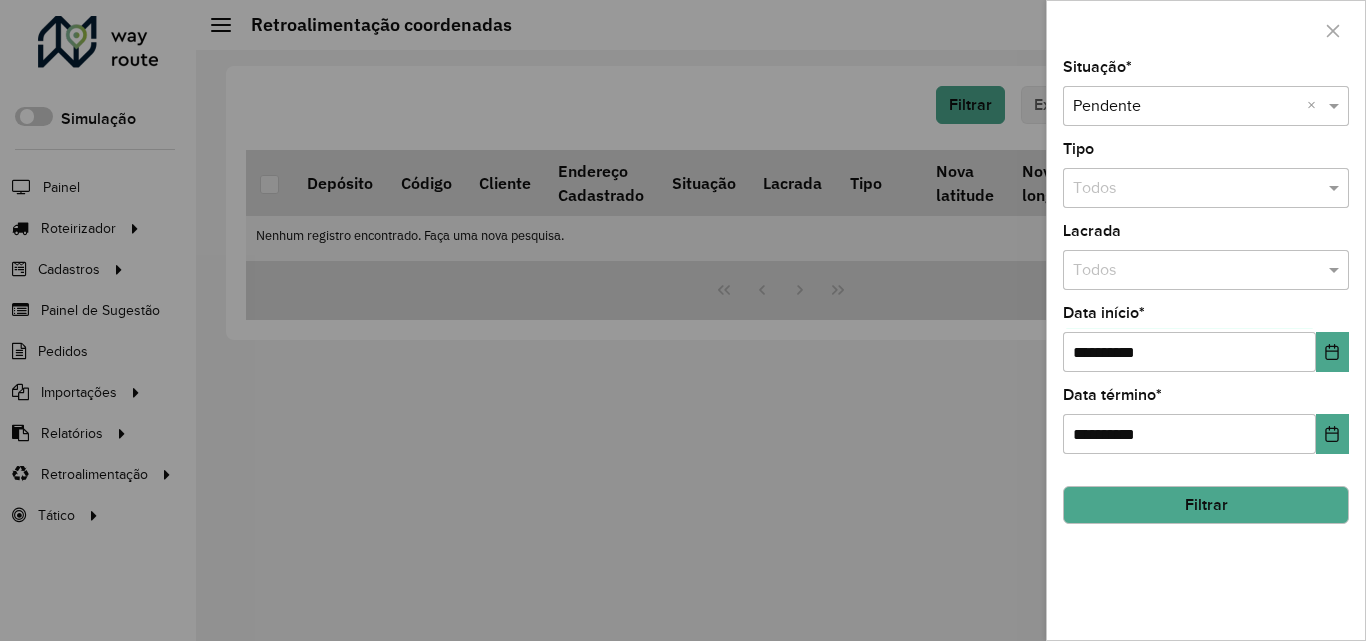 click on "Filtrar" 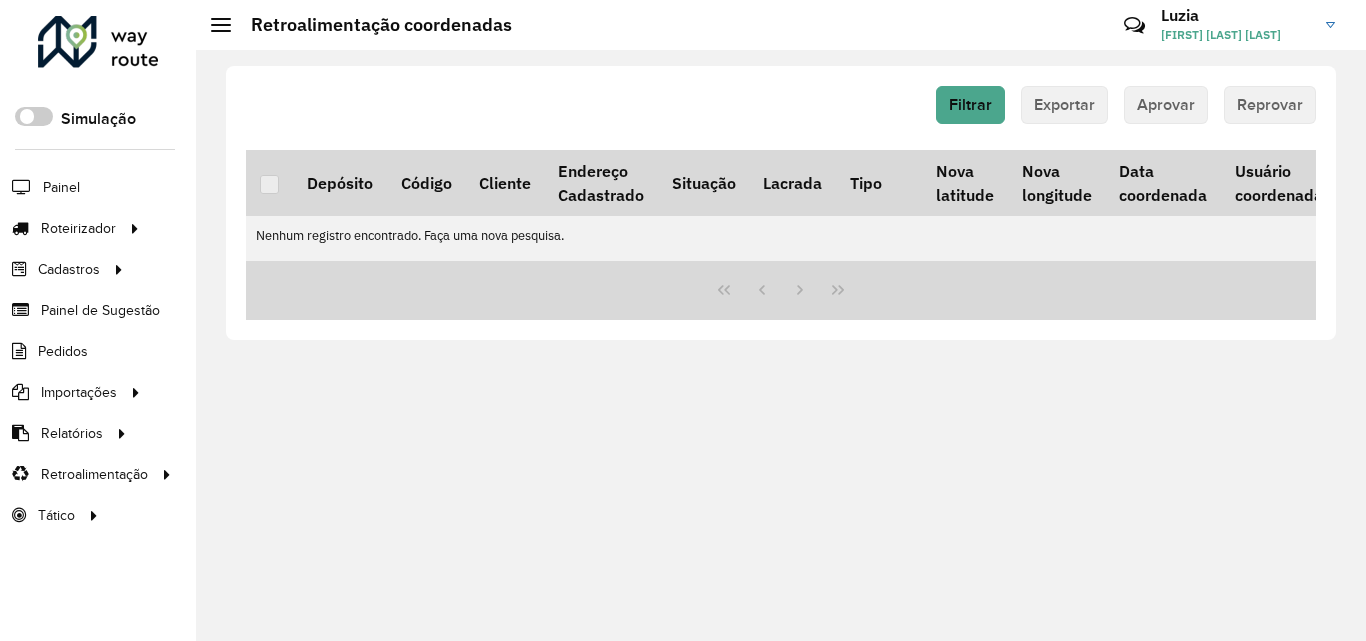 click 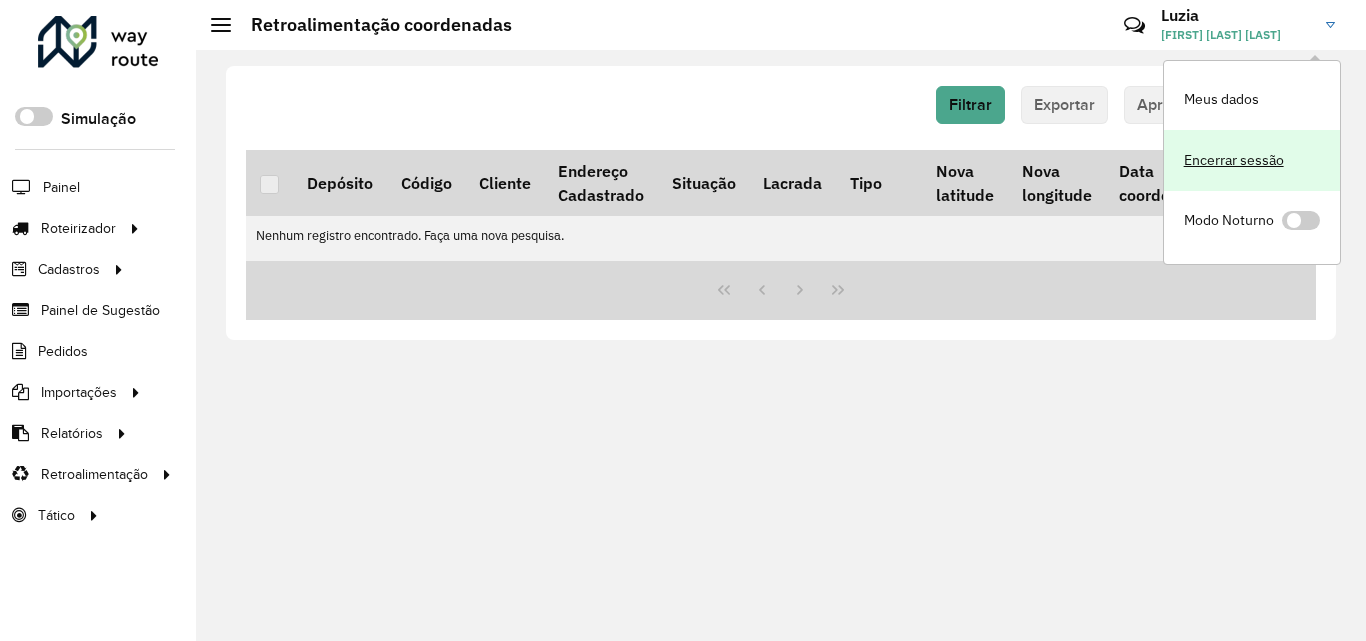 click on "Encerrar sessão" 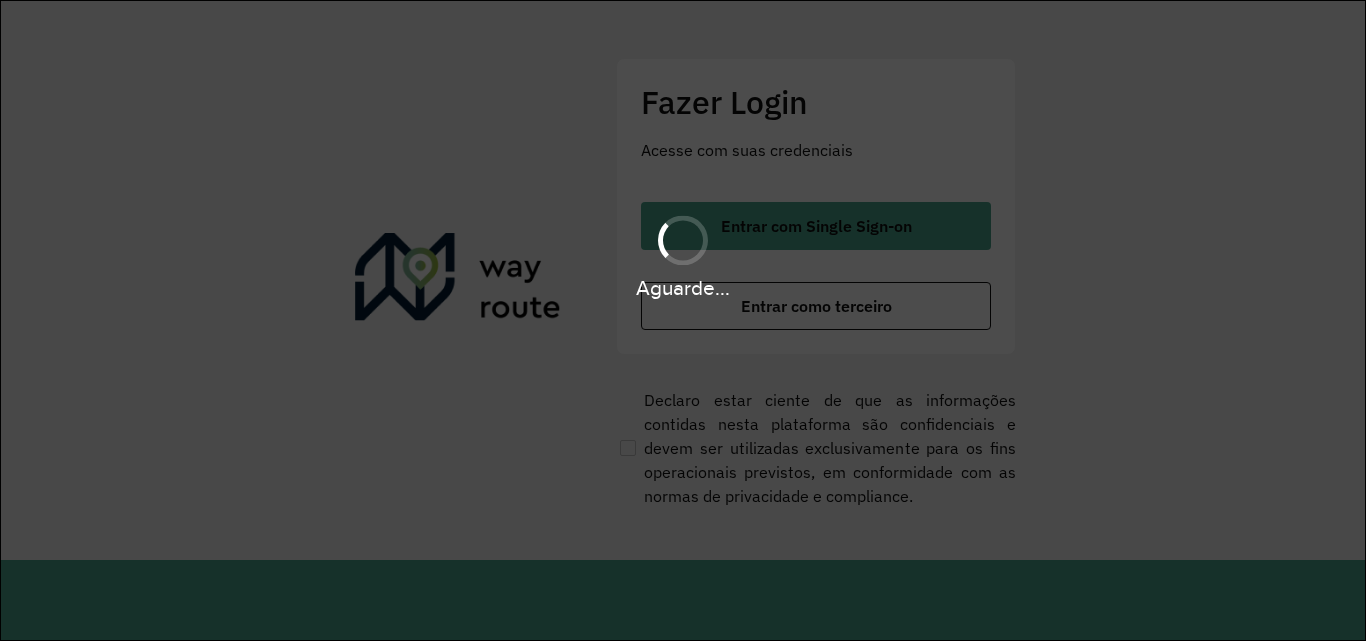 scroll, scrollTop: 0, scrollLeft: 0, axis: both 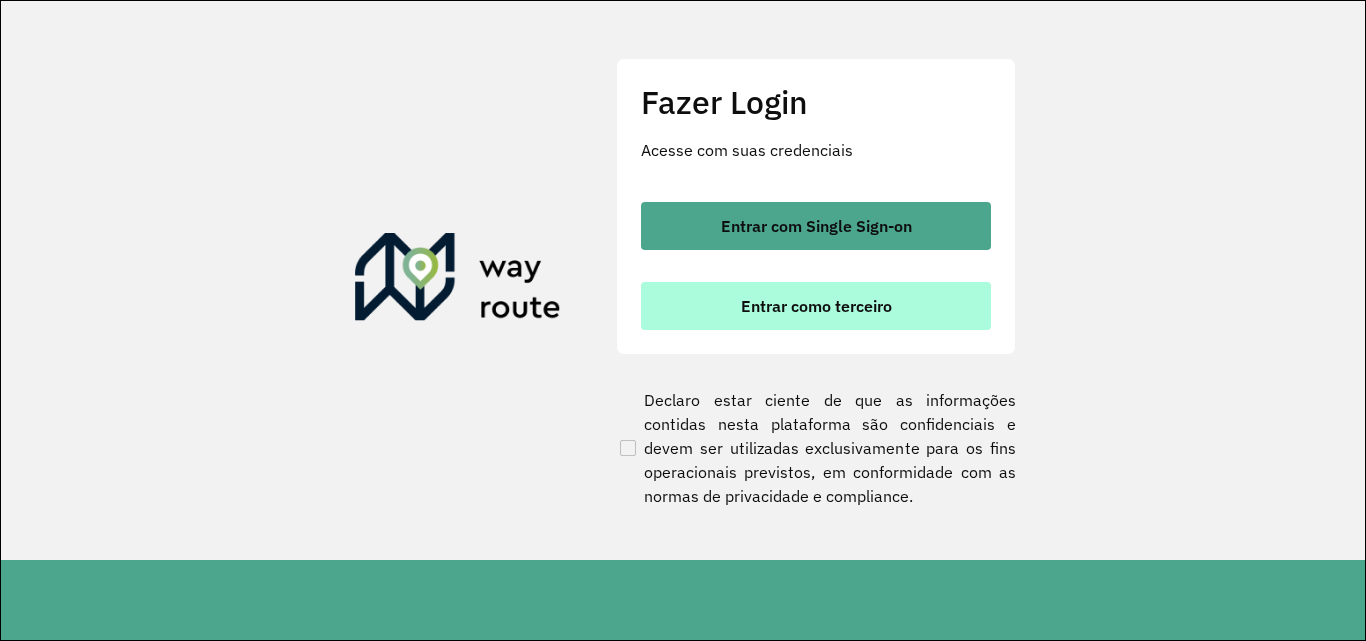 click on "Entrar como terceiro" at bounding box center [816, 306] 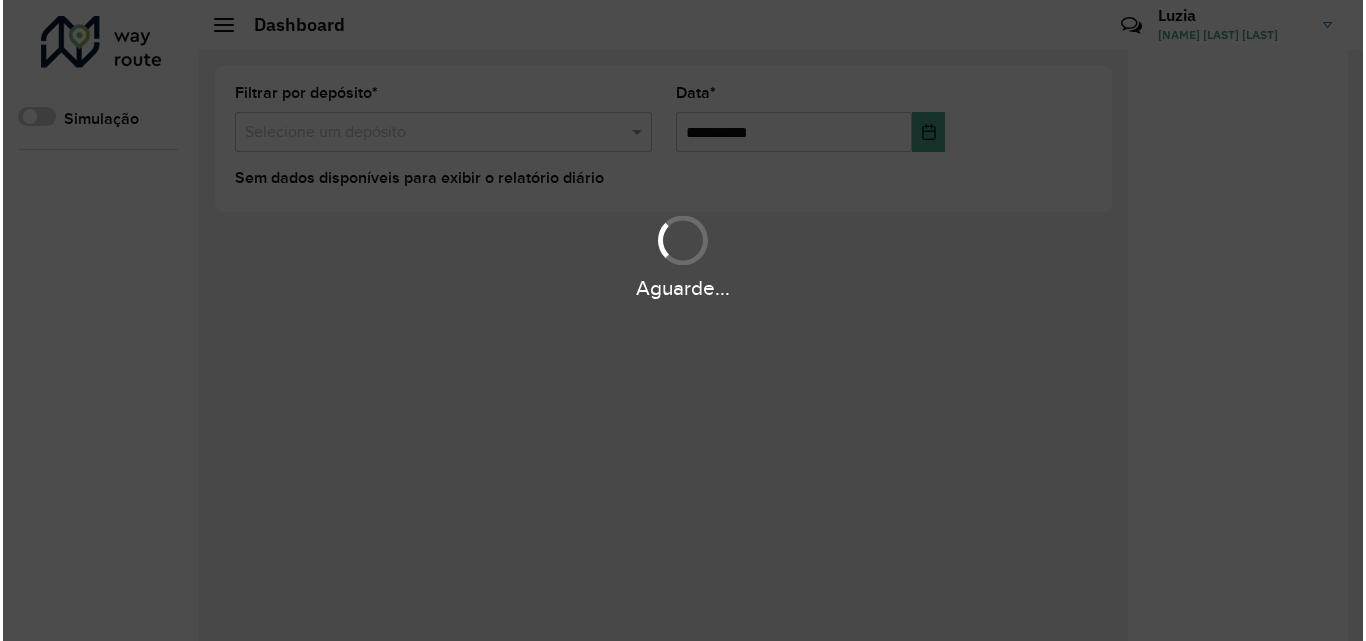 scroll, scrollTop: 0, scrollLeft: 0, axis: both 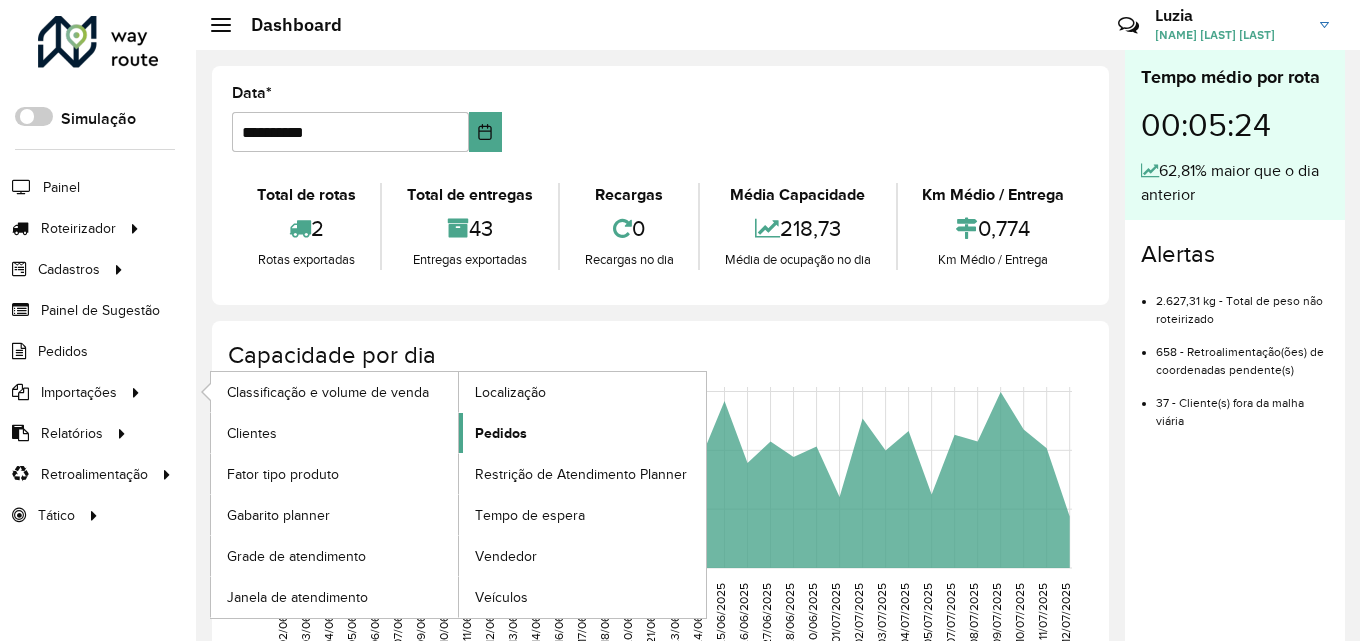 click on "Pedidos" 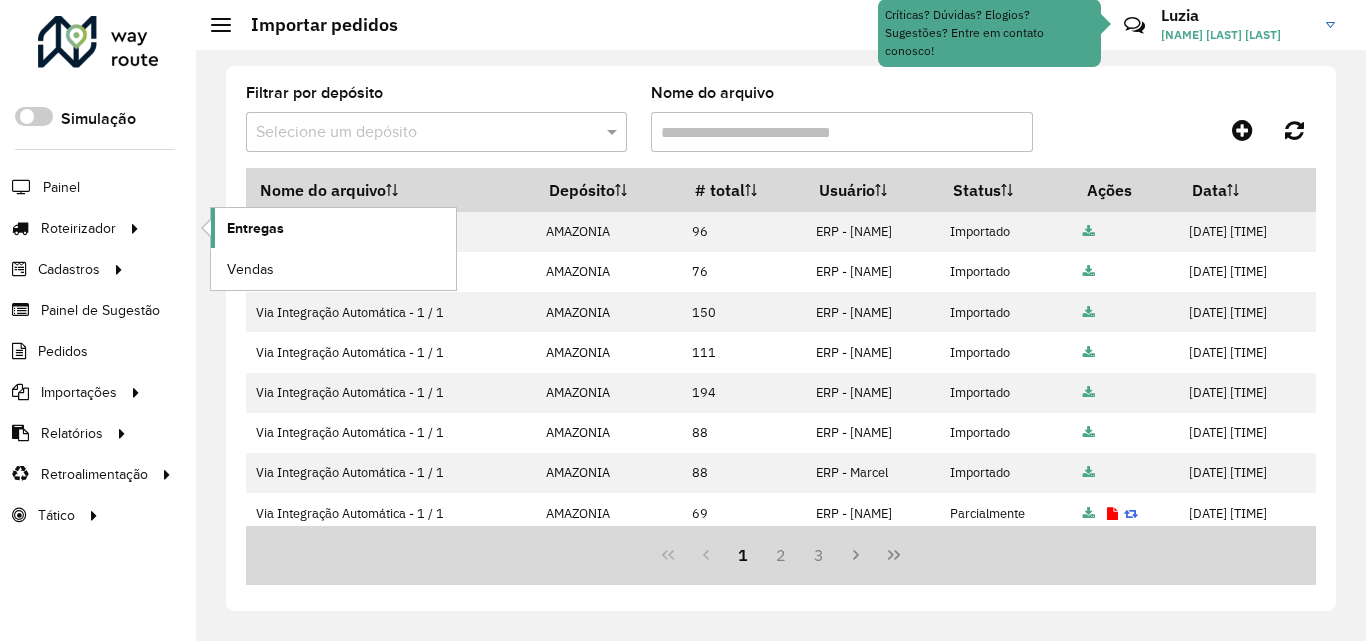 click on "Entregas" 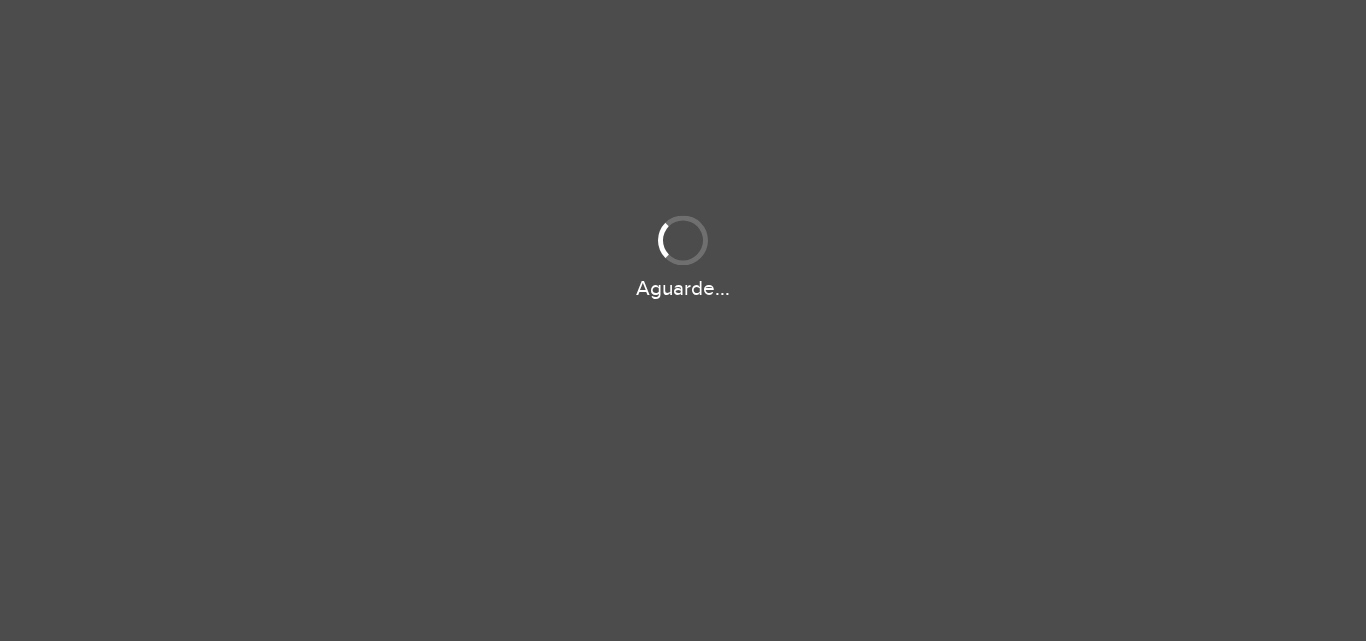 scroll, scrollTop: 0, scrollLeft: 0, axis: both 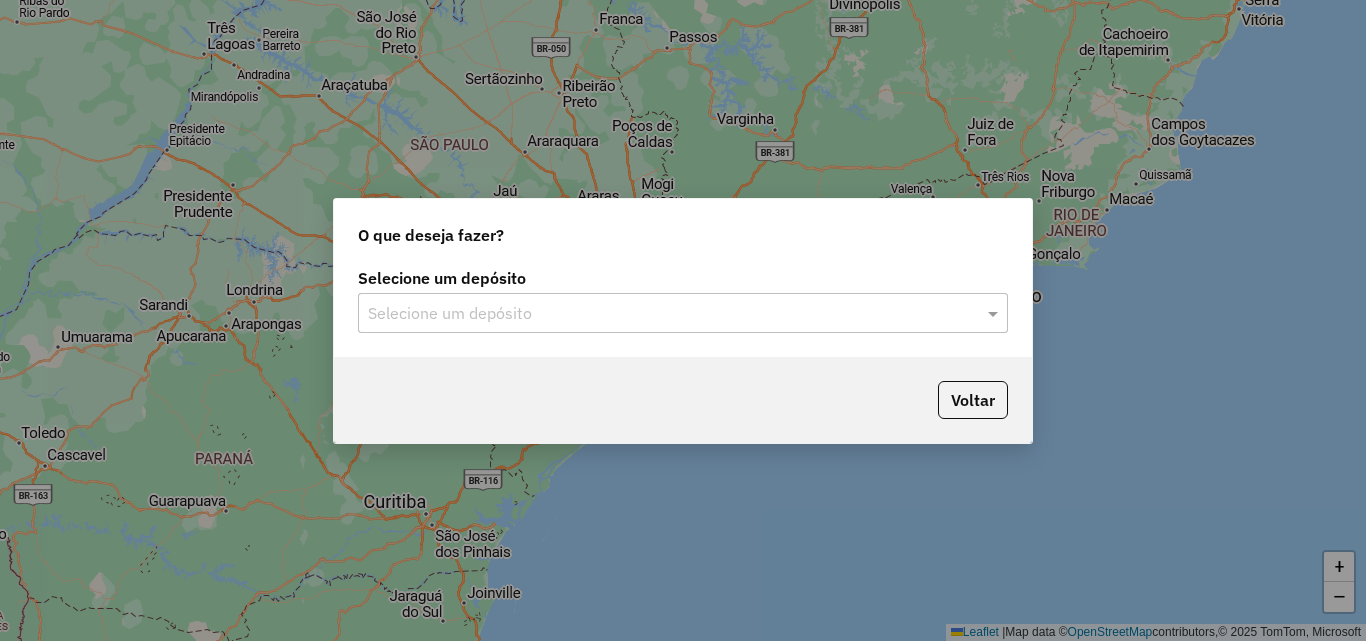 click 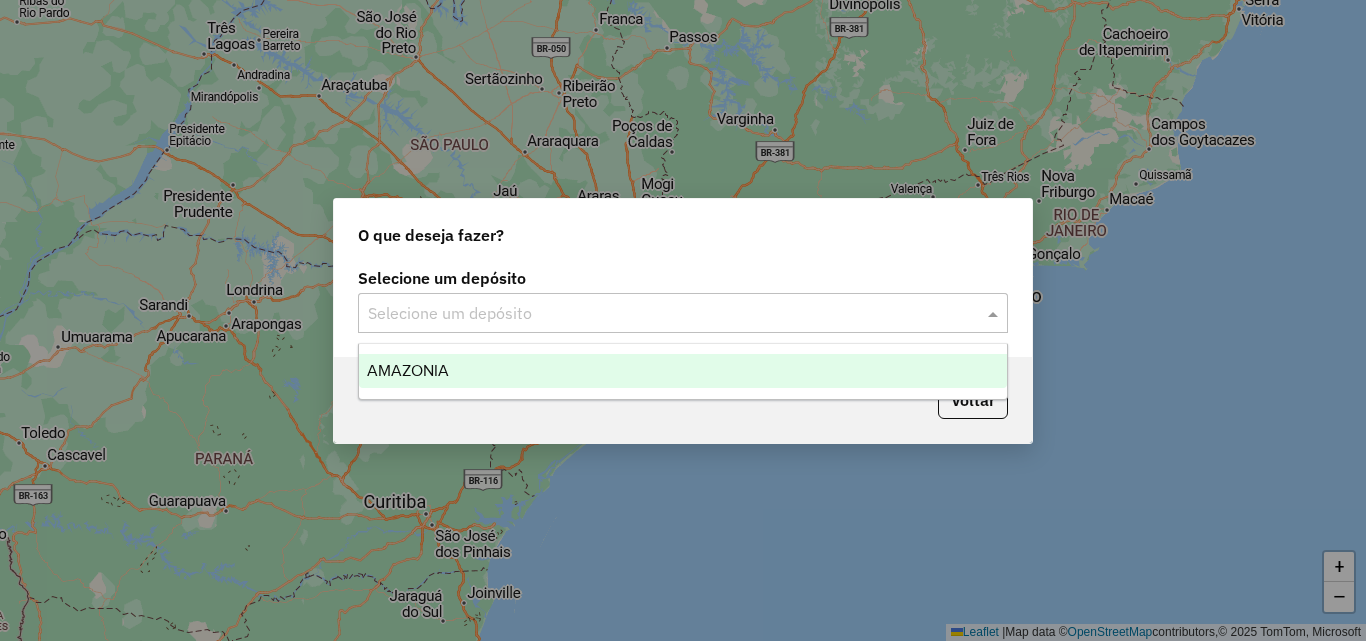 click on "AMAZONIA" at bounding box center (683, 371) 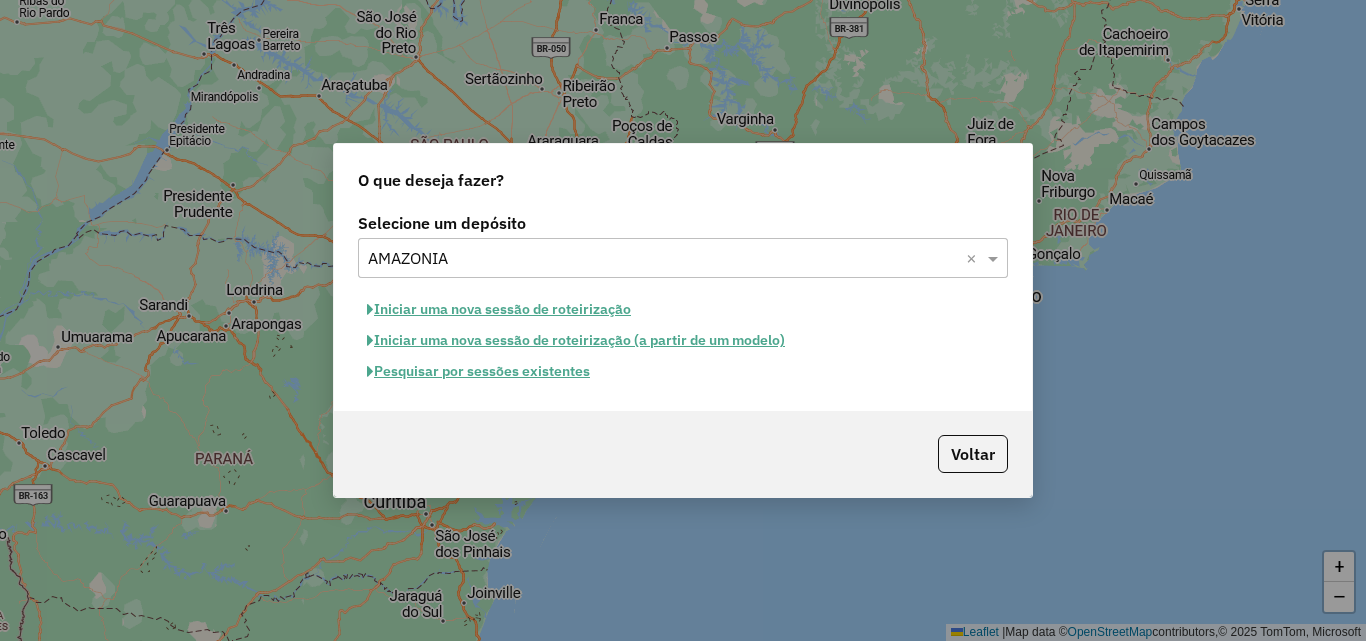 click on "Iniciar uma nova sessão de roteirização" 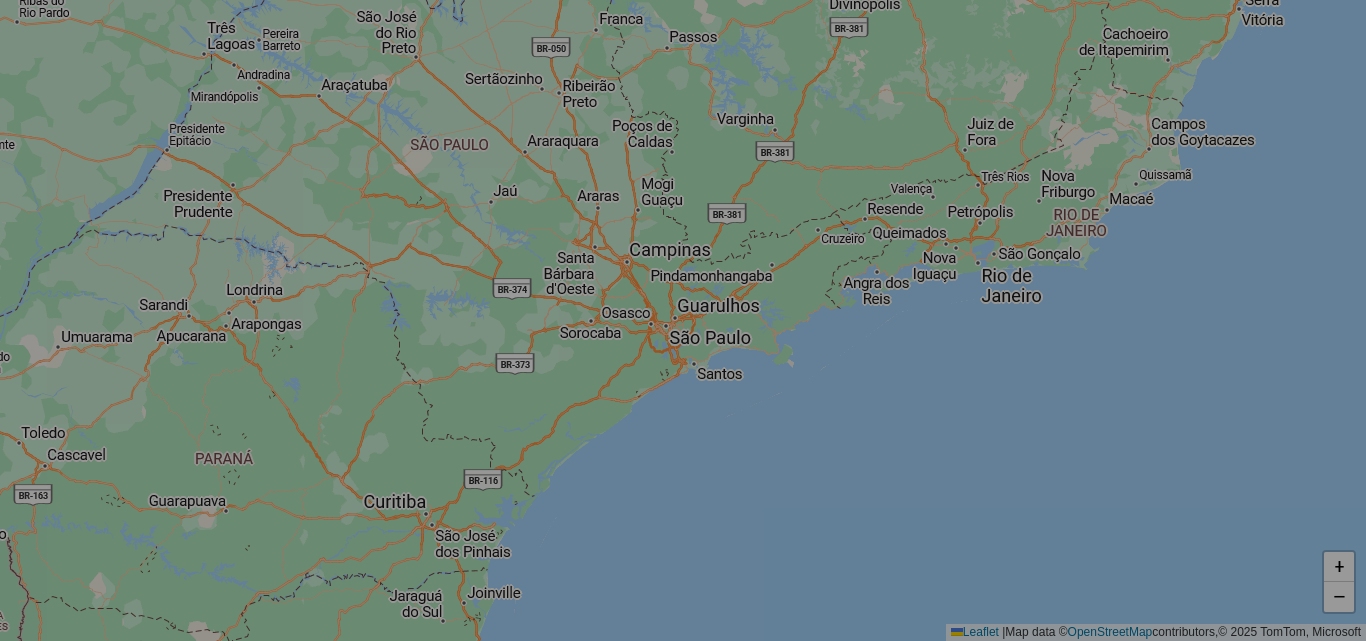 select on "*" 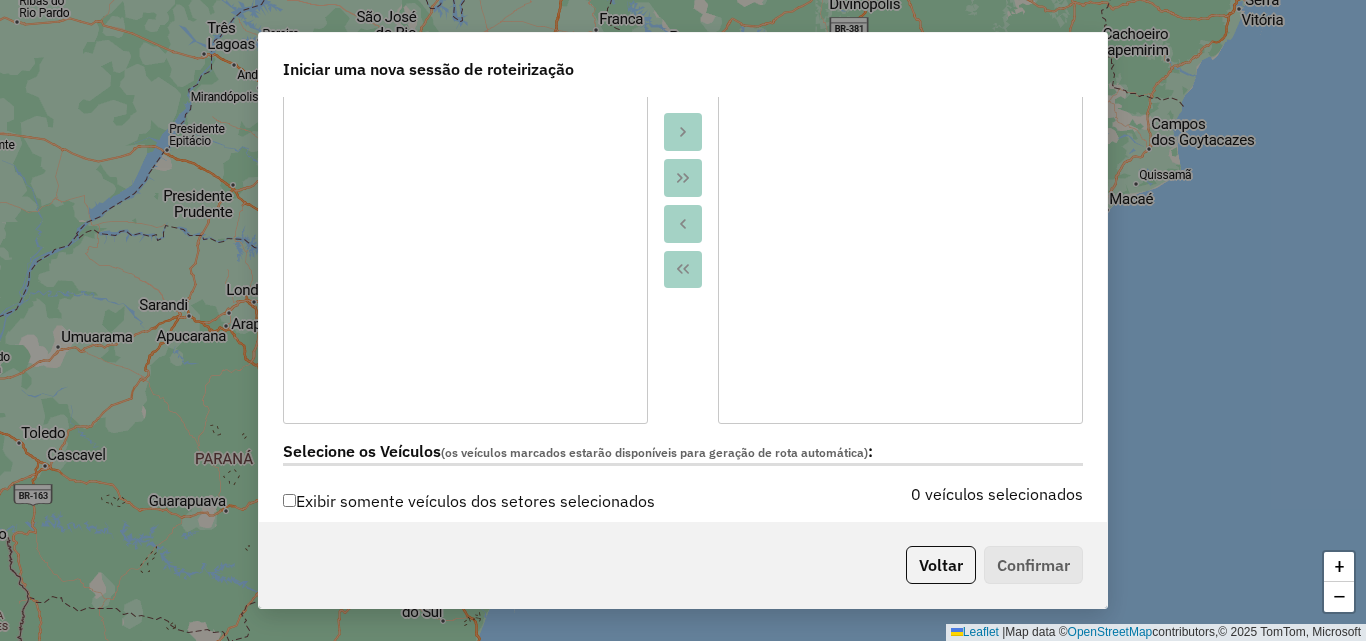 scroll, scrollTop: 700, scrollLeft: 0, axis: vertical 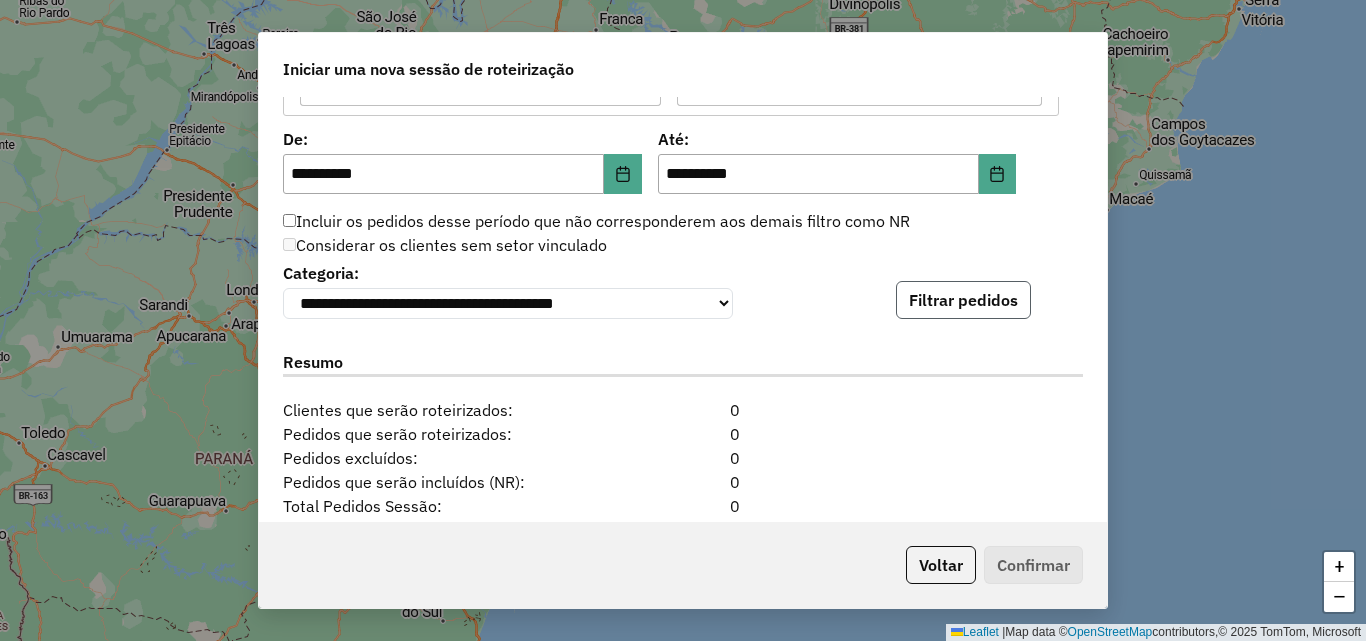 click on "Filtrar pedidos" 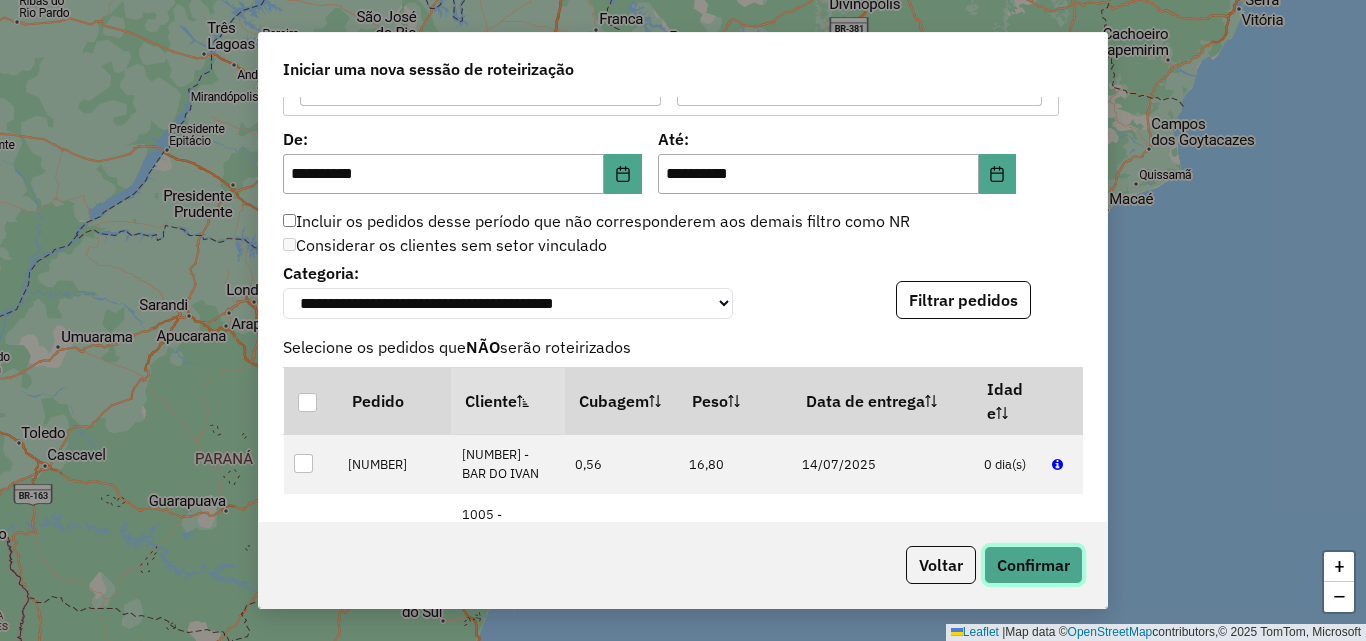 click on "Confirmar" 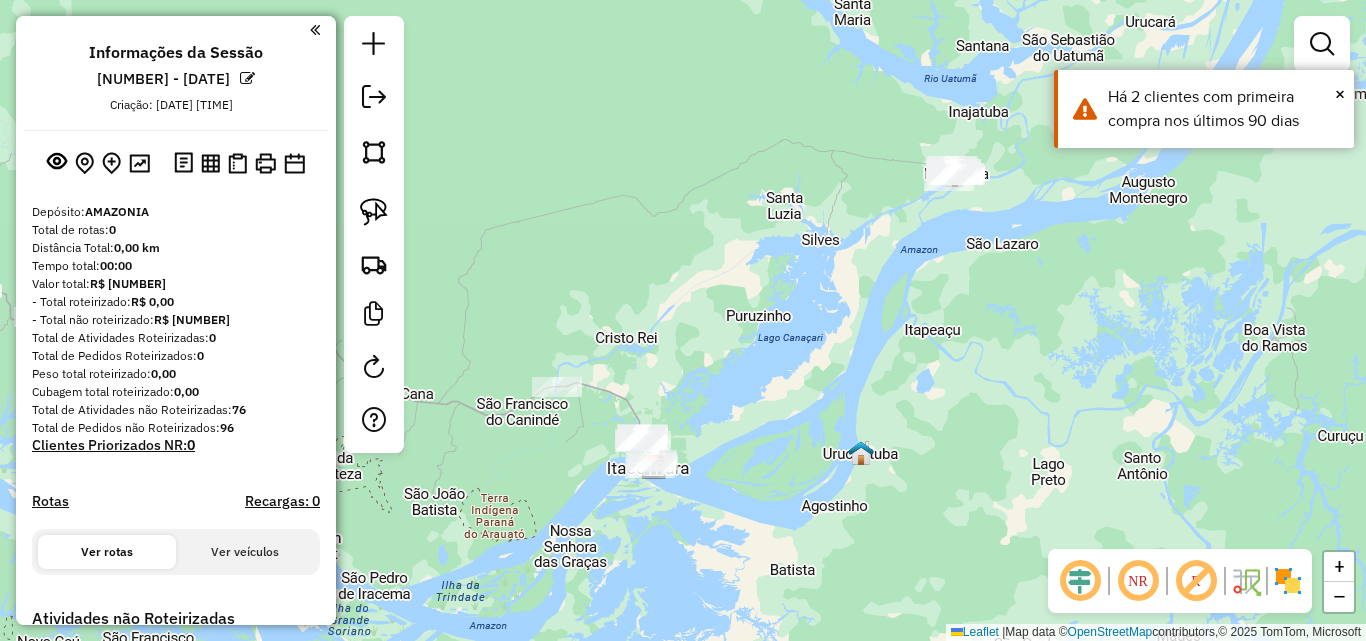 drag, startPoint x: 914, startPoint y: 334, endPoint x: 885, endPoint y: 480, distance: 148.85228 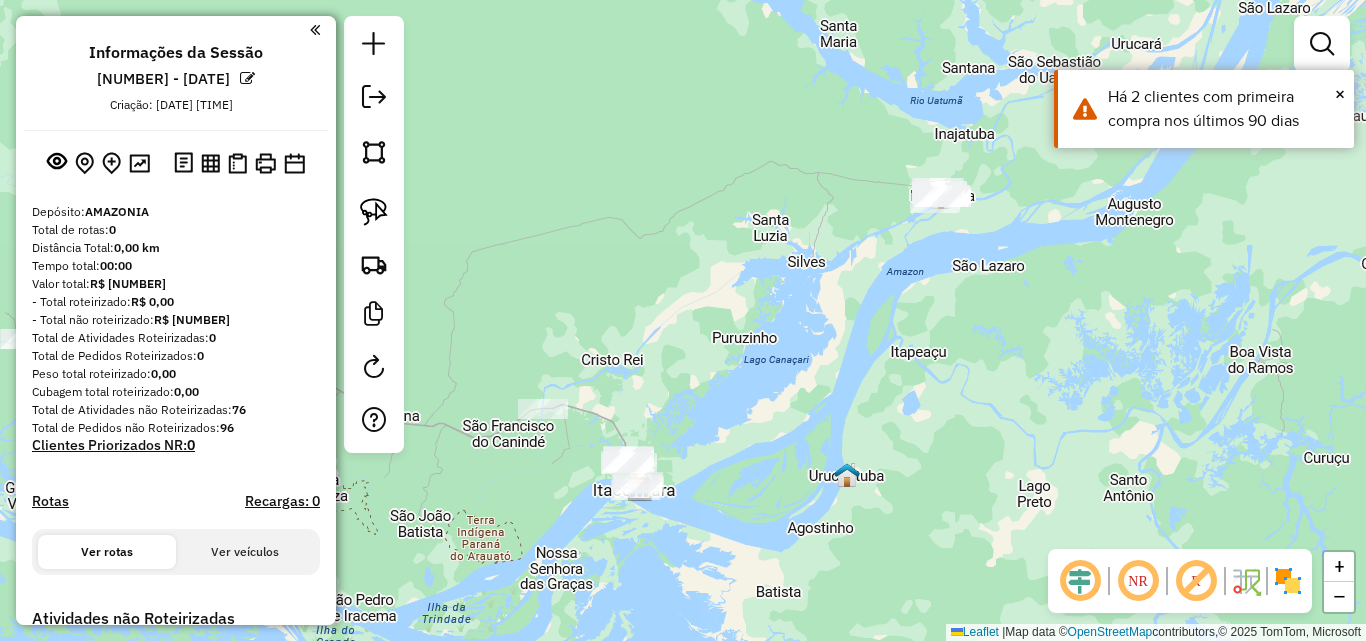 drag, startPoint x: 963, startPoint y: 265, endPoint x: 790, endPoint y: 310, distance: 178.75682 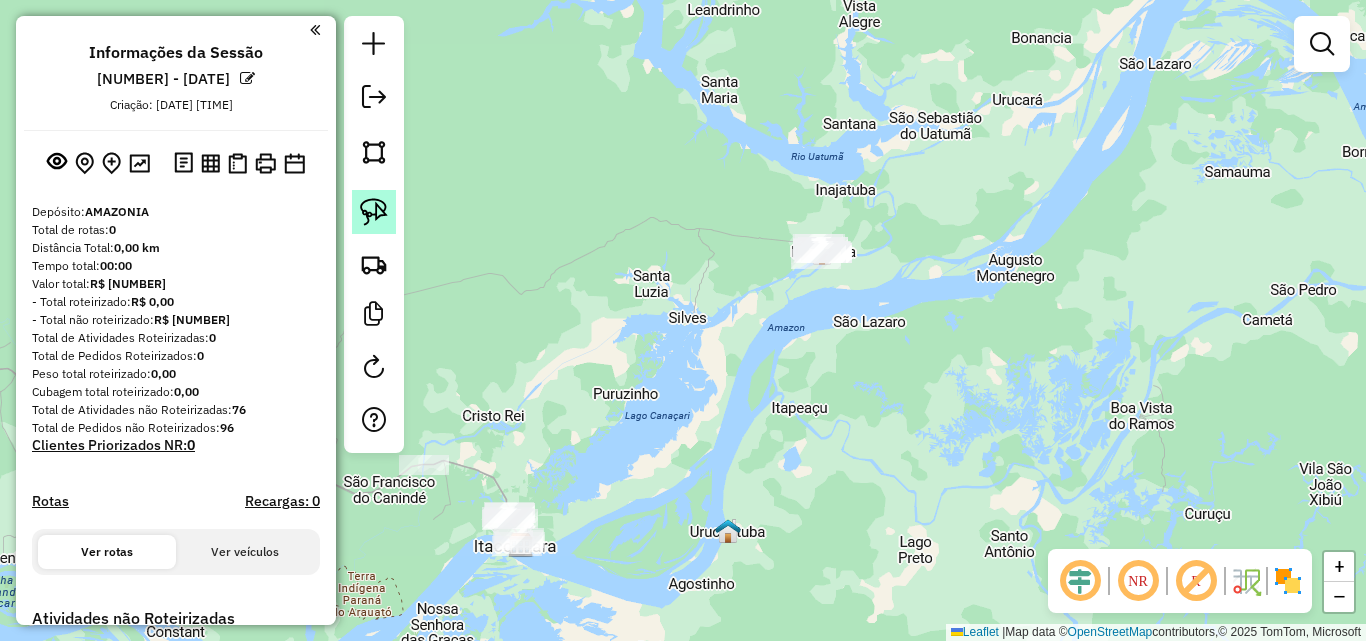 click 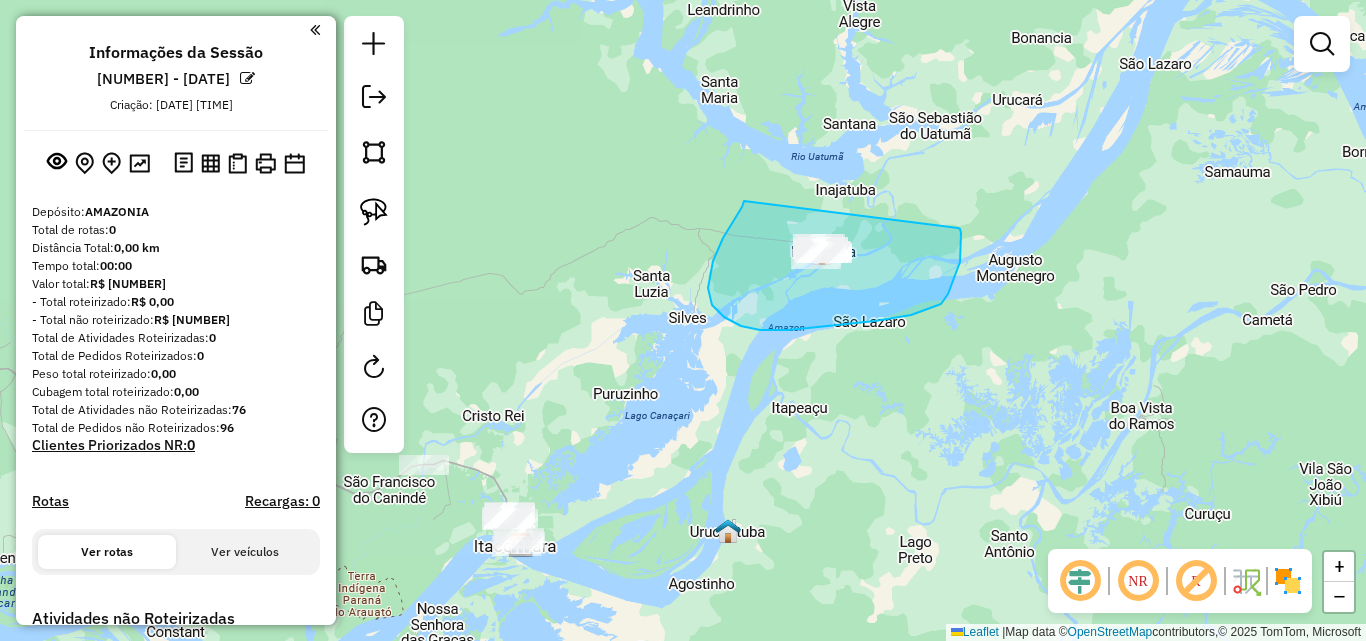 drag, startPoint x: 744, startPoint y: 201, endPoint x: 950, endPoint y: 222, distance: 207.06763 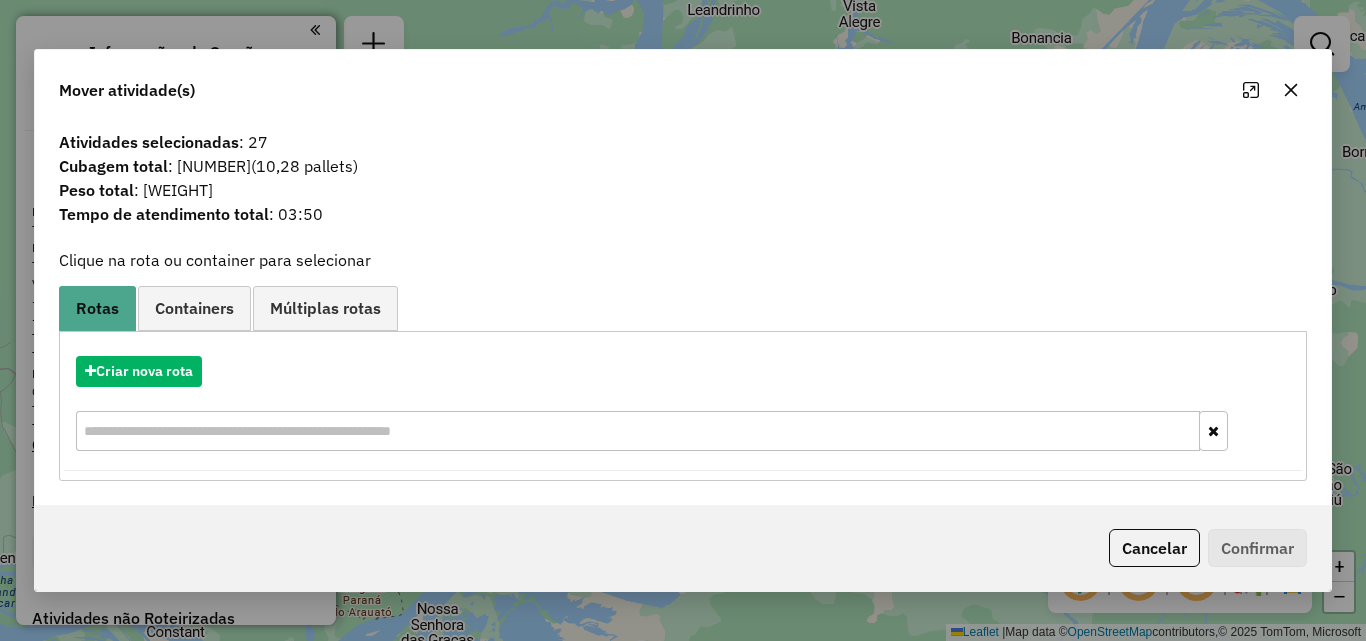 click 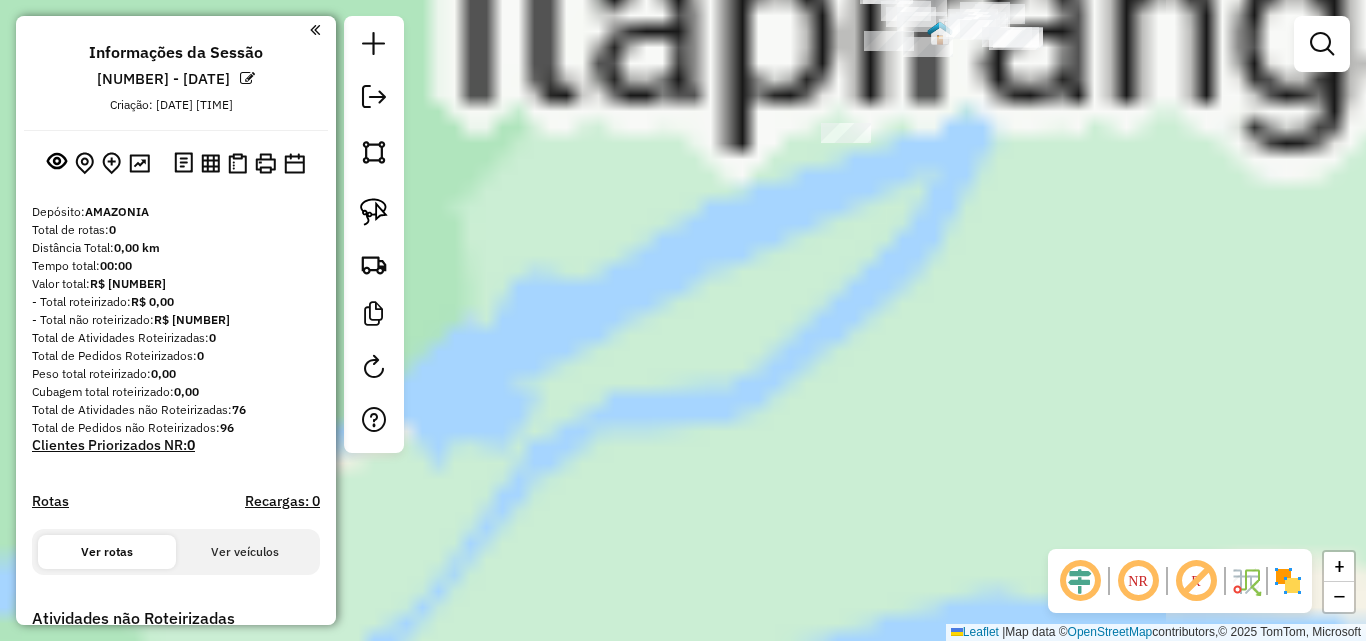 drag, startPoint x: 821, startPoint y: 245, endPoint x: 675, endPoint y: 543, distance: 331.84332 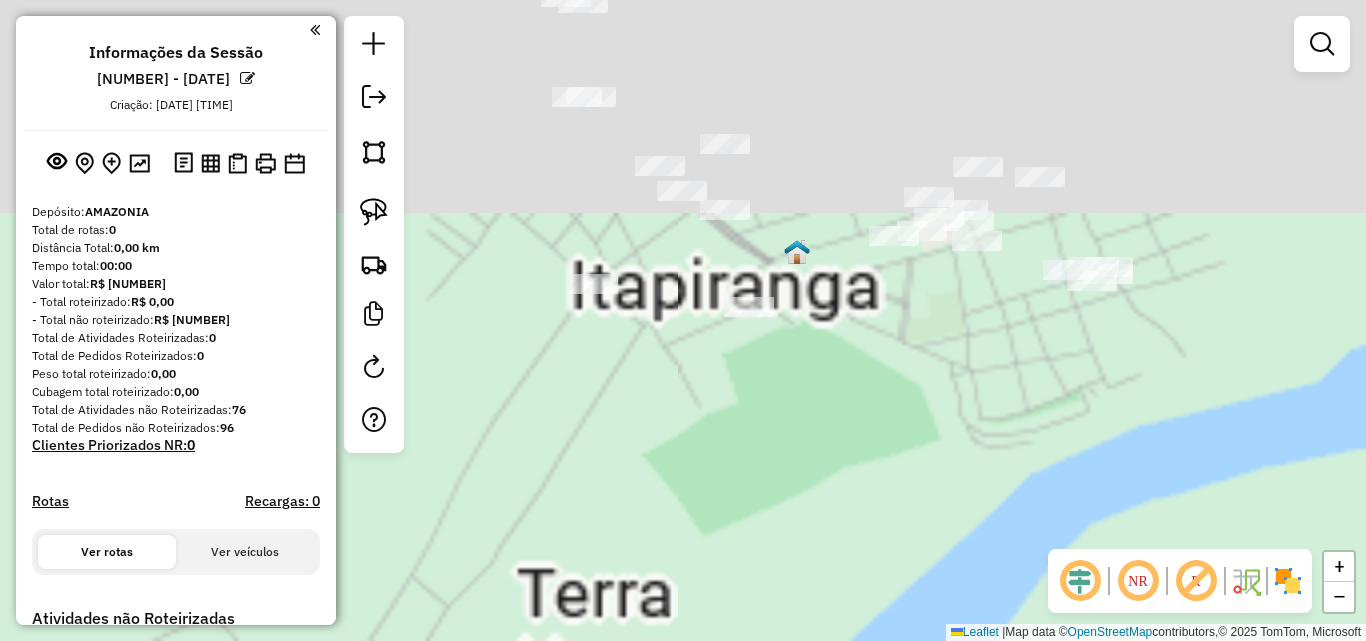 drag, startPoint x: 787, startPoint y: 416, endPoint x: 719, endPoint y: 655, distance: 248.48541 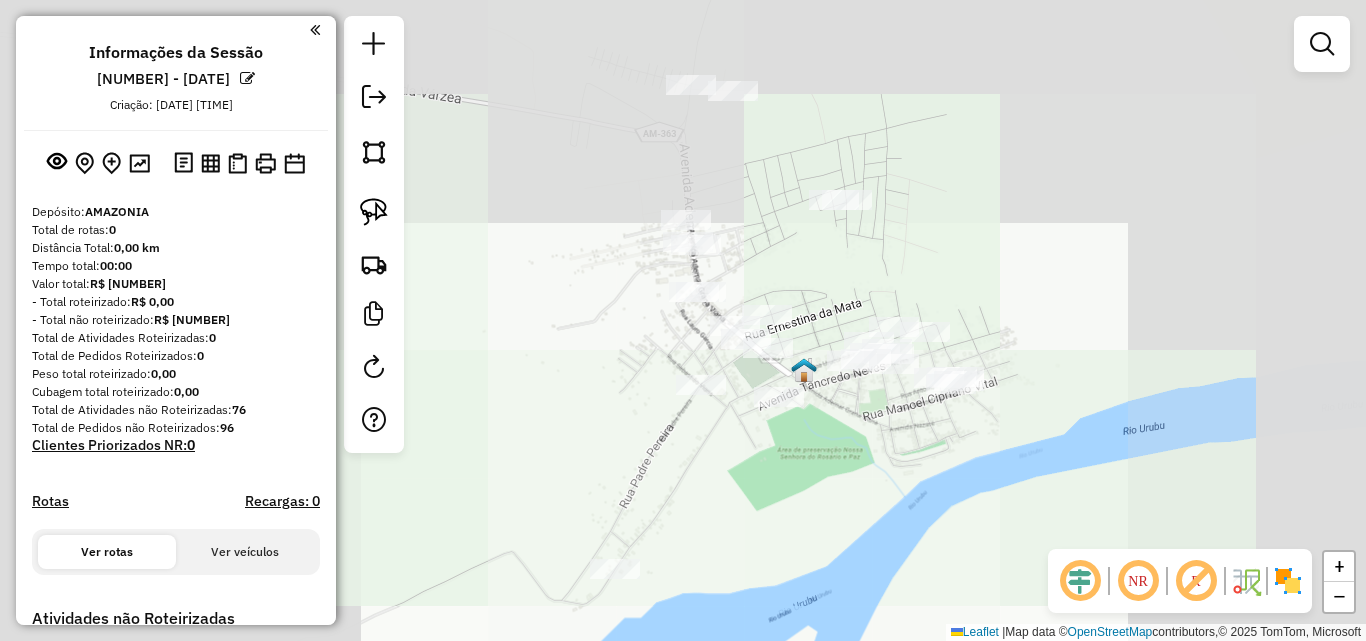 drag, startPoint x: 839, startPoint y: 458, endPoint x: 815, endPoint y: 487, distance: 37.64306 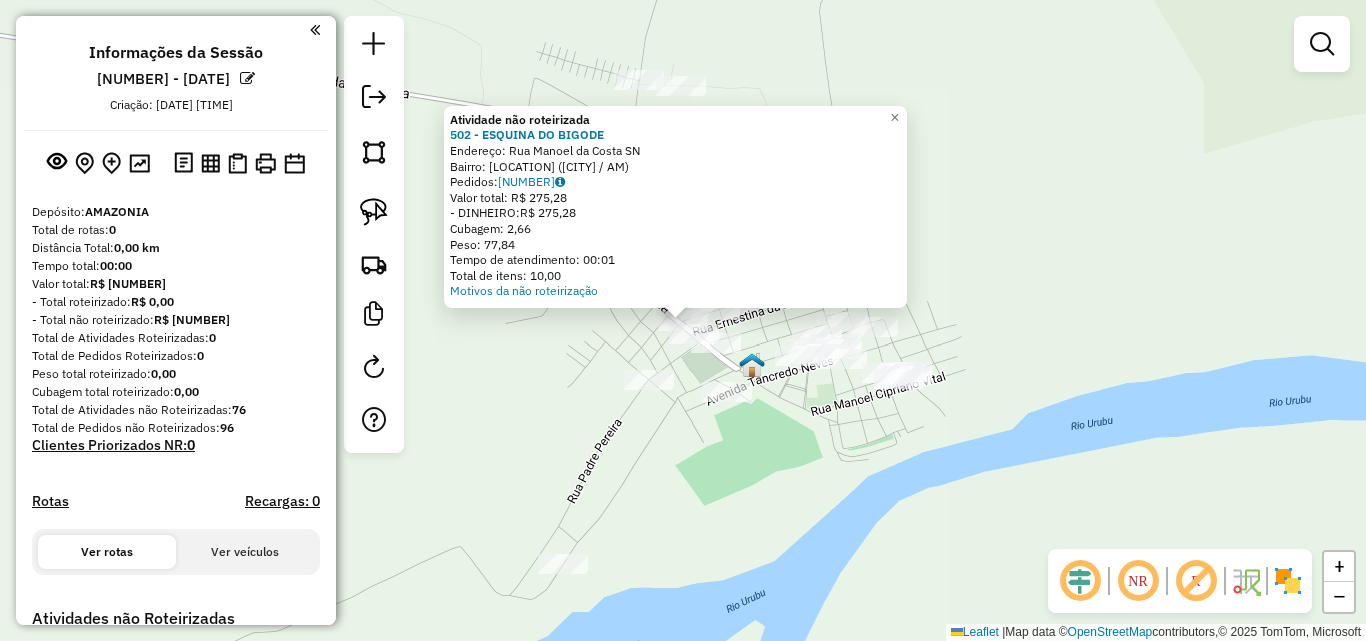 click on "Atividade não roteirizada [NUMBER] - ESQUINA DO BIGODE  Endereço:  Rua Manoel da Costa SN   Bairro: GILBERTO MESTRINHO ([CITY] / [AM])   Pedidos:  [NUMBER]   Valor total: R$ [PRICE]   - DINHEIRO:  R$ [PRICE]   Cubagem: [NUMBER]   Peso: [NUMBER]   Tempo de atendimento: [TIME]   Total de itens: [NUMBER]  Motivos da não roteirização × Janela de atendimento Grade de atendimento Capacidade Transportadoras Veículos Cliente Pedidos  Rotas Selecione os dias de semana para filtrar as janelas de atendimento  Seg   Ter   Qua   Qui   Sex   Sáb   Dom  Informe o período da janela de atendimento: De: Até:  Filtrar exatamente a janela do cliente  Considerar janela de atendimento padrão  Selecione os dias de semana para filtrar as grades de atendimento  Seg   Ter   Qua   Qui   Sex   Sáb   Dom   Considerar clientes sem dia de atendimento cadastrado  Clientes fora do dia de atendimento selecionado Filtrar as atividades entre os valores definidos abaixo:  Peso mínimo:   Peso máximo:   Cubagem mínima:   Cubagem máxima:   De:  De:" 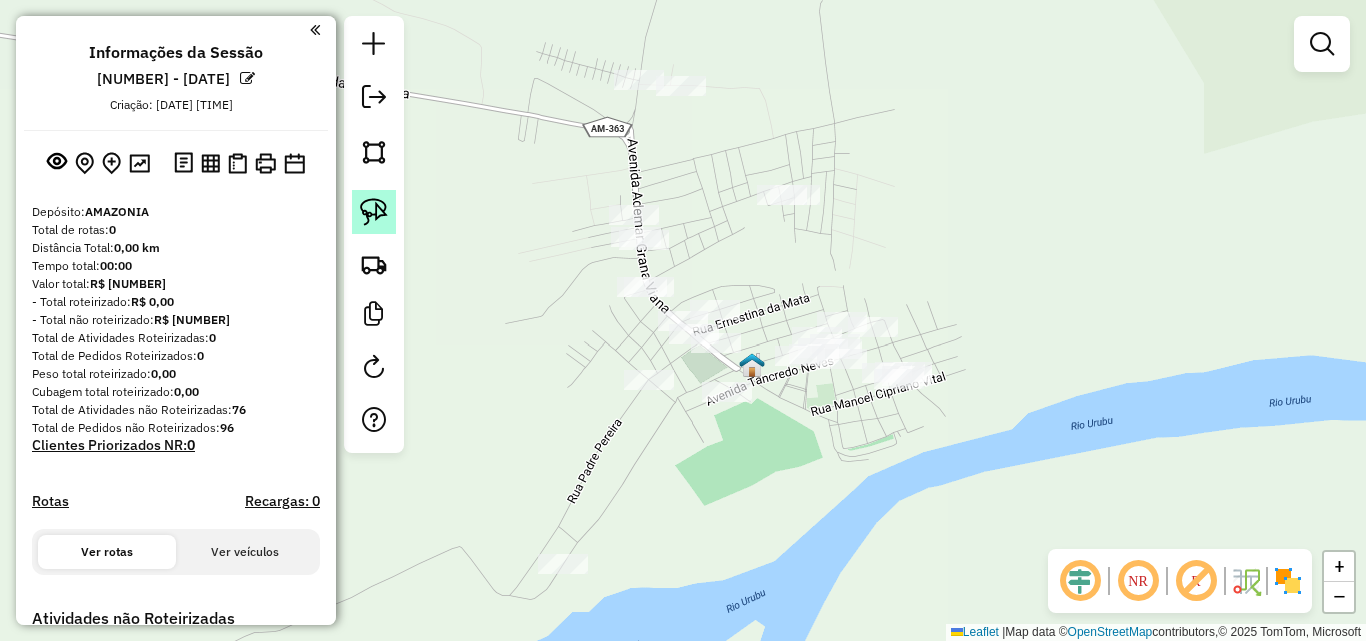 click 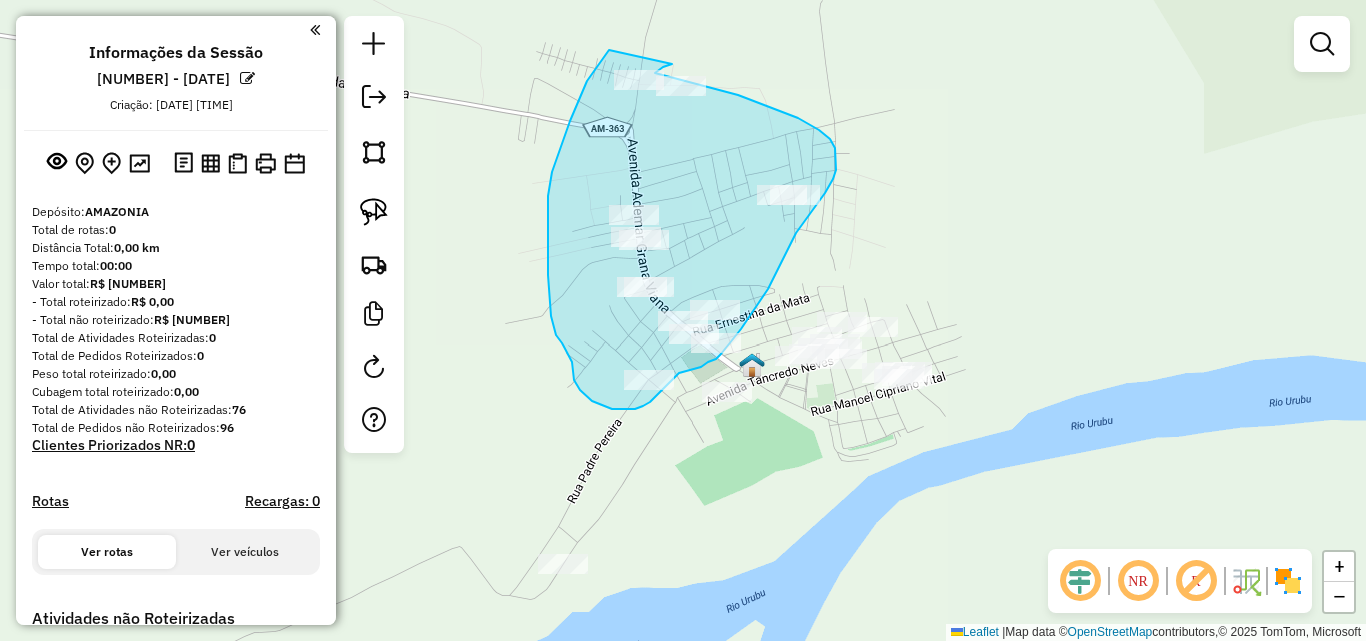 drag, startPoint x: 603, startPoint y: 57, endPoint x: 672, endPoint y: 64, distance: 69.354164 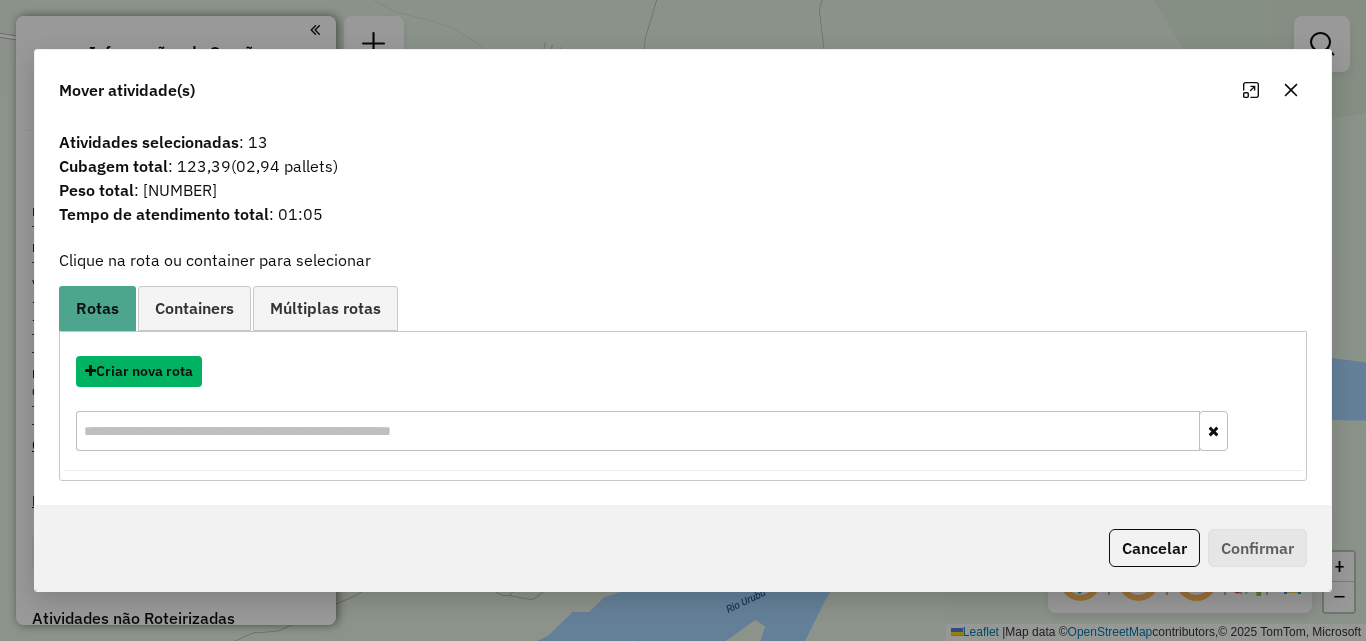 click on "Criar nova rota" at bounding box center [139, 371] 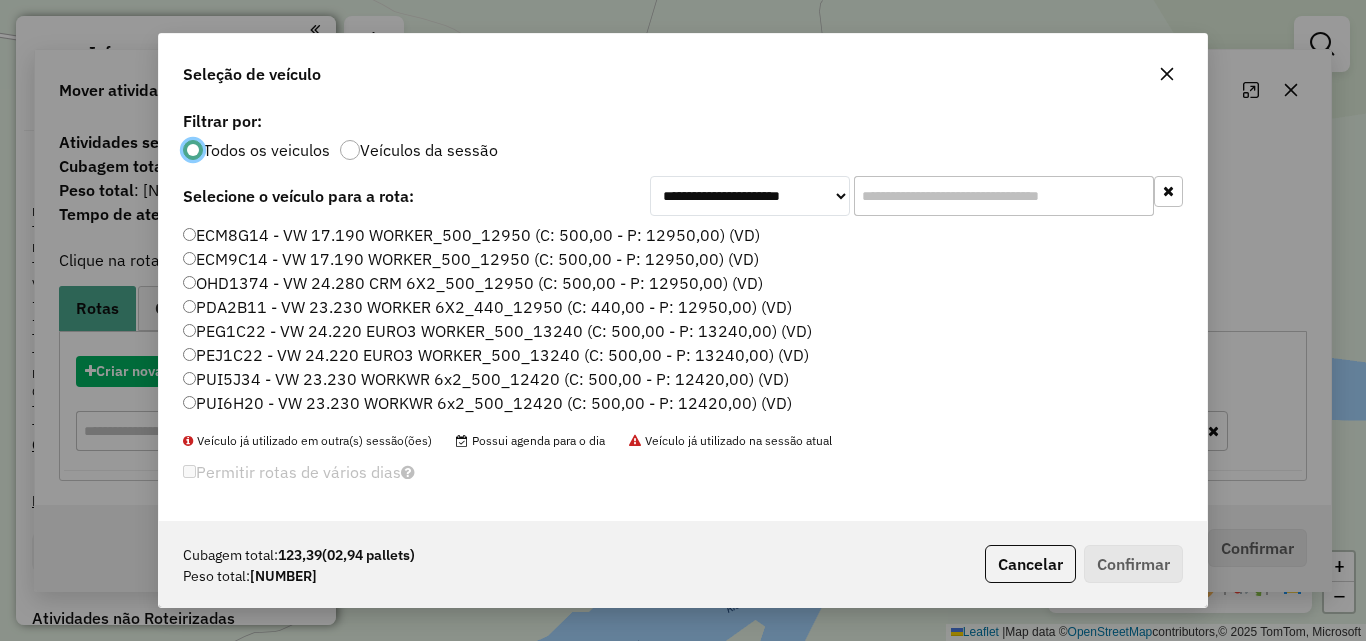 scroll, scrollTop: 11, scrollLeft: 6, axis: both 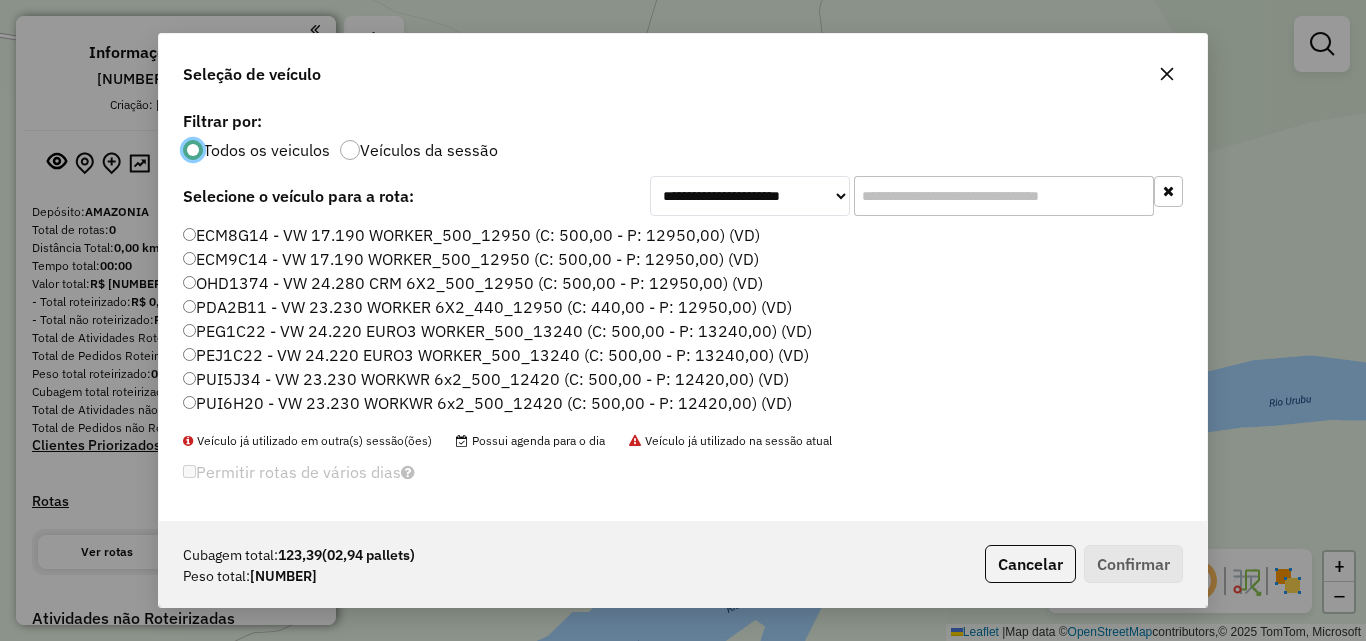 click on "PUI5J34 - VW 23.230 WORKWR 6x2_500_12420 (C: 500,00 - P: 12420,00) (VD)" 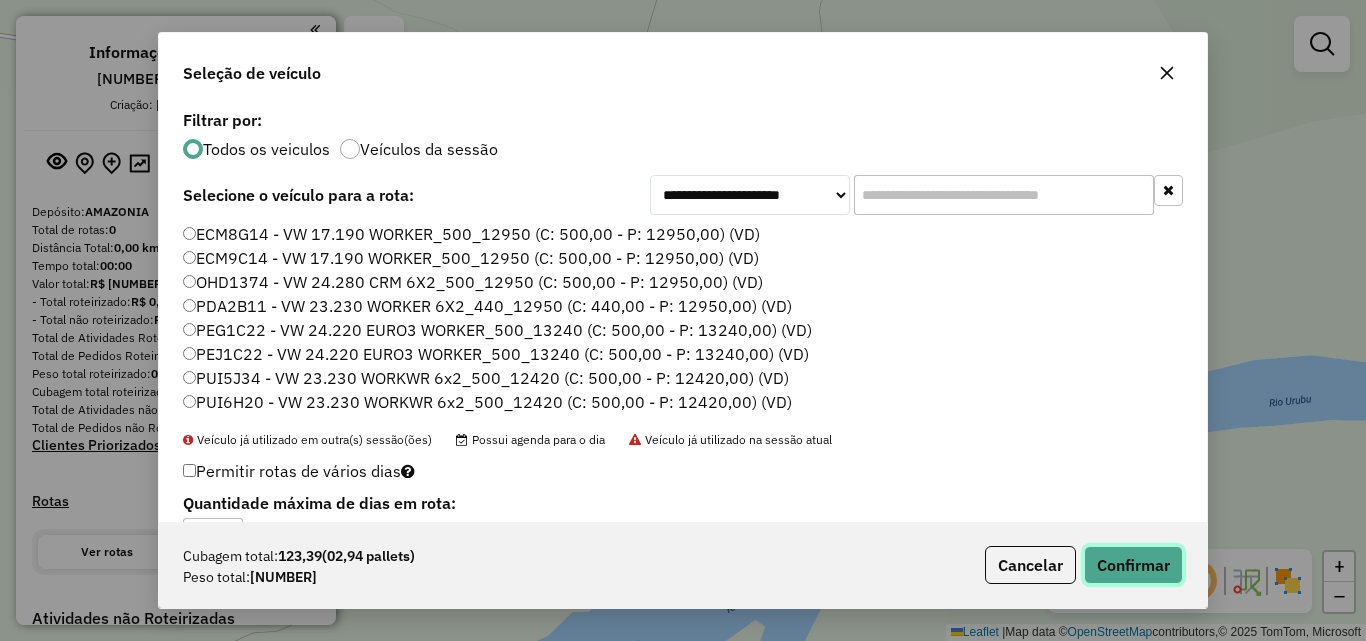 click on "Confirmar" 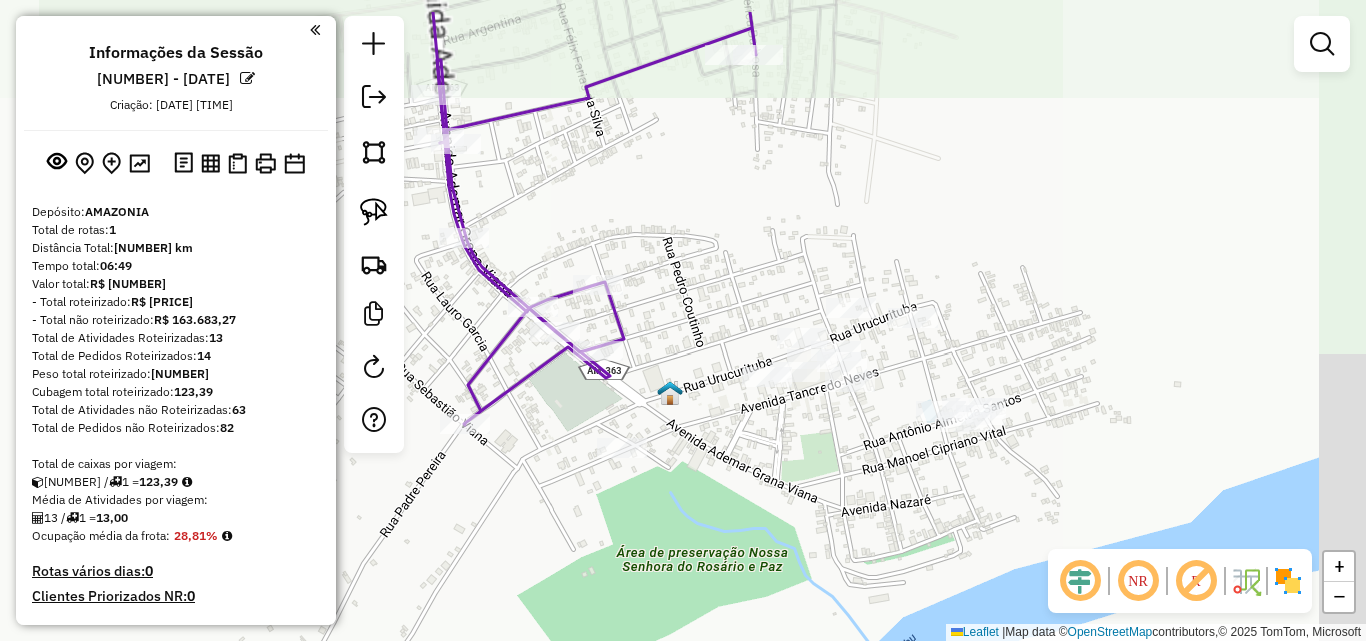 drag, startPoint x: 871, startPoint y: 399, endPoint x: 801, endPoint y: 475, distance: 103.32473 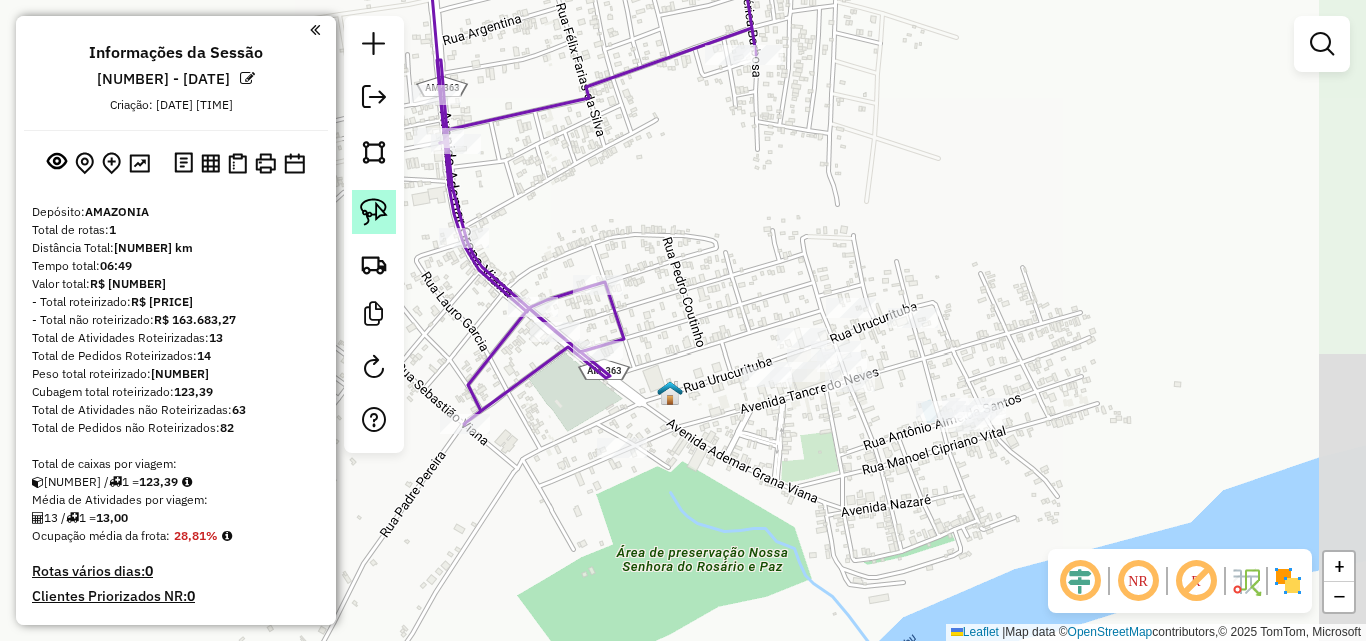 click 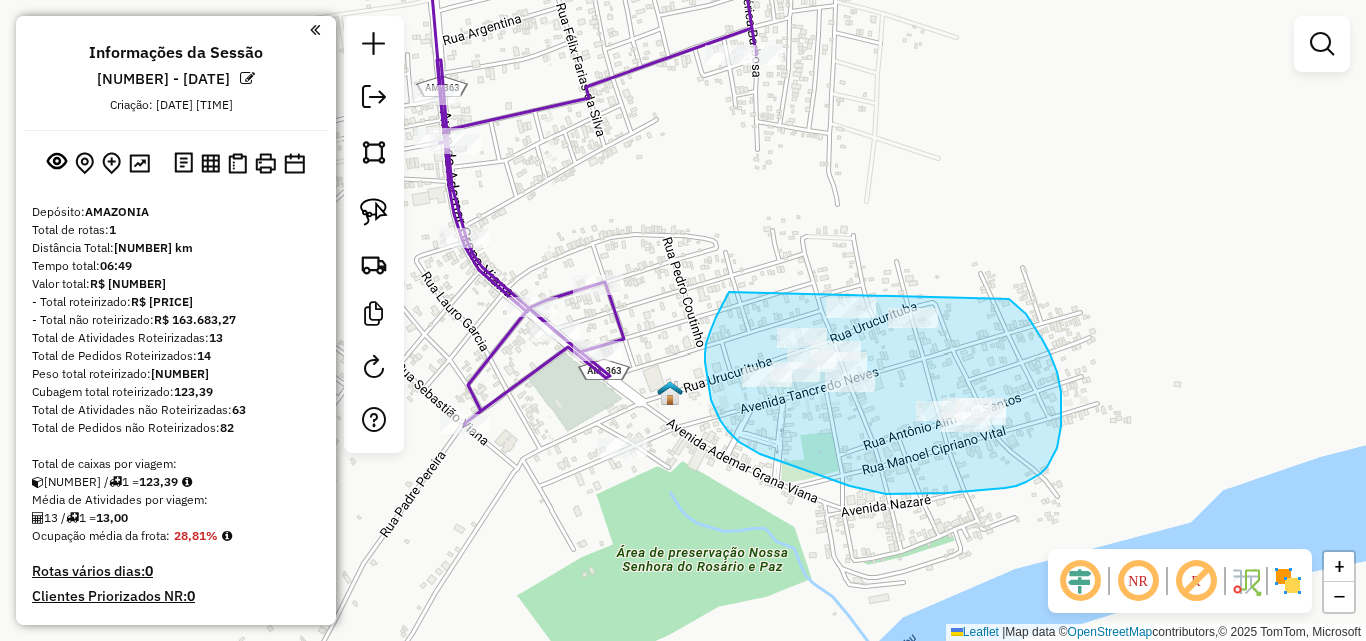 drag, startPoint x: 711, startPoint y: 400, endPoint x: 858, endPoint y: 248, distance: 211.45448 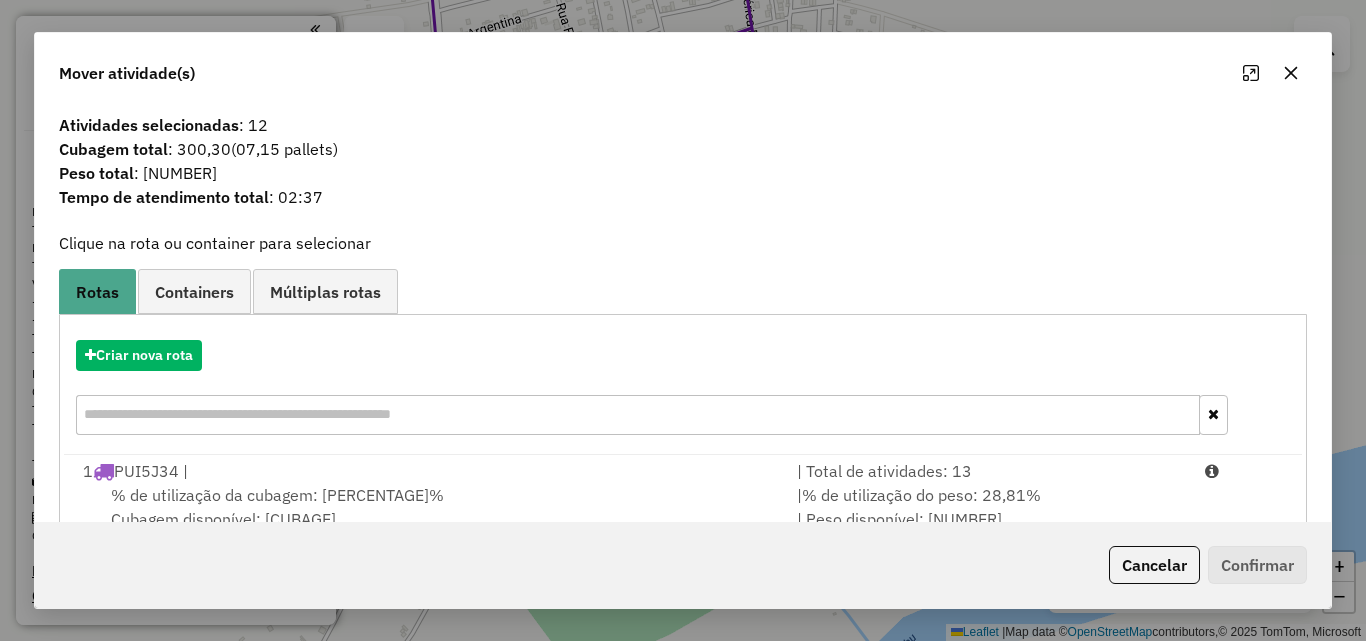 click 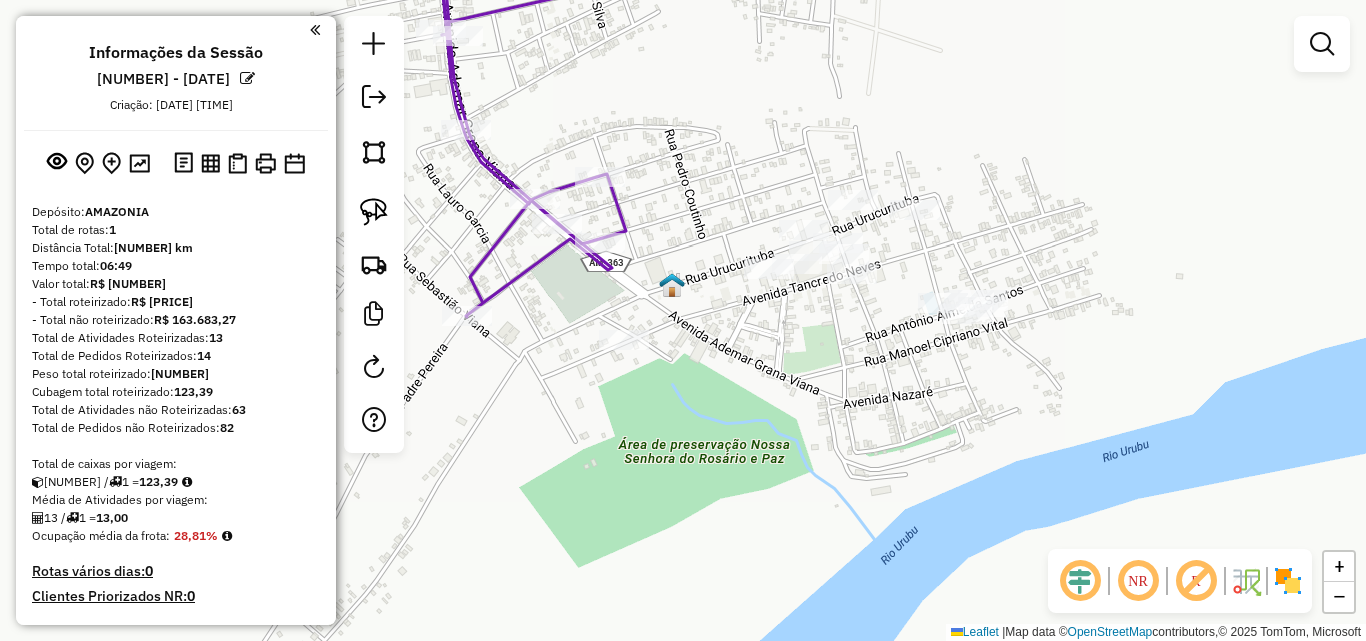 drag, startPoint x: 857, startPoint y: 438, endPoint x: 857, endPoint y: 306, distance: 132 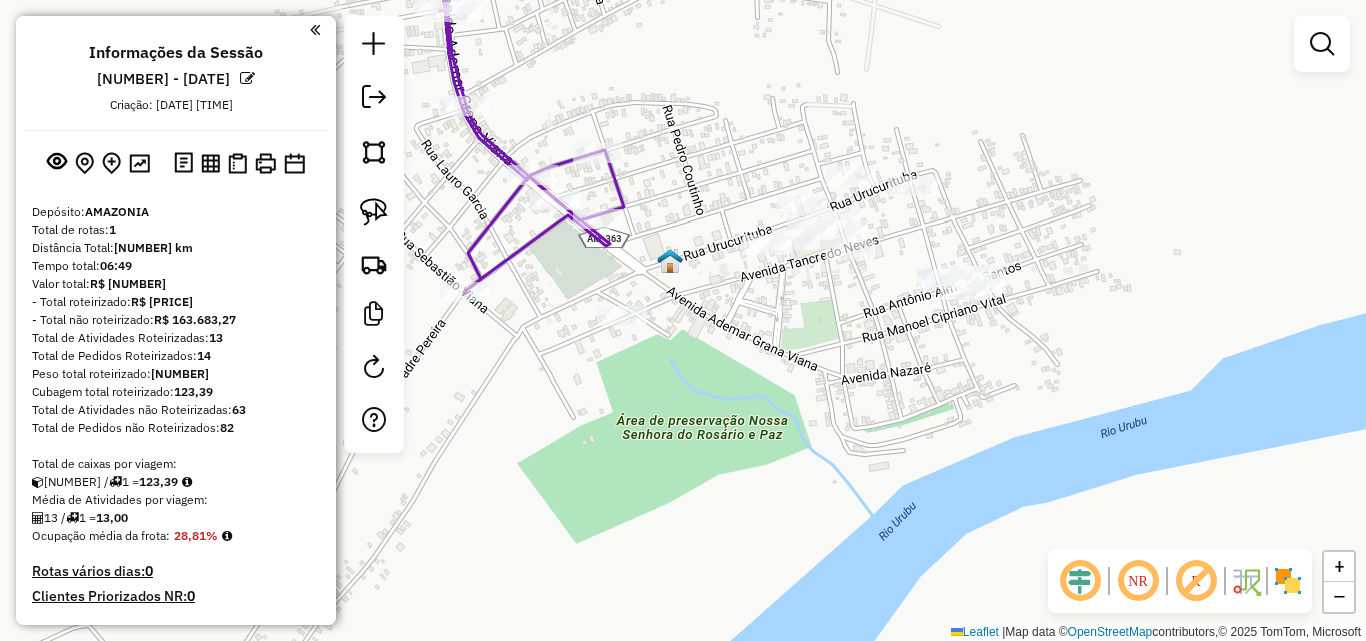 click on "Janela de atendimento Grade de atendimento Capacidade Transportadoras Veículos Cliente Pedidos  Rotas Selecione os dias de semana para filtrar as janelas de atendimento  Seg   Ter   Qua   Qui   Sex   Sáb   Dom  Informe o período da janela de atendimento: De: Até:  Filtrar exatamente a janela do cliente  Considerar janela de atendimento padrão  Selecione os dias de semana para filtrar as grades de atendimento  Seg   Ter   Qua   Qui   Sex   Sáb   Dom   Considerar clientes sem dia de atendimento cadastrado  Clientes fora do dia de atendimento selecionado Filtrar as atividades entre os valores definidos abaixo:  Peso mínimo:   Peso máximo:   Cubagem mínima:   Cubagem máxima:   De:   Até:  Filtrar as atividades entre o tempo de atendimento definido abaixo:  De:   Até:   Considerar capacidade total dos clientes não roteirizados Transportadora: Selecione um ou mais itens Tipo de veículo: Selecione um ou mais itens Veículo: Selecione um ou mais itens Motorista: Selecione um ou mais itens Nome: Rótulo:" 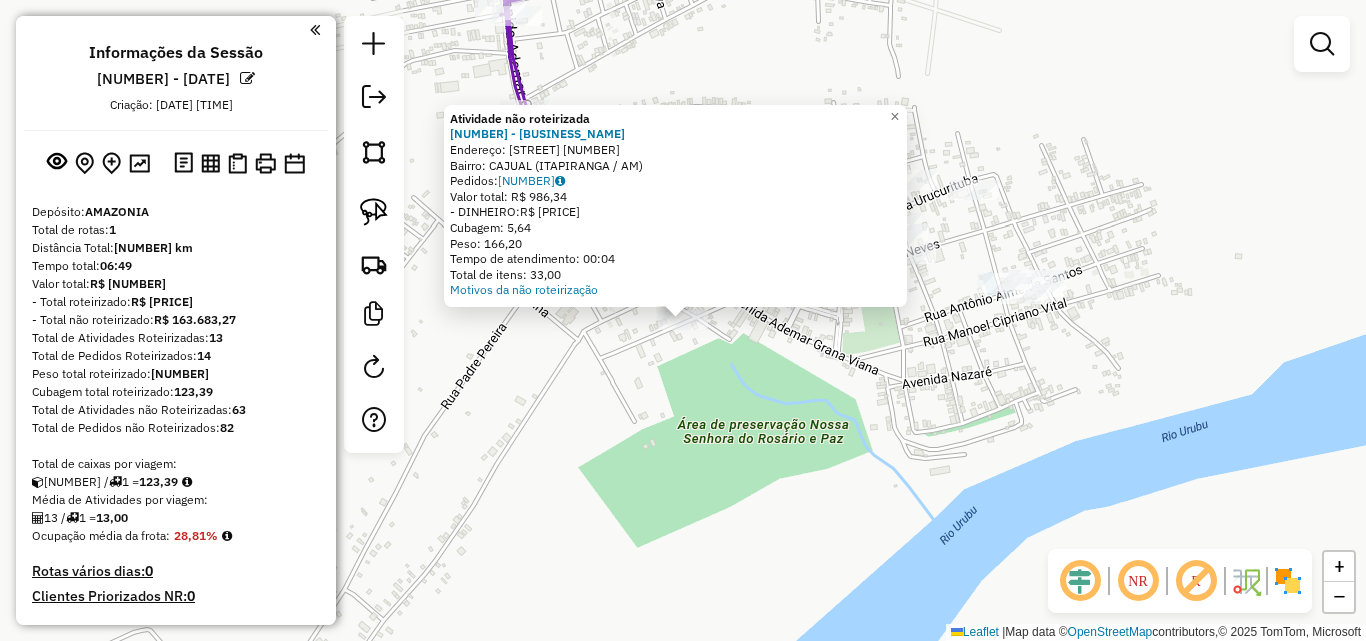 click on "Atividade não roteirizada [NUMBER] - CAFE DA NUBIA  Endereço:  Rio Uatuma [NUMBER]   Bairro: CAJUAL ([CITY] / [AM])   Pedidos:  [NUMBER]   Valor total: R$ [PRICE]   - DINHEIRO:  R$ [PRICE]   Cubagem: [NUMBER]   Peso: [NUMBER]   Tempo de atendimento: [TIME]   Total de itens: [NUMBER]  Motivos da não roteirização × Janela de atendimento Grade de atendimento Capacidade Transportadoras Veículos Cliente Pedidos  Rotas Selecione os dias de semana para filtrar as janelas de atendimento  Seg   Ter   Qua   Qui   Sex   Sáb   Dom  Informe o período da janela de atendimento: De: Até:  Filtrar exatamente a janela do cliente  Considerar janela de atendimento padrão  Selecione os dias de semana para filtrar as grades de atendimento  Seg   Ter   Qua   Qui   Sex   Sáb   Dom   Considerar clientes sem dia de atendimento cadastrado  Clientes fora do dia de atendimento selecionado Filtrar as atividades entre os valores definidos abaixo:  Peso mínimo:   Peso máximo:   Cubagem mínima:   Cubagem máxima:   De:   Até:   De:   Até:  Nome:" 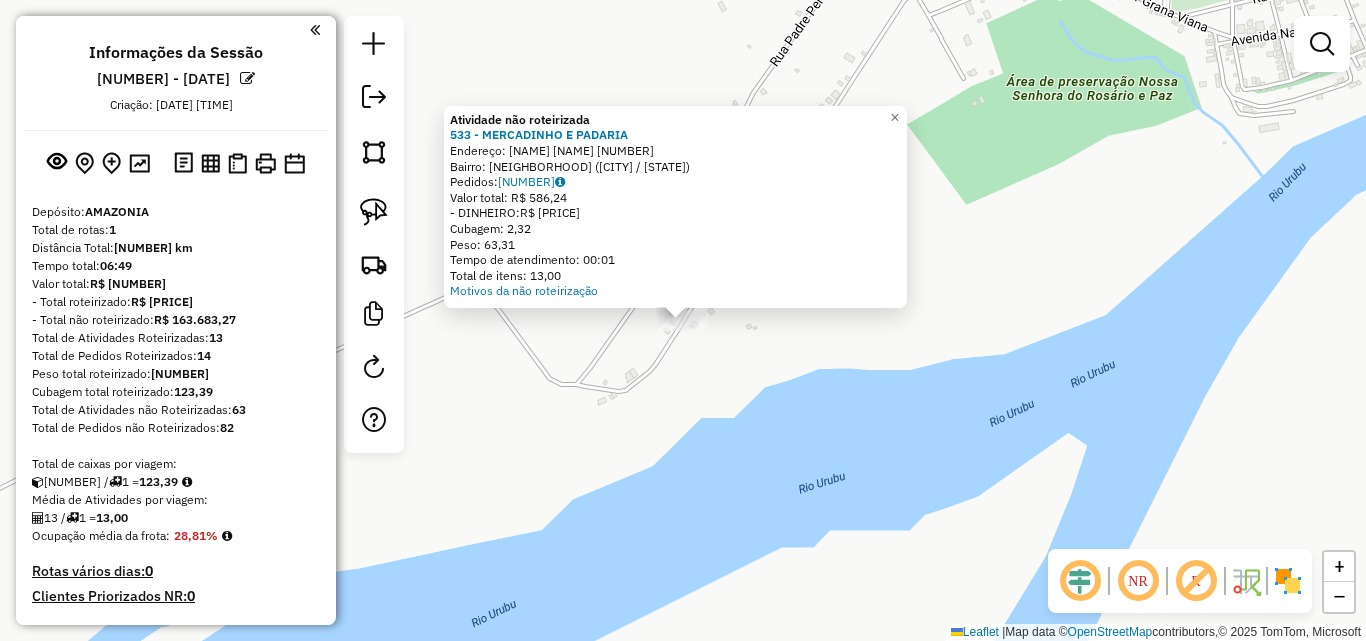 click on "Atividade não roteirizada [NUMBER] - [NAME]  Endereço:  [NAME] [NAME] [NUMBER]   Bairro: [NAME] ([CITY] / [STATE])   Pedidos:  [NUMBER]   Valor total: [CURRENCY] [NUMBER]   - [PAYMENT_METHOD]:  [CURRENCY] [NUMBER]   Cubagem: [NUMBER]   Peso: [NUMBER]   Tempo de atendimento: [TIME]   Total de itens: [NUMBER]  Motivos da não roteirização × Janela de atendimento Grade de atendimento Capacidade Transportadoras Veículos Cliente Pedidos  Rotas Selecione os dias de semana para filtrar as janelas de atendimento  Seg   Ter   Qua   Qui   Sex   Sáb   Dom  Informe o período da janela de atendimento: De: Até:  Filtrar exatamente a janela do cliente  Considerar janela de atendimento padrão  Selecione os dias de semana para filtrar as grades de atendimento  Seg   Ter   Qua   Qui   Sex   Sáb   Dom   Considerar clientes sem dia de atendimento cadastrado  Clientes fora do dia de atendimento selecionado Filtrar as atividades entre os valores definidos abaixo:  Peso mínimo:   Peso máximo:   Cubagem mínima:   Cubagem máxima:  De:   Até:  +" 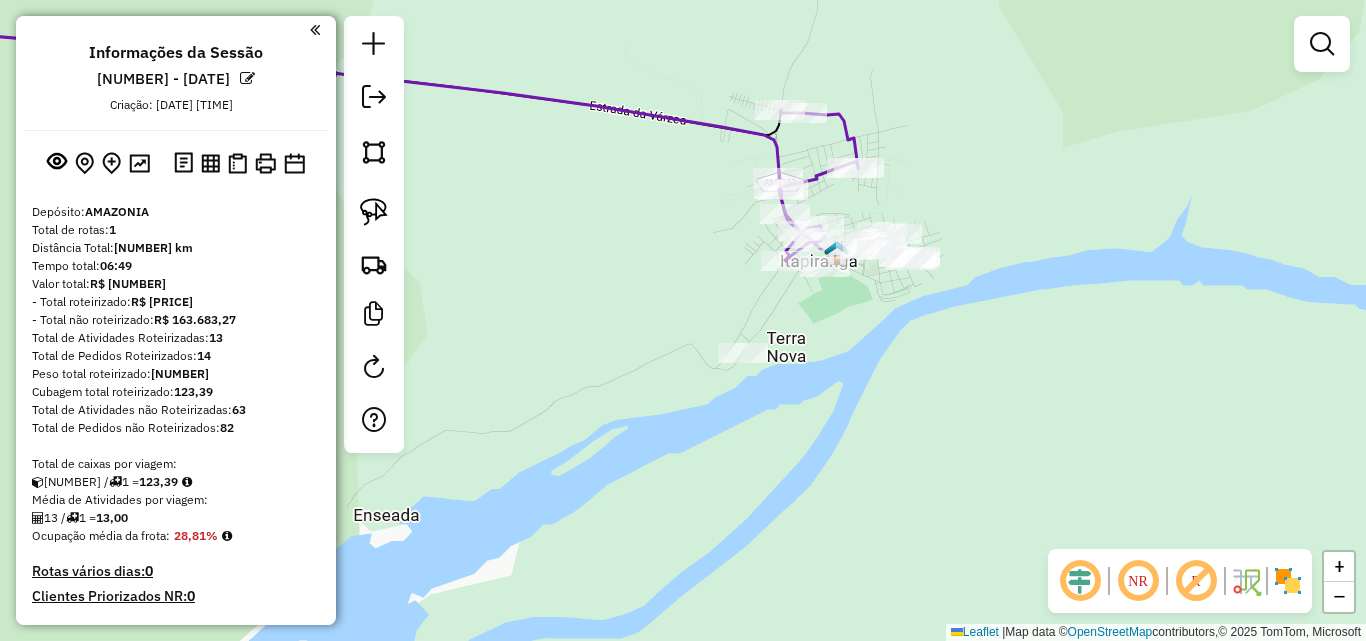 drag, startPoint x: 809, startPoint y: 338, endPoint x: 780, endPoint y: 360, distance: 36.40055 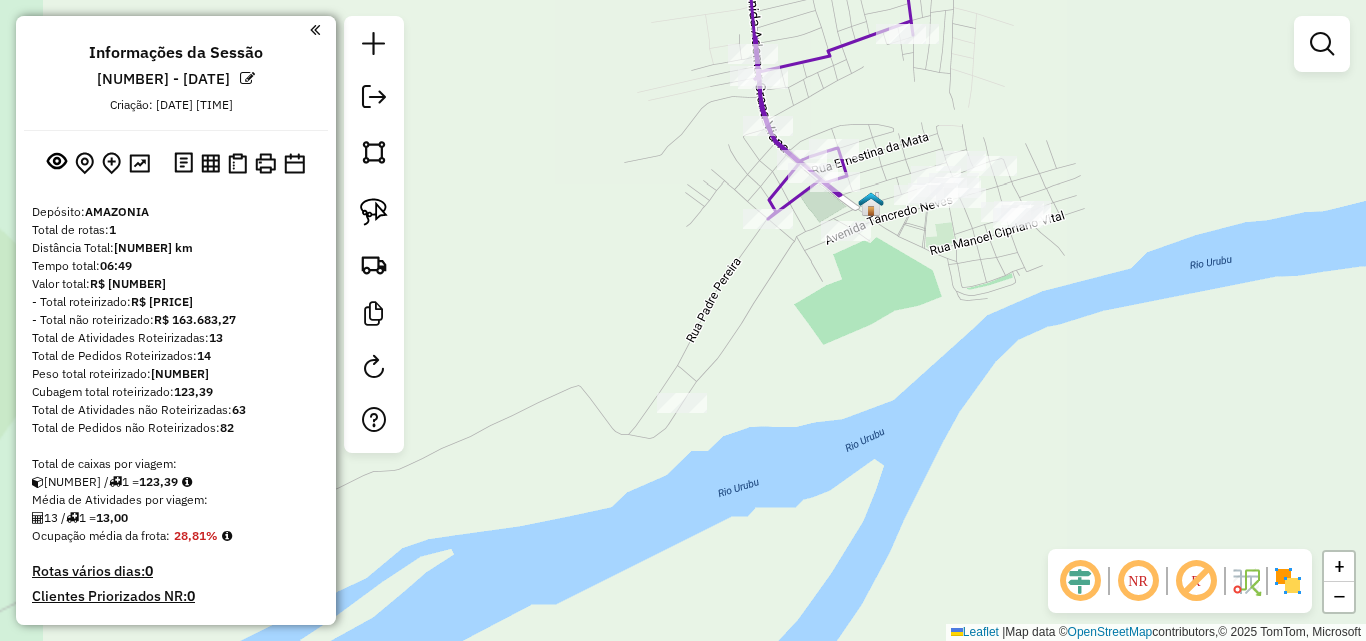 drag, startPoint x: 807, startPoint y: 338, endPoint x: 792, endPoint y: 353, distance: 21.213203 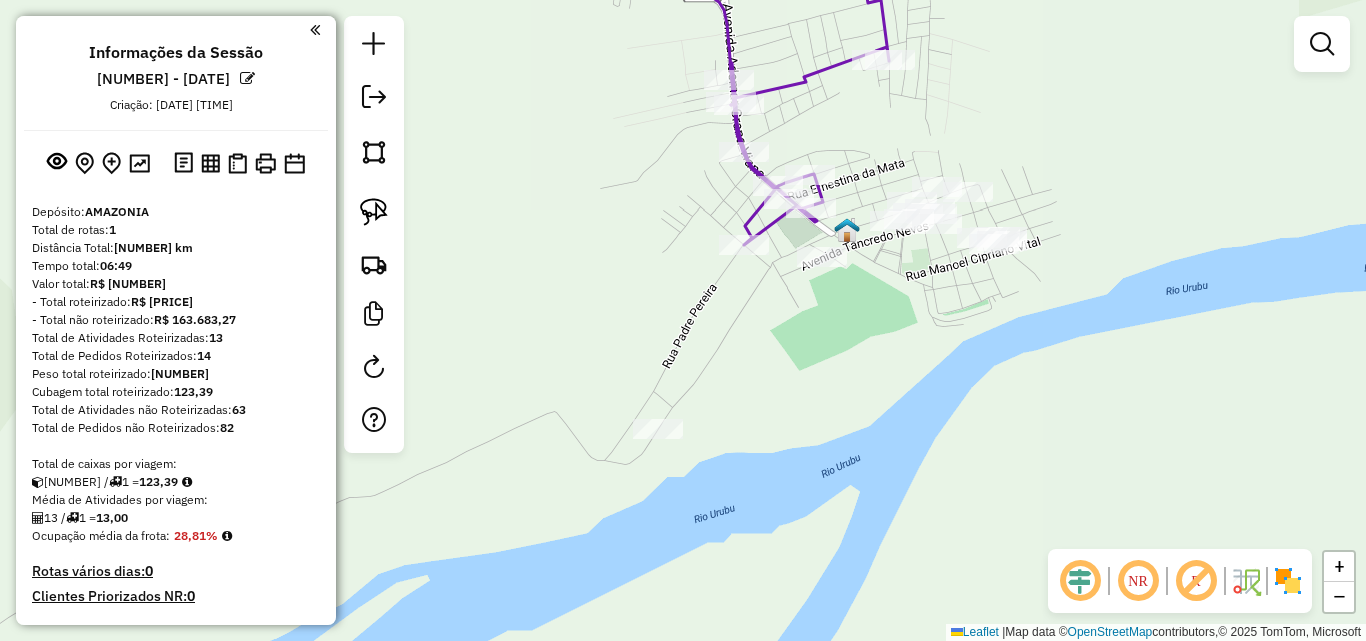 drag, startPoint x: 671, startPoint y: 315, endPoint x: 634, endPoint y: 356, distance: 55.226807 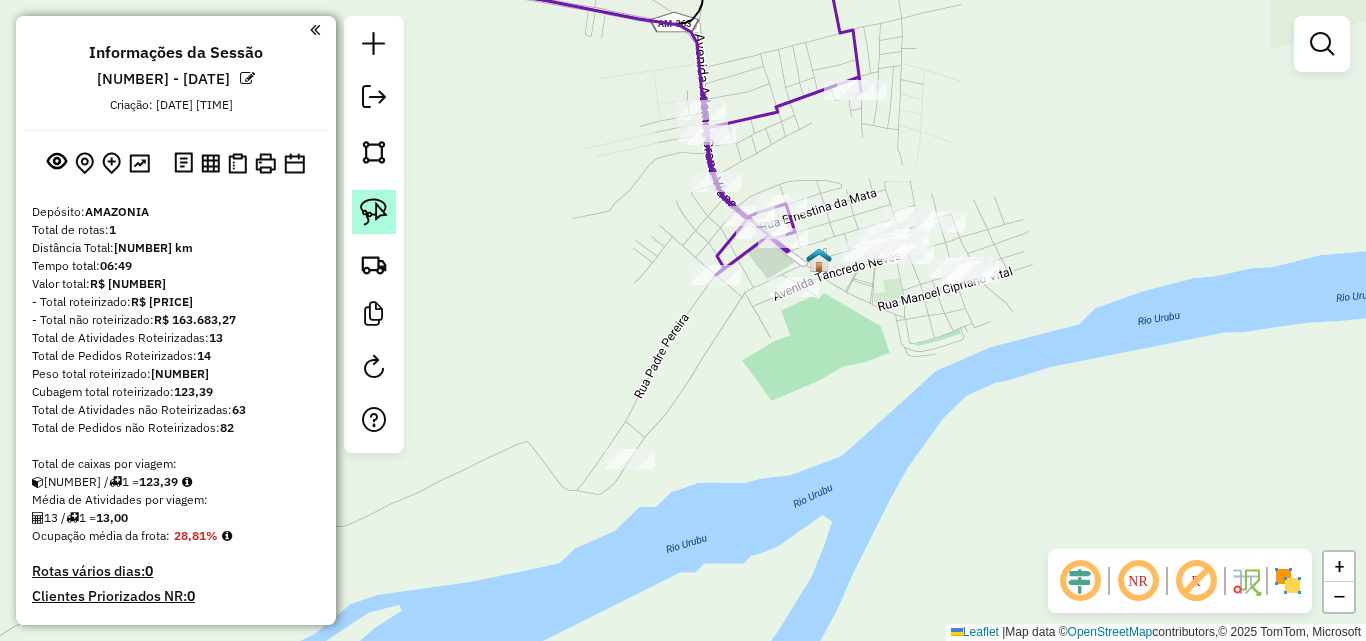 click 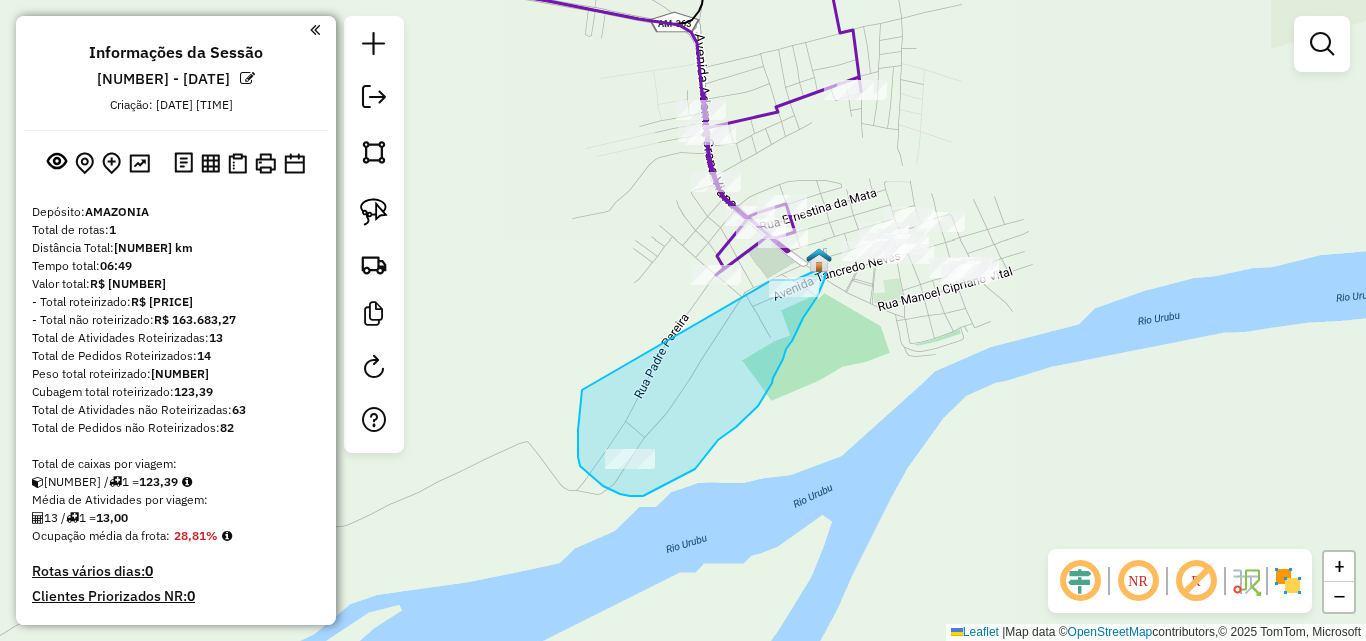 click on "Janela de atendimento Grade de atendimento Capacidade Transportadoras Veículos Cliente Pedidos  Rotas Selecione os dias de semana para filtrar as janelas de atendimento  Seg   Ter   Qua   Qui   Sex   Sáb   Dom  Informe o período da janela de atendimento: De: Até:  Filtrar exatamente a janela do cliente  Considerar janela de atendimento padrão  Selecione os dias de semana para filtrar as grades de atendimento  Seg   Ter   Qua   Qui   Sex   Sáb   Dom   Considerar clientes sem dia de atendimento cadastrado  Clientes fora do dia de atendimento selecionado Filtrar as atividades entre os valores definidos abaixo:  Peso mínimo:   Peso máximo:   Cubagem mínima:   Cubagem máxima:   De:   Até:  Filtrar as atividades entre o tempo de atendimento definido abaixo:  De:   Até:   Considerar capacidade total dos clientes não roteirizados Transportadora: Selecione um ou mais itens Tipo de veículo: Selecione um ou mais itens Veículo: Selecione um ou mais itens Motorista: Selecione um ou mais itens Nome: Rótulo:" 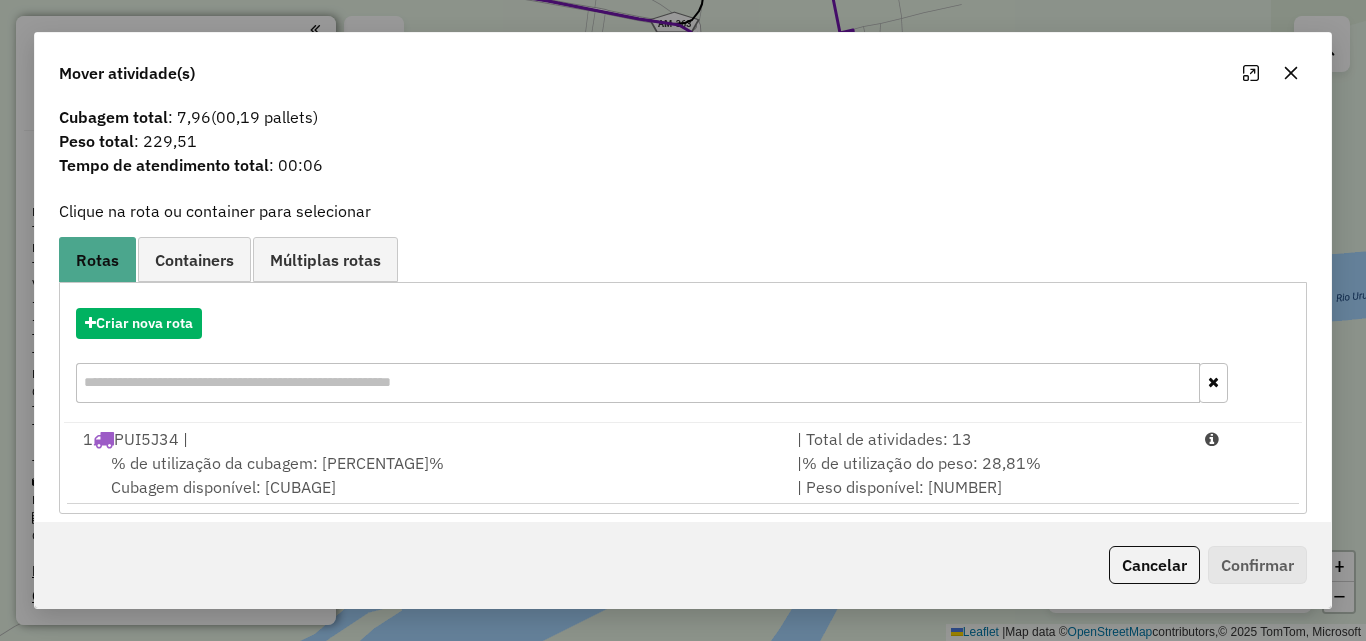 scroll, scrollTop: 48, scrollLeft: 0, axis: vertical 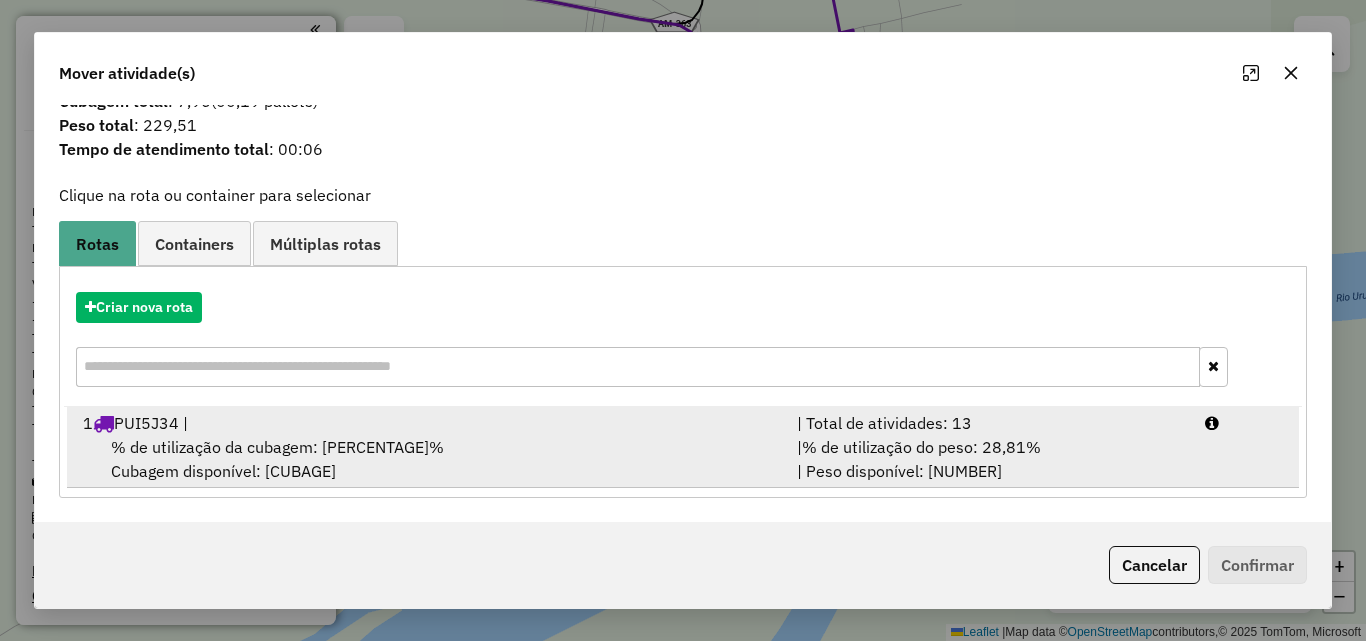 click on "1  PUI5J34 |" at bounding box center [428, 423] 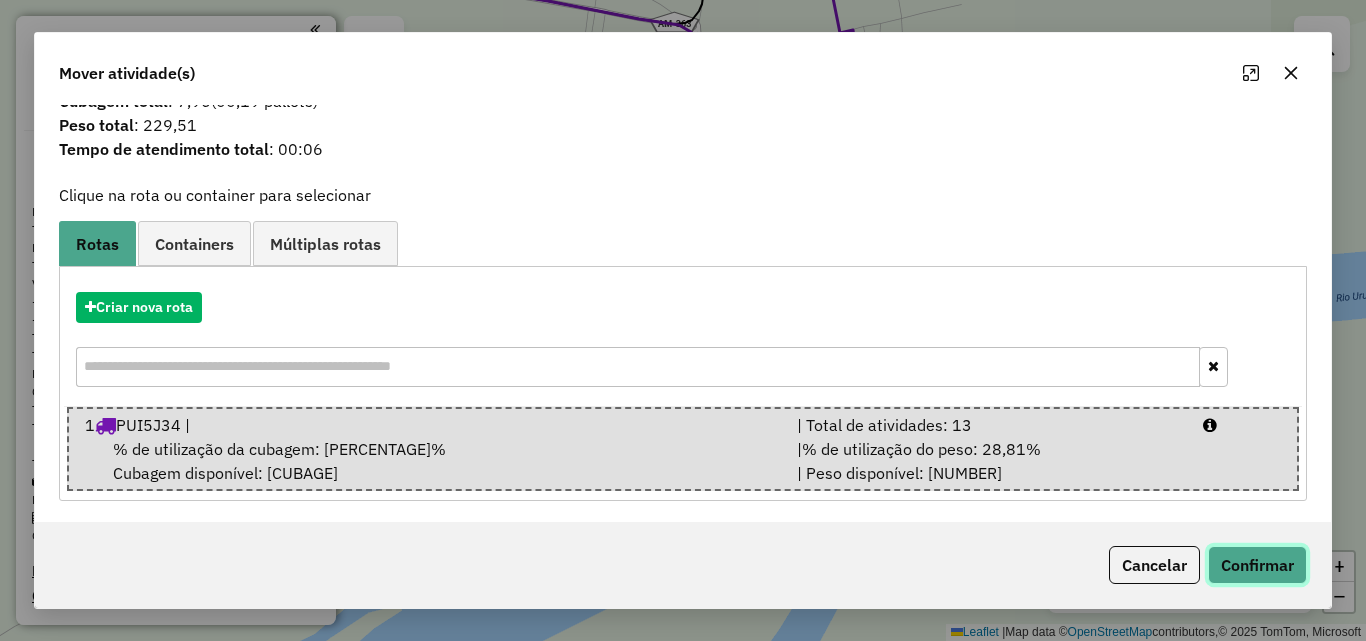 click on "Confirmar" 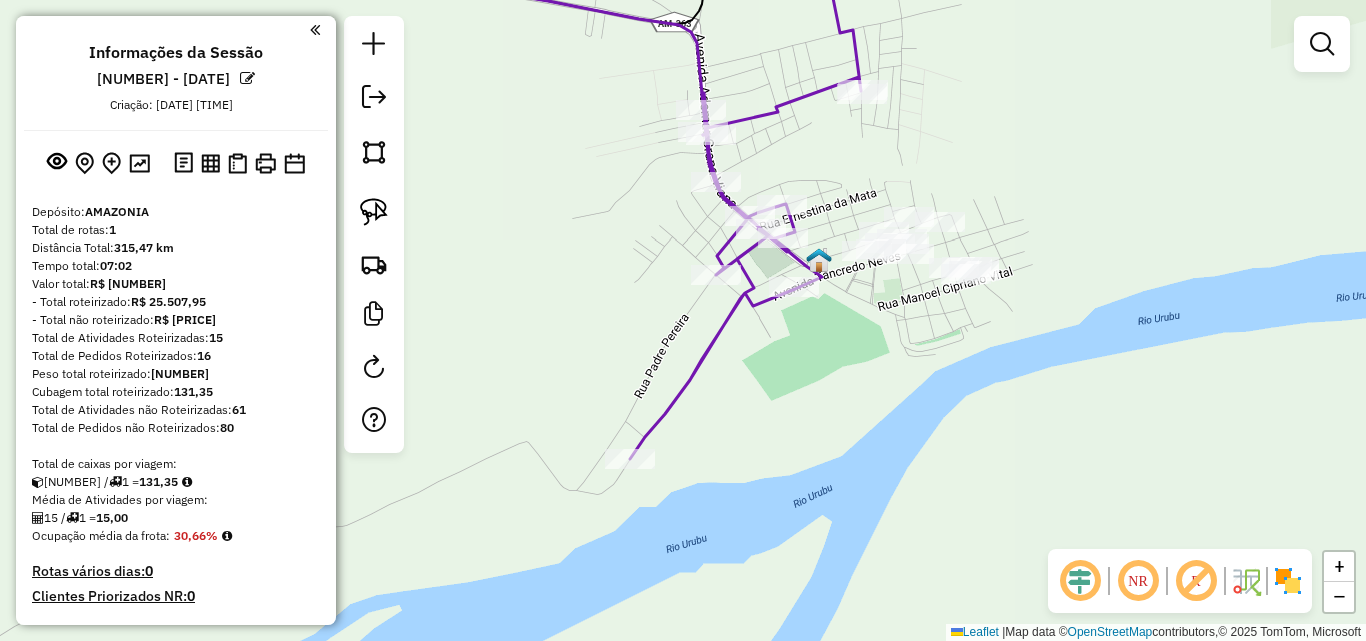 scroll, scrollTop: 0, scrollLeft: 0, axis: both 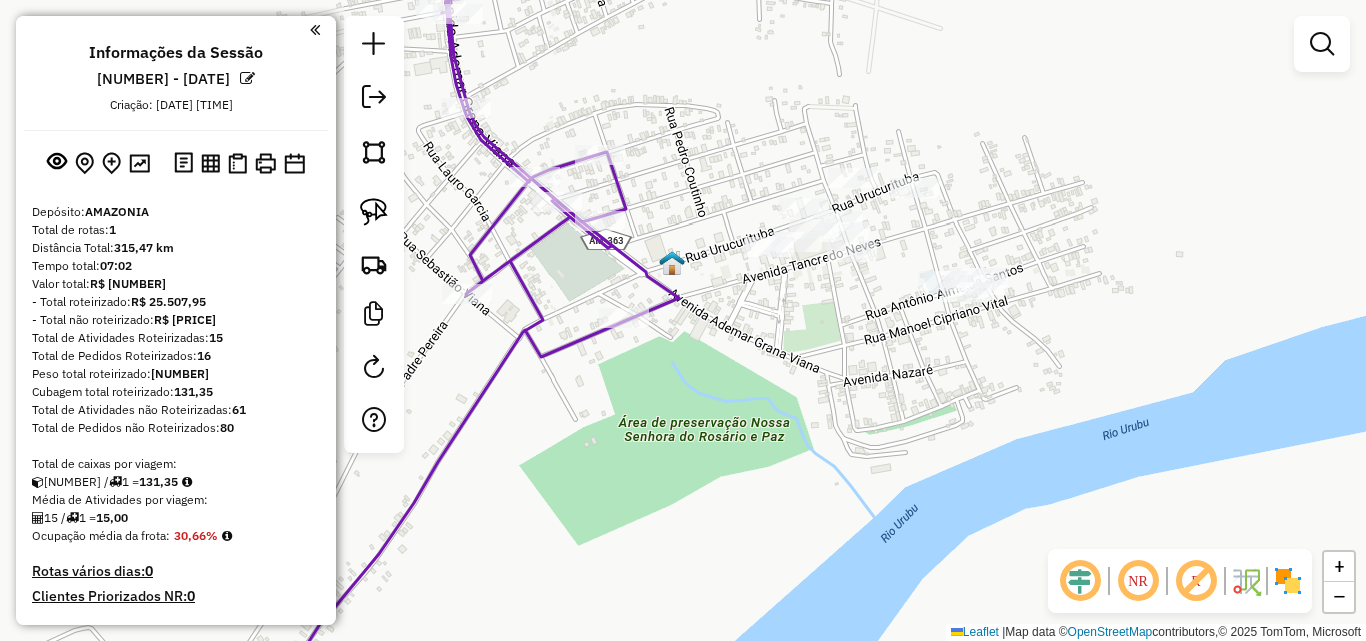 drag, startPoint x: 758, startPoint y: 321, endPoint x: 713, endPoint y: 347, distance: 51.971146 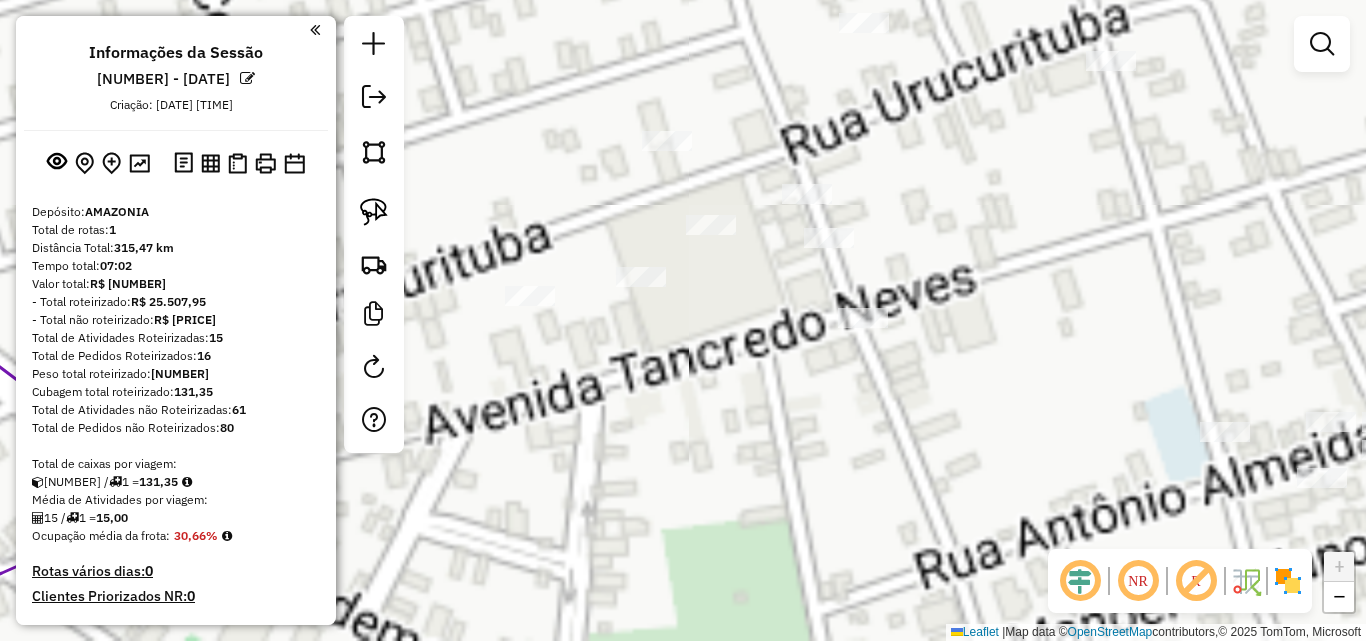 drag, startPoint x: 786, startPoint y: 310, endPoint x: 708, endPoint y: 457, distance: 166.41214 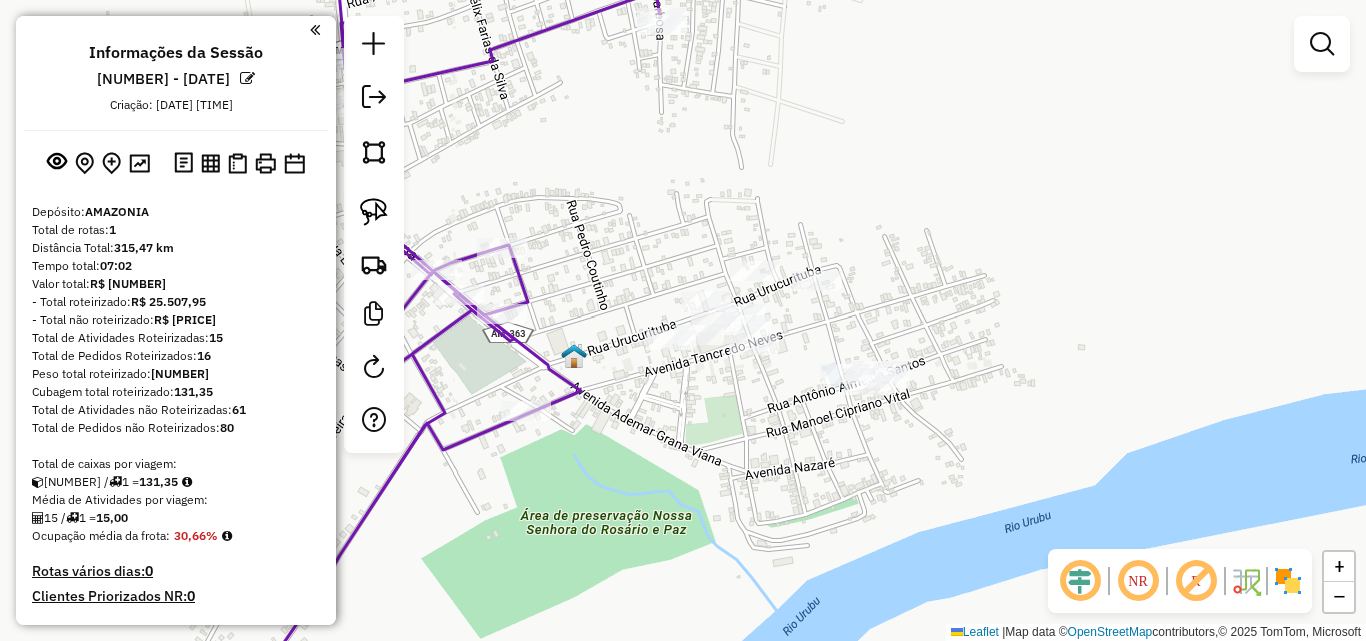 drag, startPoint x: 903, startPoint y: 395, endPoint x: 773, endPoint y: 320, distance: 150.08331 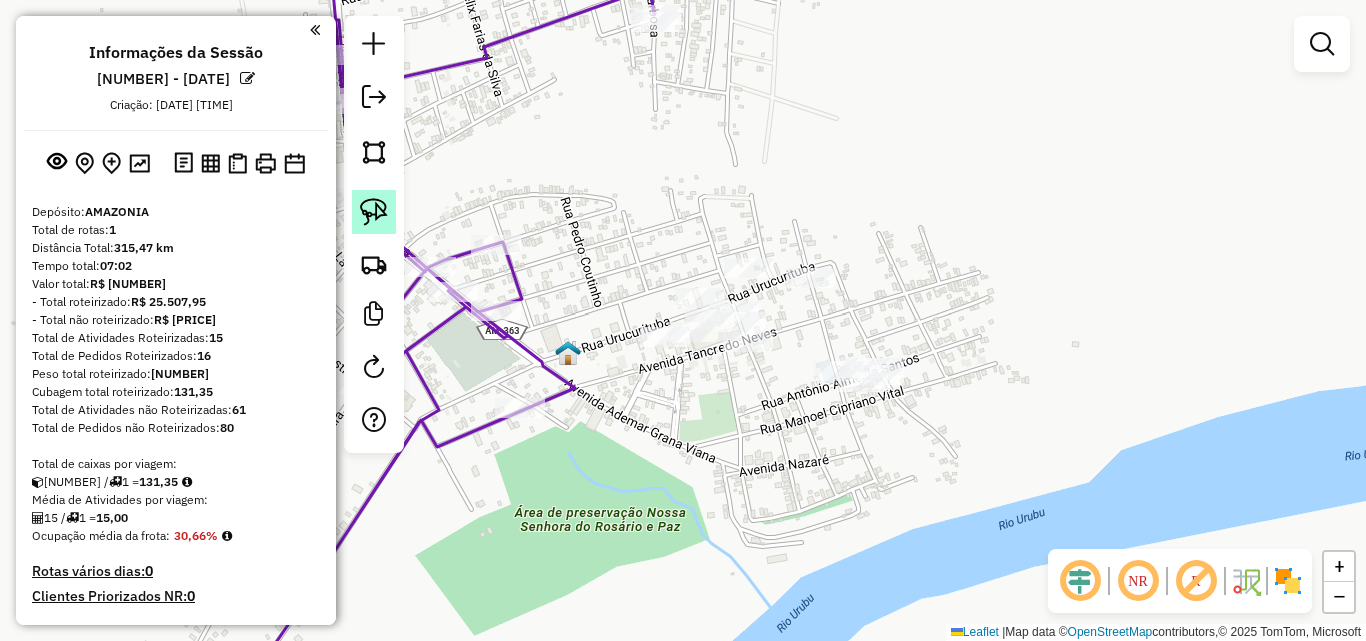 click 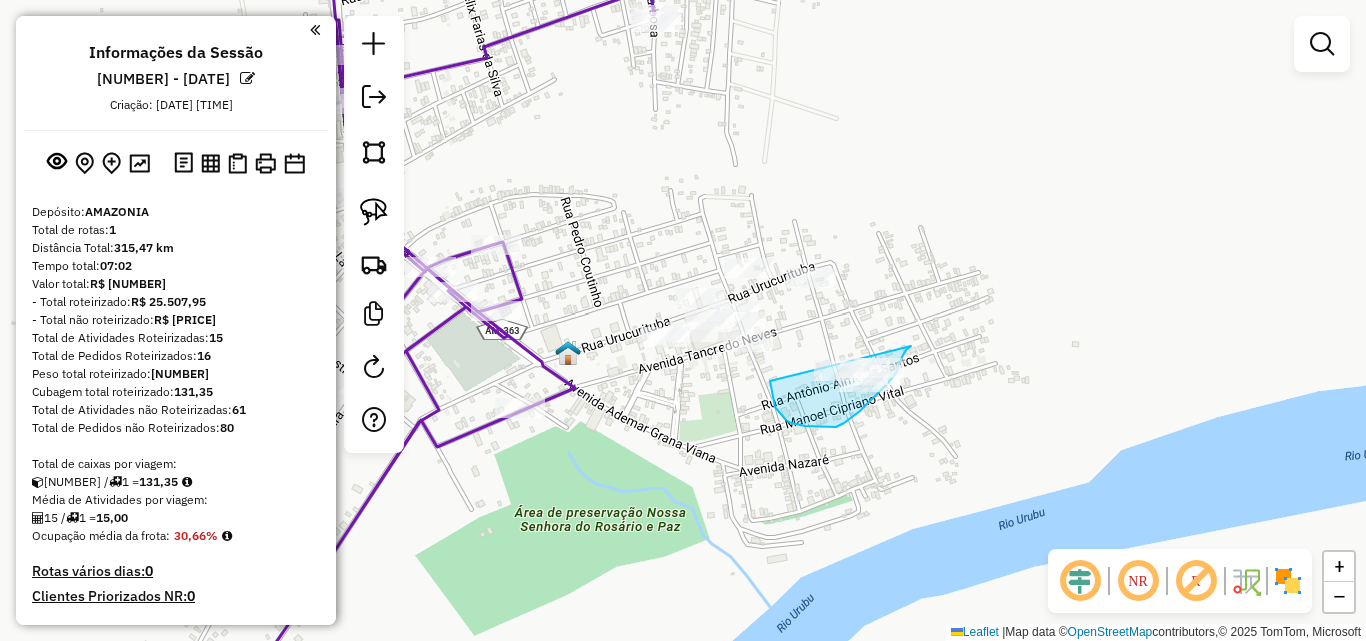drag, startPoint x: 770, startPoint y: 381, endPoint x: 910, endPoint y: 346, distance: 144.3087 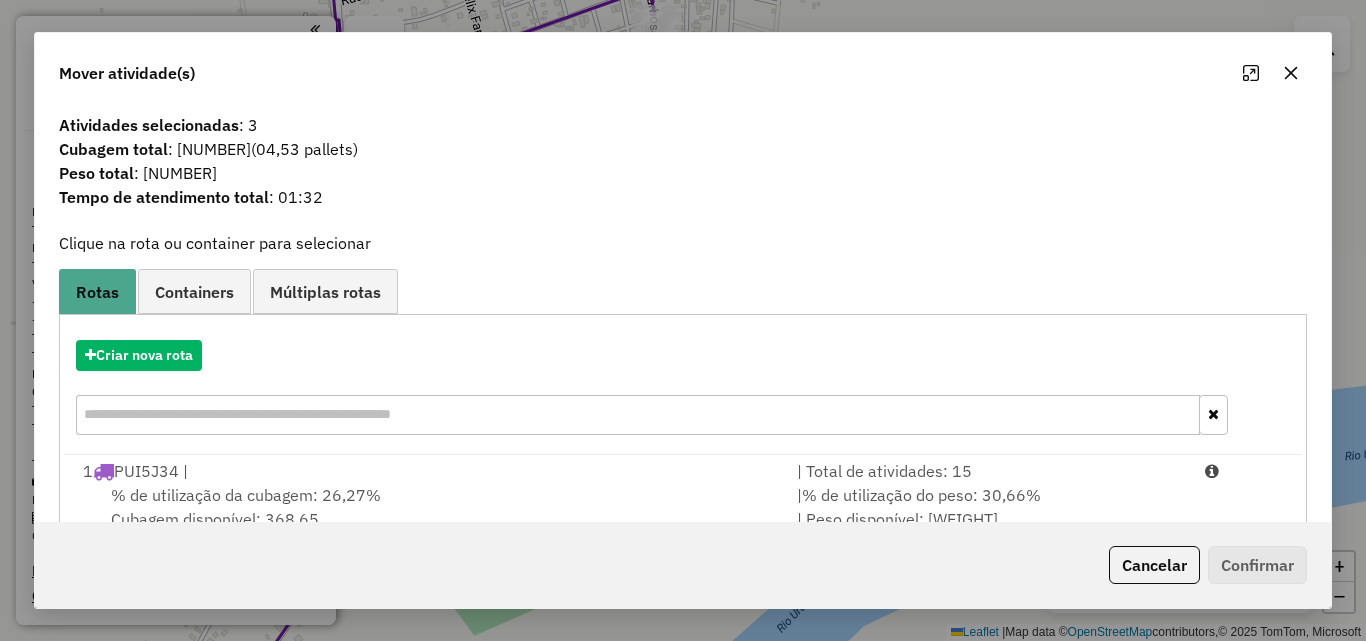 click 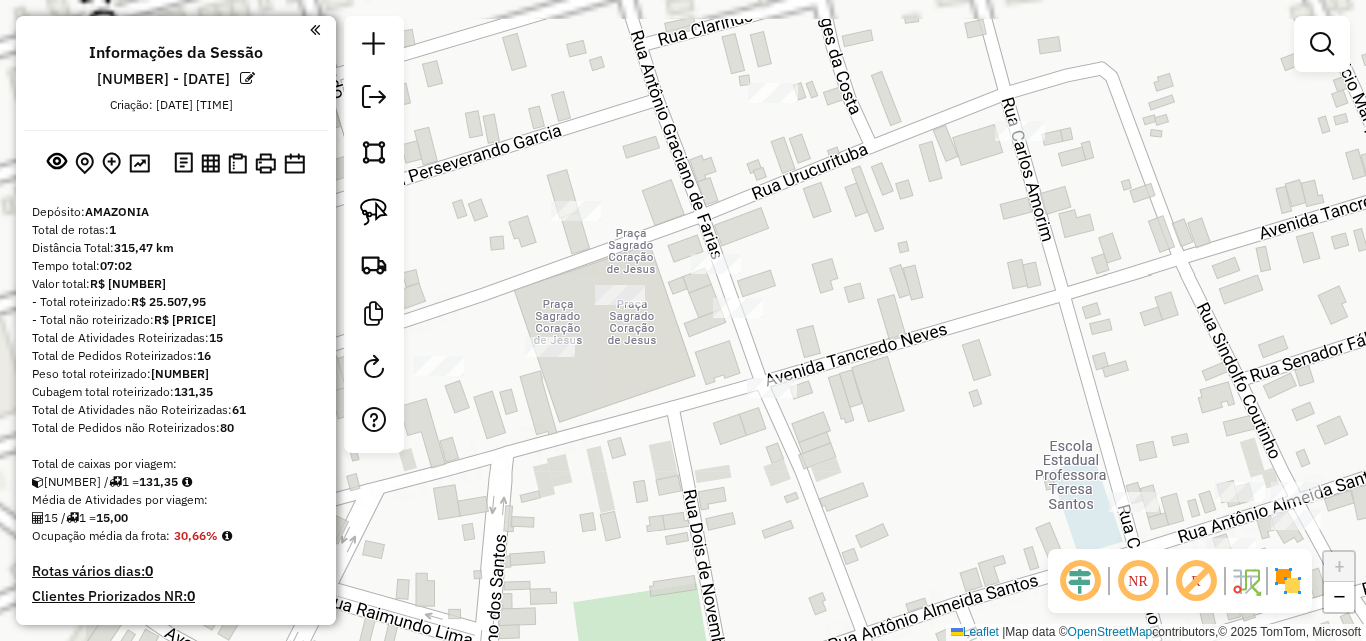drag, startPoint x: 744, startPoint y: 295, endPoint x: 919, endPoint y: 305, distance: 175.28548 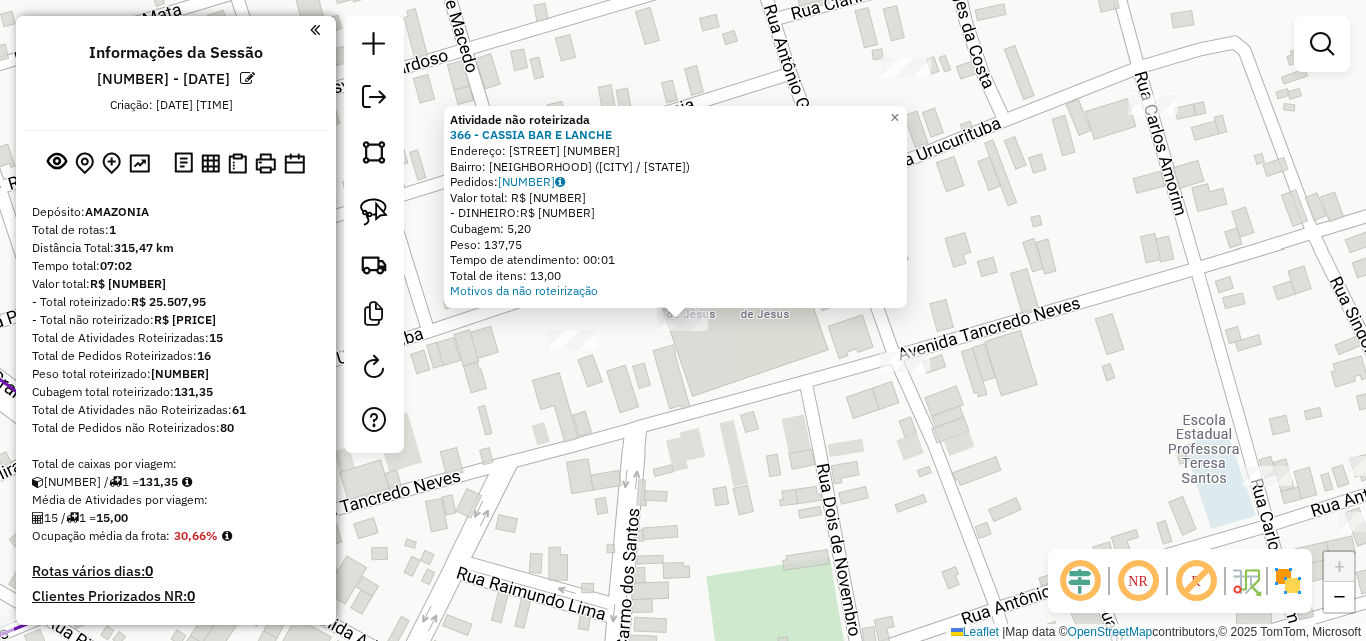 click on "Atividade não roteirizada [NUMBER] - CASSIA BAR E LANCHE  Endereço:  Praca sagrado coracao de Jesus [NUMBER]   Bairro: SAO TOME ([CITY] / [AM])   Pedidos:  [NUMBER]   Valor total: R$ [PRICE]   - DINHEIRO:  R$ [PRICE]   Cubagem: [NUMBER]   Peso: [NUMBER]   Tempo de atendimento: [TIME]   Total de itens: [NUMBER]  Motivos da não roteirização × Janela de atendimento Grade de atendimento Capacidade Transportadoras Veículos Cliente Pedidos  Rotas Selecione os dias de semana para filtrar as janelas de atendimento  Seg   Ter   Qua   Qui   Sex   Sáb   Dom  Informe o período da janela de atendimento: De: Até:  Filtrar exatamente a janela do cliente  Considerar janela de atendimento padrão  Selecione os dias de semana para filtrar as grades de atendimento  Seg   Ter   Qua   Qui   Sex   Sáb   Dom   Considerar clientes sem dia de atendimento cadastrado  Clientes fora do dia de atendimento selecionado Filtrar as atividades entre os valores definidos abaixo:  Peso mínimo:   Peso máximo:   Cubagem mínima:   Cubagem máxima:   De:  De:" 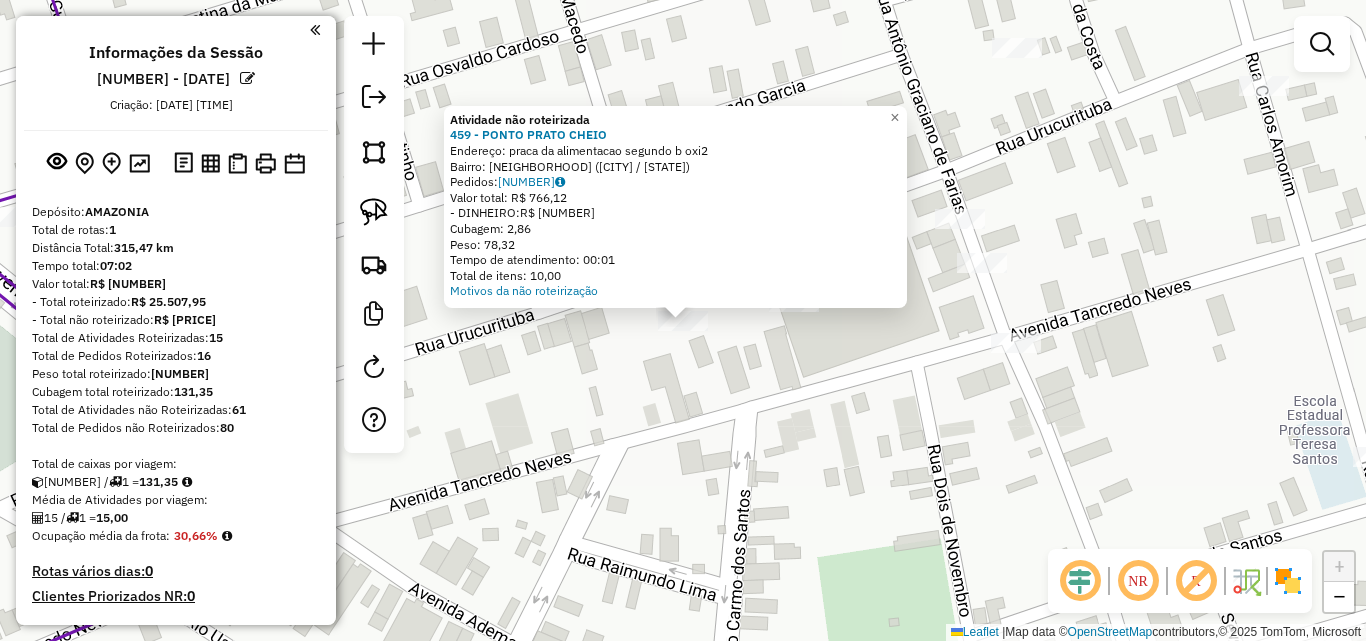 click on "Atividade não roteirizada [NUMBER] - [BUSINESS_NAME]  Endereço:  [STREET_NAME] [NUMBER]   Bairro: [NEIGHBORHOOD] ([CITY] / [STATE])   Pedidos:  [ORDER_ID]   Valor total: R$ [PRICE]   - DINHEIRO:  R$ [PRICE]   Cubagem: [CUBAGE]   Peso: [WEIGHT]   Tempo de atendimento: [TIME]   Total de itens: [NUMBER]  Motivos da não roteirização × Janela de atendimento Grade de atendimento Capacidade Transportadoras Veículos Cliente Pedidos  Rotas Selecione os dias de semana para filtrar as janelas de atendimento  Seg   Ter   Qua   Qui   Sex   Sáb   Dom  Informe o período da janela de atendimento: De: Até:  Filtrar exatamente a janela do cliente  Considerar janela de atendimento padrão  Selecione os dias de semana para filtrar as grades de atendimento  Seg   Ter   Qua   Qui   Sex   Sáb   Dom   Considerar clientes sem dia de atendimento cadastrado  Clientes fora do dia de atendimento selecionado Filtrar as atividades entre os valores definidos abaixo:  Peso mínimo:   Peso máximo:   Cubagem mínima:   Cubagem máxima:   De:  +" 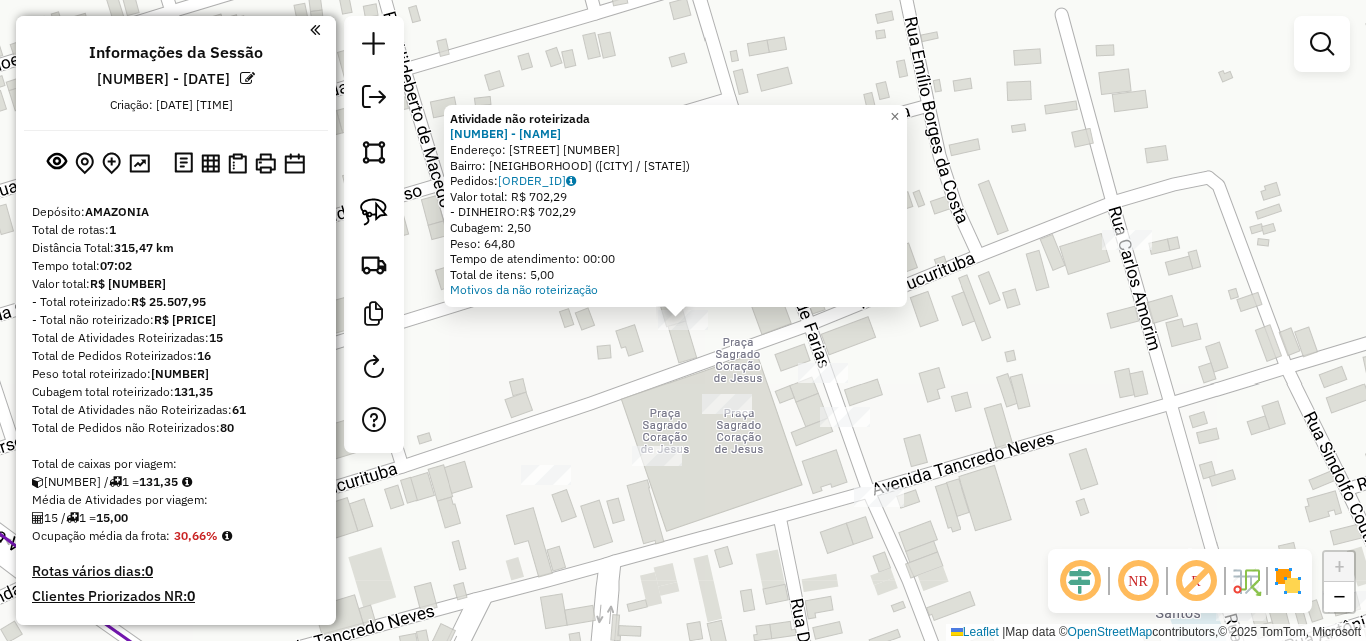 click on "Atividade não roteirizada [NUMBER] - BAR DO DUIA  Endereço:  Rua Urucurituba SN   Bairro: CENTRO ([CITY] / [AM])   Pedidos:  [NUMBER]   Valor total: R$ [PRICE]   - DINHEIRO:  R$ [PRICE]   Cubagem: [NUMBER]   Peso: [NUMBER]   Tempo de atendimento: [TIME]   Total de itens: [NUMBER]  Motivos da não roteirização × Janela de atendimento Grade de atendimento Capacidade Transportadoras Veículos Cliente Pedidos  Rotas Selecione os dias de semana para filtrar as janelas de atendimento  Seg   Ter   Qua   Qui   Sex   Sáb   Dom  Informe o período da janela de atendimento: De: Até:  Filtrar exatamente a janela do cliente  Considerar janela de atendimento padrão  Selecione os dias de semana para filtrar as grades de atendimento  Seg   Ter   Qua   Qui   Sex   Sáb   Dom   Considerar clientes sem dia de atendimento cadastrado  Clientes fora do dia de atendimento selecionado Filtrar as atividades entre os valores definidos abaixo:  Peso mínimo:   Peso máximo:   Cubagem mínima:   Cubagem máxima:   De:   Até:   De:   Até:  De:" 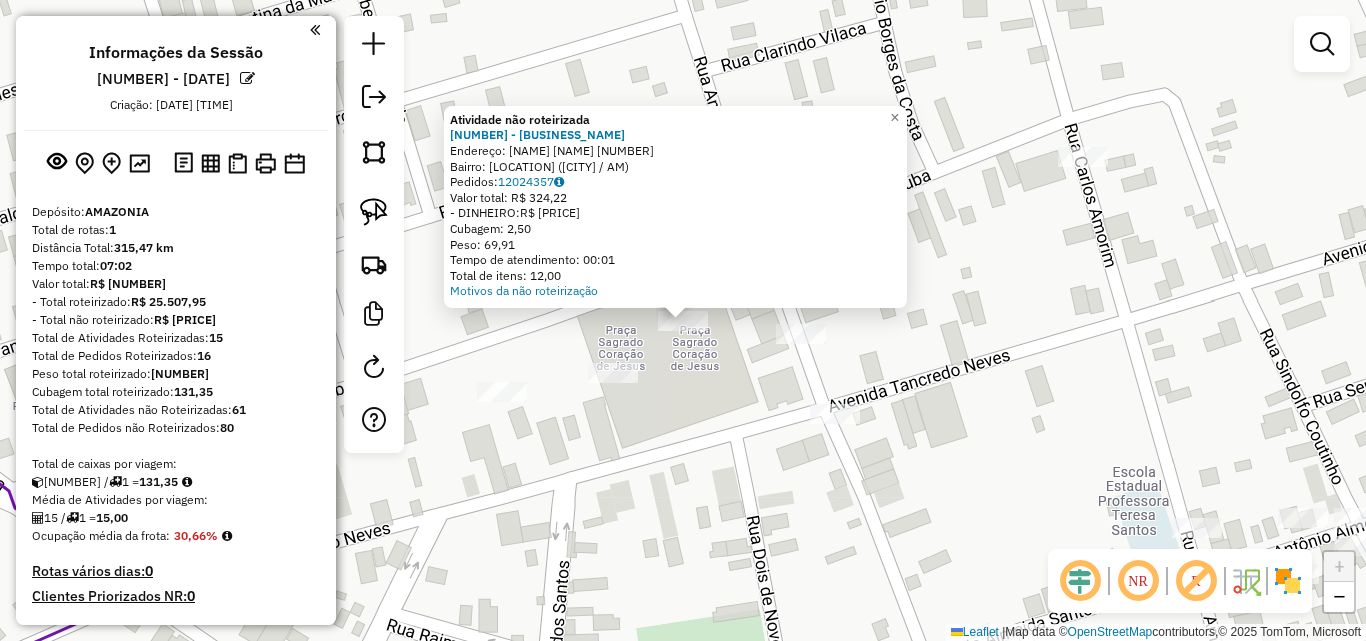 click on "Atividade não roteirizada [NUMBER] - [BRAND]  Endereço:  [STREET] [NUMBER]   Bairro: [LOCATION] ([CITY] / AM)   Pedidos:  [NUMBER]   Valor total: R$ [NUMBER]   - [PAYMENT_METHOD]:  R$ [NUMBER]   Cubagem: [NUMBER]   Peso: [NUMBER]   Tempo de atendimento: [TIME]   Total de itens: [NUMBER]  Motivos da não roteirização × Janela de atendimento Grade de atendimento Capacidade Transportadoras Veículos Cliente Pedidos  Rotas Selecione os dias de semana para filtrar as janelas de atendimento  Seg   Ter   Qua   Qui   Sex   Sáb   Dom  Informe o período da janela de atendimento: De: Até:  Filtrar exatamente a janela do cliente  Considerar janela de atendimento padrão  Selecione os dias de semana para filtrar as grades de atendimento  Seg   Ter   Qua   Qui   Sex   Sáb   Dom   Considerar clientes sem dia de atendimento cadastrado  Clientes fora do dia de atendimento selecionado Filtrar as atividades entre os valores definidos abaixo:  Peso mínimo:   Peso máximo:   Cubagem mínima:   Cubagem máxima:  De:" 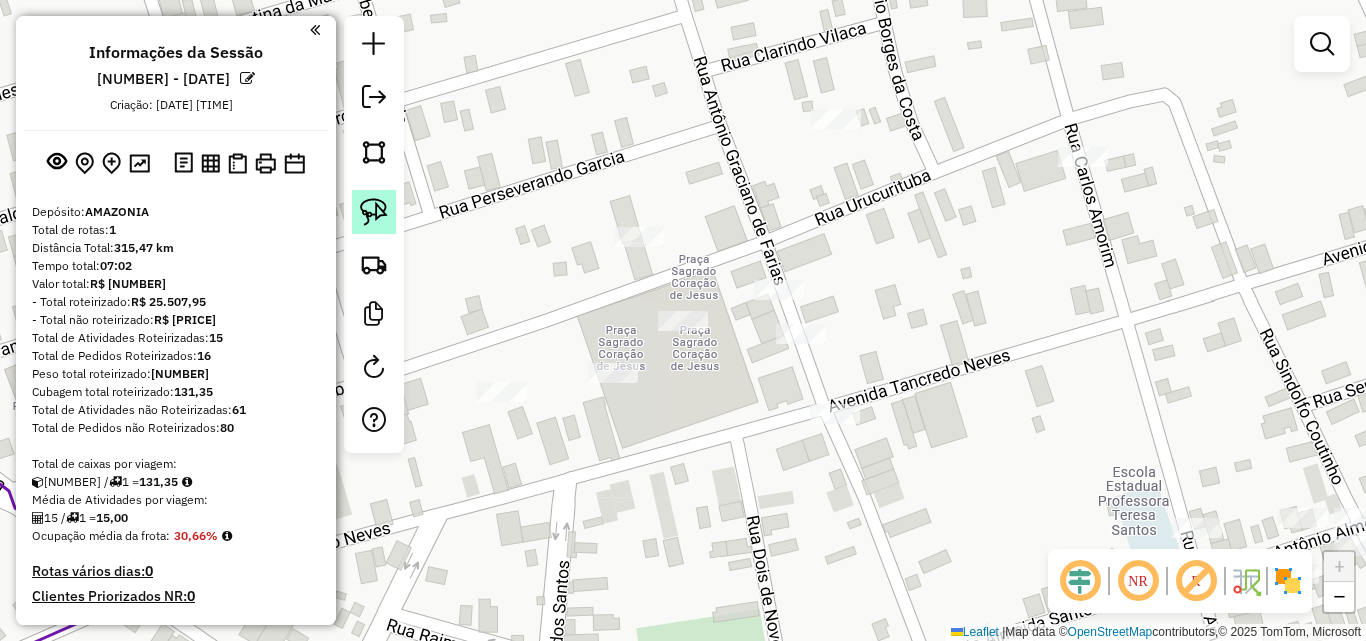 click 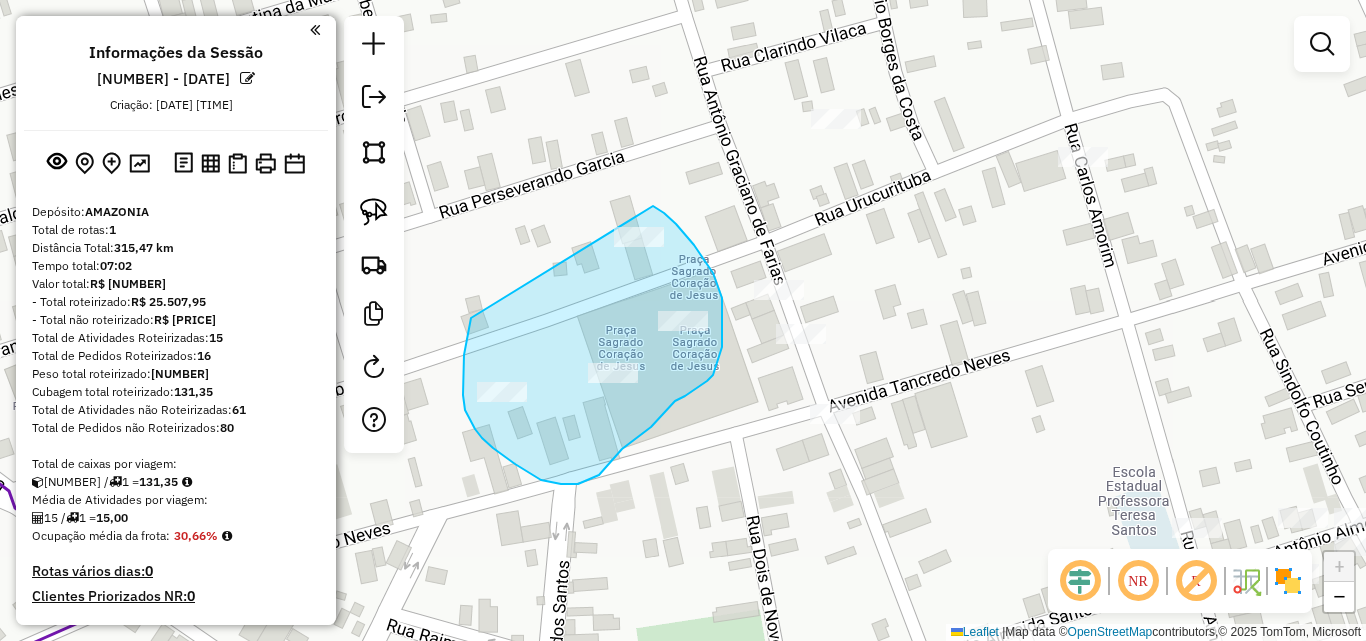 drag, startPoint x: 463, startPoint y: 395, endPoint x: 610, endPoint y: 178, distance: 262.10303 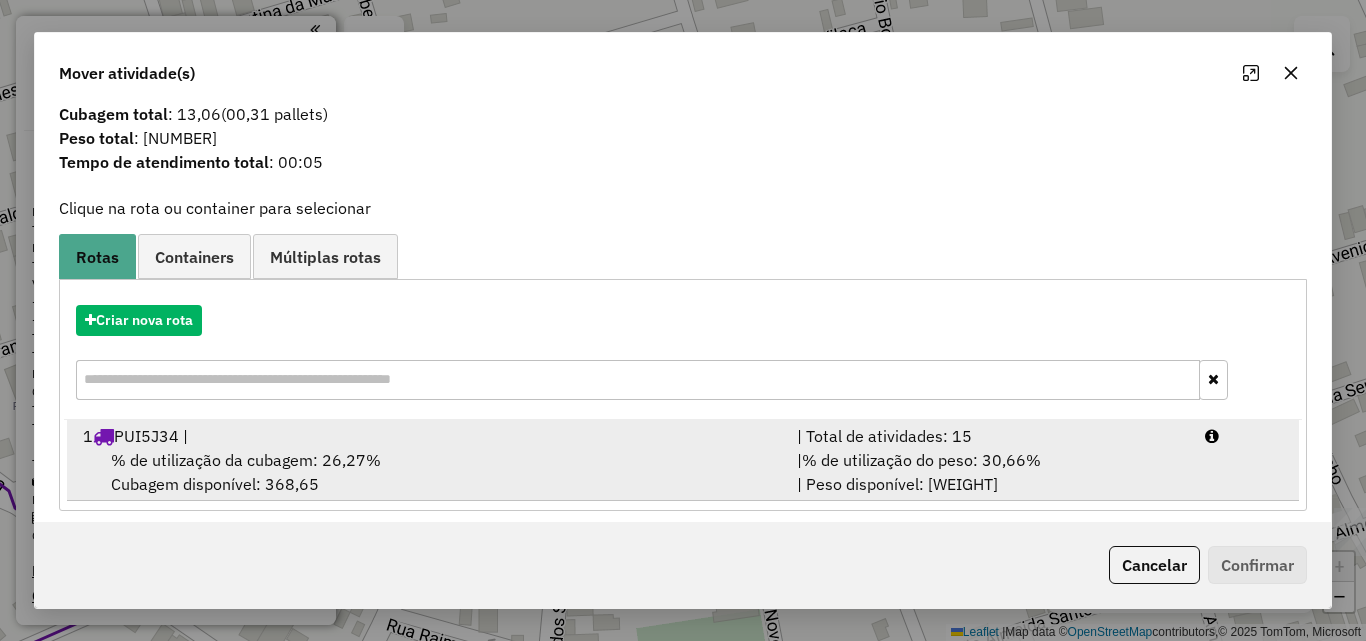 scroll, scrollTop: 48, scrollLeft: 0, axis: vertical 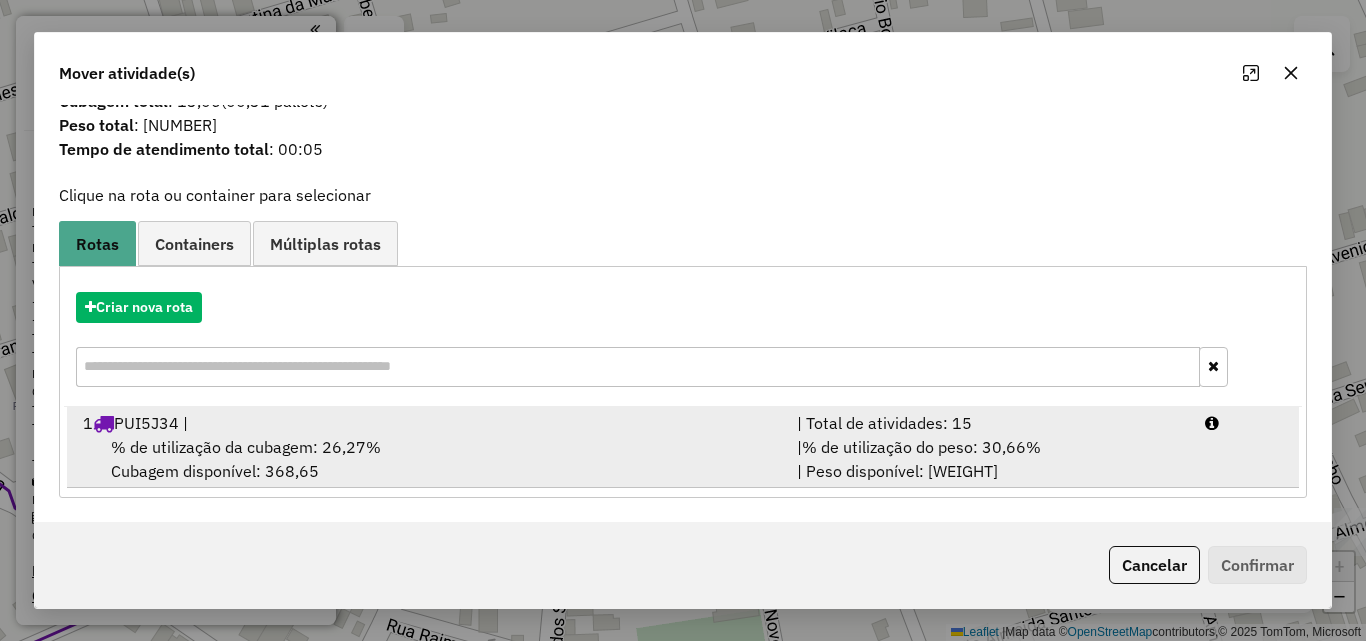 click on "% de utilização da cubagem: [PERCENTAGE]%  Cubagem disponível: [CUBAGE]" at bounding box center [428, 459] 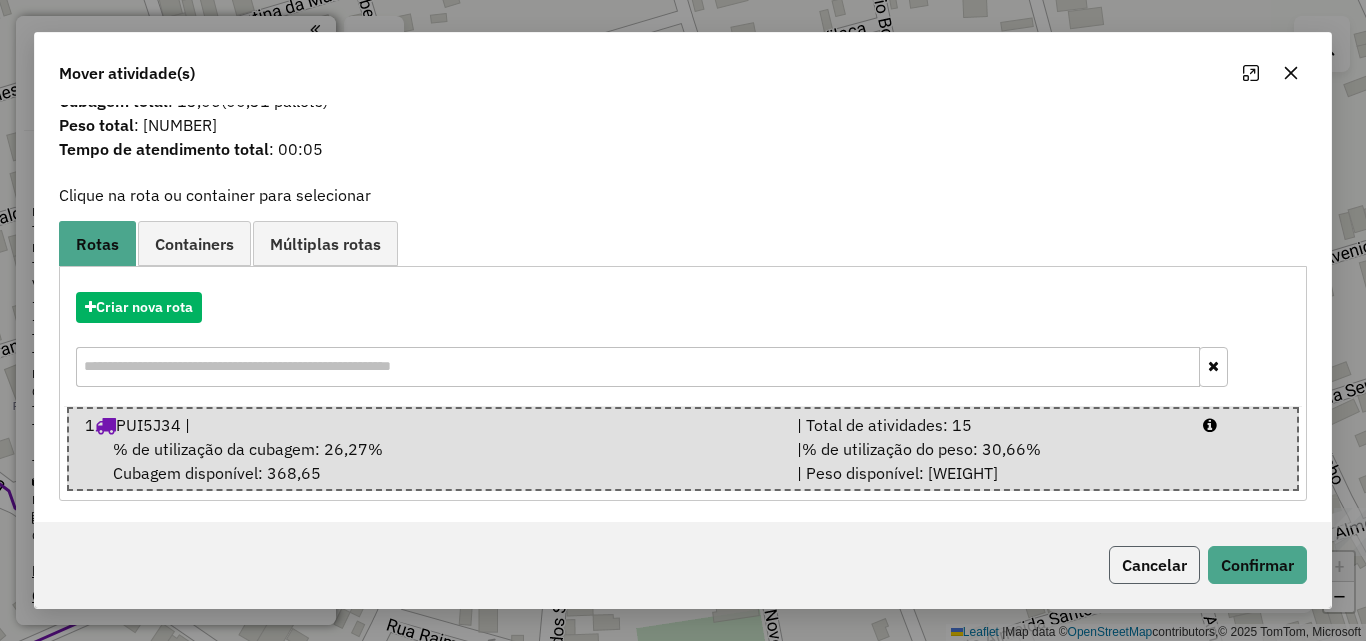 click on "Cancelar" 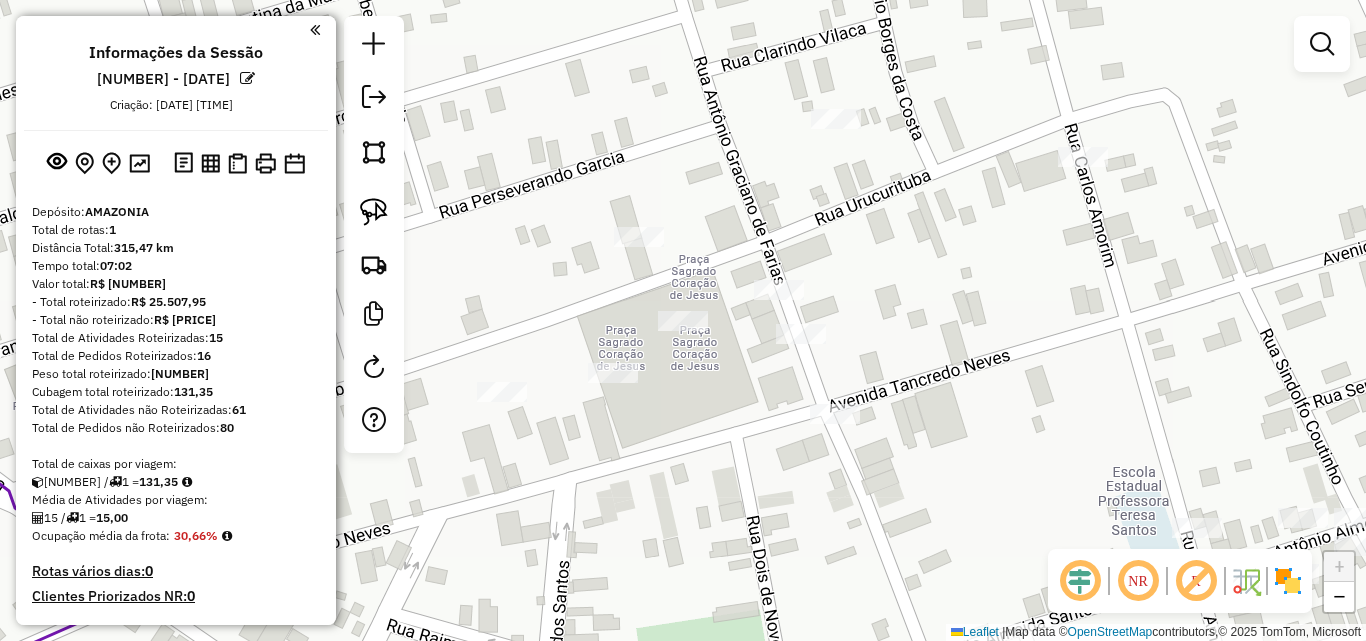 scroll, scrollTop: 0, scrollLeft: 0, axis: both 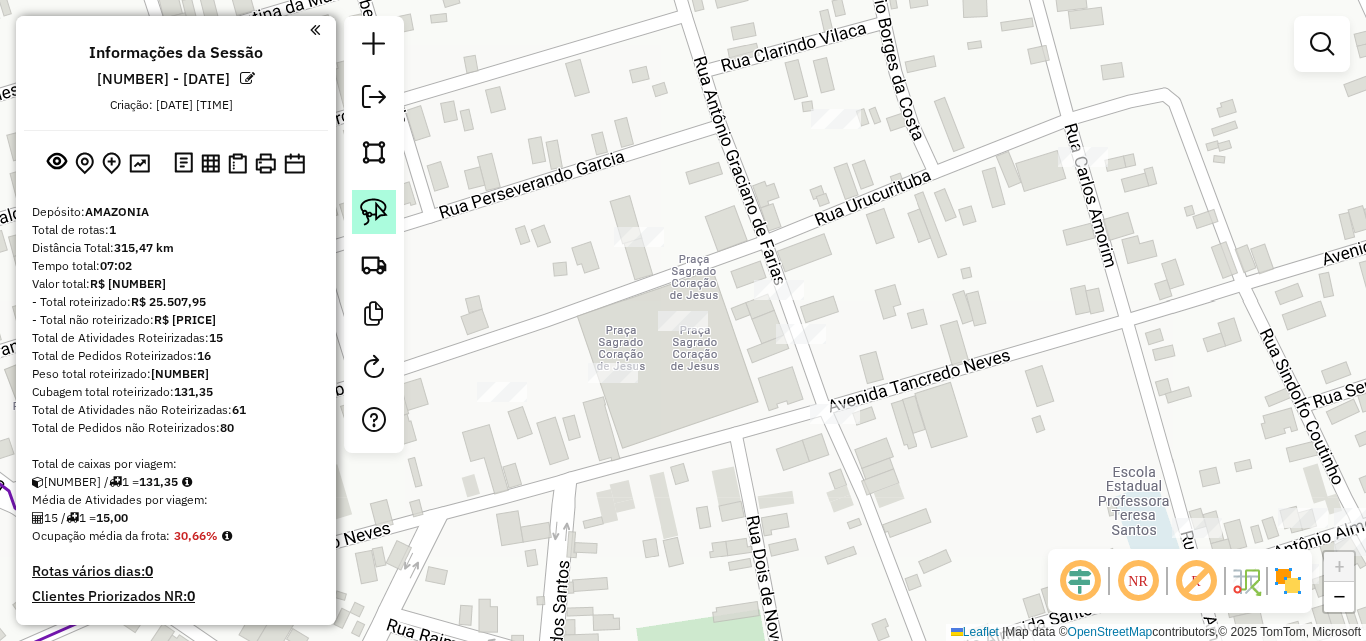 click 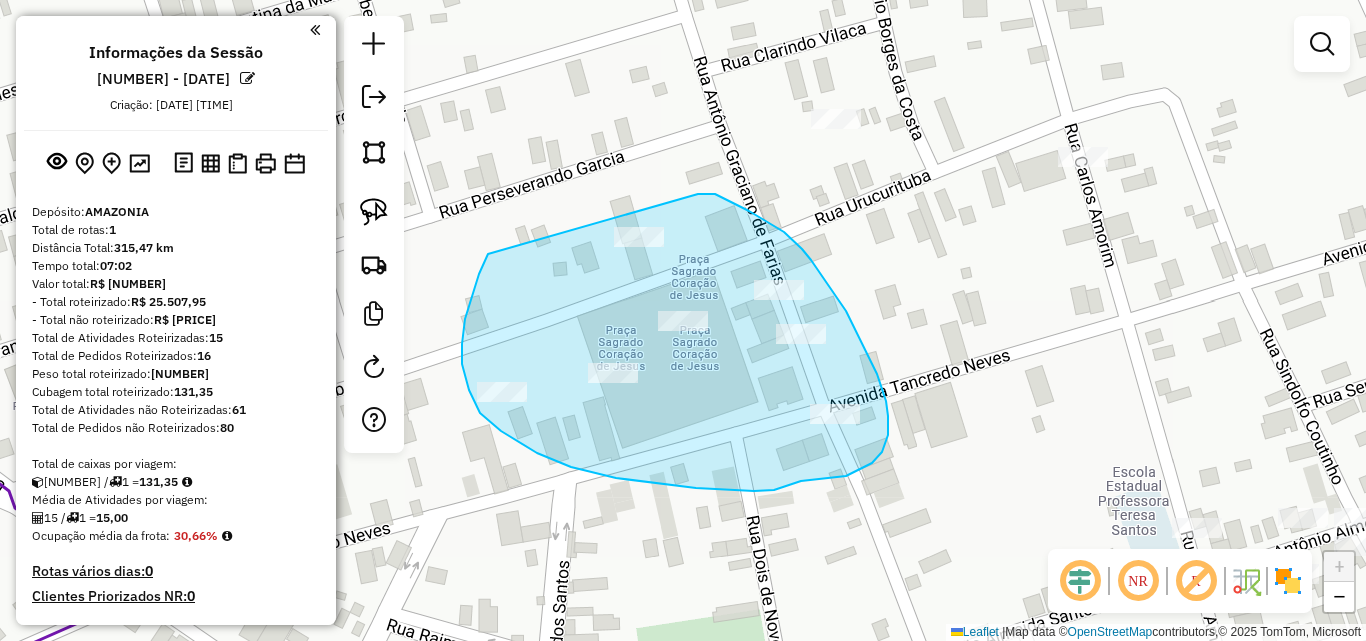 drag, startPoint x: 486, startPoint y: 258, endPoint x: 646, endPoint y: 193, distance: 172.69916 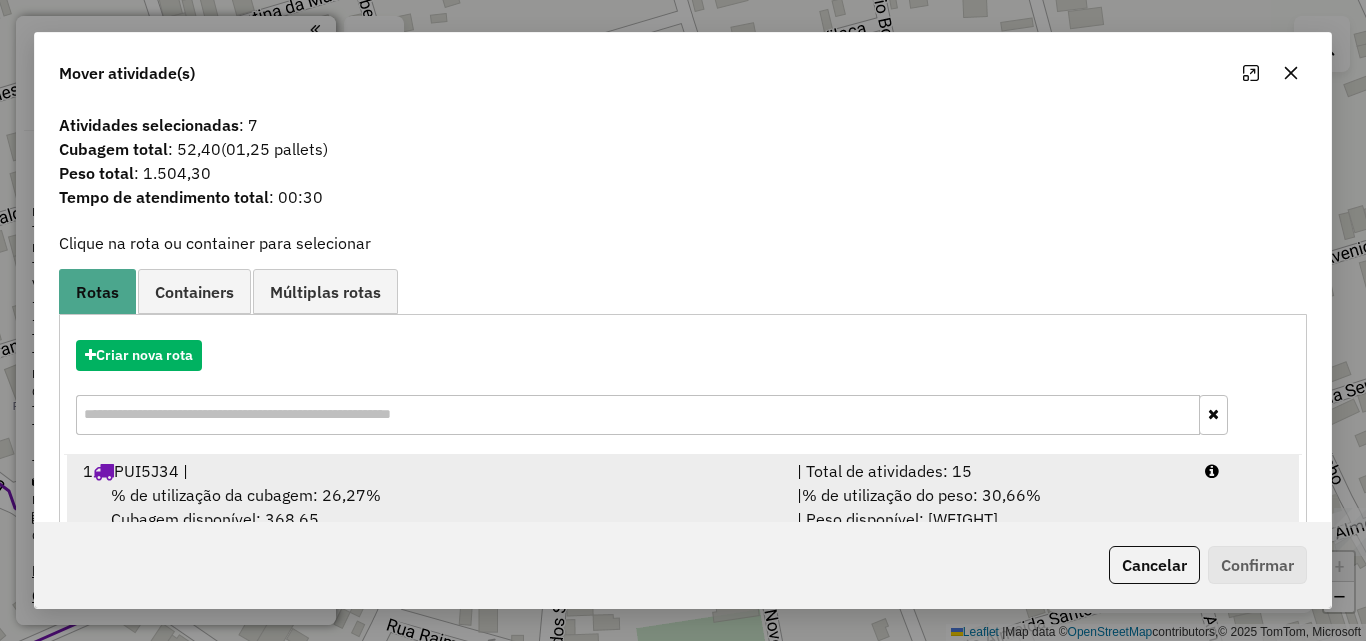 click on "% de utilização da cubagem: 26,27%" at bounding box center [246, 495] 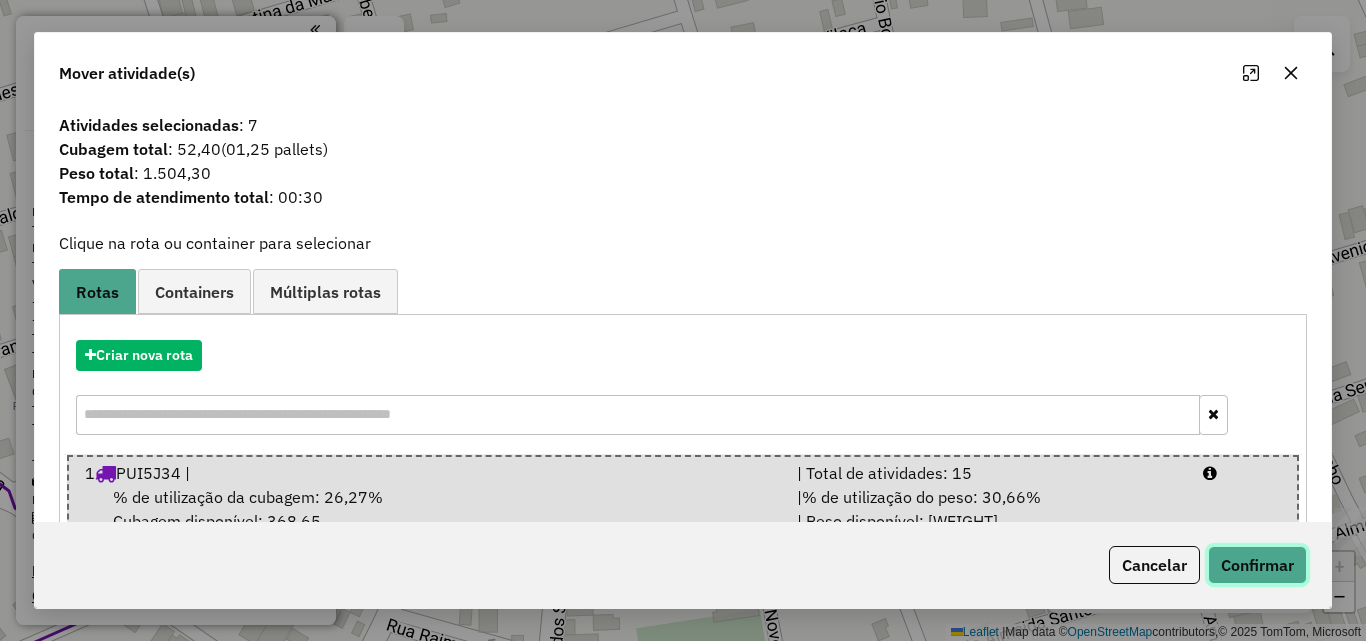click on "Confirmar" 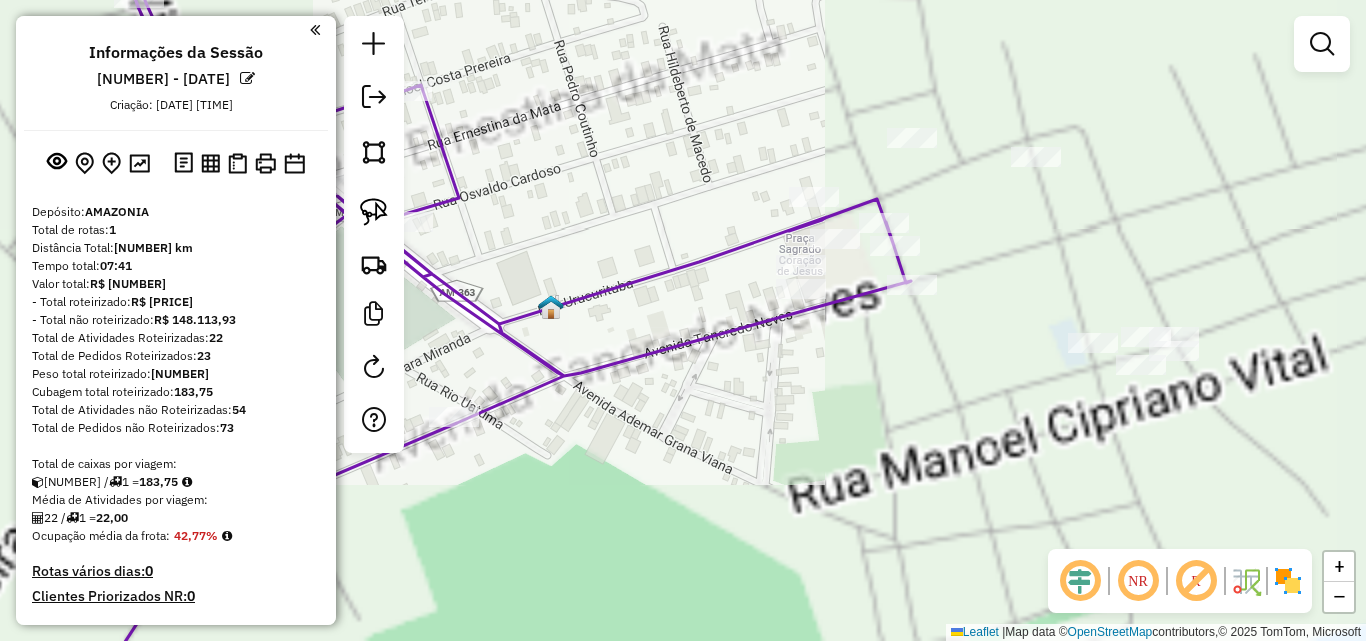drag, startPoint x: 978, startPoint y: 313, endPoint x: 919, endPoint y: 424, distance: 125.70601 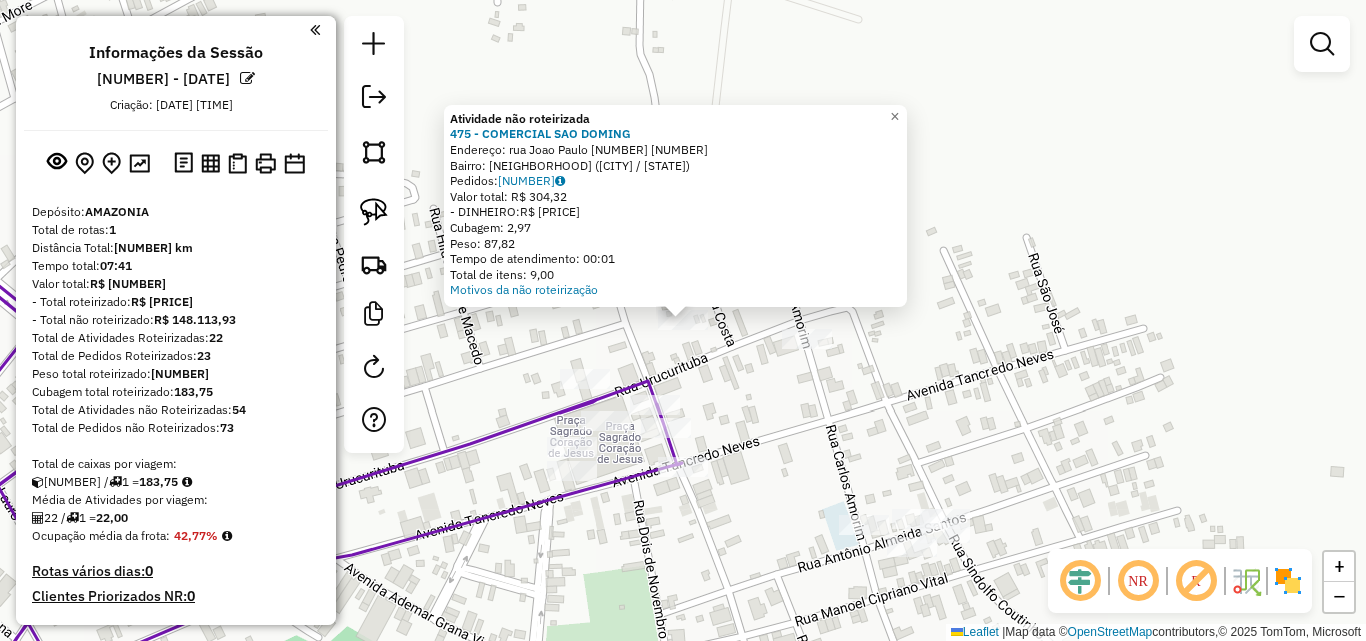 click on "Atividade não roteirizada [NUMBER] - [NAME]  Endereço:  [NAME] [NAME] [NUMBER]   Bairro: [NAME] ([CITY] / [STATE])   Pedidos:  [NUMBER]   Valor total: [CURRENCY] [NUMBER]   - [PAYMENT_METHOD]:  [CURRENCY] [NUMBER]   Cubagem: [NUMBER]   Peso: [NUMBER]   Tempo de atendimento: [TIME]   Total de itens: [NUMBER]  Motivos da não roteirização × Janela de atendimento Grade de atendimento Capacidade Transportadoras Veículos Cliente Pedidos  Rotas Selecione os dias de semana para filtrar as janelas de atendimento  Seg   Ter   Qua   Qui   Sex   Sáb   Dom  Informe o período da janela de atendimento: De: Até:  Filtrar exatamente a janela do cliente  Considerar janela de atendimento padrão  Selecione os dias de semana para filtrar as grades de atendimento  Seg   Ter   Qua   Qui   Sex   Sáb   Dom   Considerar clientes sem dia de atendimento cadastrado  Clientes fora do dia de atendimento selecionado Filtrar as atividades entre os valores definidos abaixo:  Peso mínimo:   Peso máximo:   Cubagem mínima:   Cubagem máxima:  De:   Até:  De:  +" 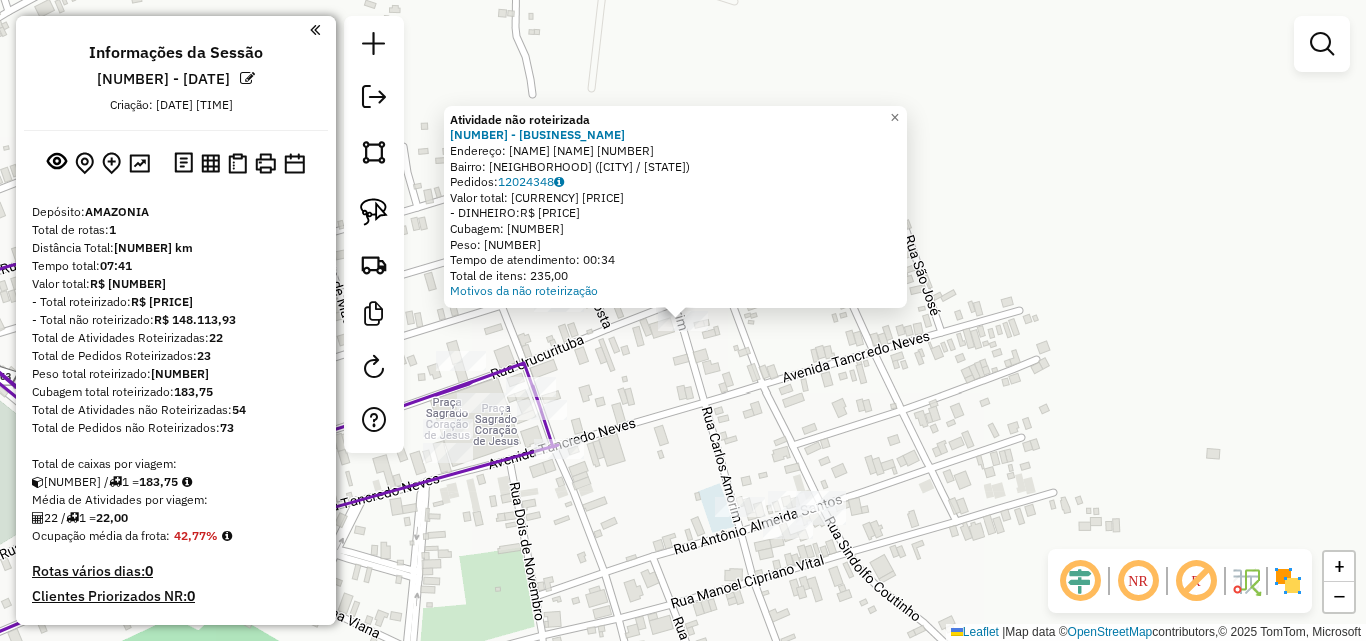 click on "Atividade não roteirizada [NUMBER] - VAVA COMERCIO DE GAS  Endereço:  Sindolfo Coutinho [NUMBER]   Bairro: SAO TOME ([CITY] / [AM])   Pedidos:  [NUMBER]   Valor total: R$ [PRICE]   - DINHEIRO:  R$ [PRICE]   Cubagem: [NUMBER]   Peso: [NUMBER]   Tempo de atendimento: [TIME]   Total de itens: [NUMBER]  Motivos da não roteirização × Janela de atendimento Grade de atendimento Capacidade Transportadoras Veículos Cliente Pedidos  Rotas Selecione os dias de semana para filtrar as janelas de atendimento  Seg   Ter   Qua   Qui   Sex   Sáb   Dom  Informe o período da janela de atendimento: De: Até:  Filtrar exatamente a janela do cliente  Considerar janela de atendimento padrão  Selecione os dias de semana para filtrar as grades de atendimento  Seg   Ter   Qua   Qui   Sex   Sáb   Dom   Considerar clientes sem dia de atendimento cadastrado  Clientes fora do dia de atendimento selecionado Filtrar as atividades entre os valores definidos abaixo:  Peso mínimo:   Peso máximo:   Cubagem mínima:   Cubagem máxima:   De:" 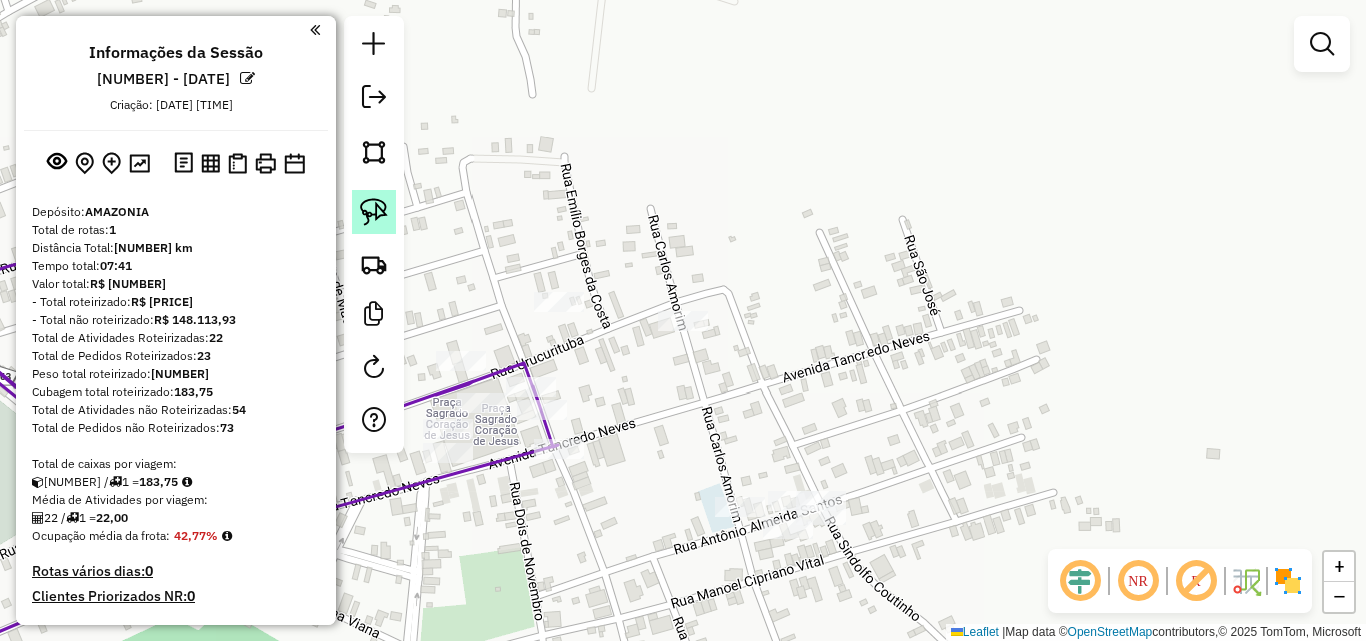 click 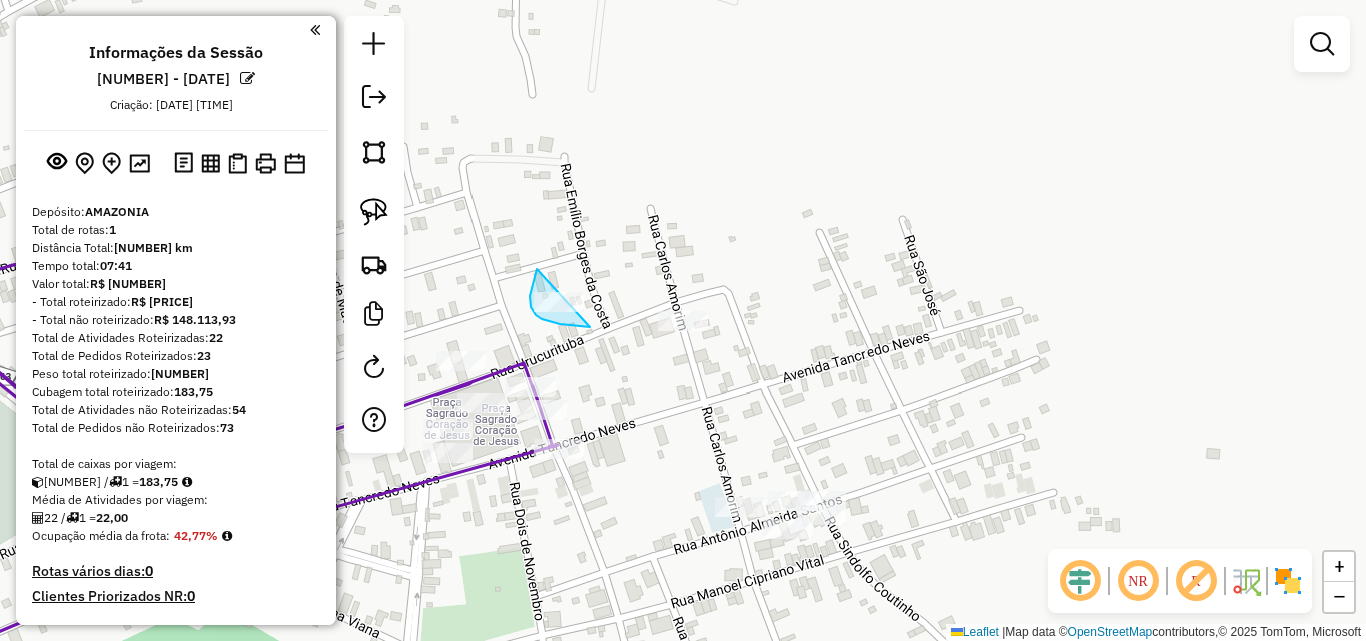 drag, startPoint x: 537, startPoint y: 271, endPoint x: 610, endPoint y: 321, distance: 88.481636 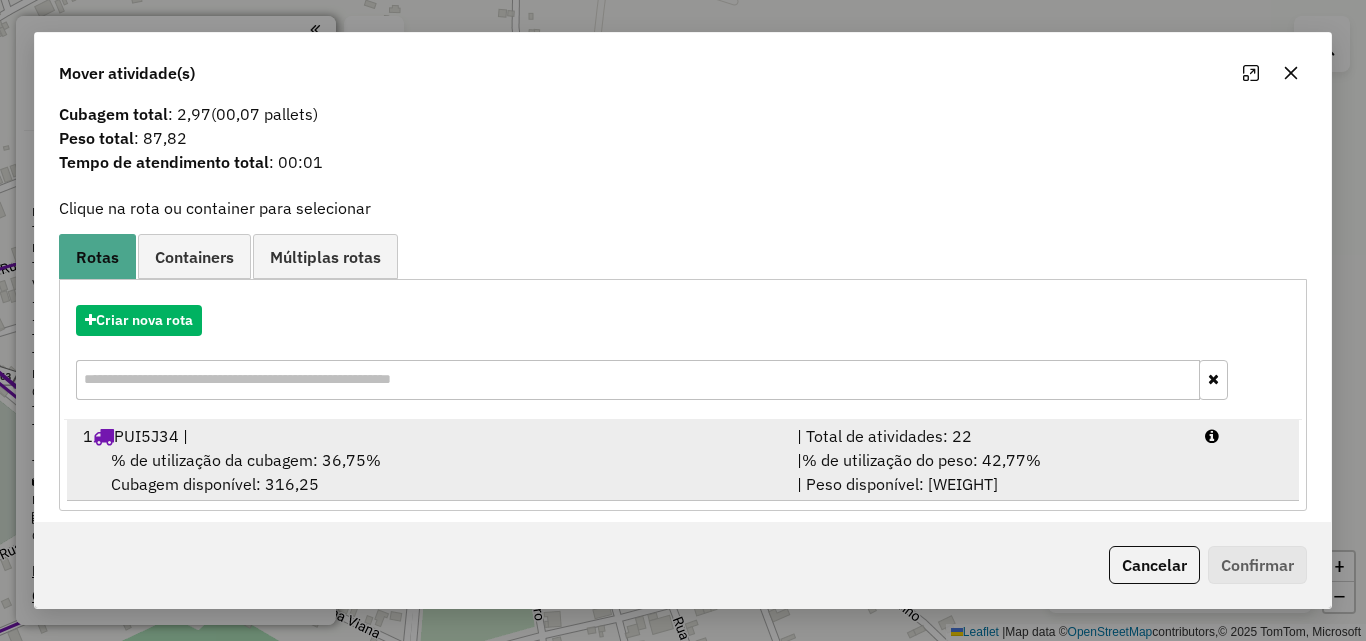 scroll, scrollTop: 48, scrollLeft: 0, axis: vertical 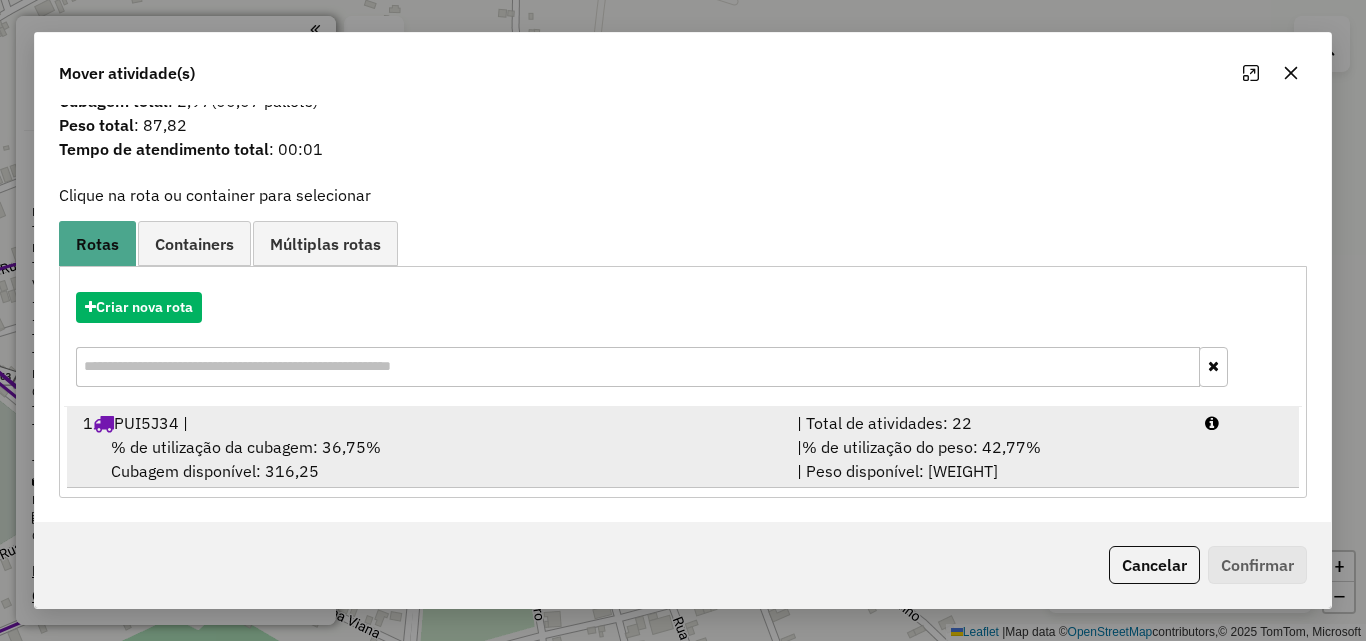 click on "% de utilização da cubagem: 36,75%" at bounding box center (246, 447) 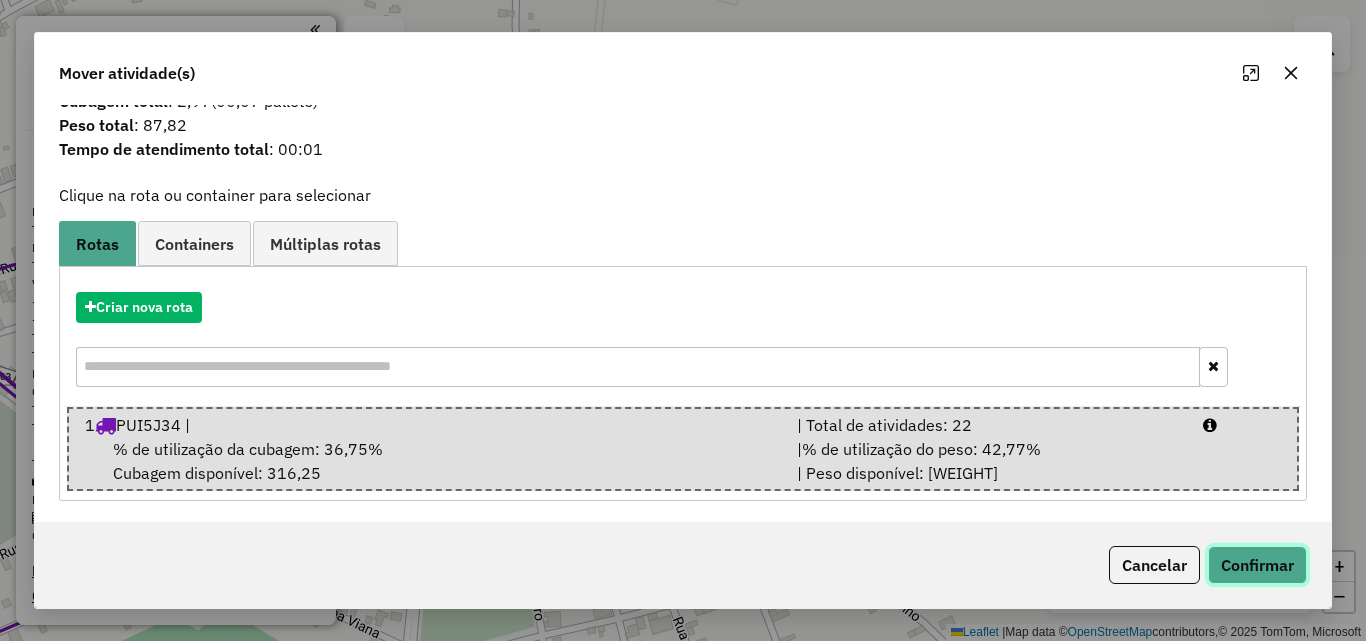 click on "Confirmar" 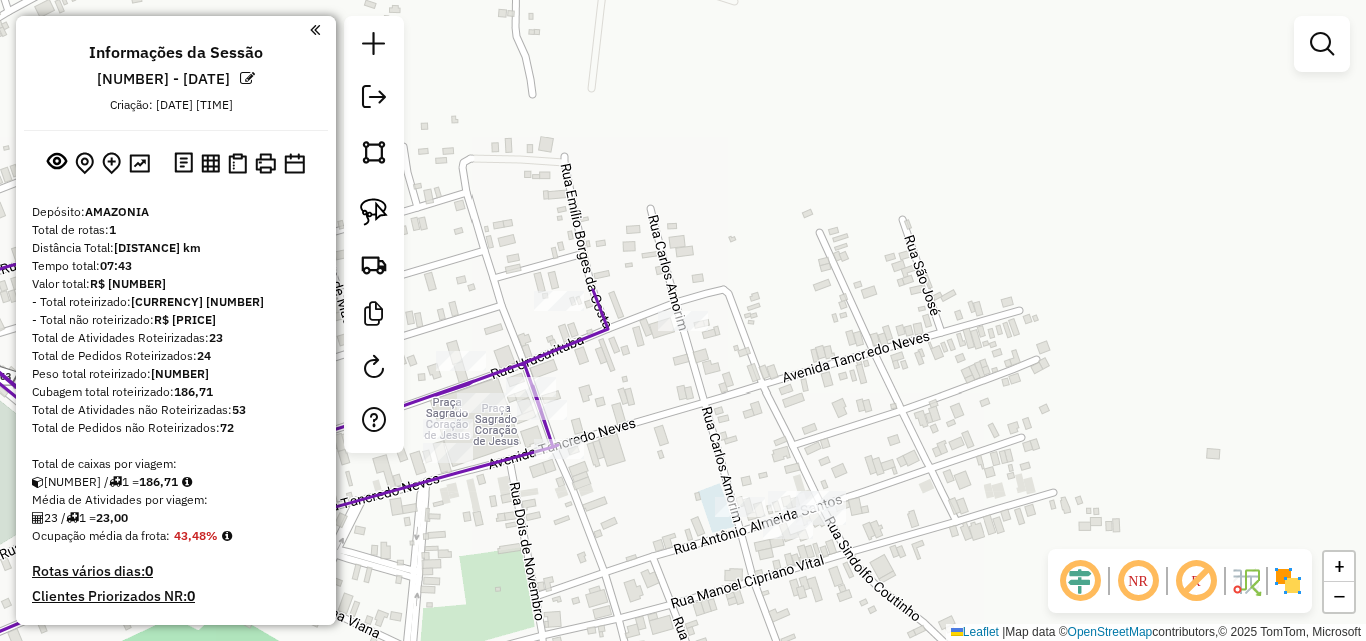scroll, scrollTop: 0, scrollLeft: 0, axis: both 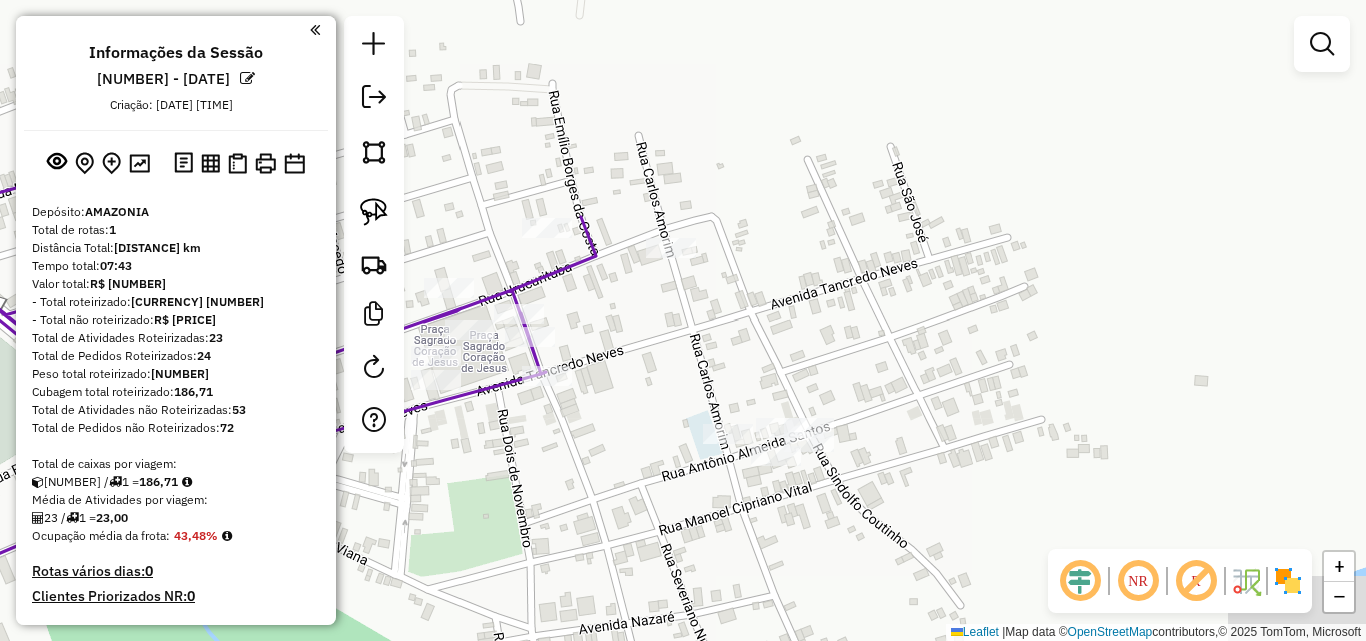 drag, startPoint x: 728, startPoint y: 437, endPoint x: 715, endPoint y: 306, distance: 131.64346 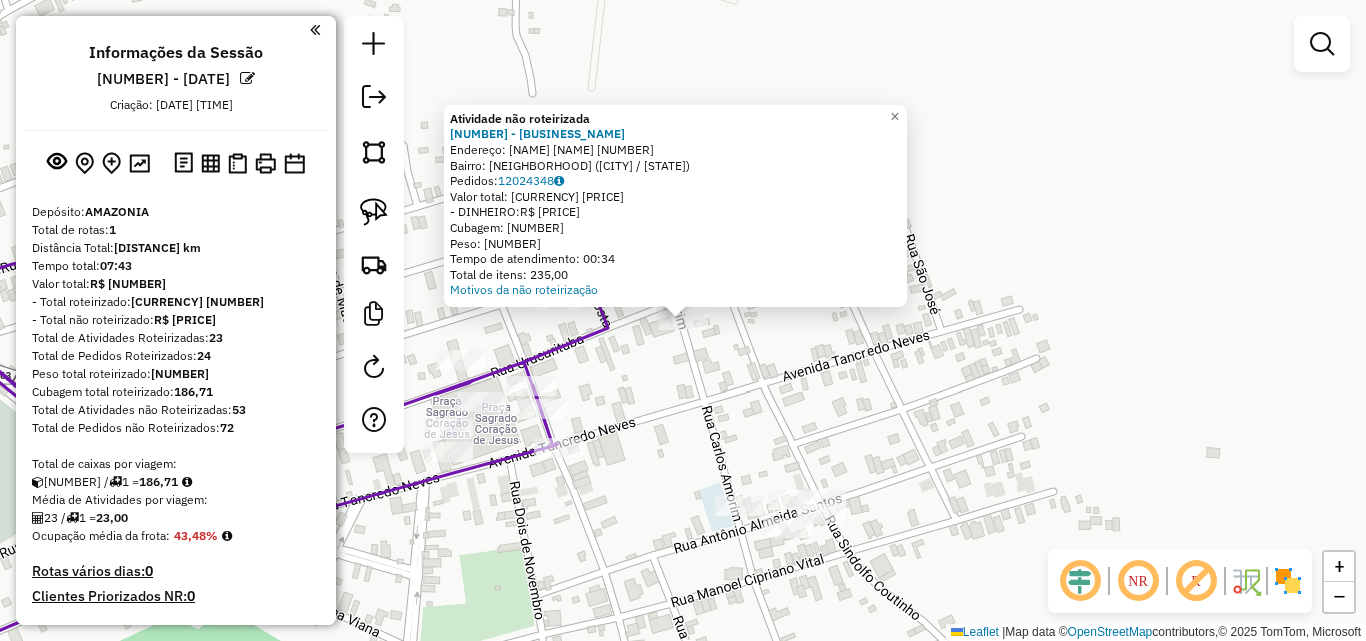 click on "Atividade não roteirizada [NUMBER] - VAVA COMERCIO DE GAS  Endereço:  Sindolfo Coutinho [NUMBER]   Bairro: SAO TOME ([CITY] / [AM])   Pedidos:  [NUMBER]   Valor total: R$ [PRICE]   - DINHEIRO:  R$ [PRICE]   Cubagem: [NUMBER]   Peso: [NUMBER]   Tempo de atendimento: [TIME]   Total de itens: [NUMBER]  Motivos da não roteirização × Janela de atendimento Grade de atendimento Capacidade Transportadoras Veículos Cliente Pedidos  Rotas Selecione os dias de semana para filtrar as janelas de atendimento  Seg   Ter   Qua   Qui   Sex   Sáb   Dom  Informe o período da janela de atendimento: De: Até:  Filtrar exatamente a janela do cliente  Considerar janela de atendimento padrão  Selecione os dias de semana para filtrar as grades de atendimento  Seg   Ter   Qua   Qui   Sex   Sáb   Dom   Considerar clientes sem dia de atendimento cadastrado  Clientes fora do dia de atendimento selecionado Filtrar as atividades entre os valores definidos abaixo:  Peso mínimo:   Peso máximo:   Cubagem mínima:   Cubagem máxima:   De:" 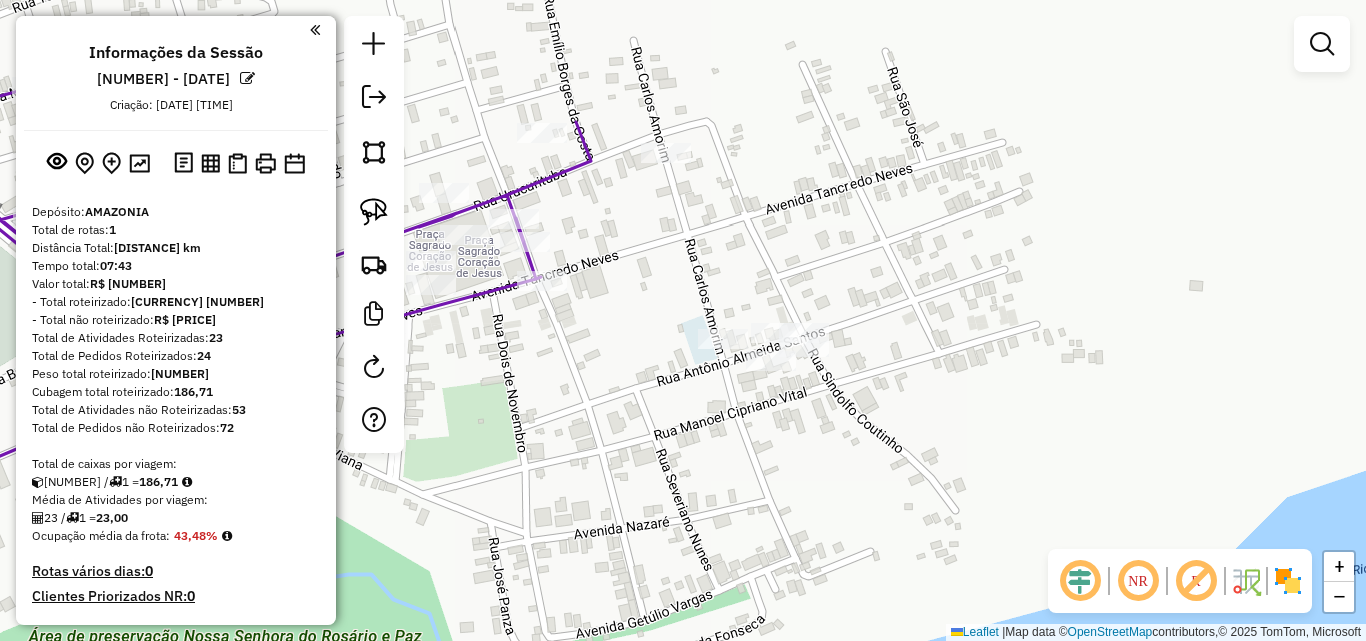 drag, startPoint x: 869, startPoint y: 393, endPoint x: 852, endPoint y: 229, distance: 164.87874 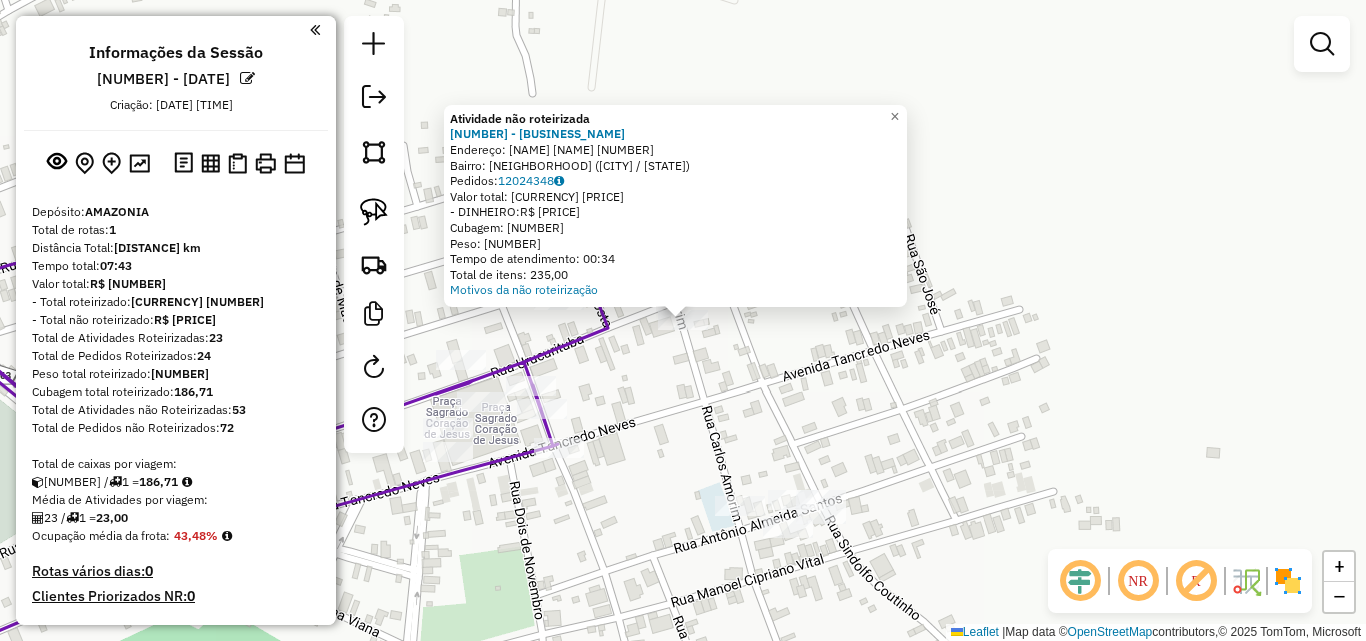 click on "Atividade não roteirizada [NUMBER] - VAVA COMERCIO DE GAS  Endereço:  Sindolfo Coutinho [NUMBER]   Bairro: SAO TOME ([CITY] / [AM])   Pedidos:  [NUMBER]   Valor total: R$ [PRICE]   - DINHEIRO:  R$ [PRICE]   Cubagem: [NUMBER]   Peso: [NUMBER]   Tempo de atendimento: [TIME]   Total de itens: [NUMBER]  Motivos da não roteirização × Janela de atendimento Grade de atendimento Capacidade Transportadoras Veículos Cliente Pedidos  Rotas Selecione os dias de semana para filtrar as janelas de atendimento  Seg   Ter   Qua   Qui   Sex   Sáb   Dom  Informe o período da janela de atendimento: De: Até:  Filtrar exatamente a janela do cliente  Considerar janela de atendimento padrão  Selecione os dias de semana para filtrar as grades de atendimento  Seg   Ter   Qua   Qui   Sex   Sáb   Dom   Considerar clientes sem dia de atendimento cadastrado  Clientes fora do dia de atendimento selecionado Filtrar as atividades entre os valores definidos abaixo:  Peso mínimo:   Peso máximo:   Cubagem mínima:   Cubagem máxima:   De:" 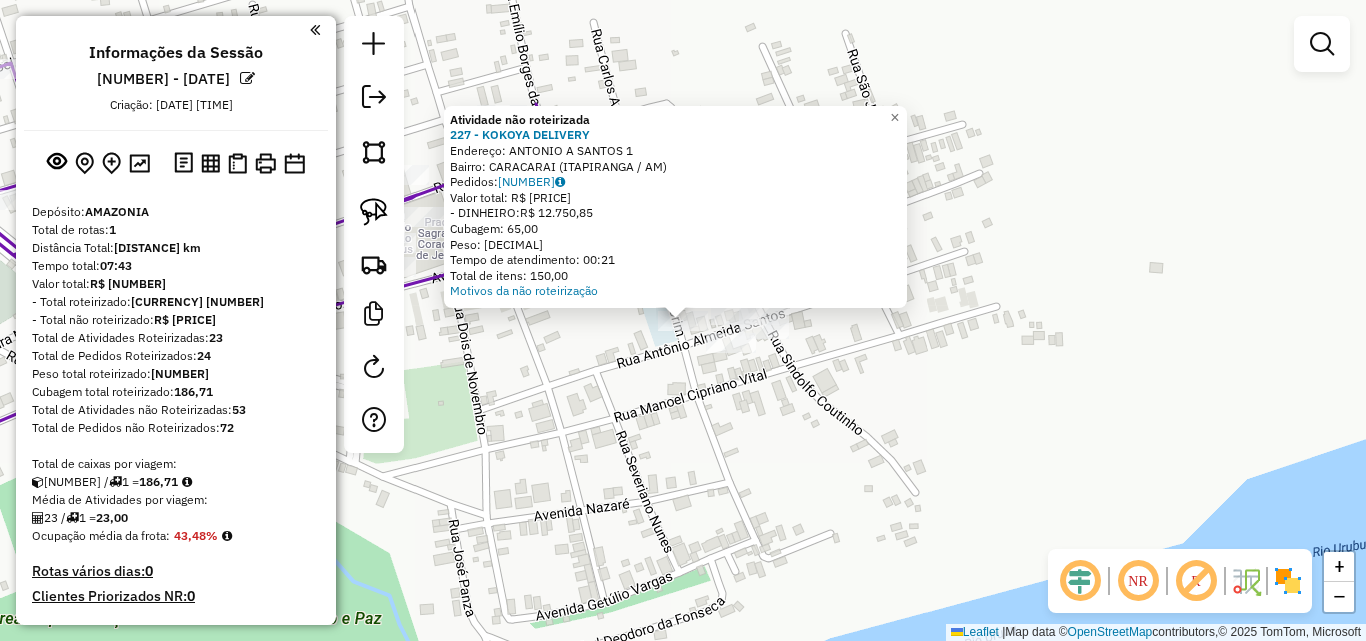 click on "Atividade não roteirizada [NUMBER] - [BRAND]  Endereço:  [STREET] [NUMBER]   Bairro: [LOCATION] ([CITY] / AM)   Pedidos:  [NUMBER]   Valor total: R$ [NUMBER]   - [PAYMENT_METHOD]:  R$ [NUMBER]   Cubagem: [NUMBER]   Peso: [NUMBER]   Tempo de atendimento: [TIME]   Total de itens: [NUMBER]  Motivos da não roteirização × Janela de atendimento Grade de atendimento Capacidade Transportadoras Veículos Cliente Pedidos  Rotas Selecione os dias de semana para filtrar as janelas de atendimento  Seg   Ter   Qua   Qui   Sex   Sáb   Dom  Informe o período da janela de atendimento: De: Até:  Filtrar exatamente a janela do cliente  Considerar janela de atendimento padrão  Selecione os dias de semana para filtrar as grades de atendimento  Seg   Ter   Qua   Qui   Sex   Sáb   Dom   Considerar clientes sem dia de atendimento cadastrado  Clientes fora do dia de atendimento selecionado Filtrar as atividades entre os valores definidos abaixo:  Peso mínimo:   Peso máximo:   Cubagem mínima:   Cubagem máxima:   De:   Até:" 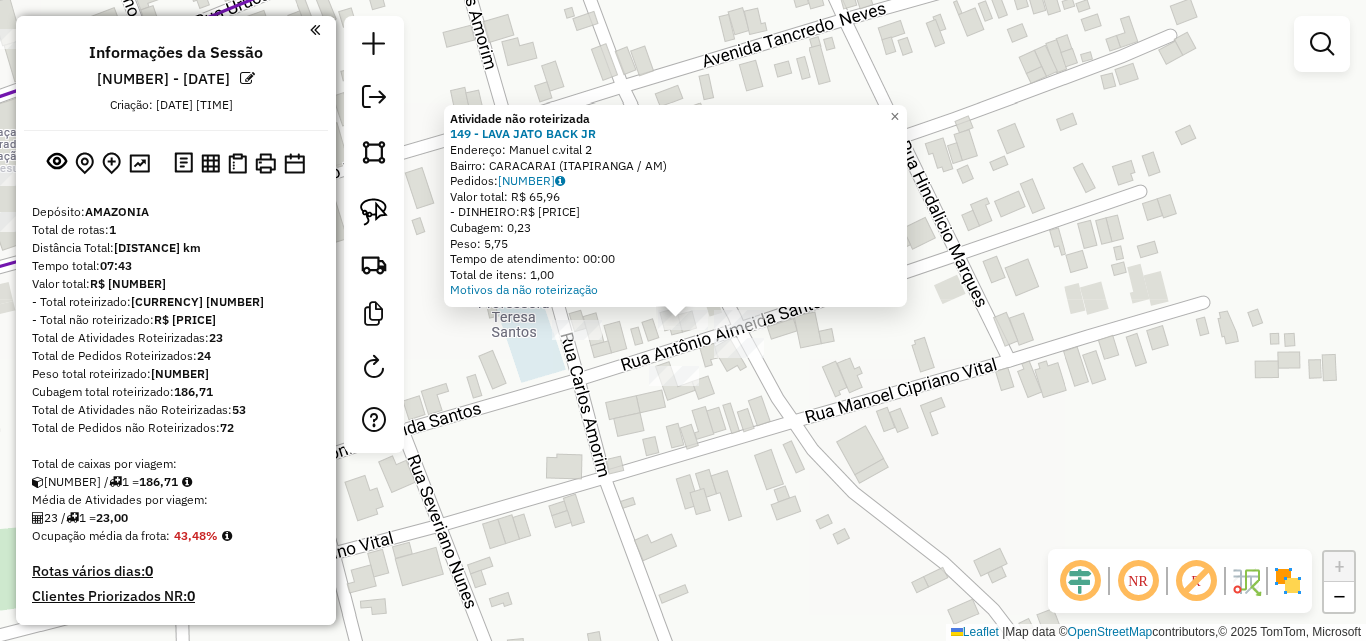 click on "Atividade não roteirizada 149 - LAVA JATO BACK JR  Endereço:  [STREET] [NUMBER]   Bairro: [NEIGHBORHOOD] ([CITY] / [STATE])   Pedidos:  12024342   Valor total: [CURRENCY] [PRICE]   - DINHEIRO:  [CURRENCY] [PRICE]   Cubagem: [DECIMAL]   Peso: [DECIMAL]   Tempo de atendimento: [TIME]   Total de itens: [DECIMAL]  Motivos da não roteirização × Janela de atendimento Grade de atendimento Capacidade Transportadoras Veículos Cliente Pedidos  Rotas Selecione os dias de semana para filtrar as janelas de atendimento  Seg   Ter   Qua   Qui   Sex   Sáb   Dom  Informe o período da janela de atendimento: De: Até:  Filtrar exatamente a janela do cliente  Considerar janela de atendimento padrão  Selecione os dias de semana para filtrar as grades de atendimento  Seg   Ter   Qua   Qui   Sex   Sáb   Dom   Considerar clientes sem dia de atendimento cadastrado  Clientes fora do dia de atendimento selecionado Filtrar as atividades entre os valores definidos abaixo:  Peso mínimo:   Peso máximo:   Cubagem mínima:   Cubagem máxima:   De:   Até:   De:   Até:" 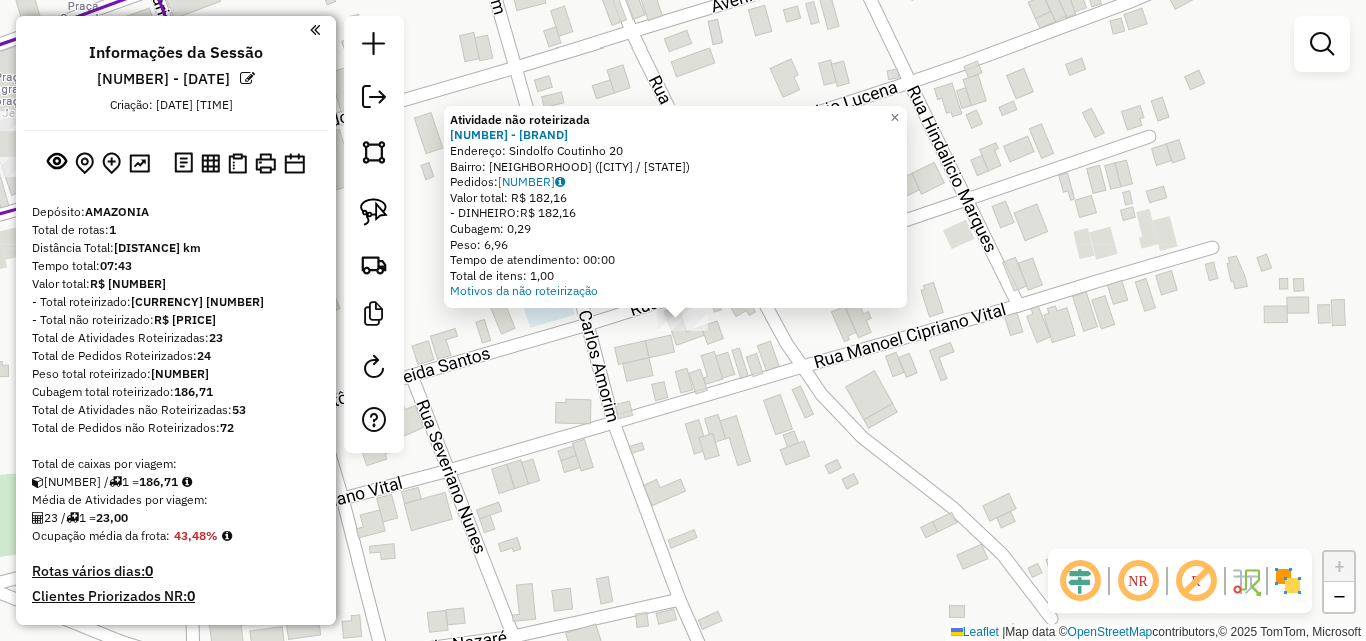 click on "Atividade não roteirizada [NUMBER] - [BUSINESS_NAME]  Endereço:  [STREET_NAME] [NUMBER]   Bairro: [NEIGHBORHOOD] ([CITY] / [STATE])   Pedidos:  [ORDER_ID]   Valor total: R$ [PRICE]   - DINHEIRO:  R$ [PRICE]   Cubagem: [CUBAGE]   Peso: [WEIGHT]   Tempo de atendimento: [TIME]   Total de itens: [NUMBER]  Motivos da não roteirização × Janela de atendimento Grade de atendimento Capacidade Transportadoras Veículos Cliente Pedidos  Rotas Selecione os dias de semana para filtrar as janelas de atendimento  Seg   Ter   Qua   Qui   Sex   Sáb   Dom  Informe o período da janela de atendimento: De: Até:  Filtrar exatamente a janela do cliente  Considerar janela de atendimento padrão  Selecione os dias de semana para filtrar as grades de atendimento  Seg   Ter   Qua   Qui   Sex   Sáb   Dom   Considerar clientes sem dia de atendimento cadastrado  Clientes fora do dia de atendimento selecionado Filtrar as atividades entre os valores definidos abaixo:  Peso mínimo:   Peso máximo:   Cubagem mínima:   Cubagem máxima:   De:  Nome:" 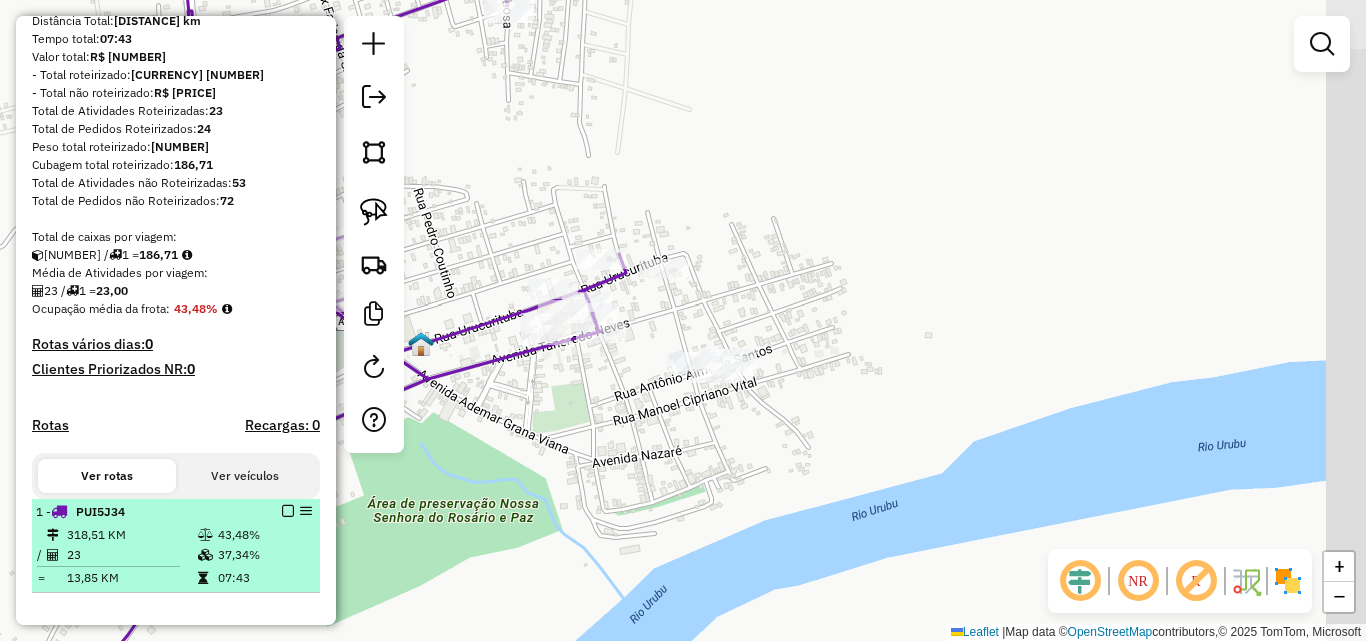 scroll, scrollTop: 400, scrollLeft: 0, axis: vertical 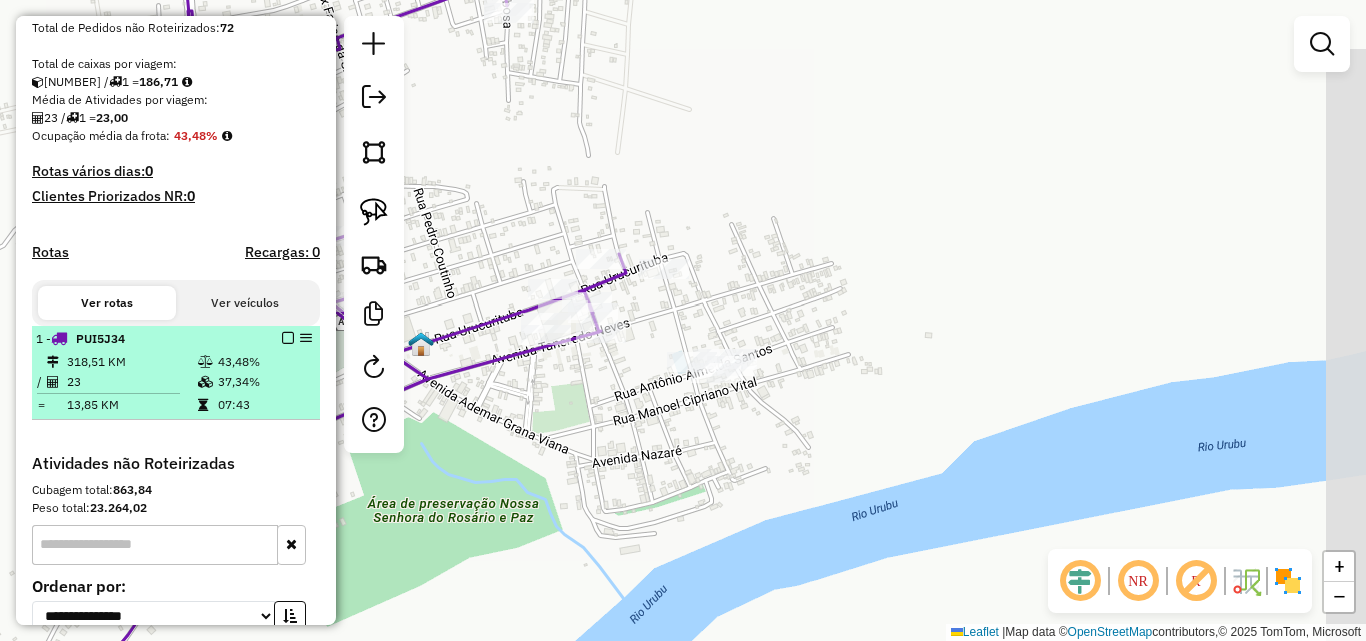 click on "23" at bounding box center [131, 382] 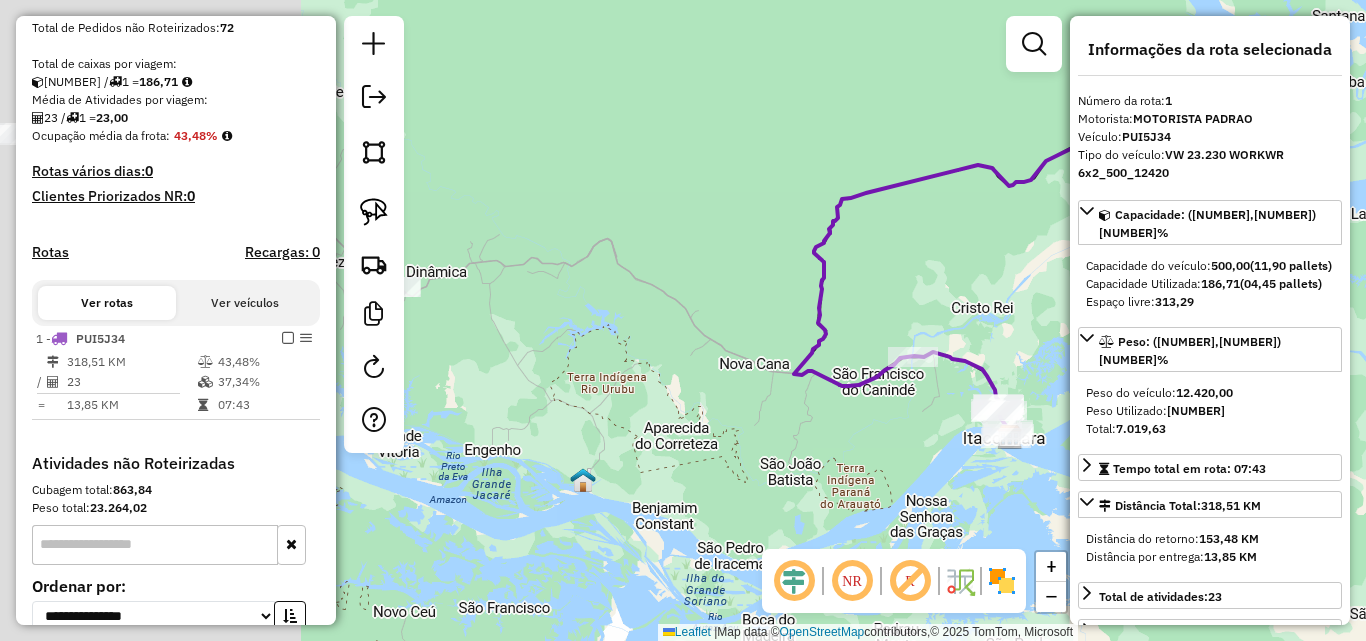 drag, startPoint x: 566, startPoint y: 328, endPoint x: 863, endPoint y: 282, distance: 300.54117 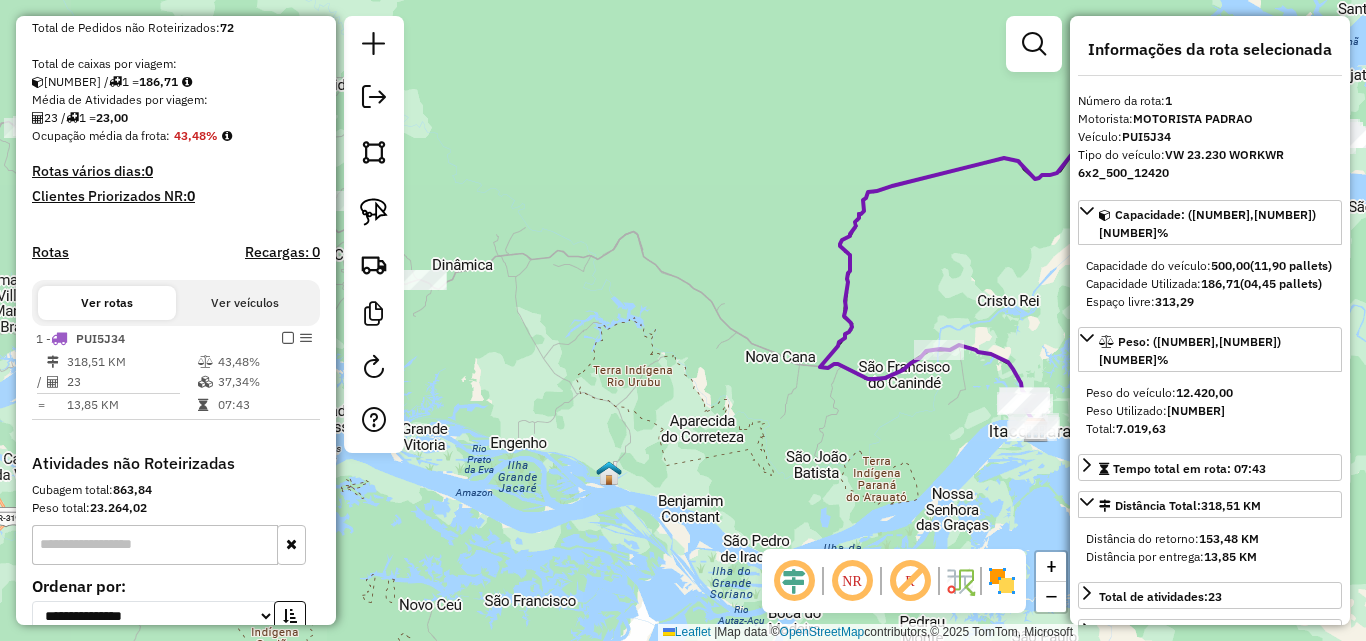 drag, startPoint x: 754, startPoint y: 301, endPoint x: 1038, endPoint y: 306, distance: 284.044 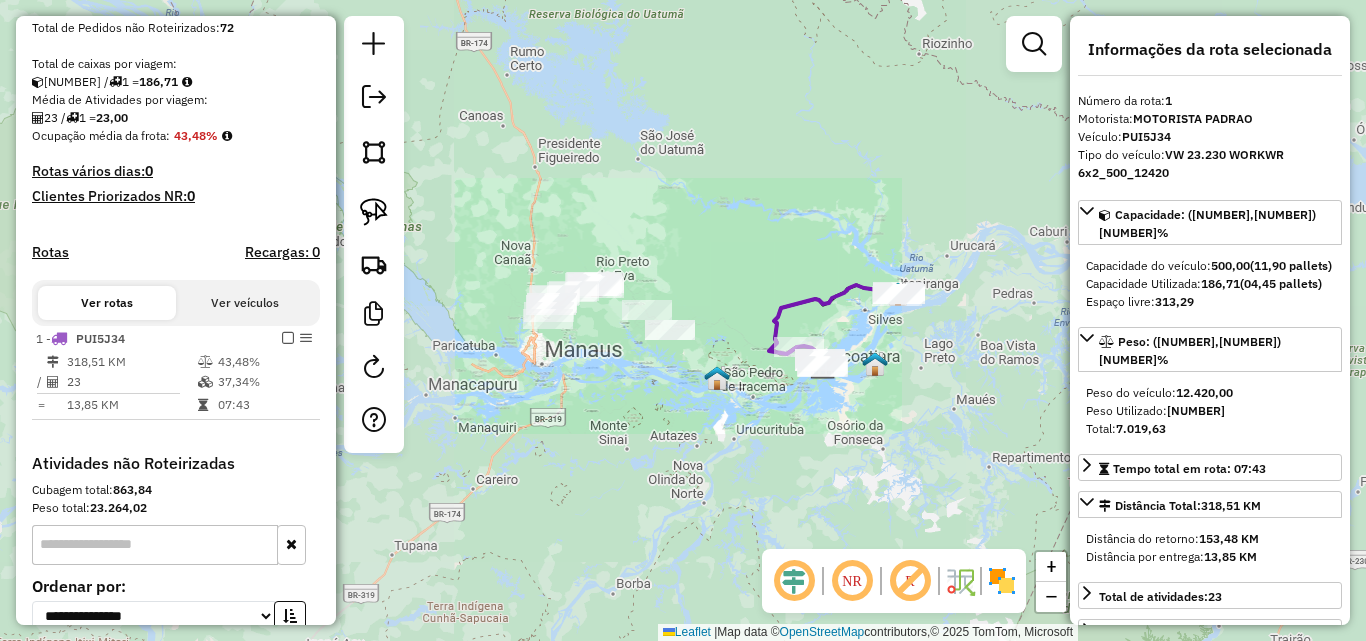drag, startPoint x: 602, startPoint y: 359, endPoint x: 678, endPoint y: 363, distance: 76.105194 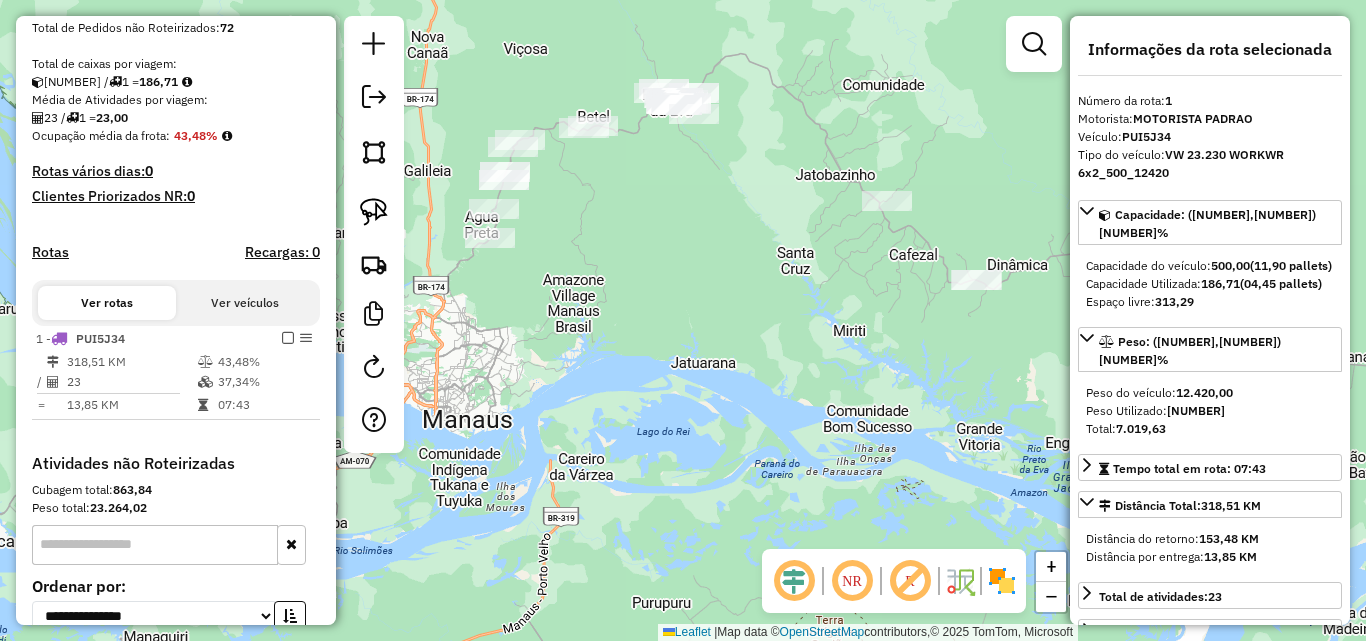 drag, startPoint x: 695, startPoint y: 339, endPoint x: 707, endPoint y: 339, distance: 12 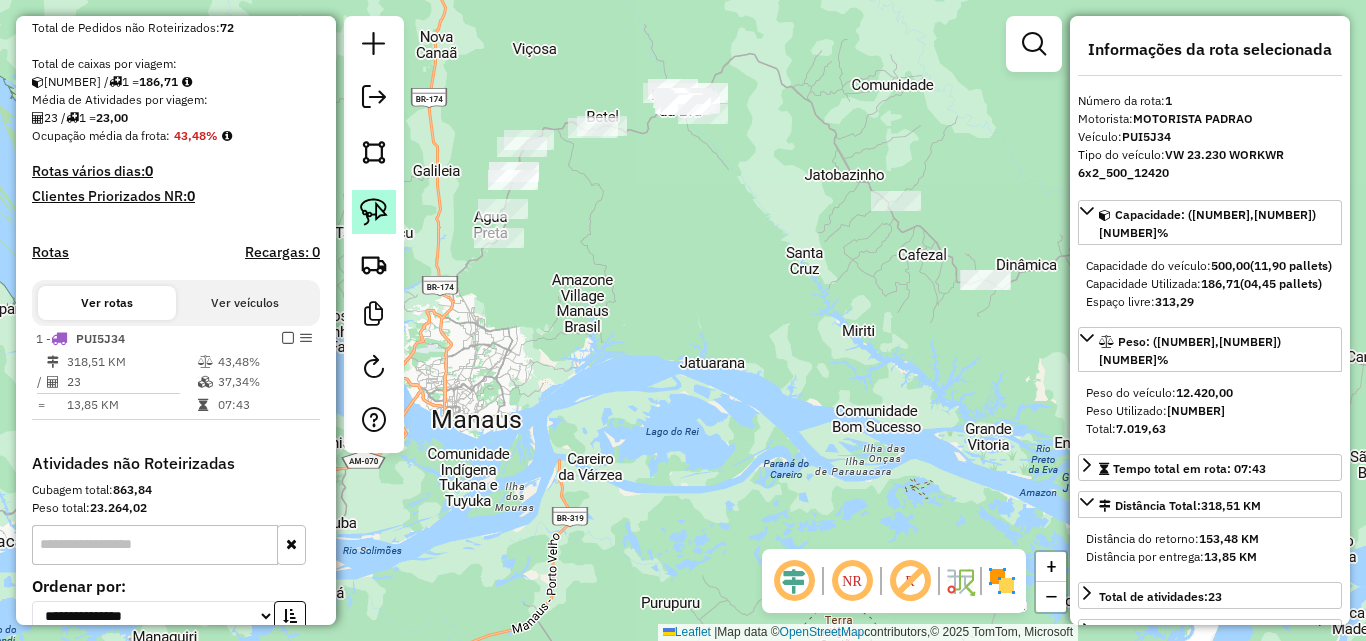 click 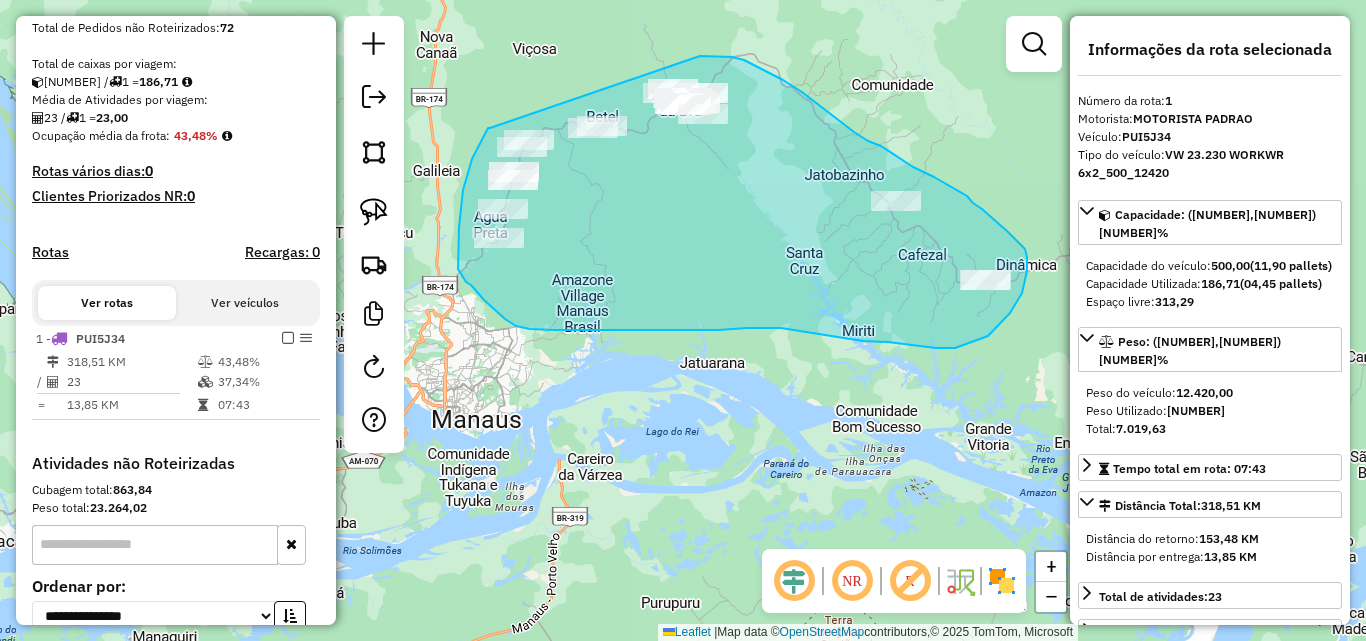 drag, startPoint x: 490, startPoint y: 128, endPoint x: 654, endPoint y: 58, distance: 178.31433 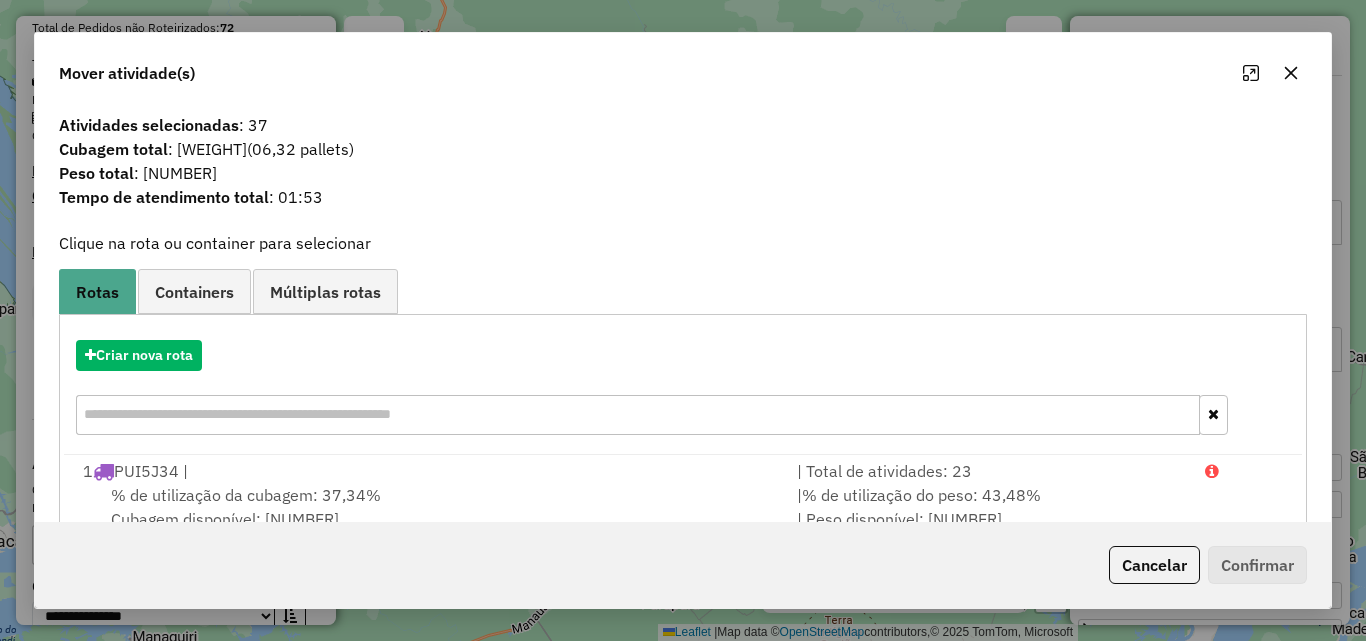 click 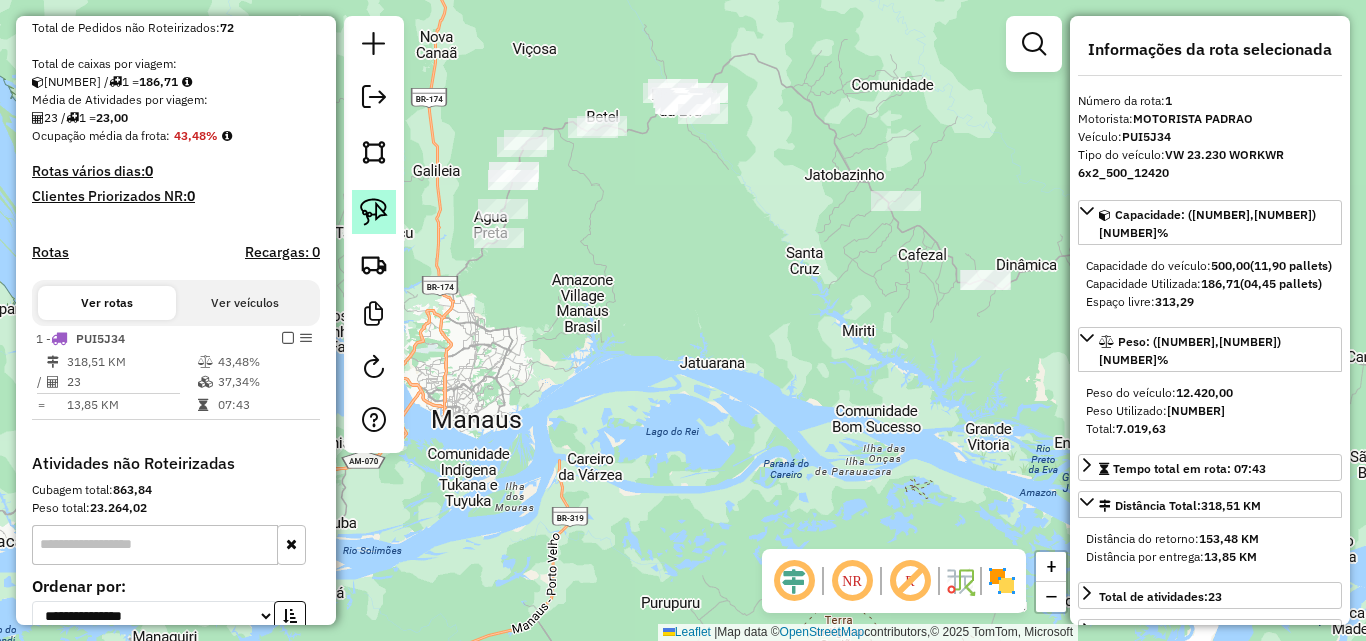 click 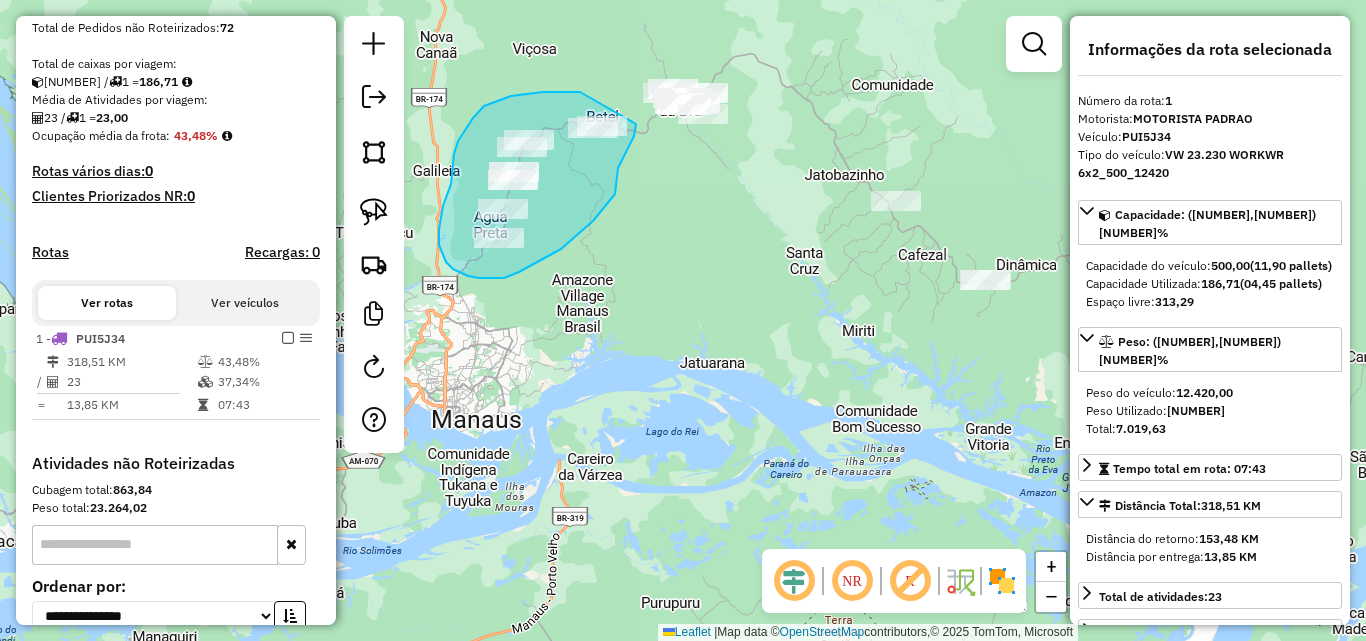 drag, startPoint x: 580, startPoint y: 92, endPoint x: 636, endPoint y: 124, distance: 64.49806 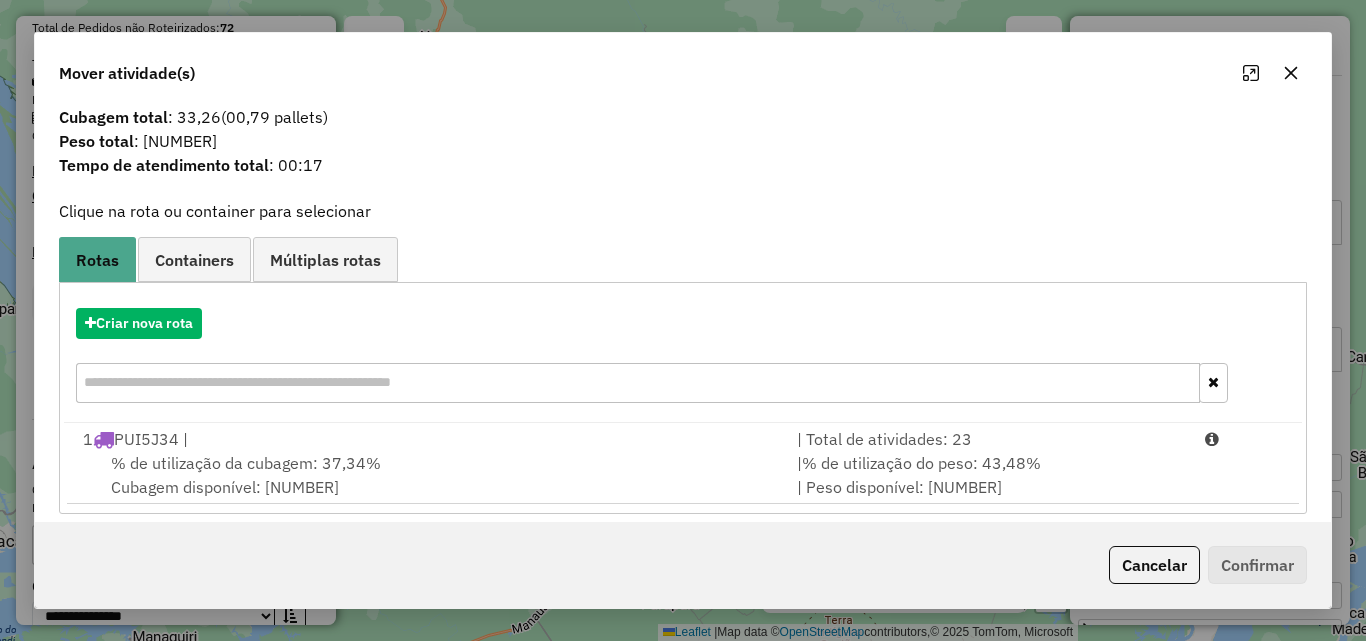scroll, scrollTop: 48, scrollLeft: 0, axis: vertical 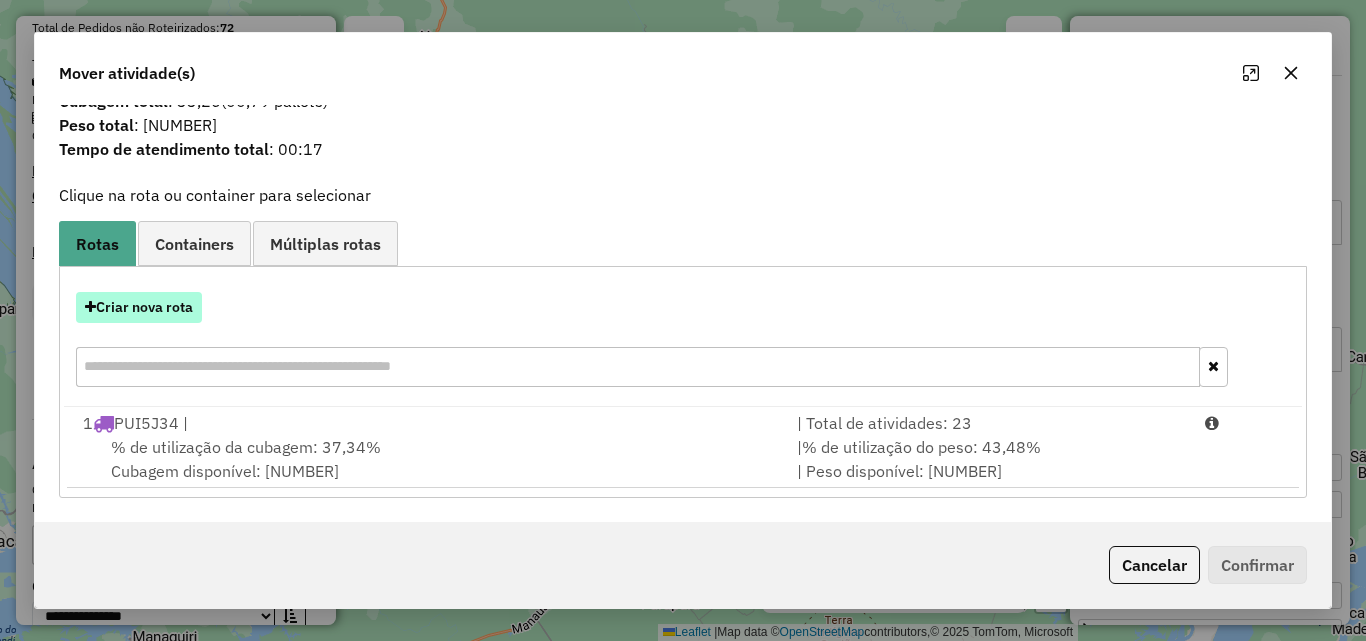 click on "Criar nova rota" at bounding box center (139, 307) 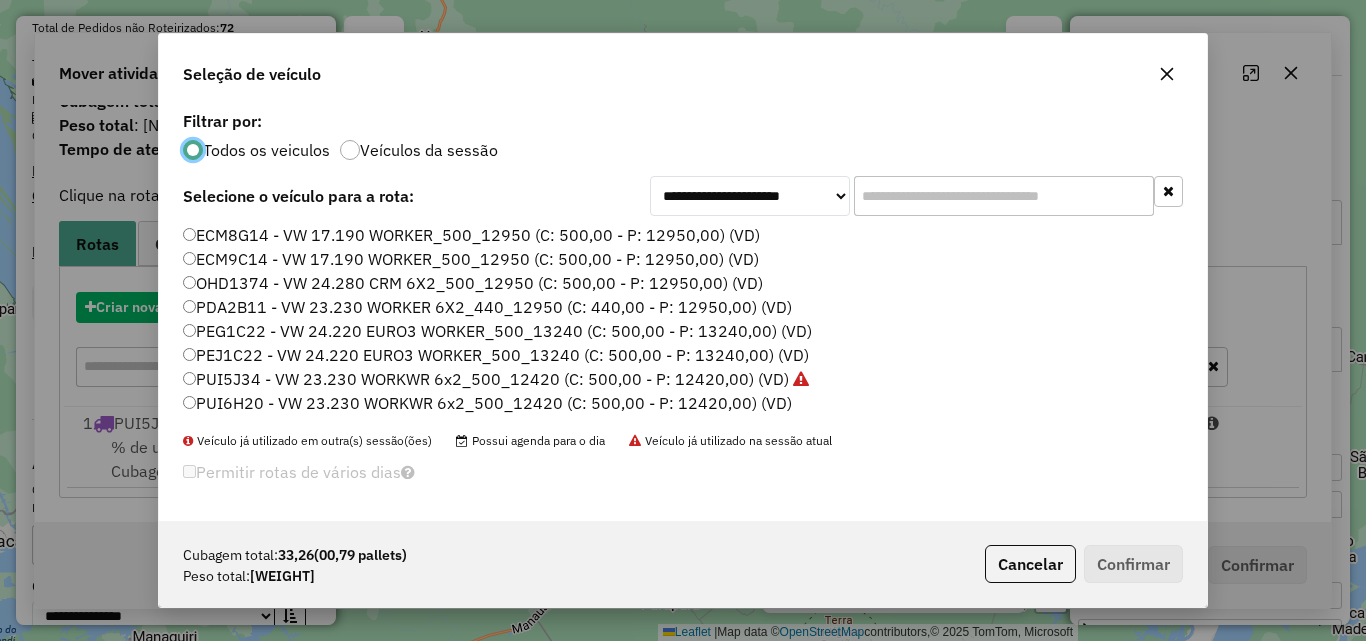 scroll, scrollTop: 11, scrollLeft: 6, axis: both 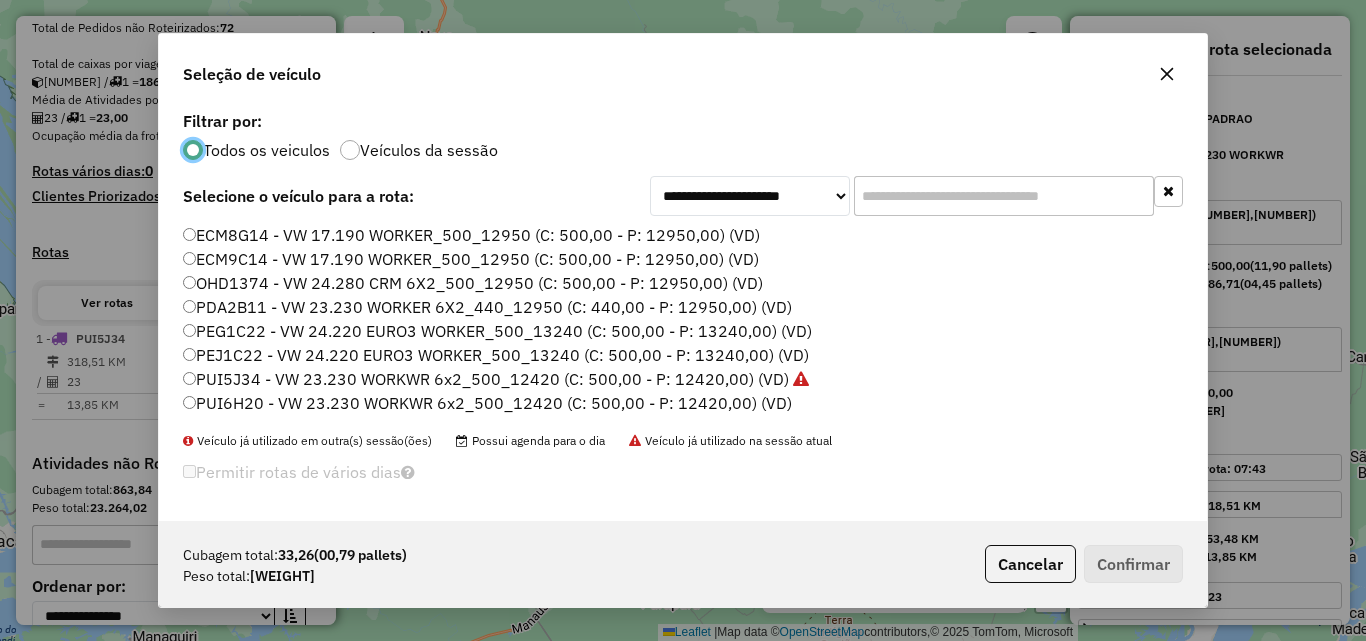 click on "OHD1374 - VW 24.280 CRM 6X2_500_12950 (C: 500,00 - P: 12950,00) (VD)" 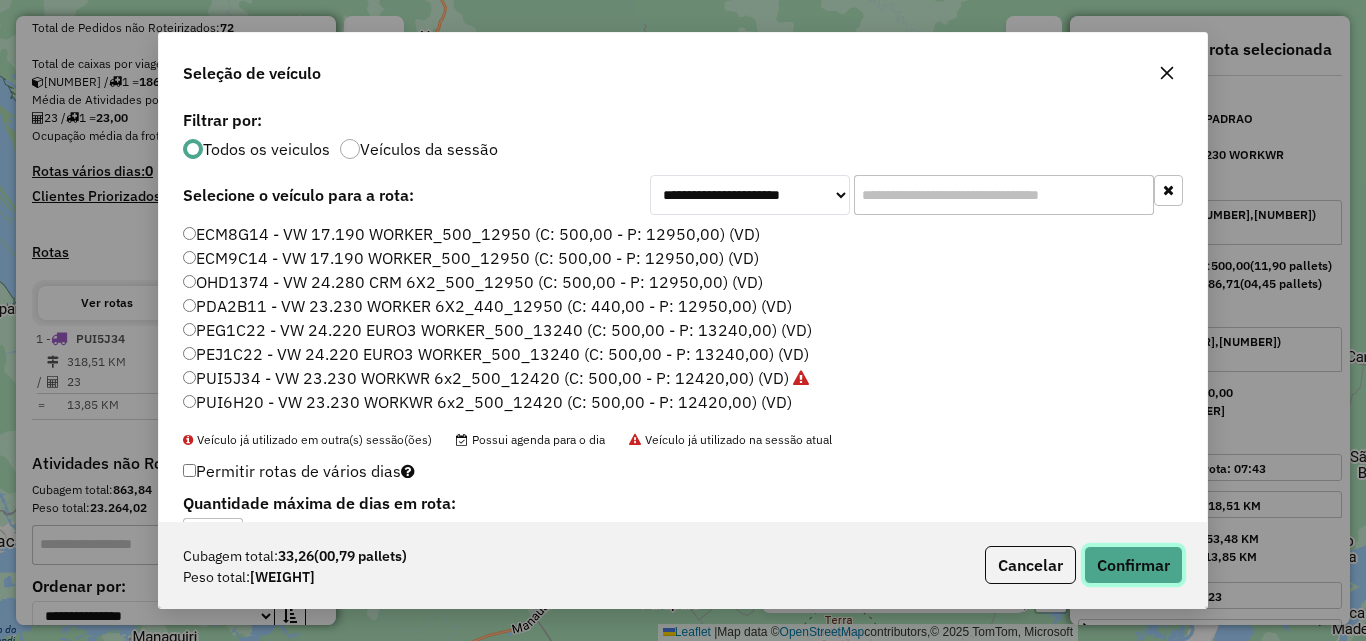 click on "Confirmar" 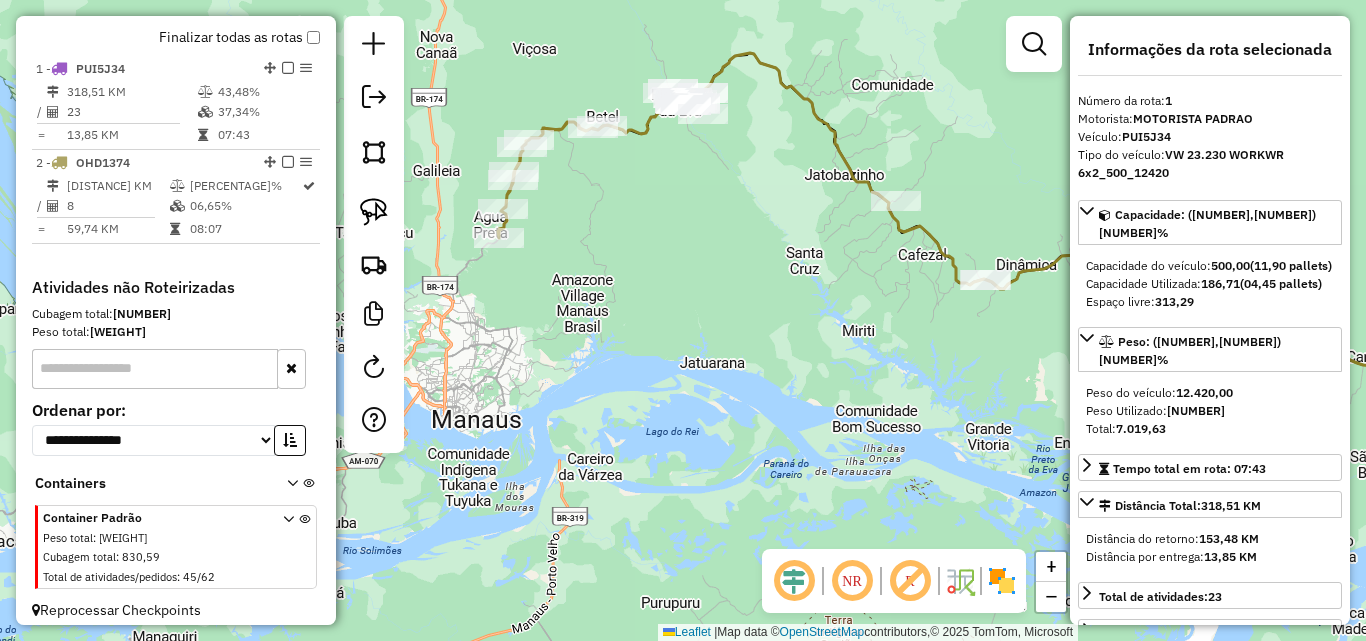 scroll, scrollTop: 710, scrollLeft: 0, axis: vertical 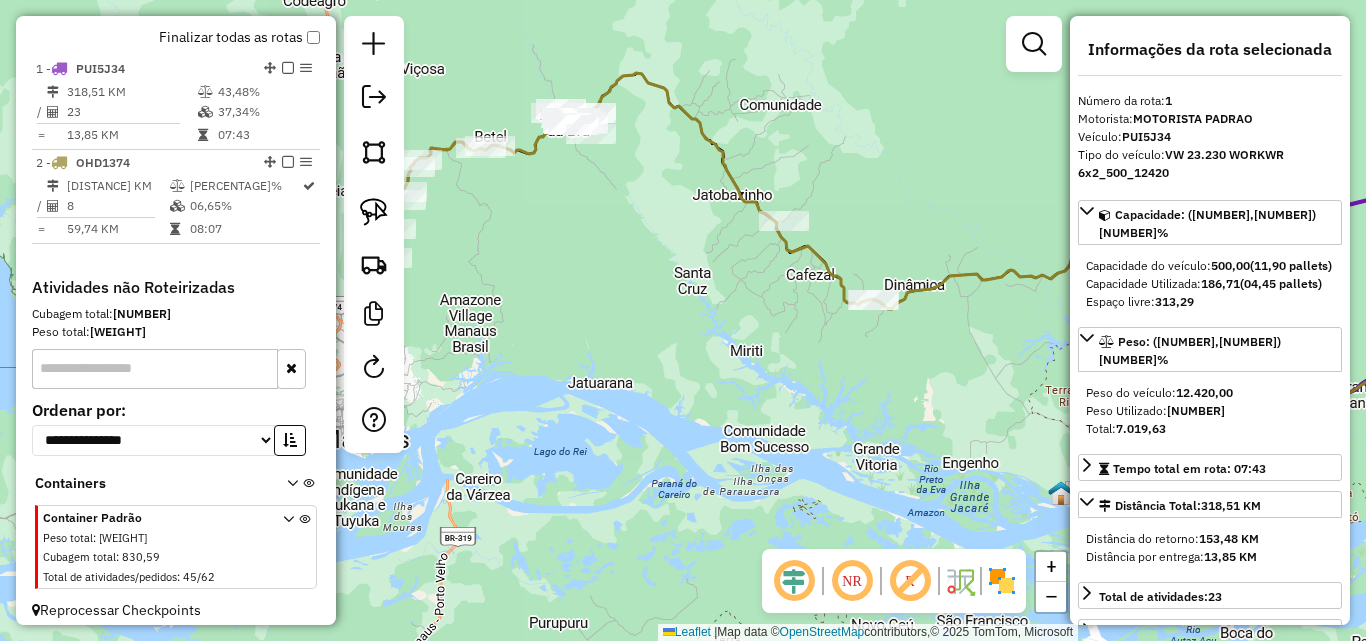 drag, startPoint x: 368, startPoint y: 213, endPoint x: 396, endPoint y: 213, distance: 28 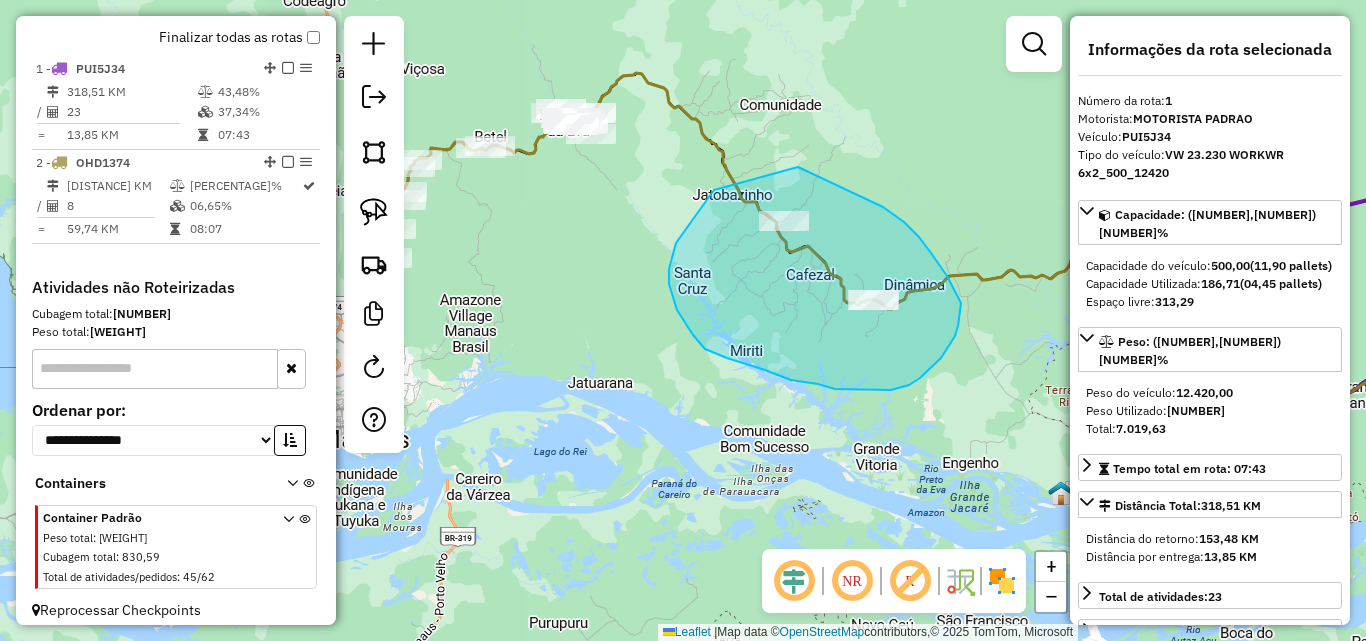drag, startPoint x: 679, startPoint y: 238, endPoint x: 779, endPoint y: 161, distance: 126.210144 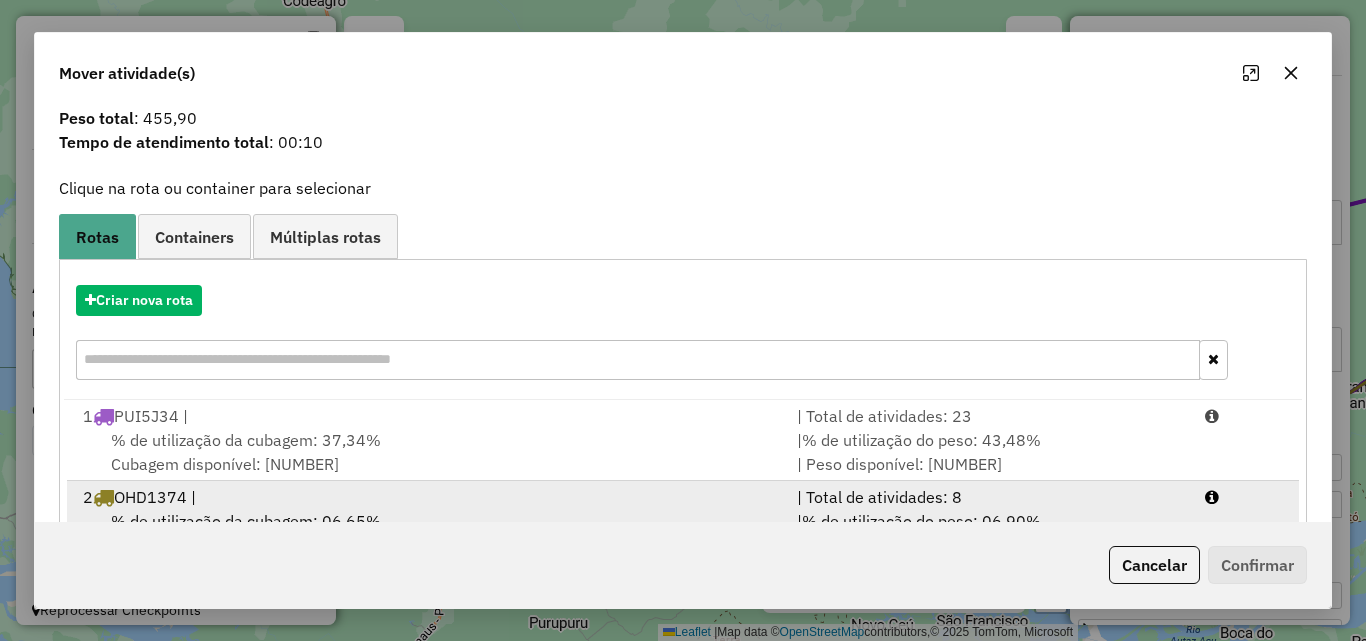 scroll, scrollTop: 129, scrollLeft: 0, axis: vertical 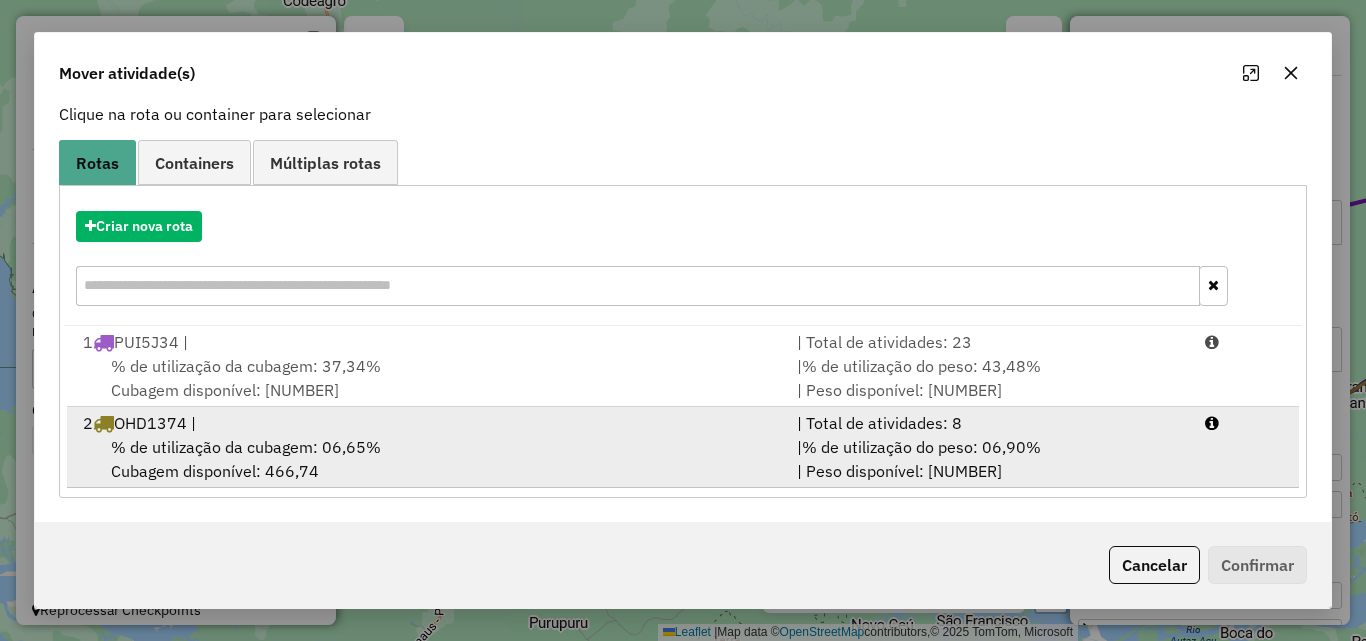click on "% de utilização da cubagem: 06,65%" at bounding box center (246, 447) 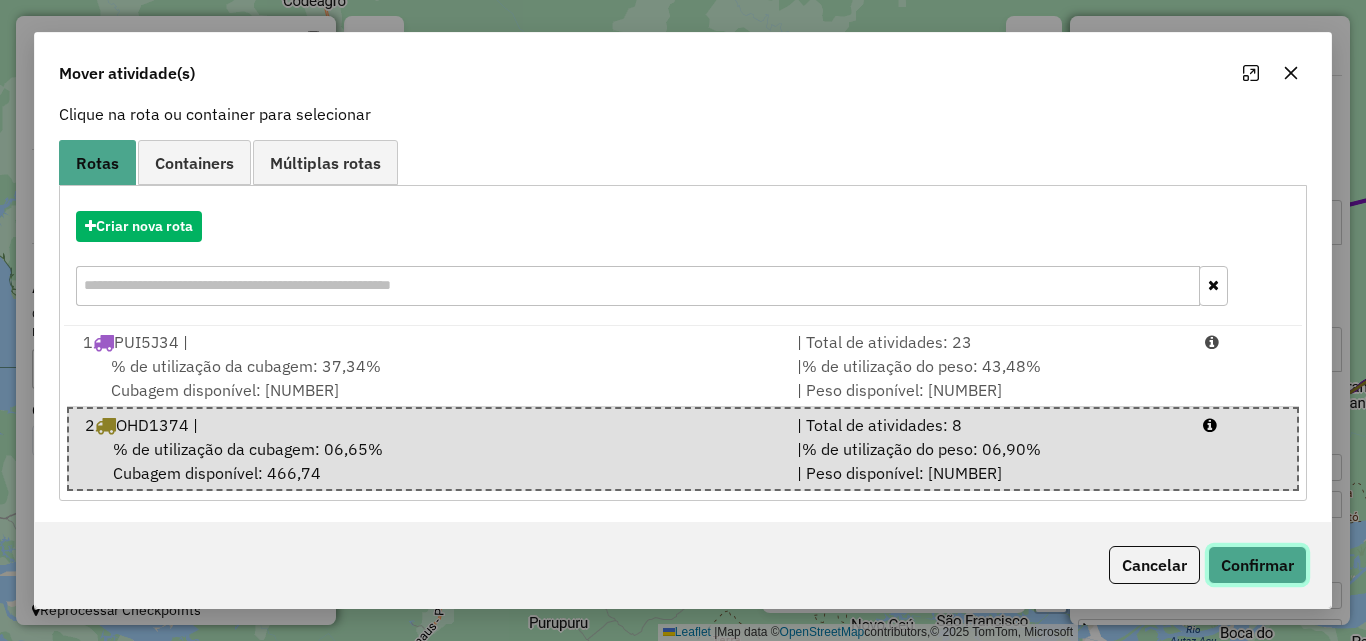 click on "Confirmar" 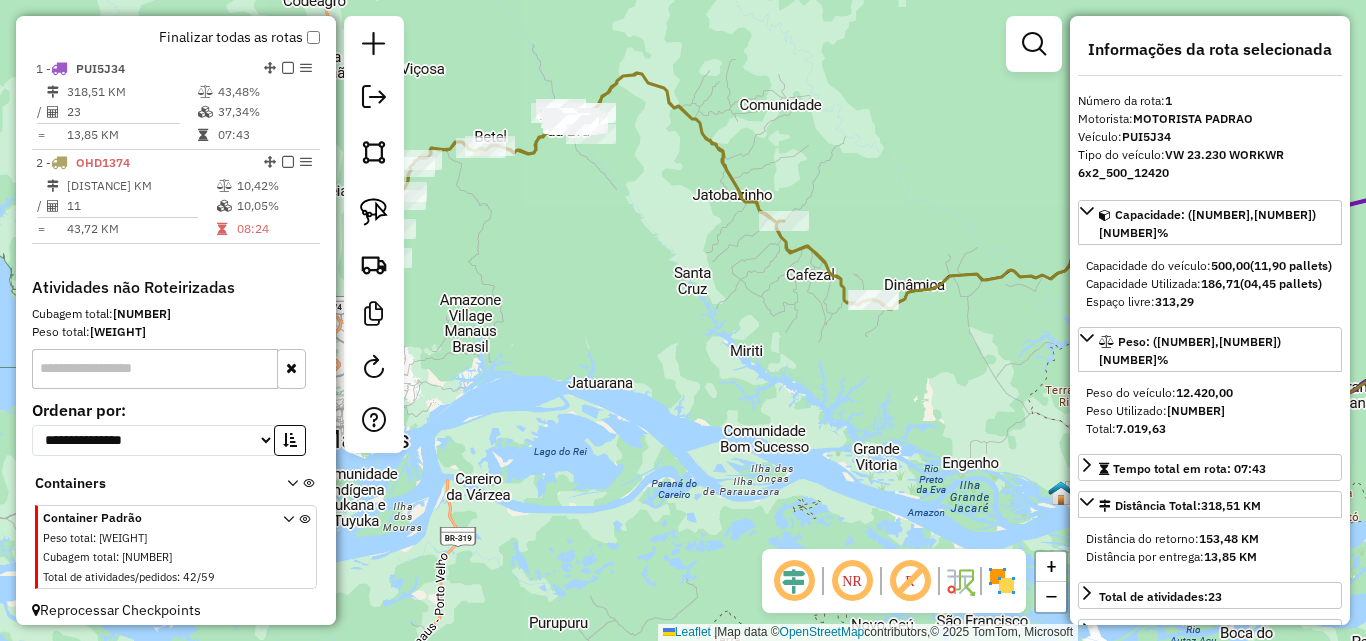 scroll, scrollTop: 0, scrollLeft: 0, axis: both 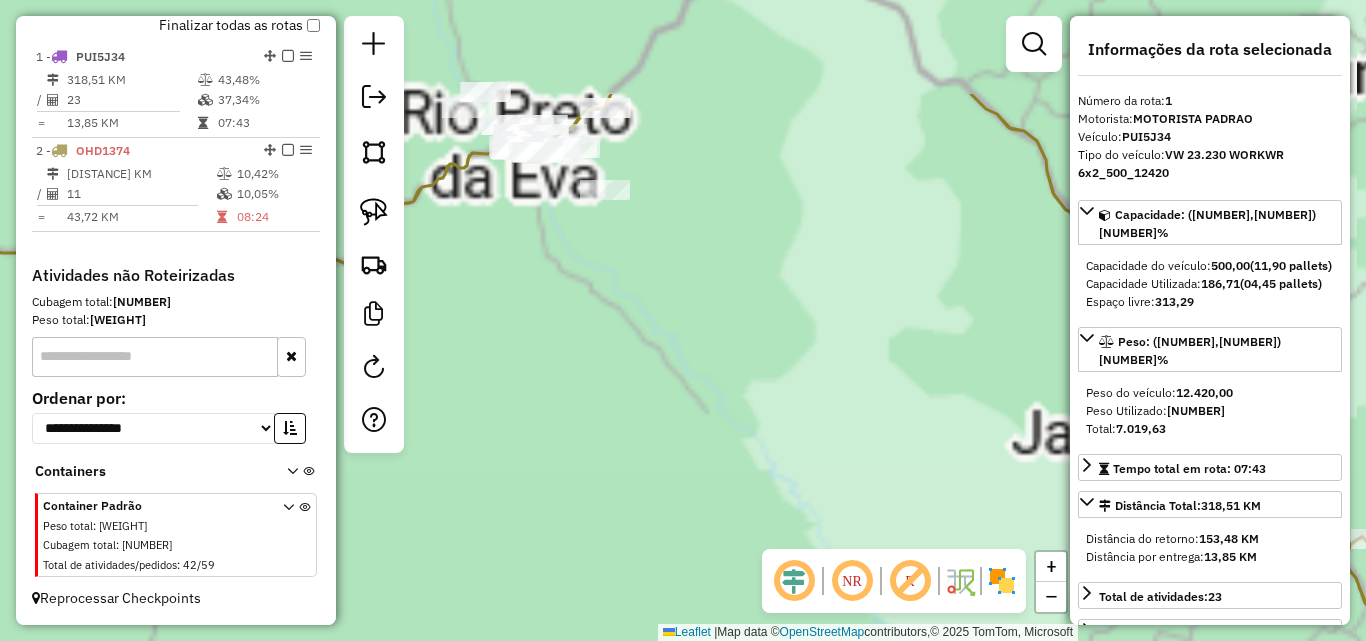 drag, startPoint x: 593, startPoint y: 159, endPoint x: 643, endPoint y: 317, distance: 165.72266 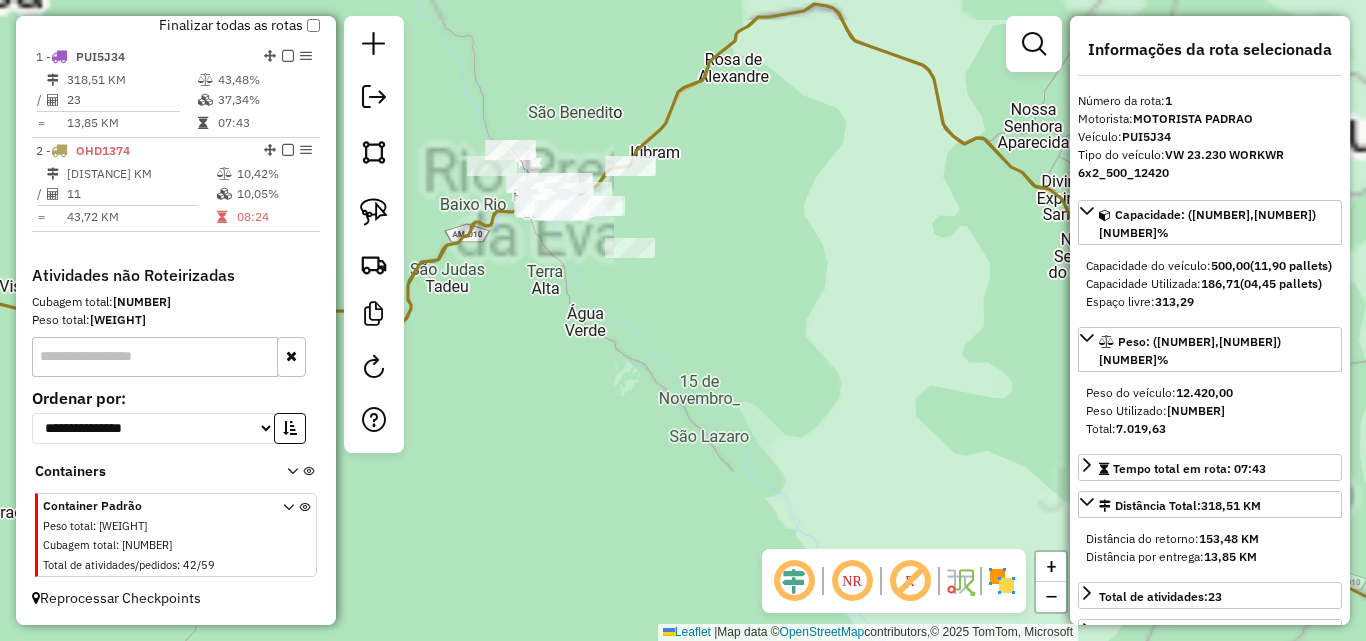 drag, startPoint x: 593, startPoint y: 250, endPoint x: 618, endPoint y: 308, distance: 63.15853 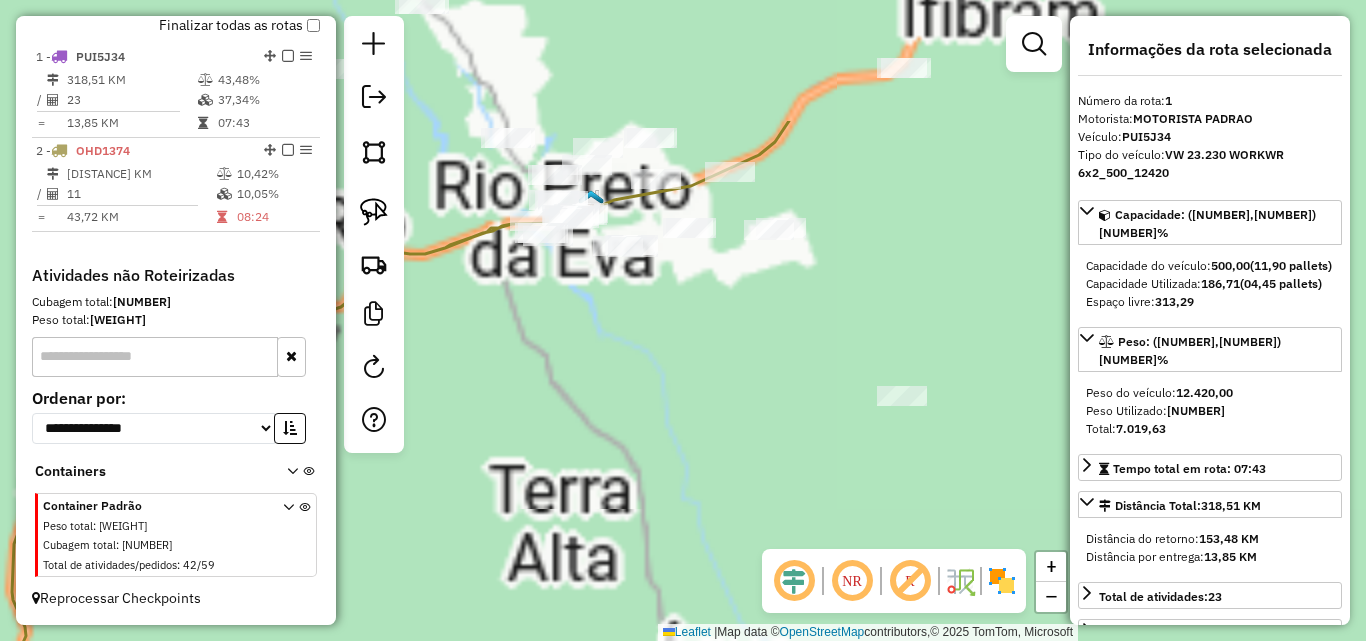 drag, startPoint x: 583, startPoint y: 260, endPoint x: 724, endPoint y: 428, distance: 219.32852 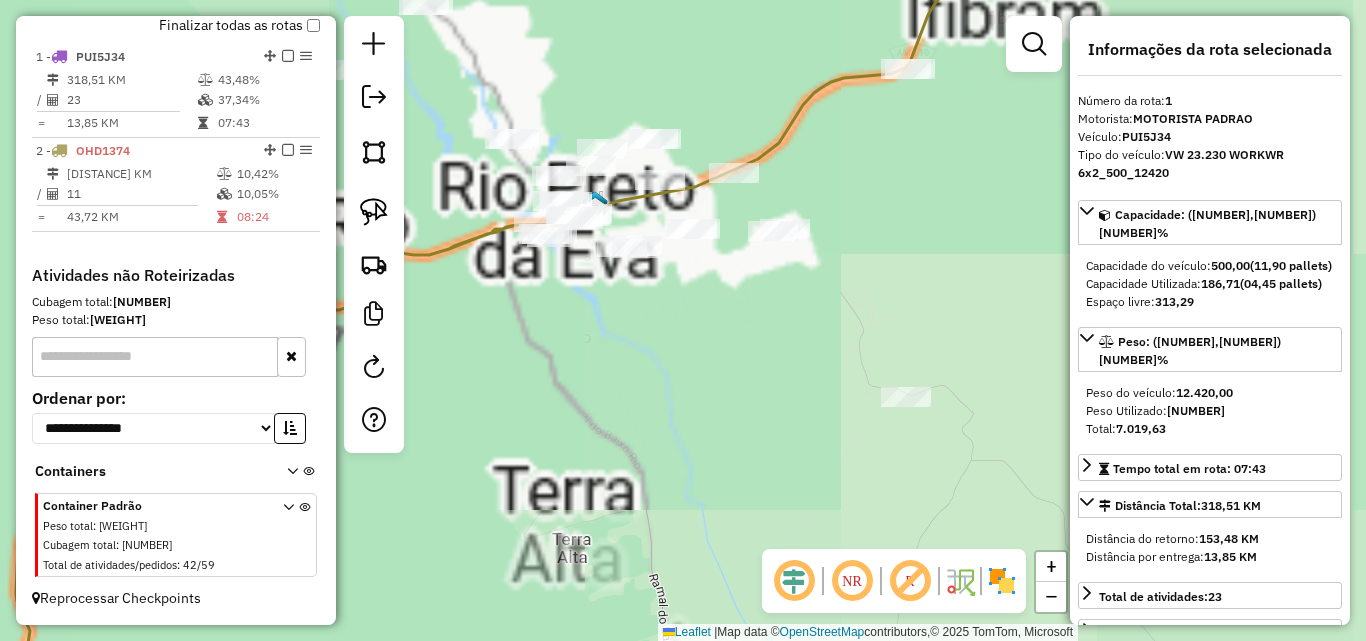 click on "Janela de atendimento Grade de atendimento Capacidade Transportadoras Veículos Cliente Pedidos  Rotas Selecione os dias de semana para filtrar as janelas de atendimento  Seg   Ter   Qua   Qui   Sex   Sáb   Dom  Informe o período da janela de atendimento: De: Até:  Filtrar exatamente a janela do cliente  Considerar janela de atendimento padrão  Selecione os dias de semana para filtrar as grades de atendimento  Seg   Ter   Qua   Qui   Sex   Sáb   Dom   Considerar clientes sem dia de atendimento cadastrado  Clientes fora do dia de atendimento selecionado Filtrar as atividades entre os valores definidos abaixo:  Peso mínimo:   Peso máximo:   Cubagem mínima:   Cubagem máxima:   De:   Até:  Filtrar as atividades entre o tempo de atendimento definido abaixo:  De:   Até:   Considerar capacidade total dos clientes não roteirizados Transportadora: Selecione um ou mais itens Tipo de veículo: Selecione um ou mais itens Veículo: Selecione um ou mais itens Motorista: Selecione um ou mais itens Nome: Rótulo:" 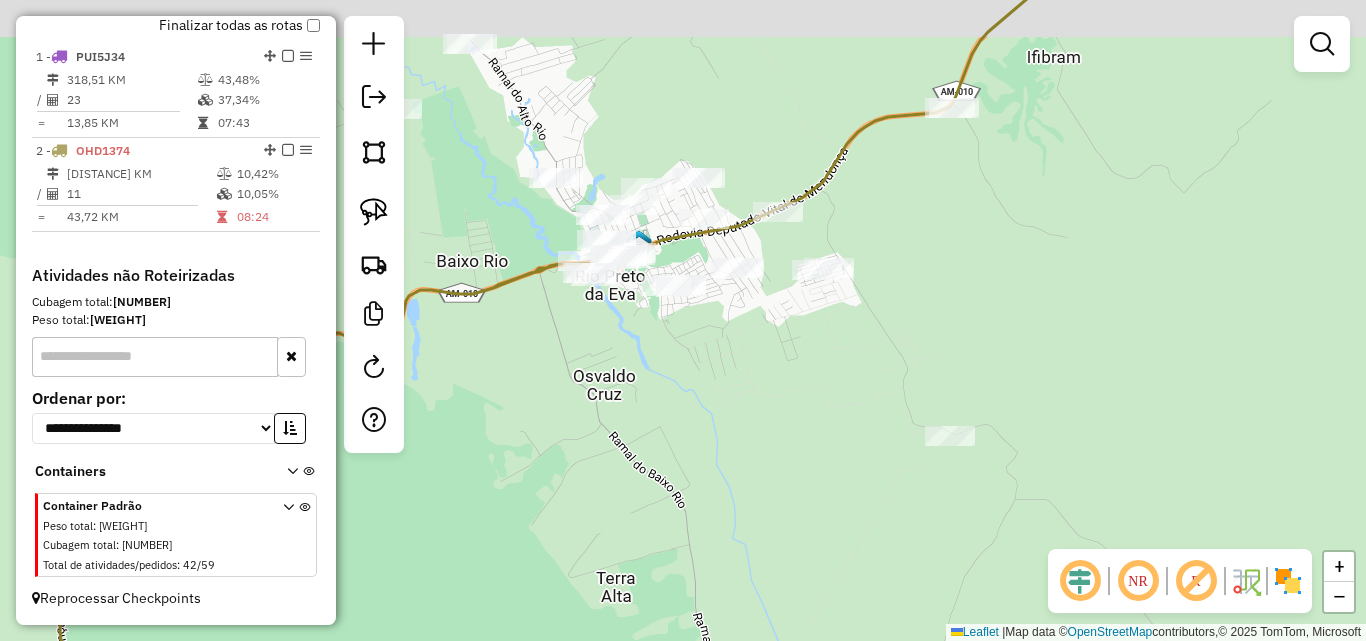 drag, startPoint x: 744, startPoint y: 361, endPoint x: 833, endPoint y: 419, distance: 106.23088 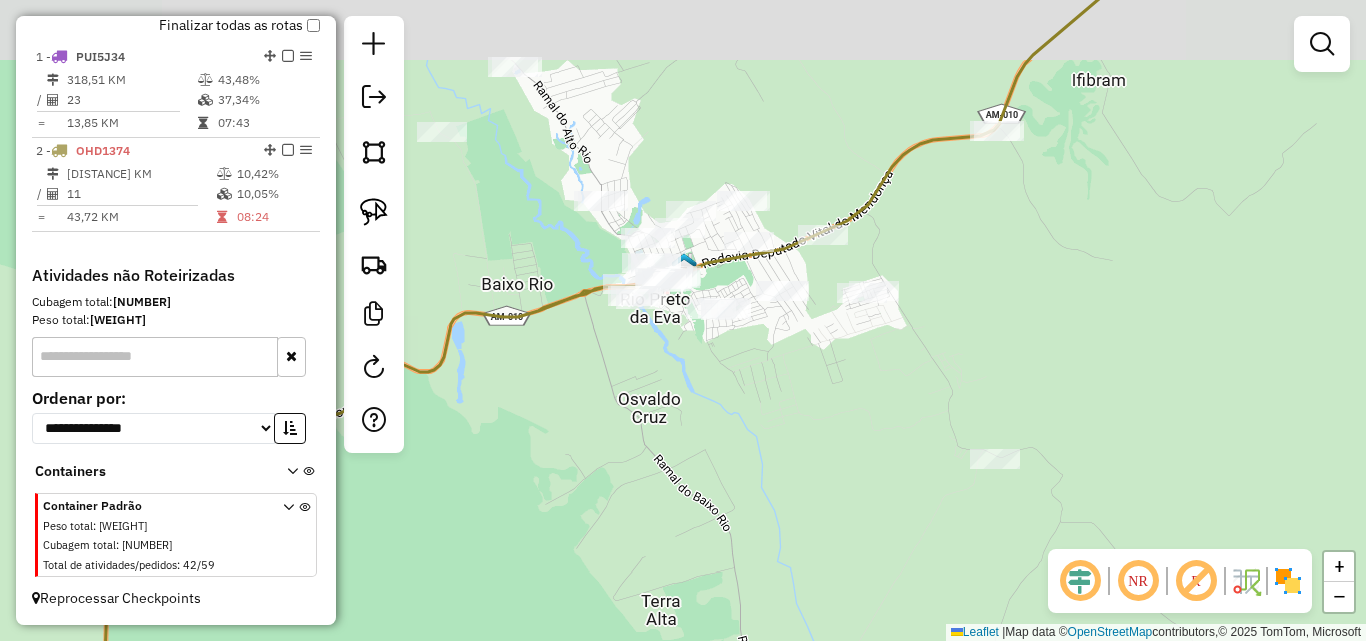 drag, startPoint x: 751, startPoint y: 409, endPoint x: 818, endPoint y: 393, distance: 68.88396 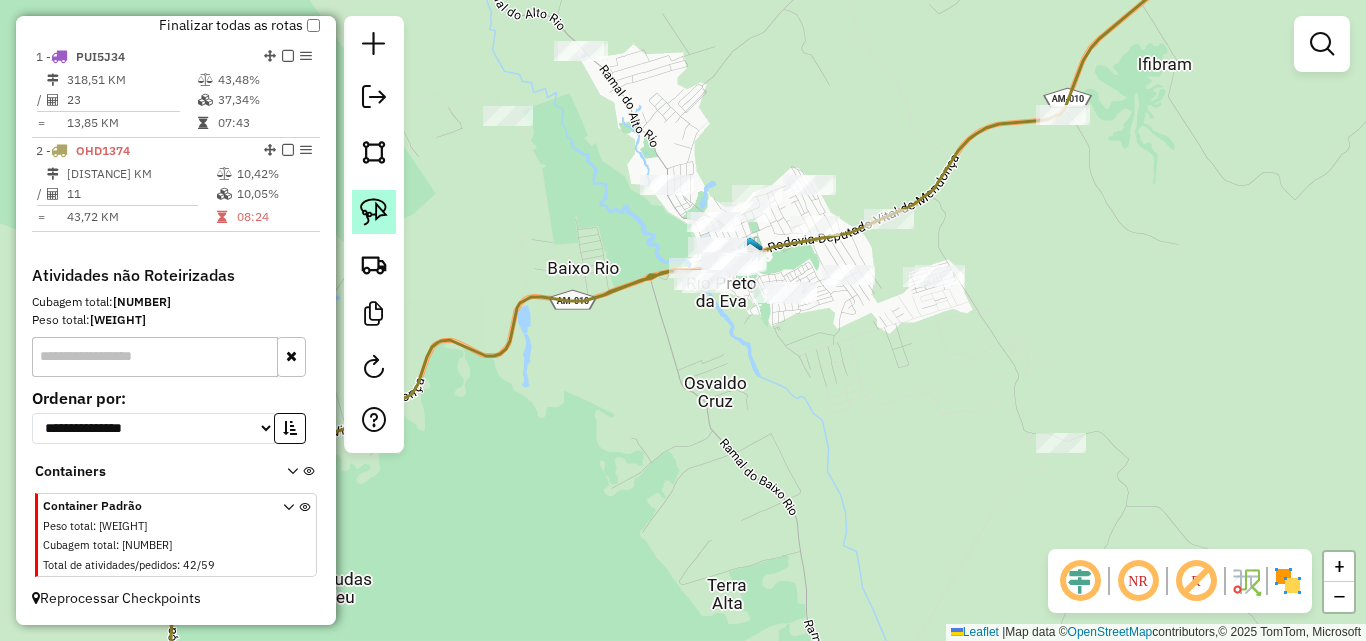 click 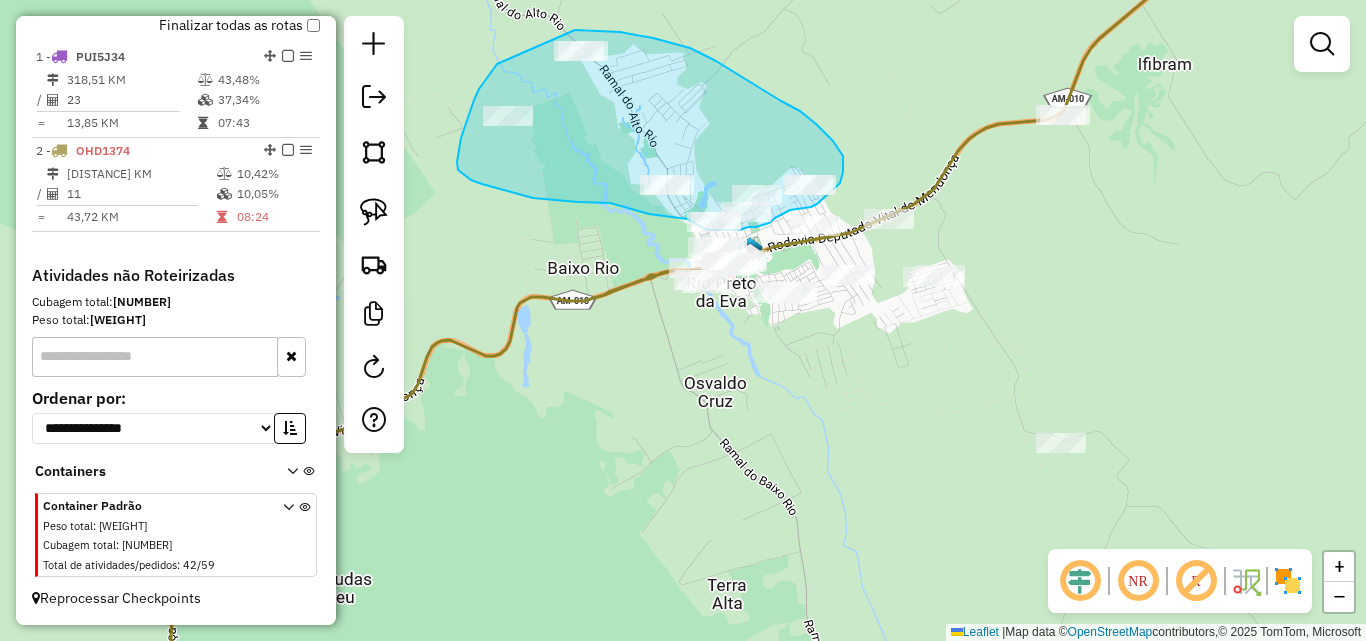 drag, startPoint x: 494, startPoint y: 69, endPoint x: 575, endPoint y: 30, distance: 89.89995 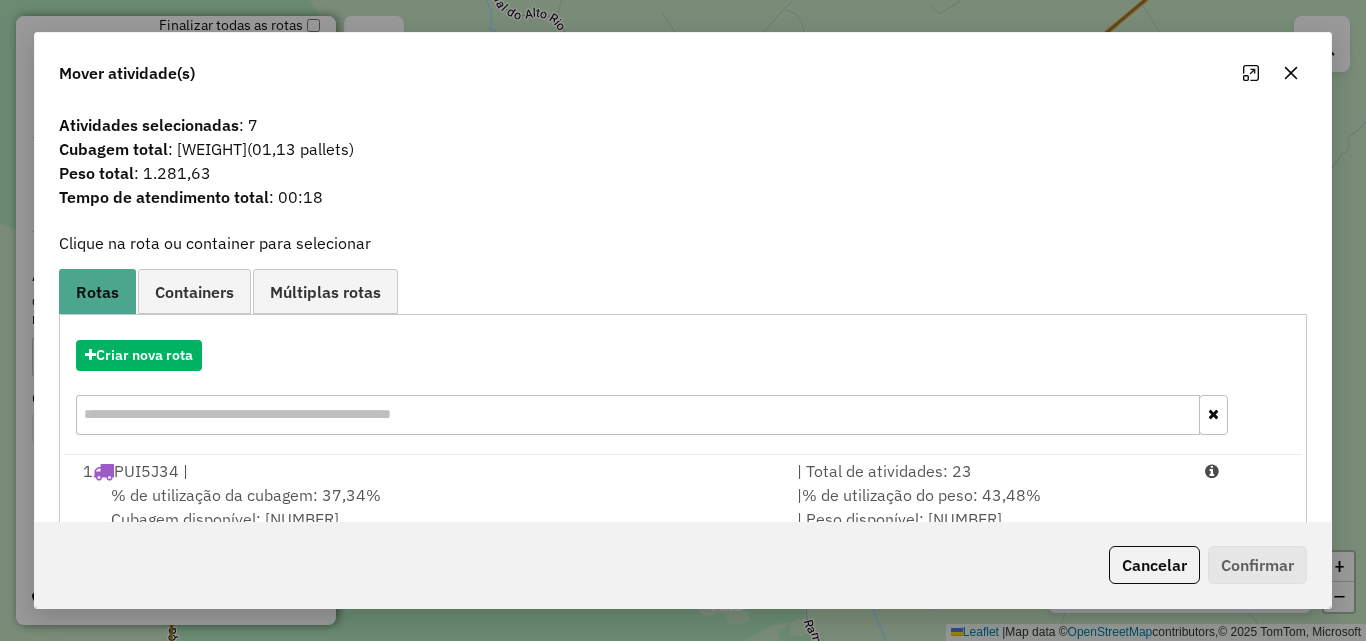scroll, scrollTop: 129, scrollLeft: 0, axis: vertical 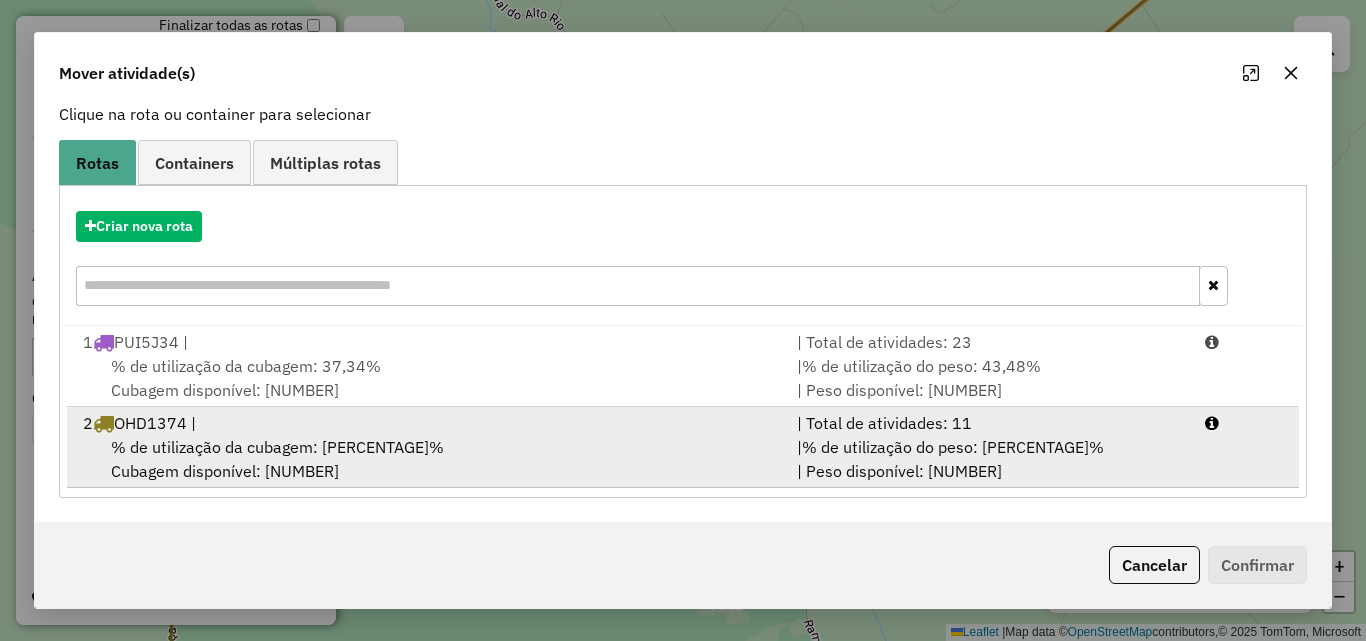 click on "% de utilização da cubagem: [PERCENTAGE]%" at bounding box center [277, 447] 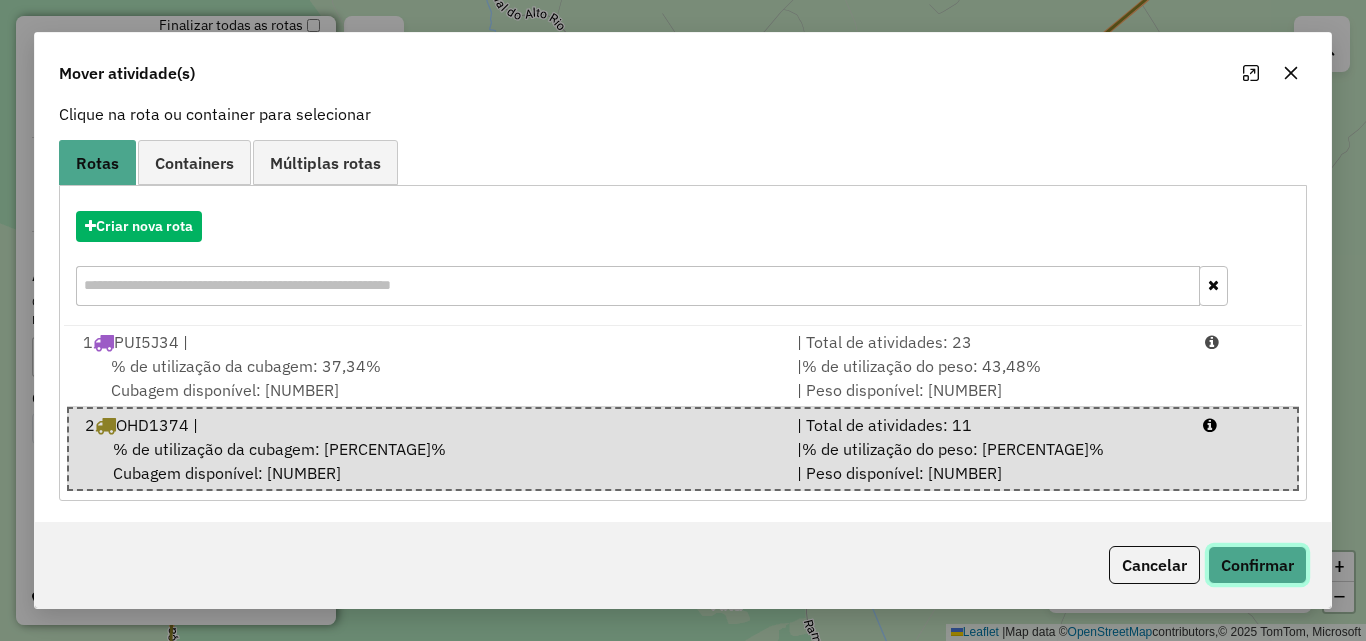 click on "Confirmar" 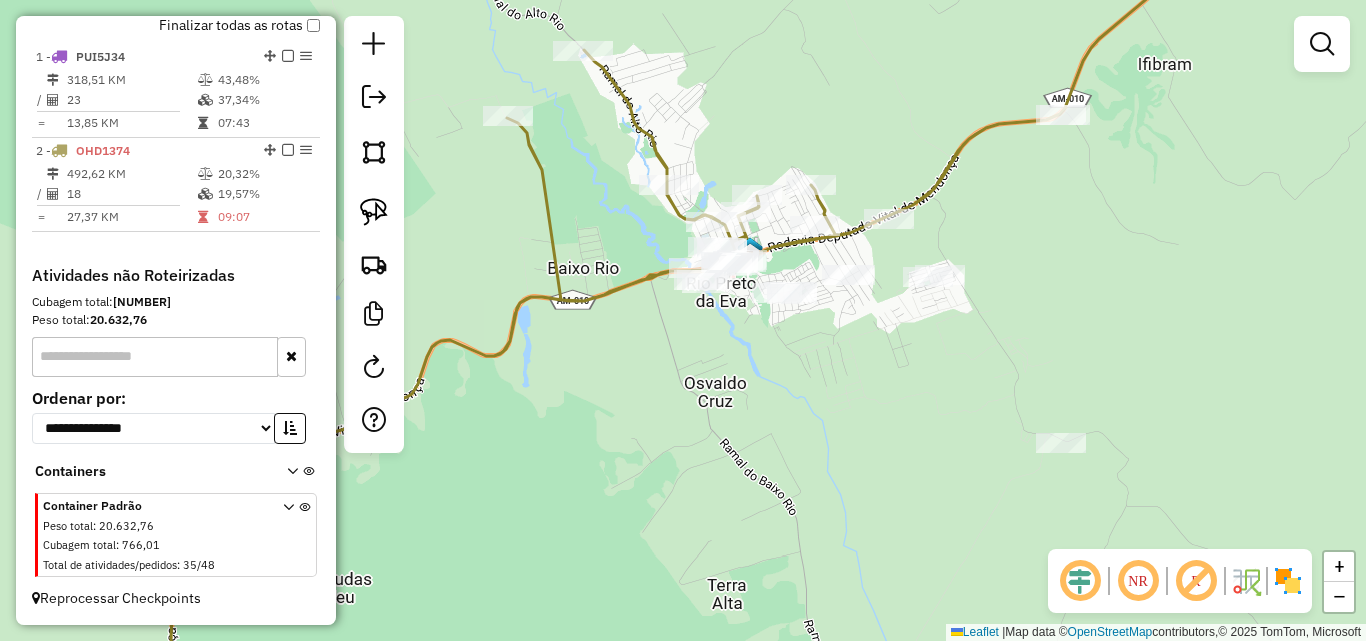 scroll, scrollTop: 0, scrollLeft: 0, axis: both 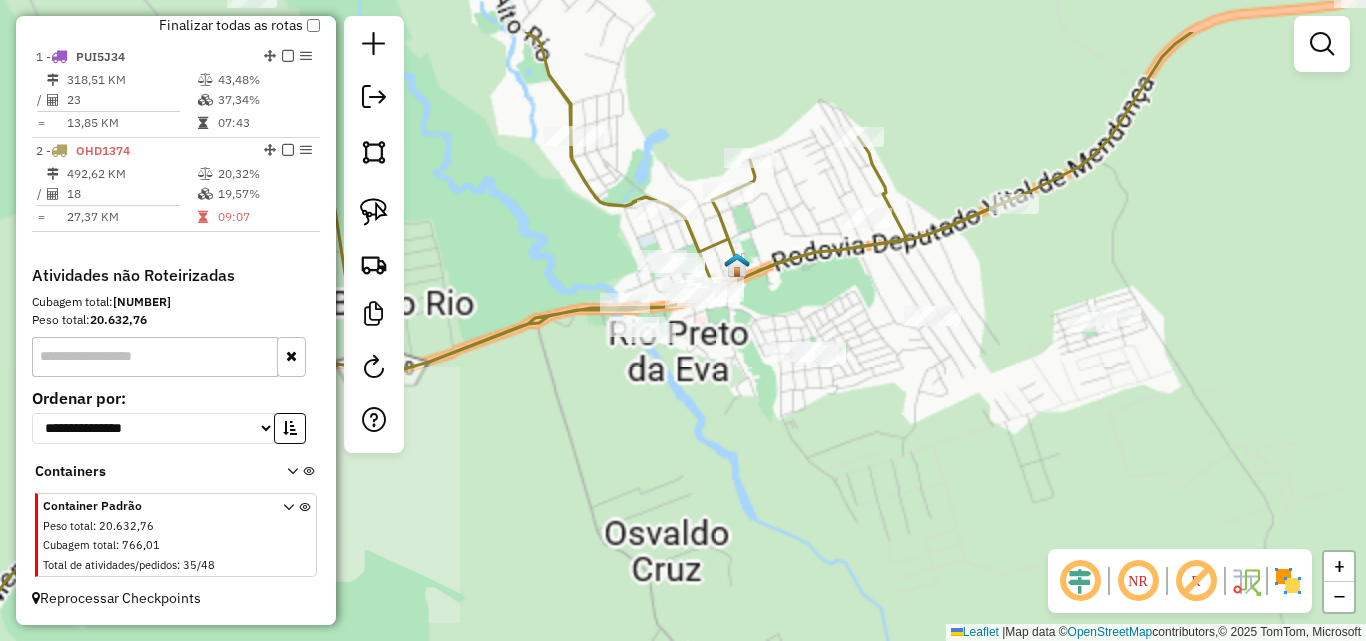 drag, startPoint x: 728, startPoint y: 312, endPoint x: 748, endPoint y: 408, distance: 98.0612 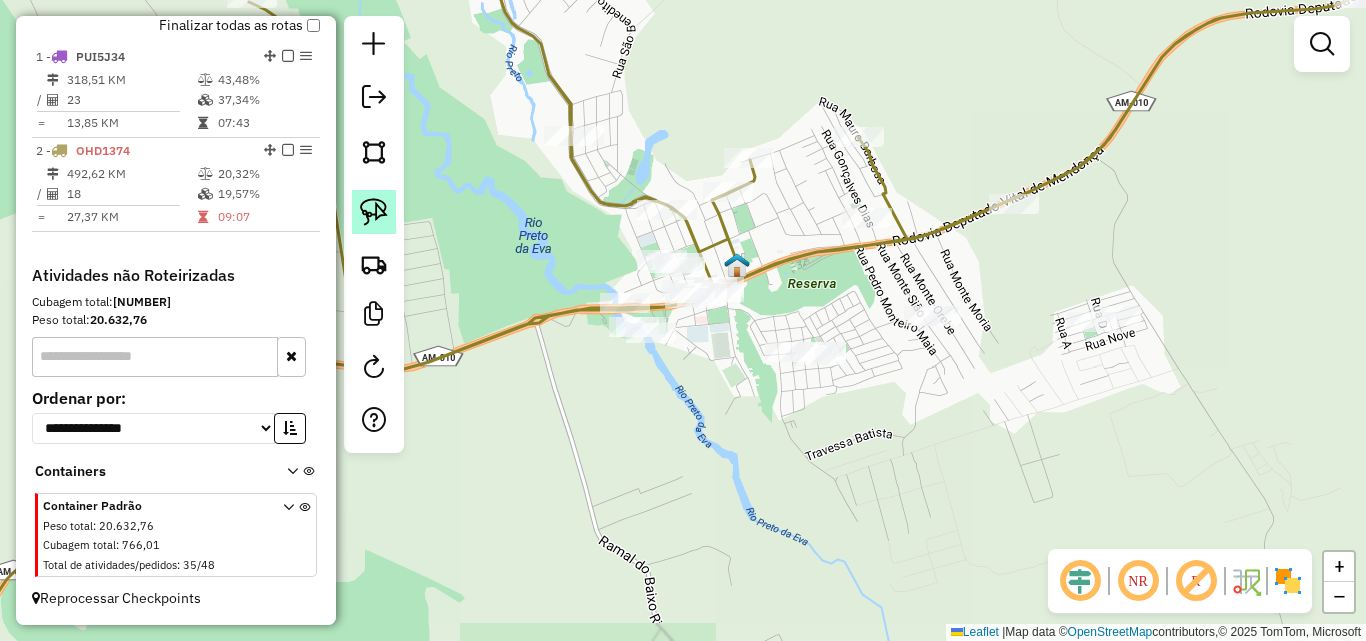 click 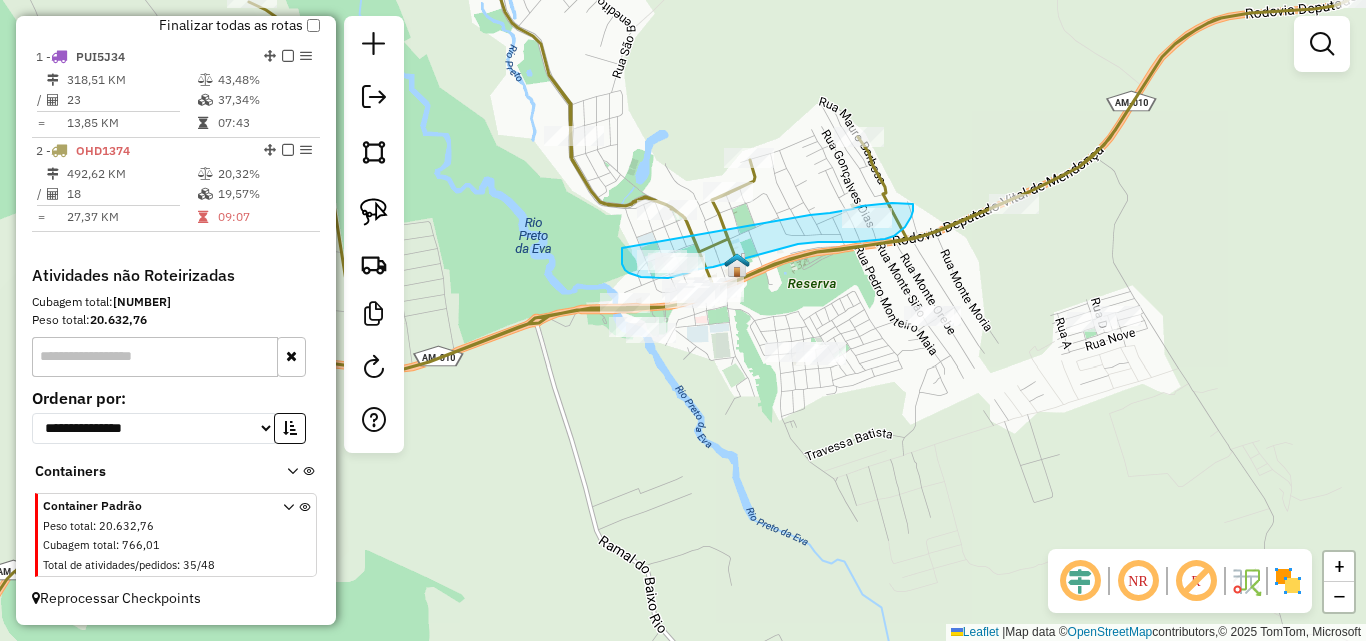 drag, startPoint x: 622, startPoint y: 248, endPoint x: 810, endPoint y: 215, distance: 190.8743 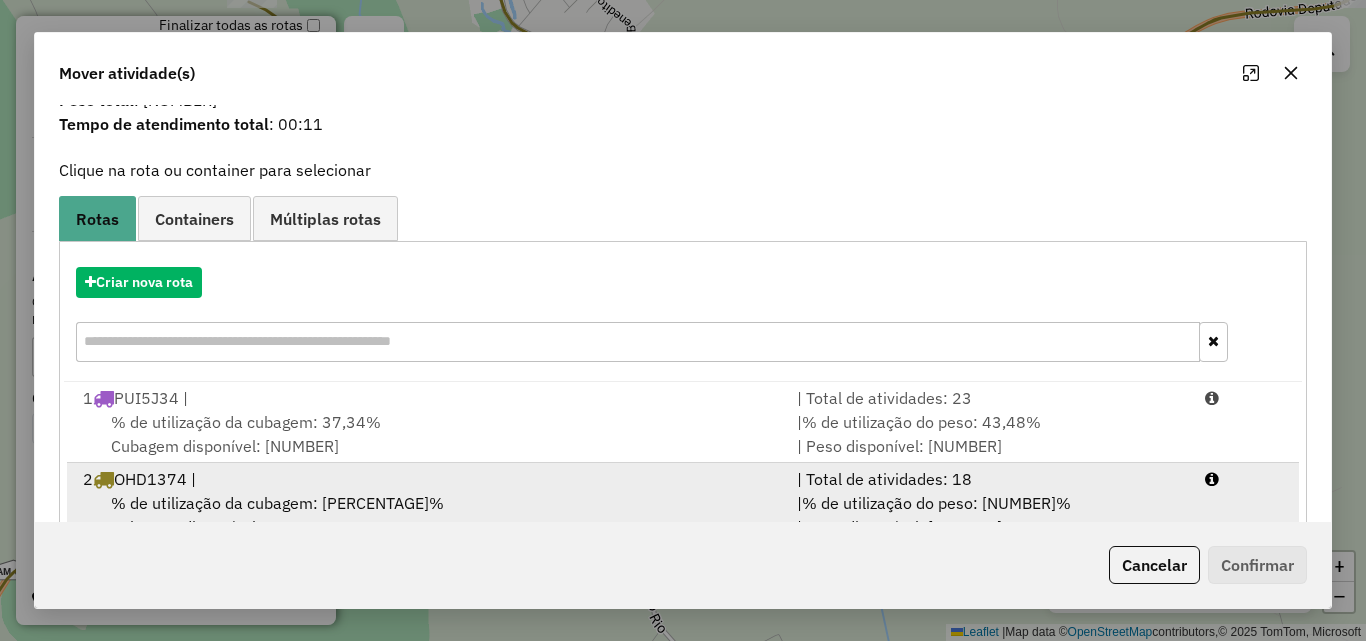 scroll, scrollTop: 129, scrollLeft: 0, axis: vertical 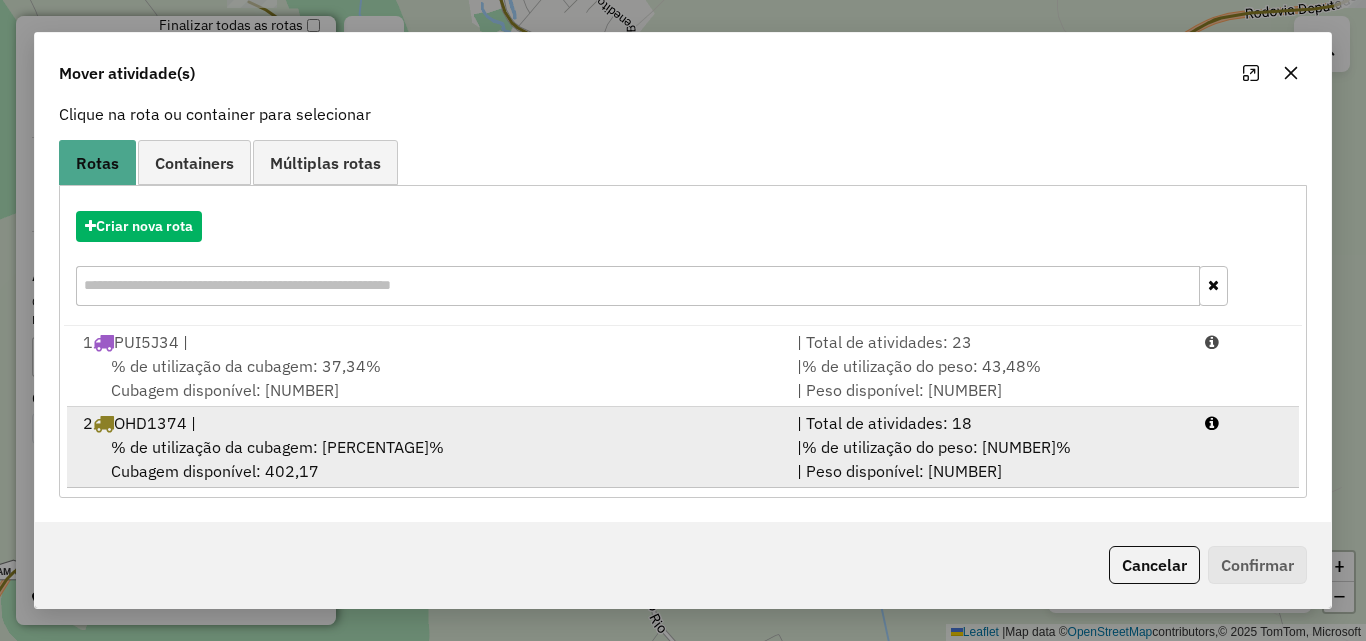 click on "% de utilização da cubagem: [PERCENTAGE]%" at bounding box center (277, 447) 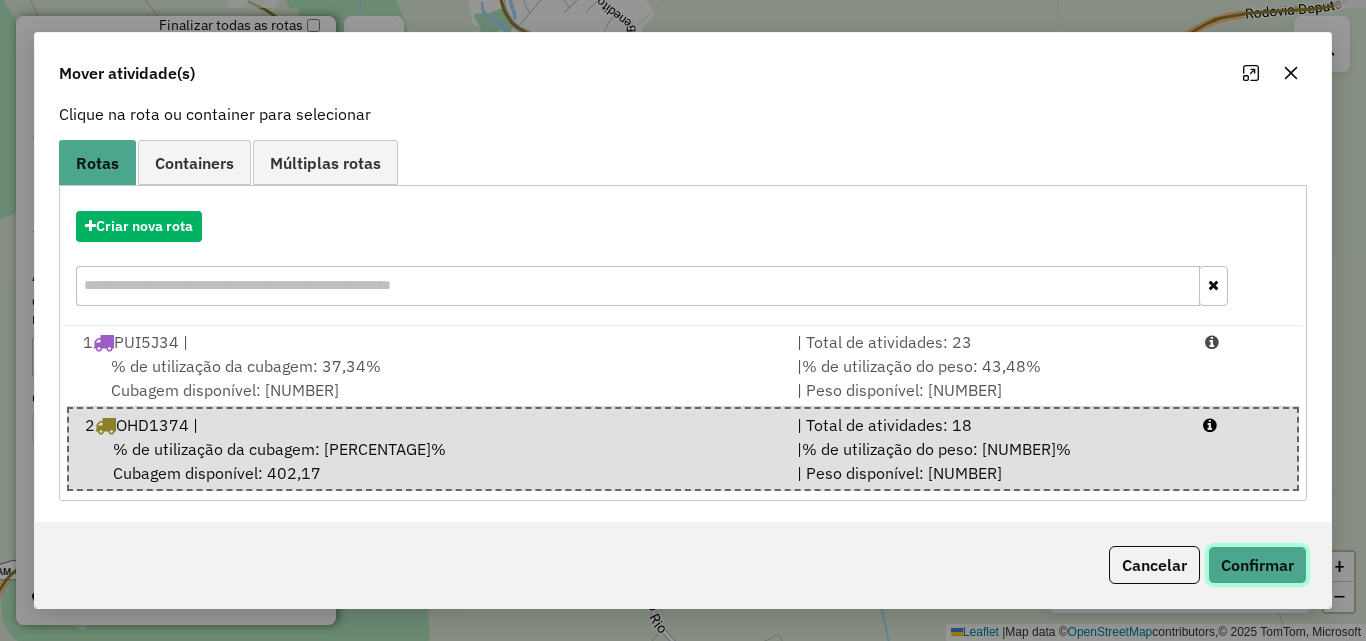 click on "Confirmar" 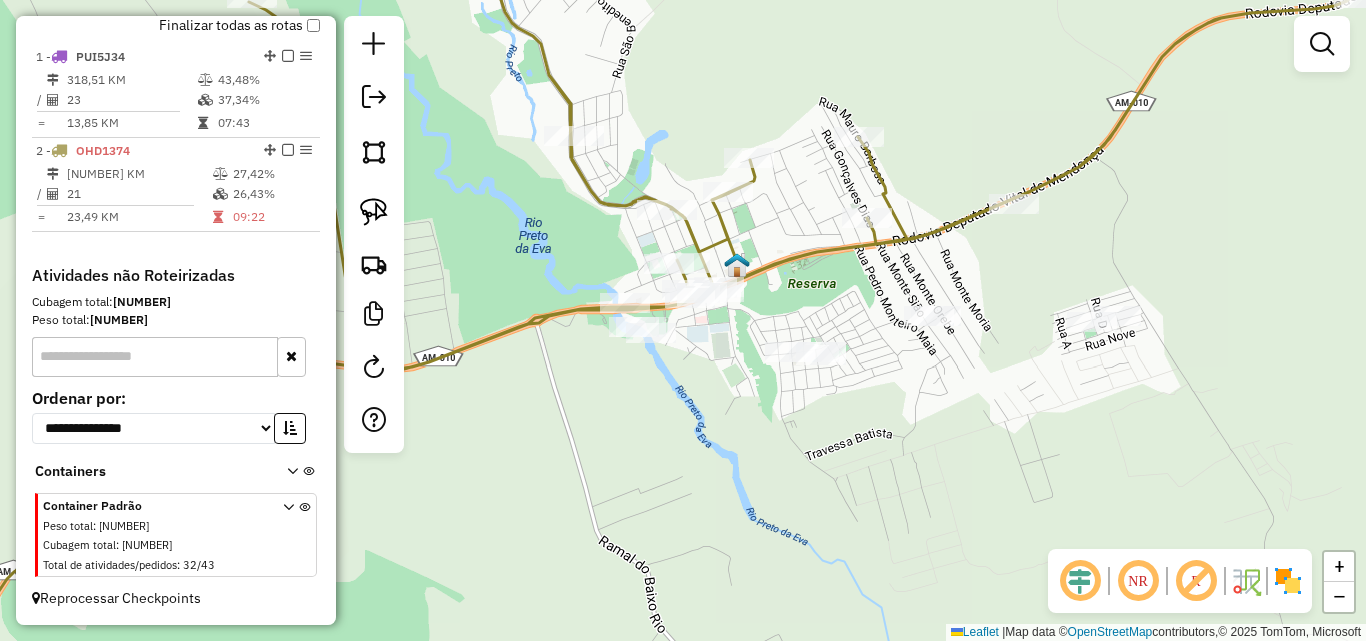scroll, scrollTop: 0, scrollLeft: 0, axis: both 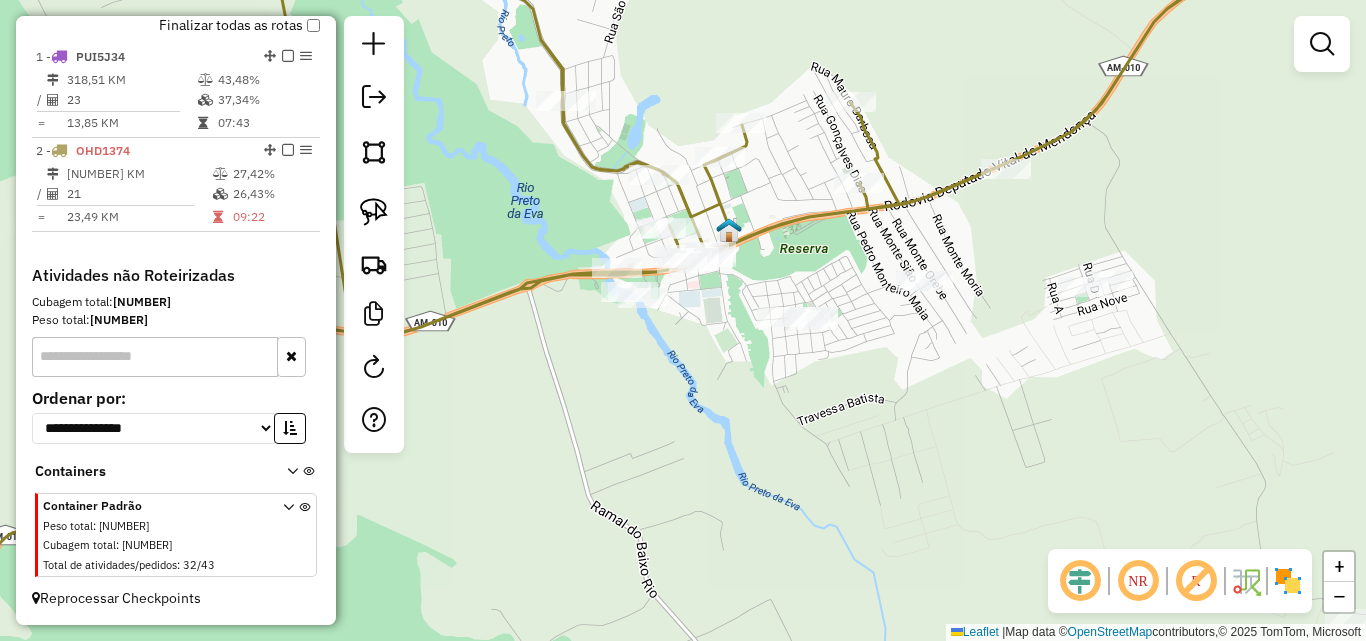 drag, startPoint x: 829, startPoint y: 278, endPoint x: 821, endPoint y: 243, distance: 35.902645 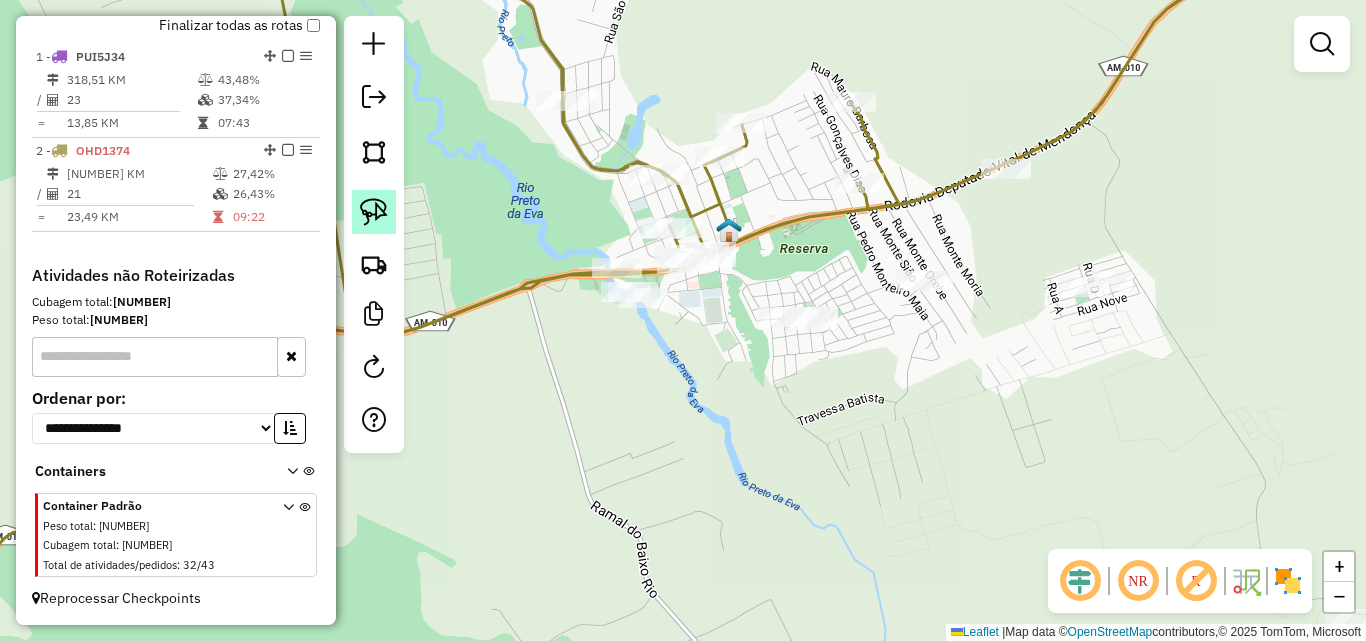click 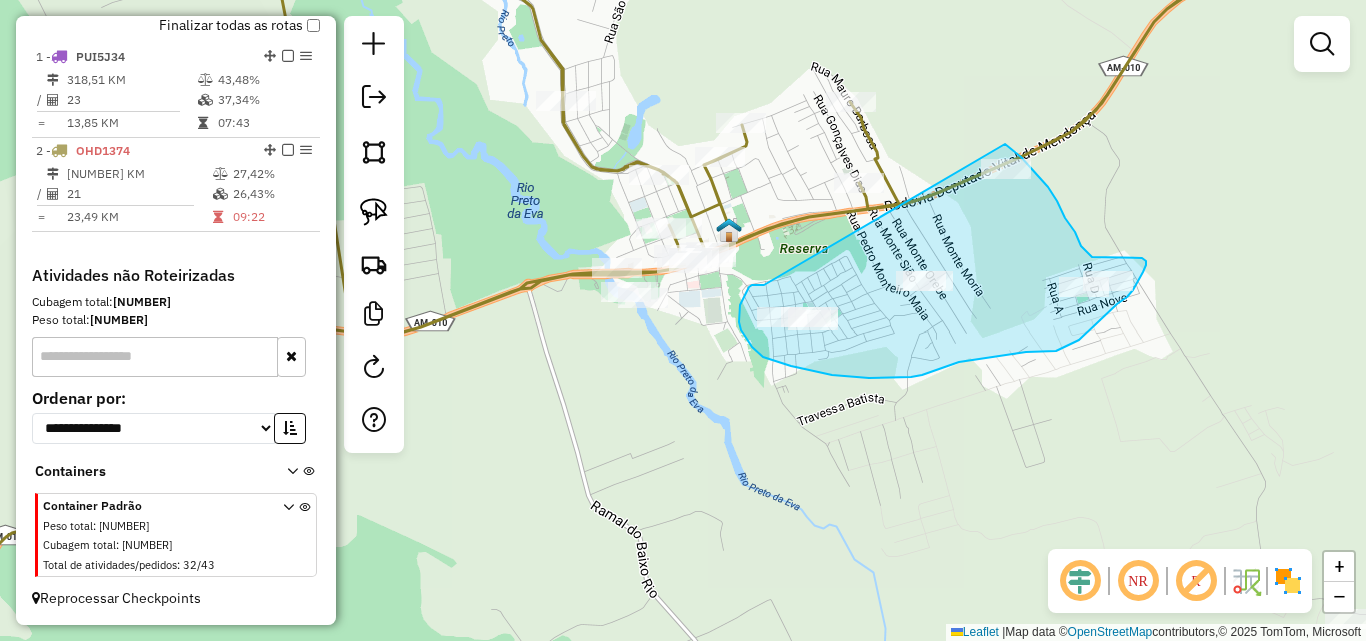 drag, startPoint x: 754, startPoint y: 285, endPoint x: 1005, endPoint y: 144, distance: 287.89233 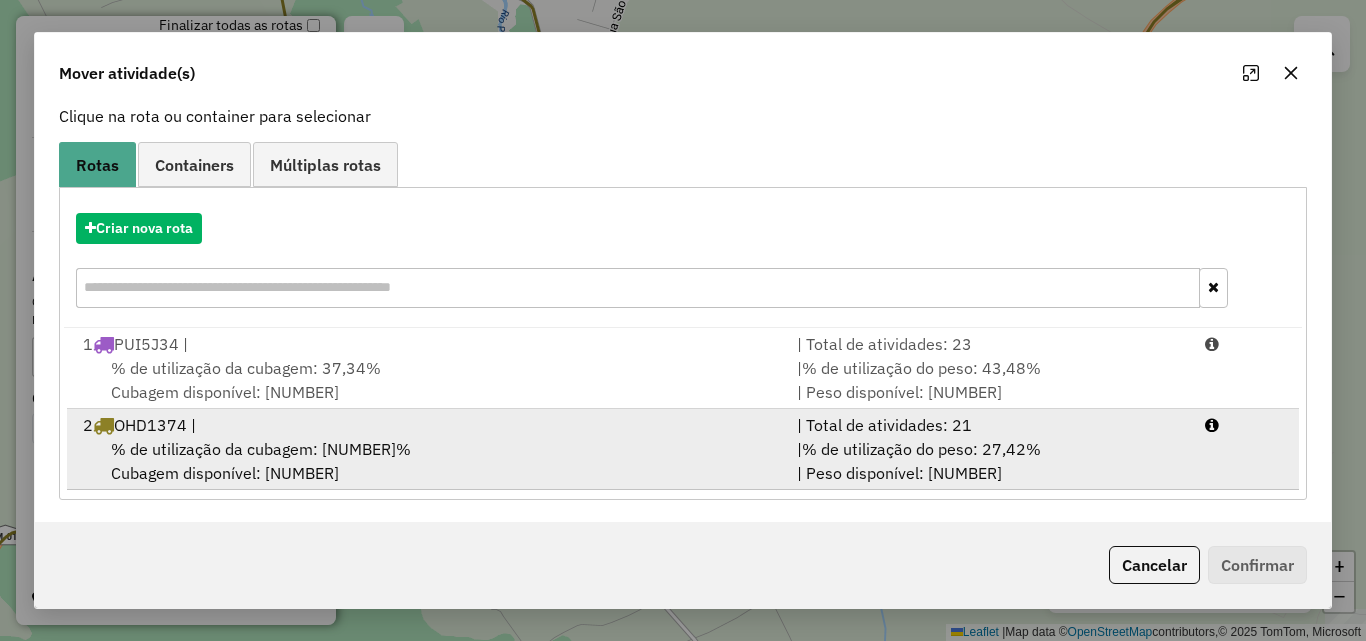 scroll, scrollTop: 129, scrollLeft: 0, axis: vertical 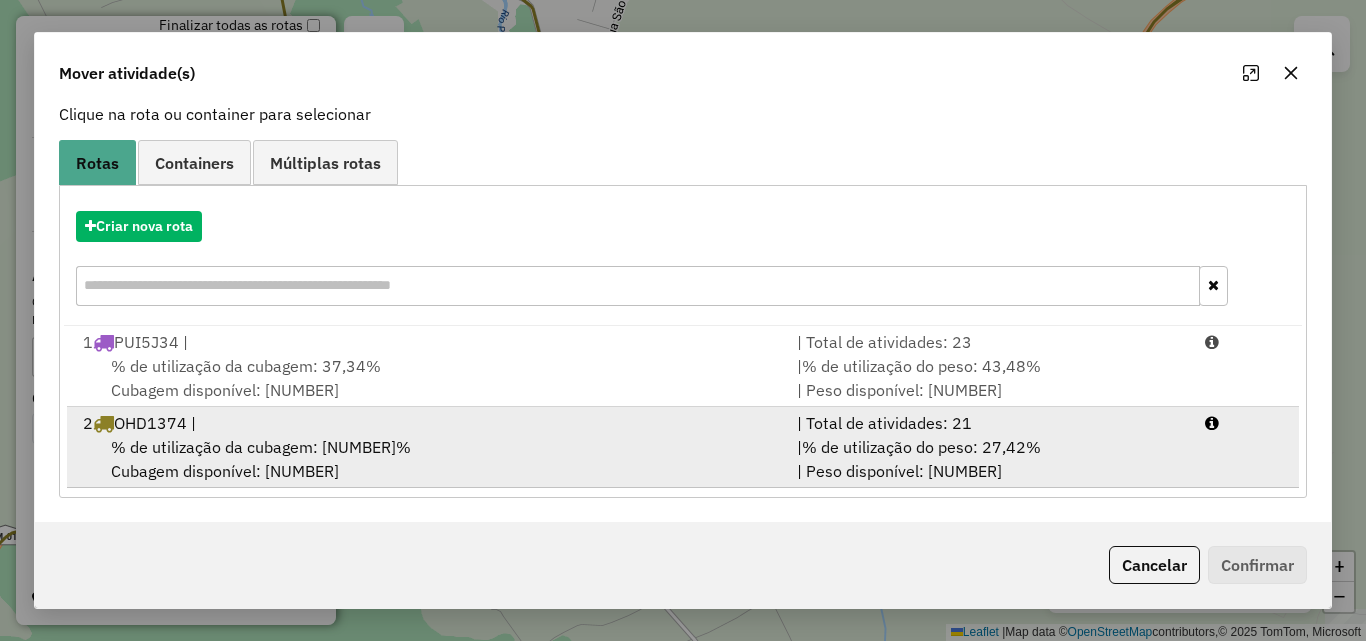 click on "% de utilização da cubagem: [NUMBER]%" at bounding box center [261, 447] 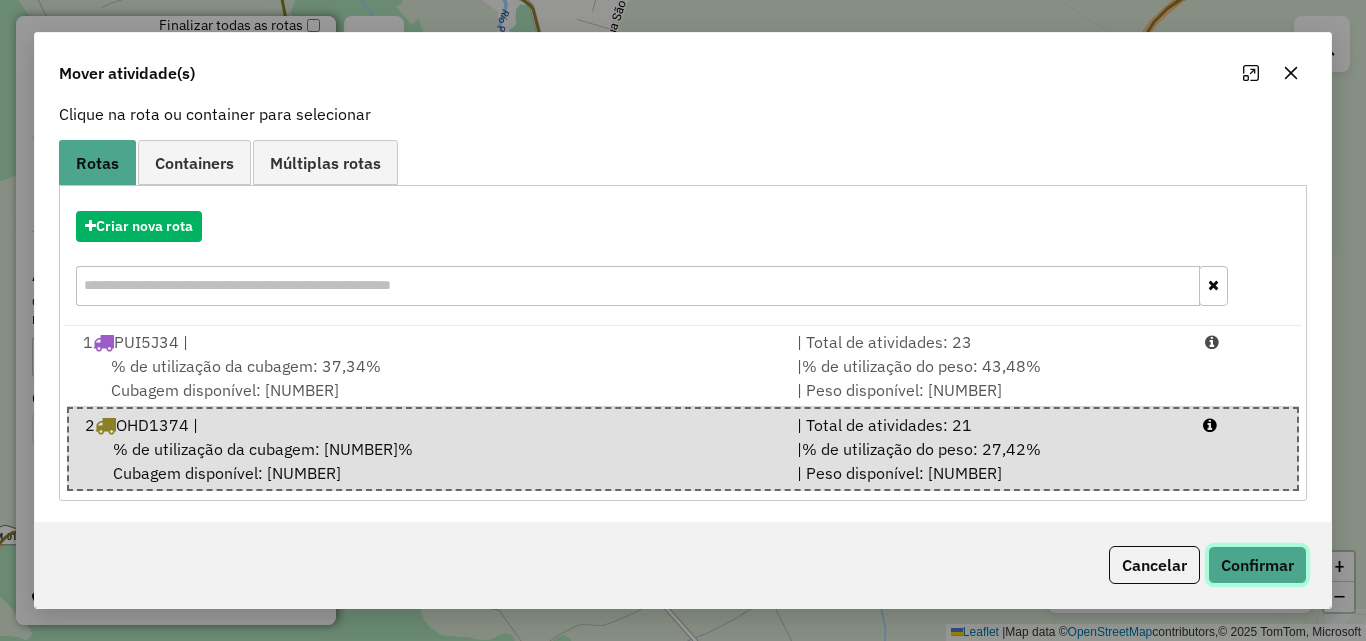 click on "Confirmar" 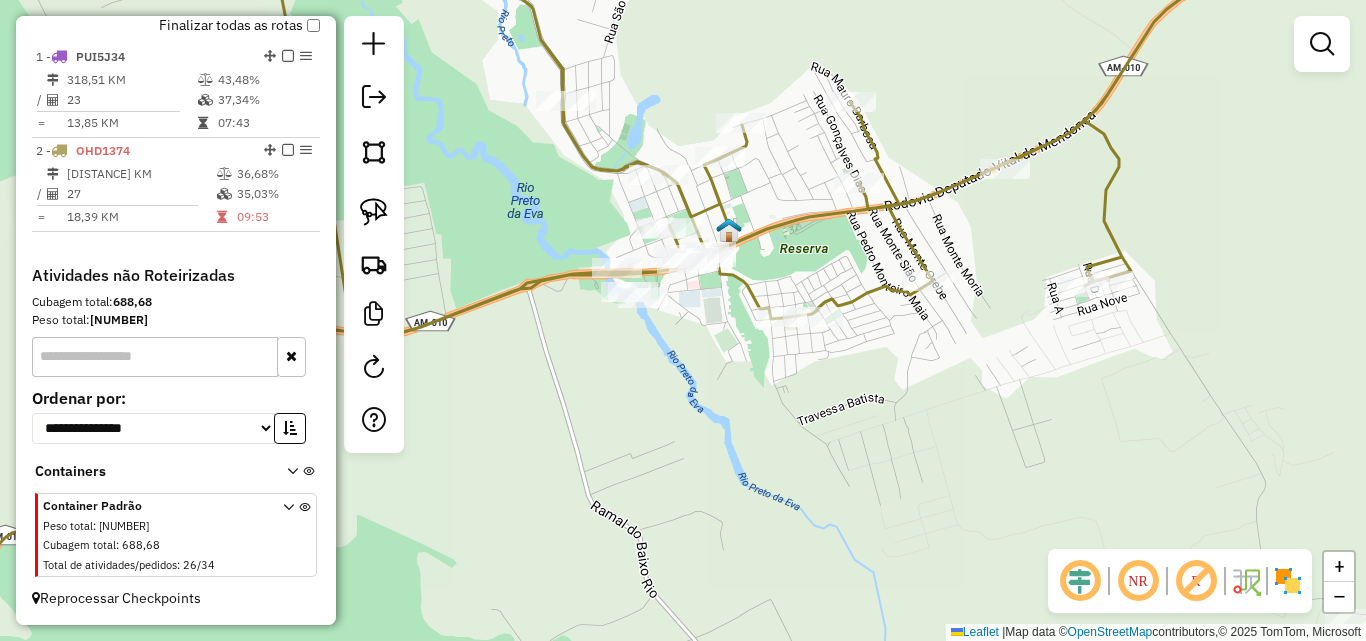 scroll, scrollTop: 0, scrollLeft: 0, axis: both 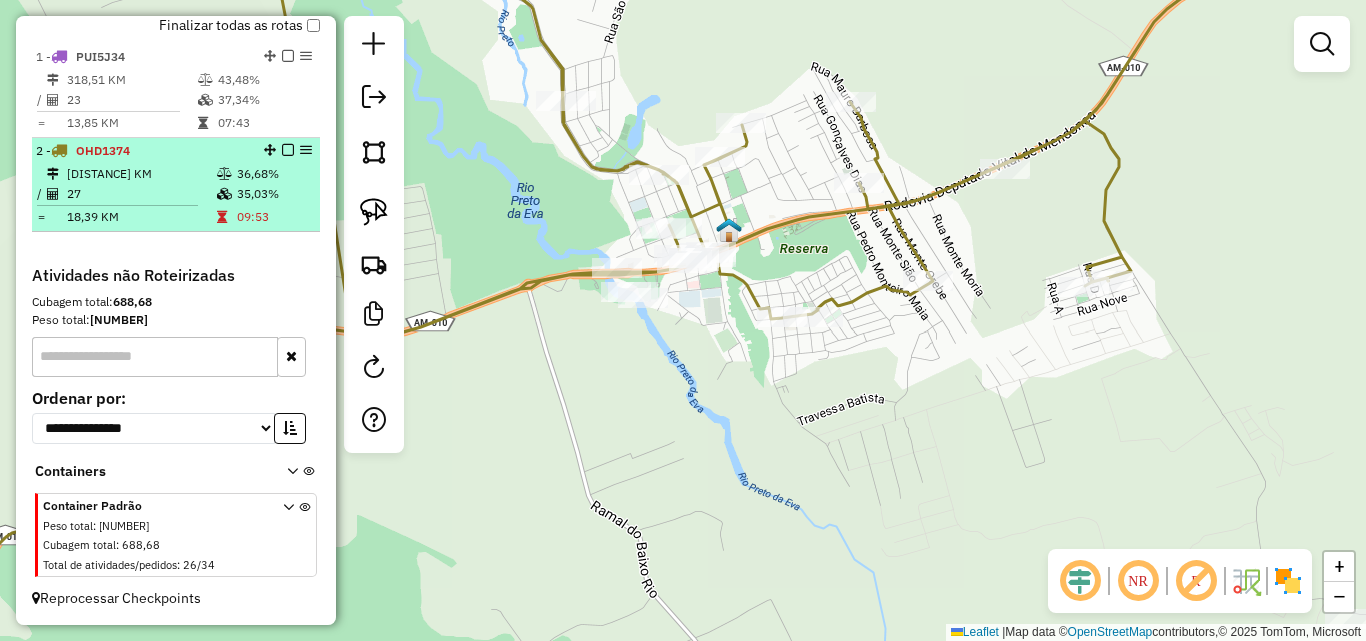 click on "35,03%" at bounding box center (274, 194) 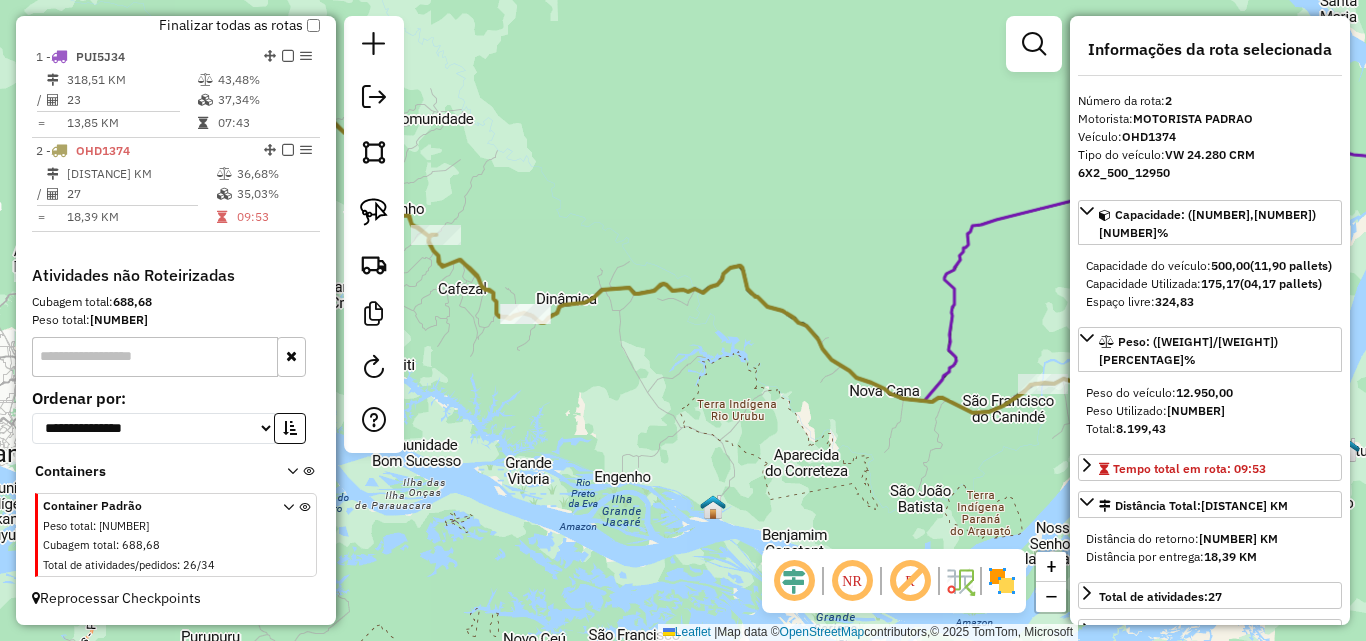 drag, startPoint x: 792, startPoint y: 264, endPoint x: 647, endPoint y: 207, distance: 155.80116 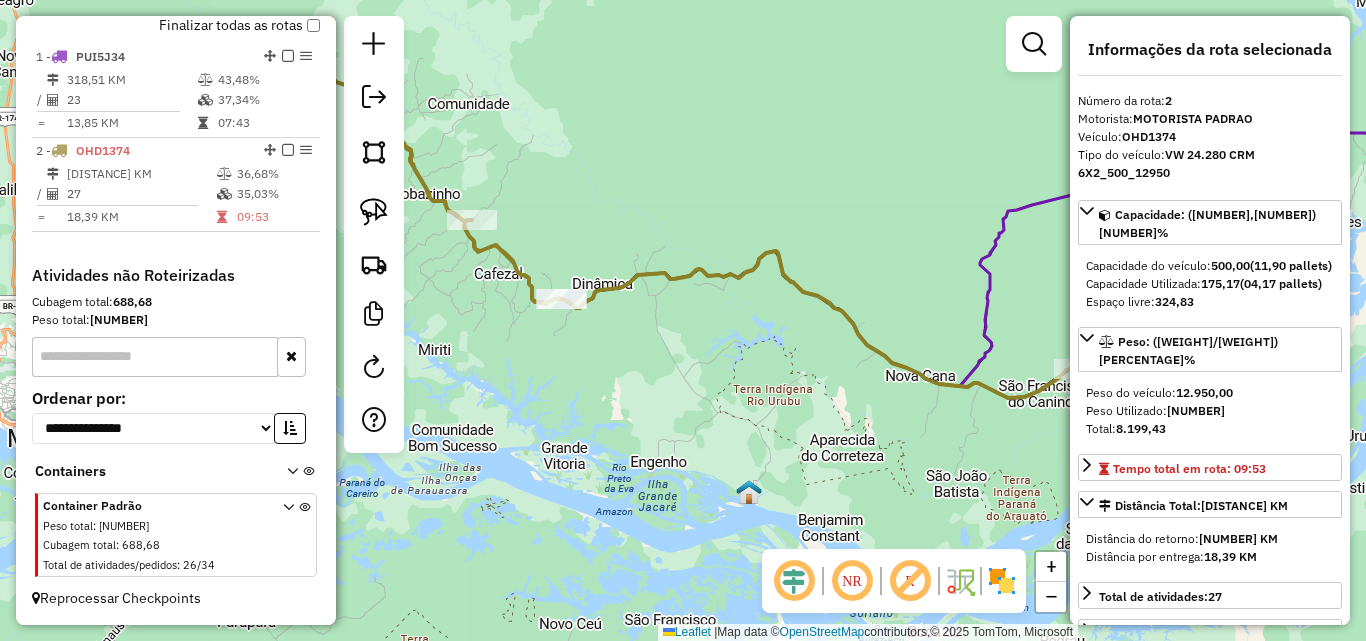 drag, startPoint x: 695, startPoint y: 241, endPoint x: 891, endPoint y: 218, distance: 197.34488 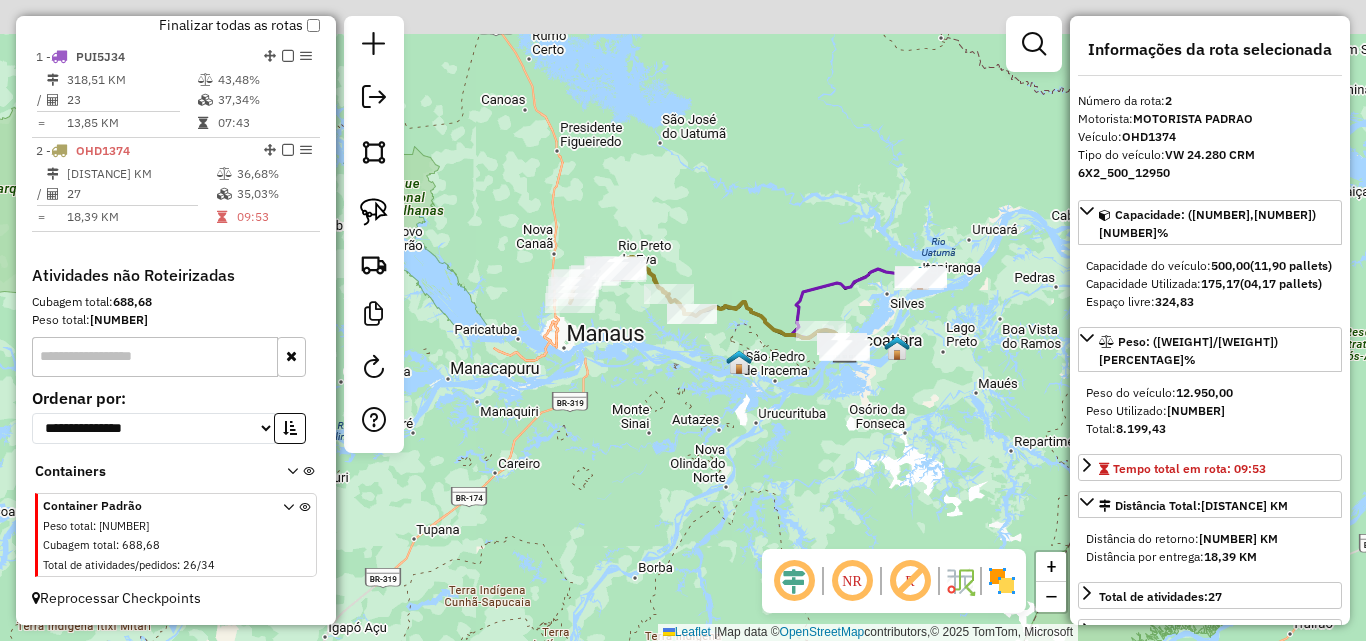 drag, startPoint x: 582, startPoint y: 279, endPoint x: 623, endPoint y: 335, distance: 69.40461 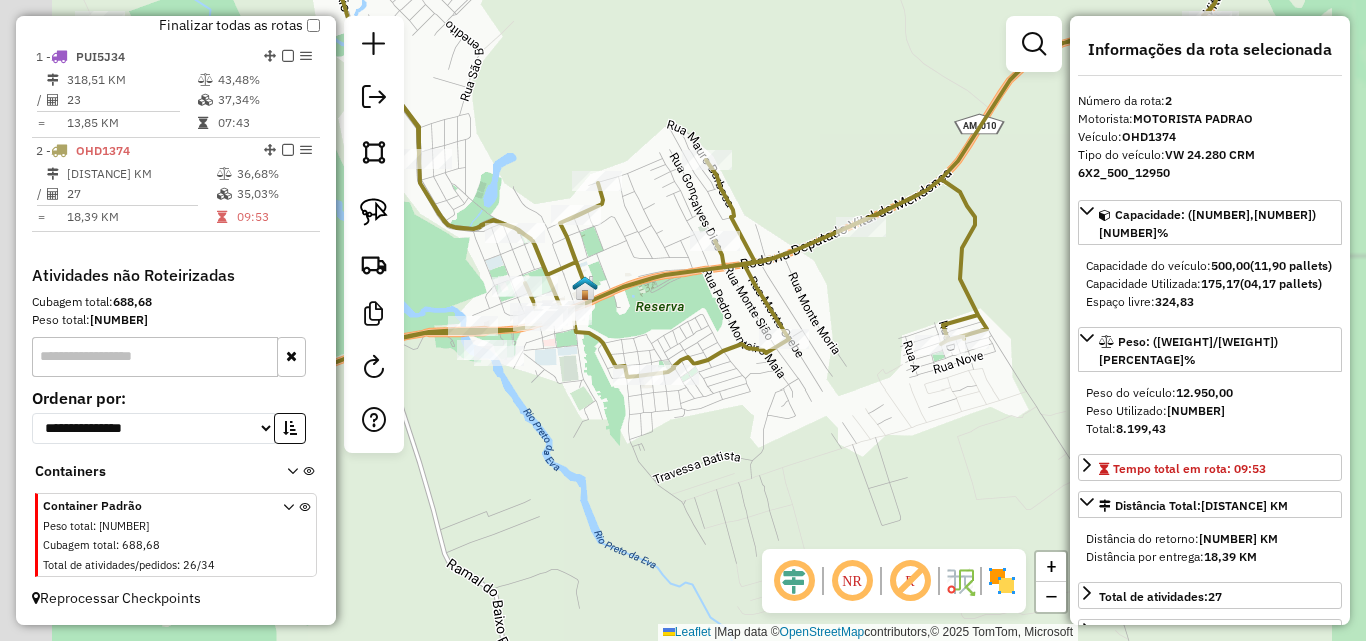 drag, startPoint x: 620, startPoint y: 404, endPoint x: 925, endPoint y: 224, distance: 354.15393 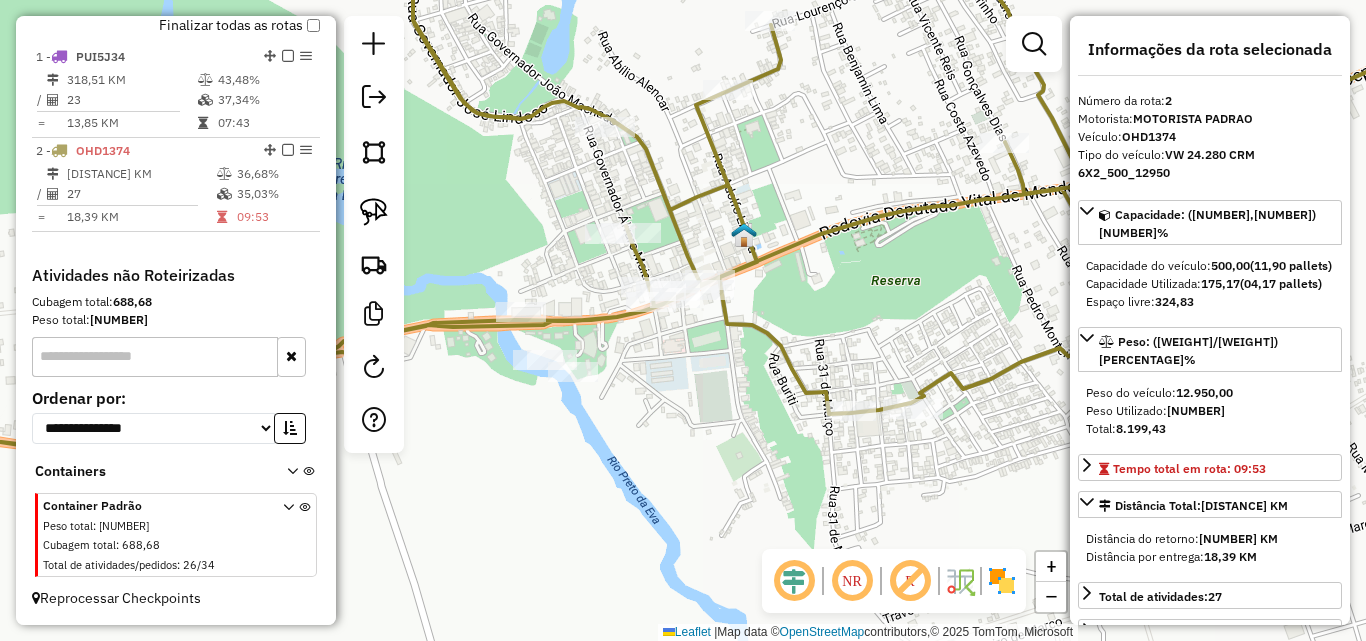 drag, startPoint x: 648, startPoint y: 357, endPoint x: 636, endPoint y: 343, distance: 18.439089 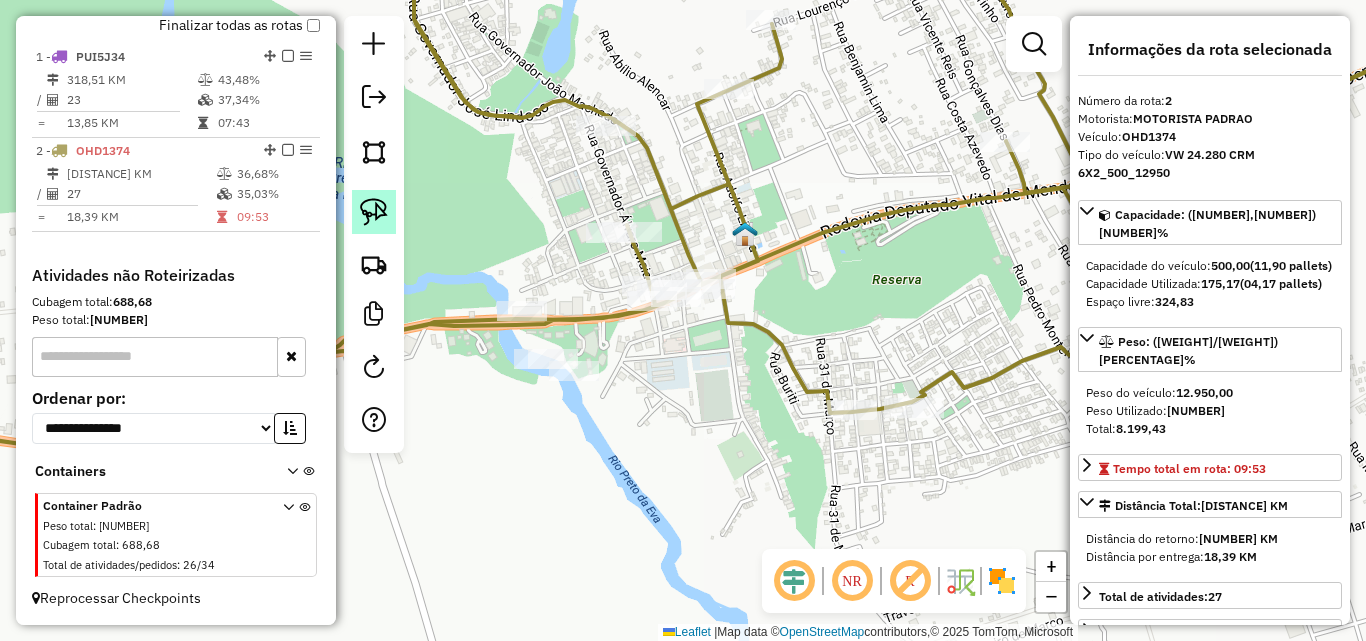 click 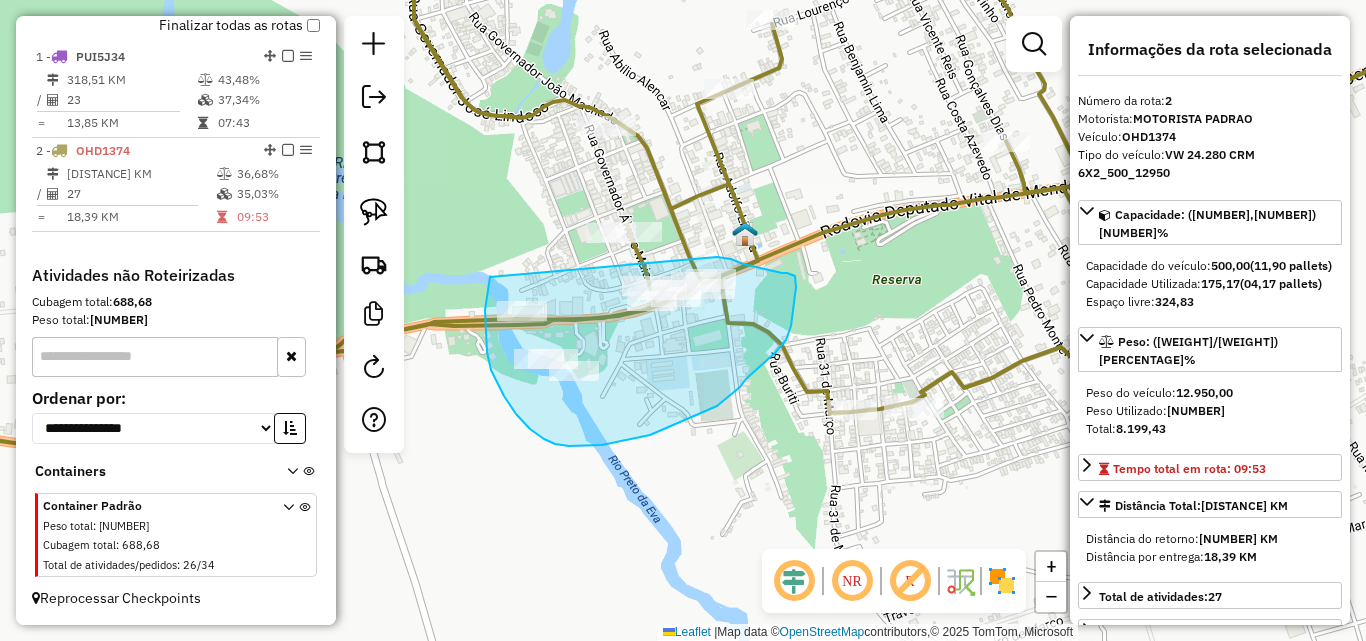 drag, startPoint x: 487, startPoint y: 292, endPoint x: 715, endPoint y: 257, distance: 230.67076 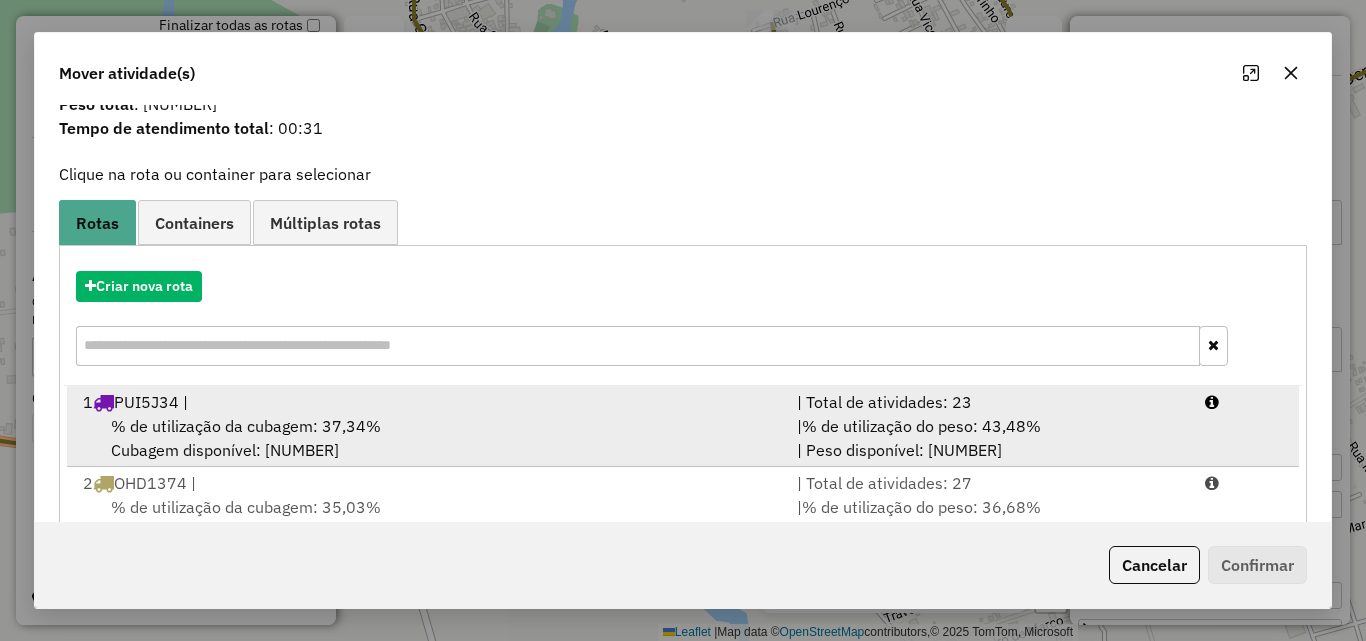 scroll, scrollTop: 129, scrollLeft: 0, axis: vertical 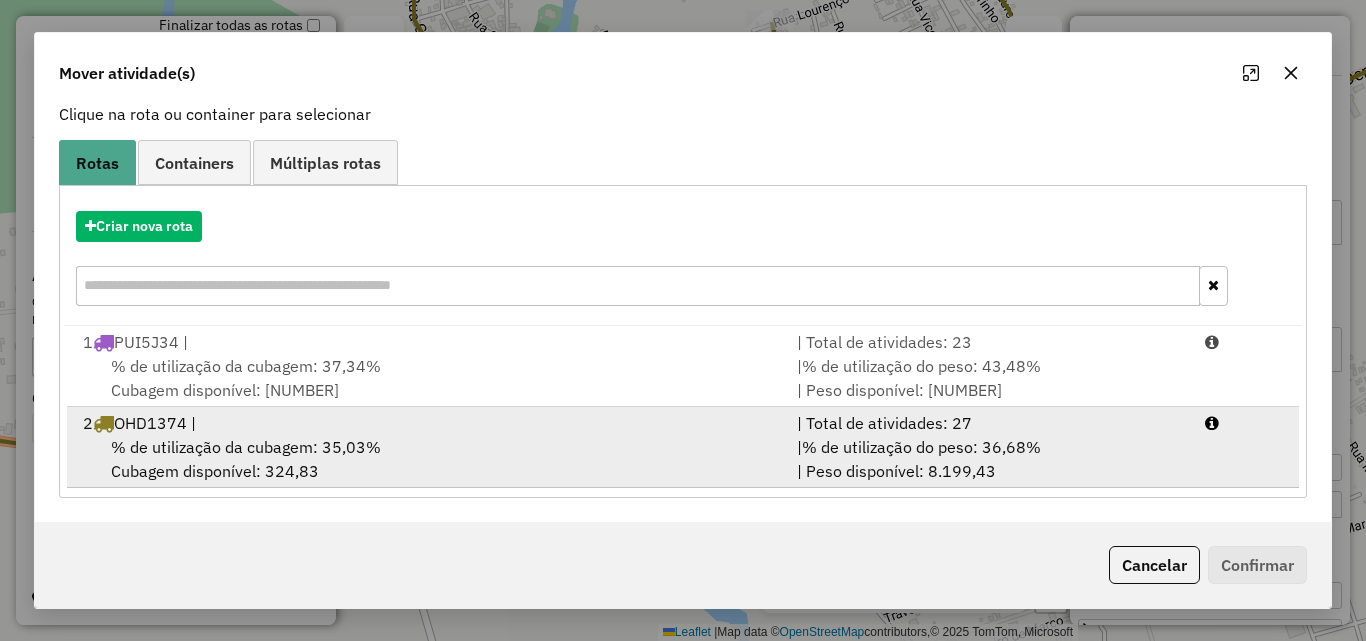 click on "% de utilização da cubagem: [NUMBER]%  Cubagem disponível: [NUMBER]" at bounding box center (428, 459) 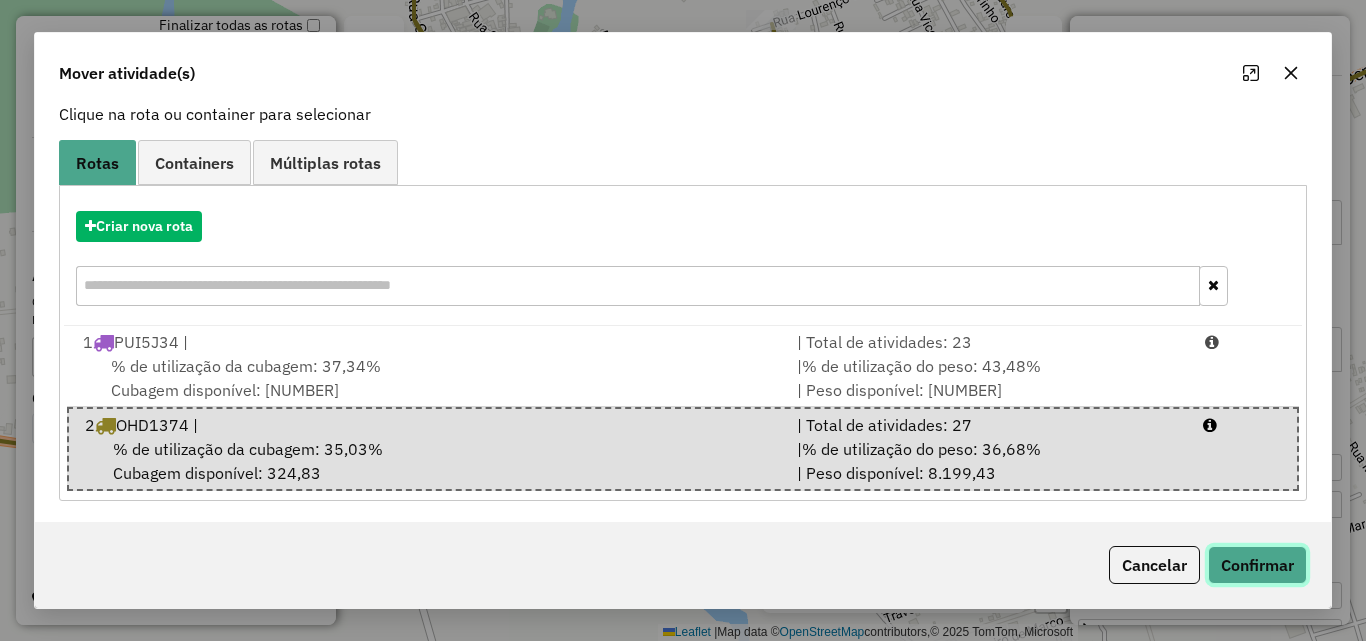 click on "Confirmar" 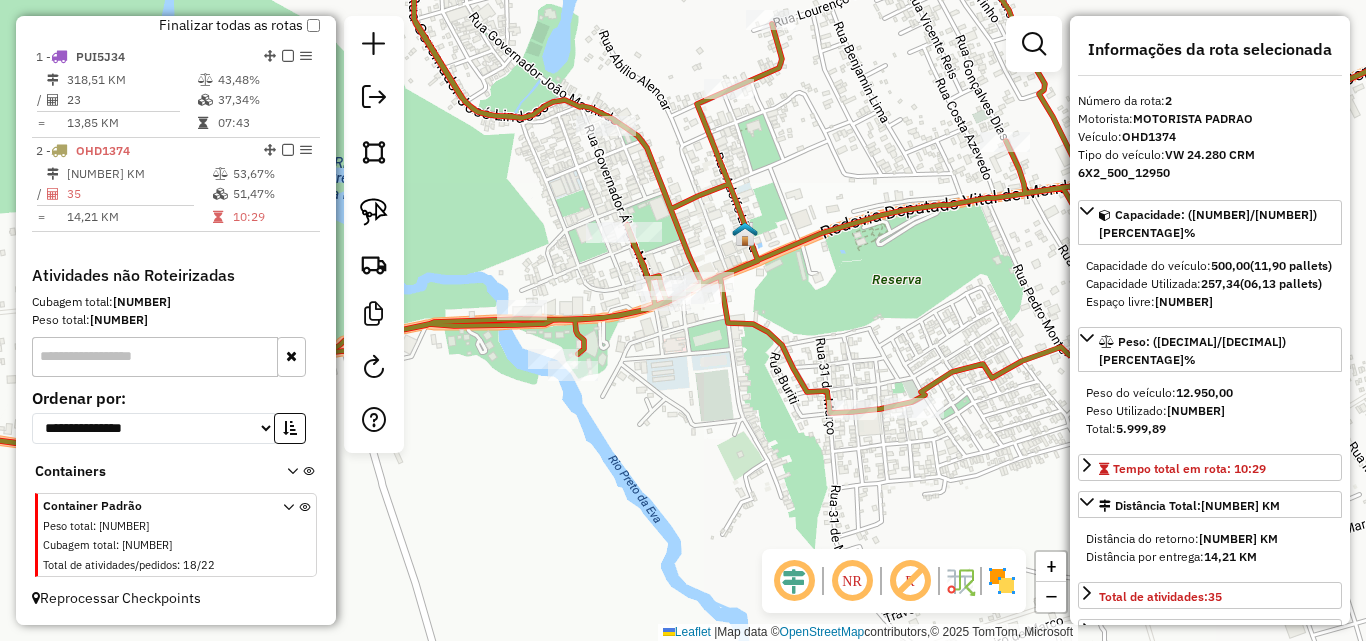 scroll, scrollTop: 0, scrollLeft: 0, axis: both 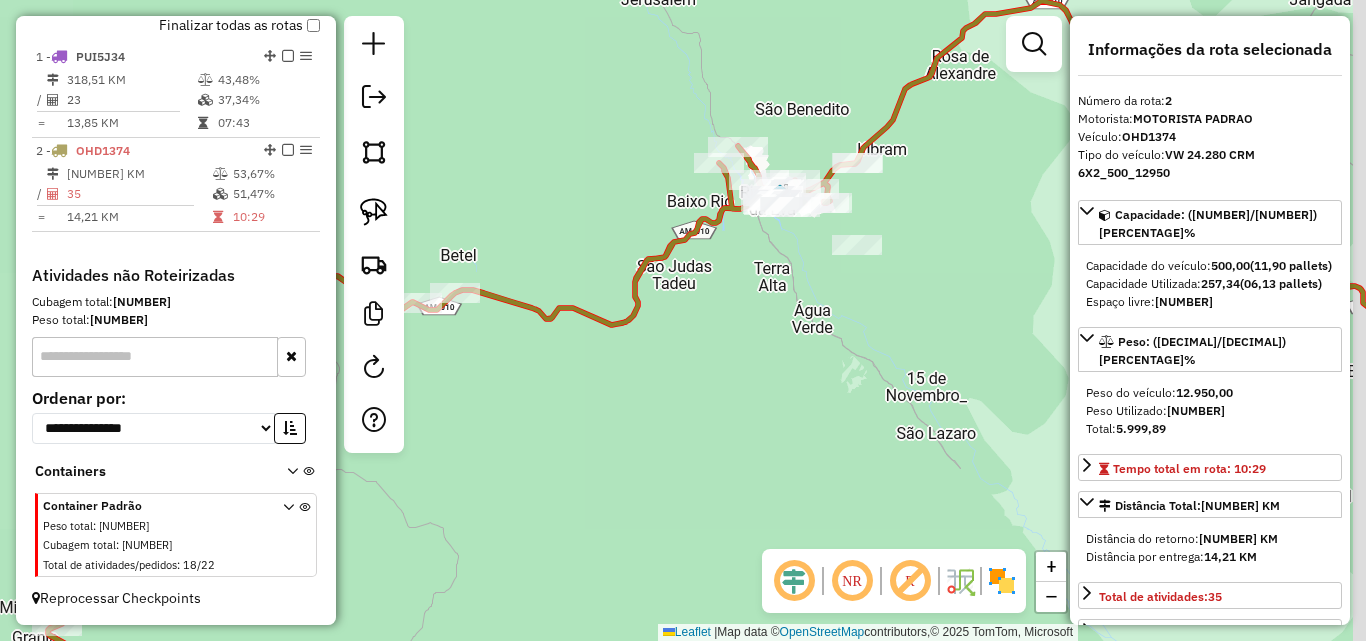 drag, startPoint x: 833, startPoint y: 297, endPoint x: 743, endPoint y: 299, distance: 90.02222 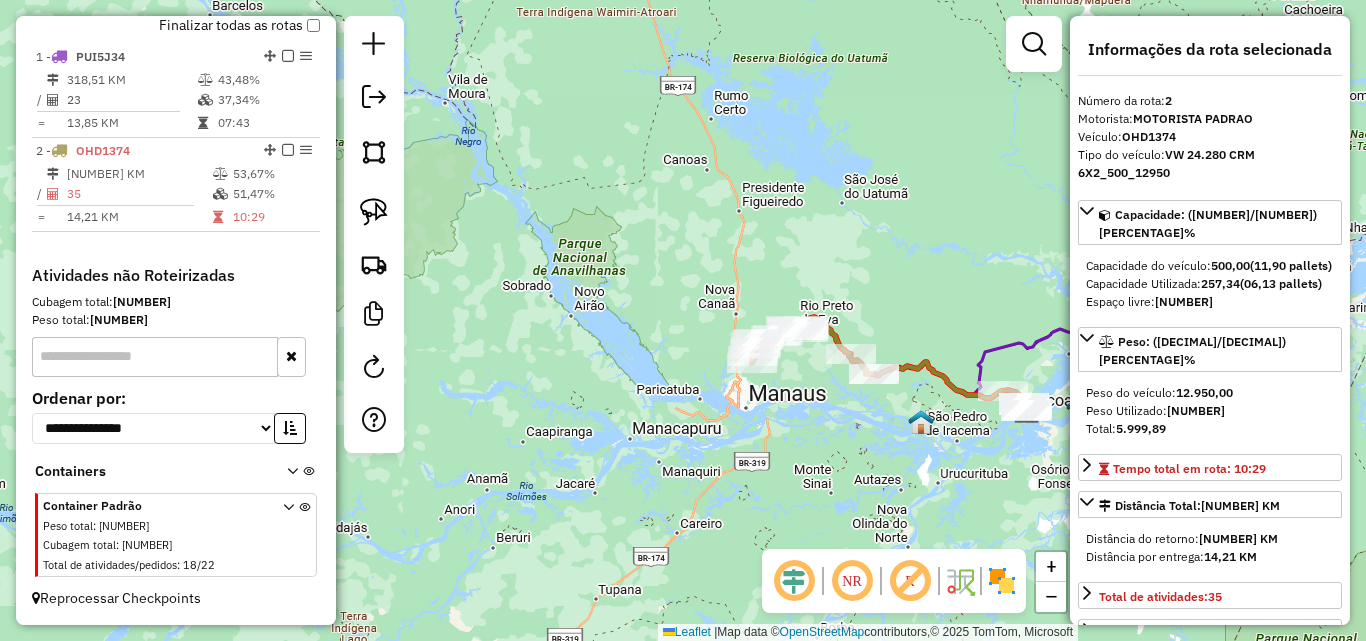 drag, startPoint x: 839, startPoint y: 406, endPoint x: 576, endPoint y: 325, distance: 275.19086 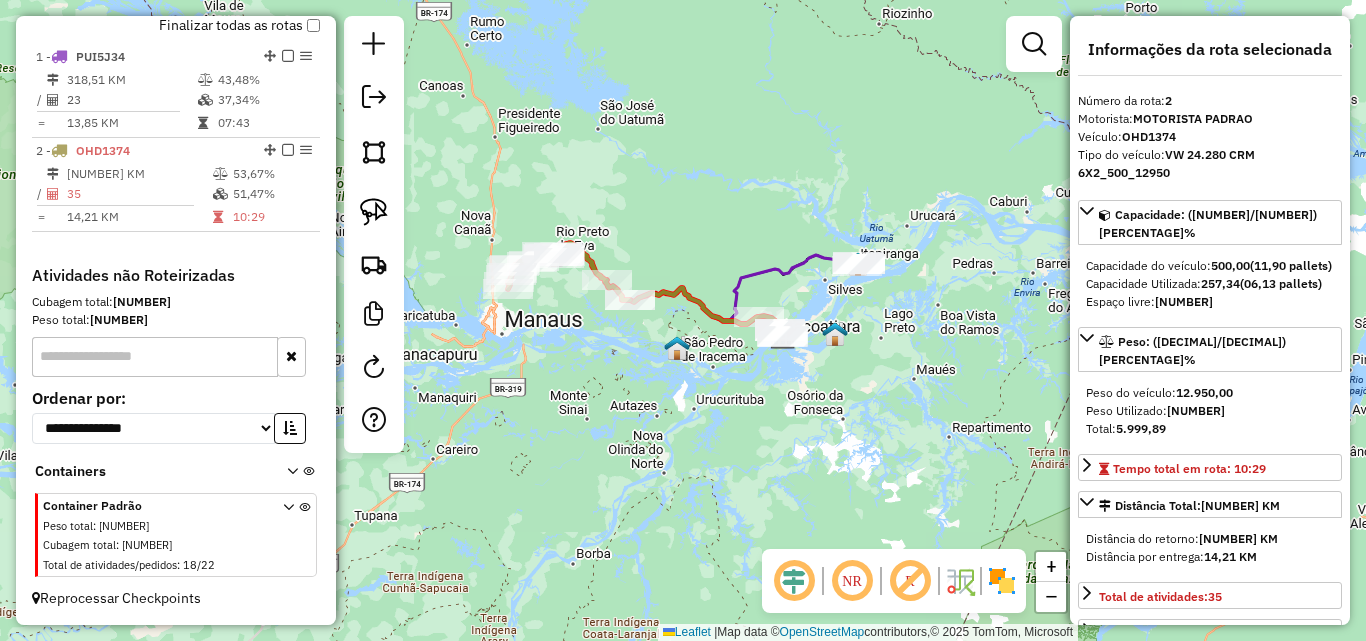 click on "Janela de atendimento Grade de atendimento Capacidade Transportadoras Veículos Cliente Pedidos  Rotas Selecione os dias de semana para filtrar as janelas de atendimento  Seg   Ter   Qua   Qui   Sex   Sáb   Dom  Informe o período da janela de atendimento: De: Até:  Filtrar exatamente a janela do cliente  Considerar janela de atendimento padrão  Selecione os dias de semana para filtrar as grades de atendimento  Seg   Ter   Qua   Qui   Sex   Sáb   Dom   Considerar clientes sem dia de atendimento cadastrado  Clientes fora do dia de atendimento selecionado Filtrar as atividades entre os valores definidos abaixo:  Peso mínimo:   Peso máximo:   Cubagem mínima:   Cubagem máxima:   De:   Até:  Filtrar as atividades entre o tempo de atendimento definido abaixo:  De:   Até:   Considerar capacidade total dos clientes não roteirizados Transportadora: Selecione um ou mais itens Tipo de veículo: Selecione um ou mais itens Veículo: Selecione um ou mais itens Motorista: Selecione um ou mais itens Nome: Rótulo:" 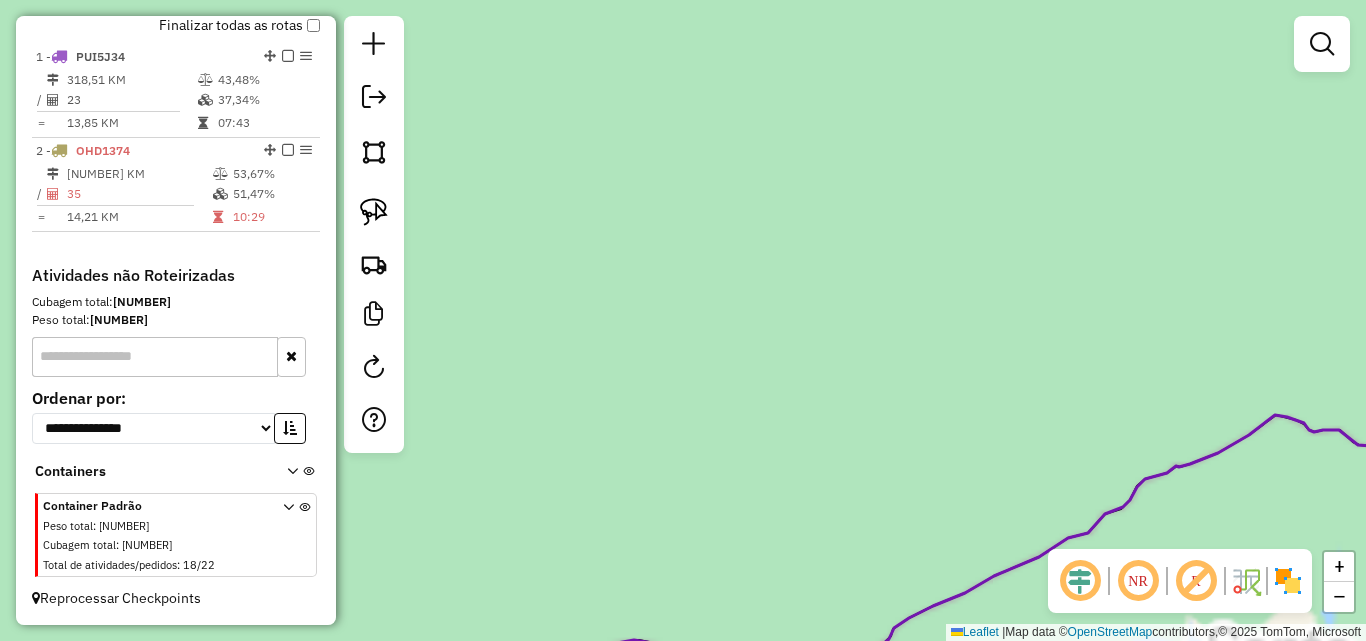 drag, startPoint x: 755, startPoint y: 320, endPoint x: 696, endPoint y: -52, distance: 376.64972 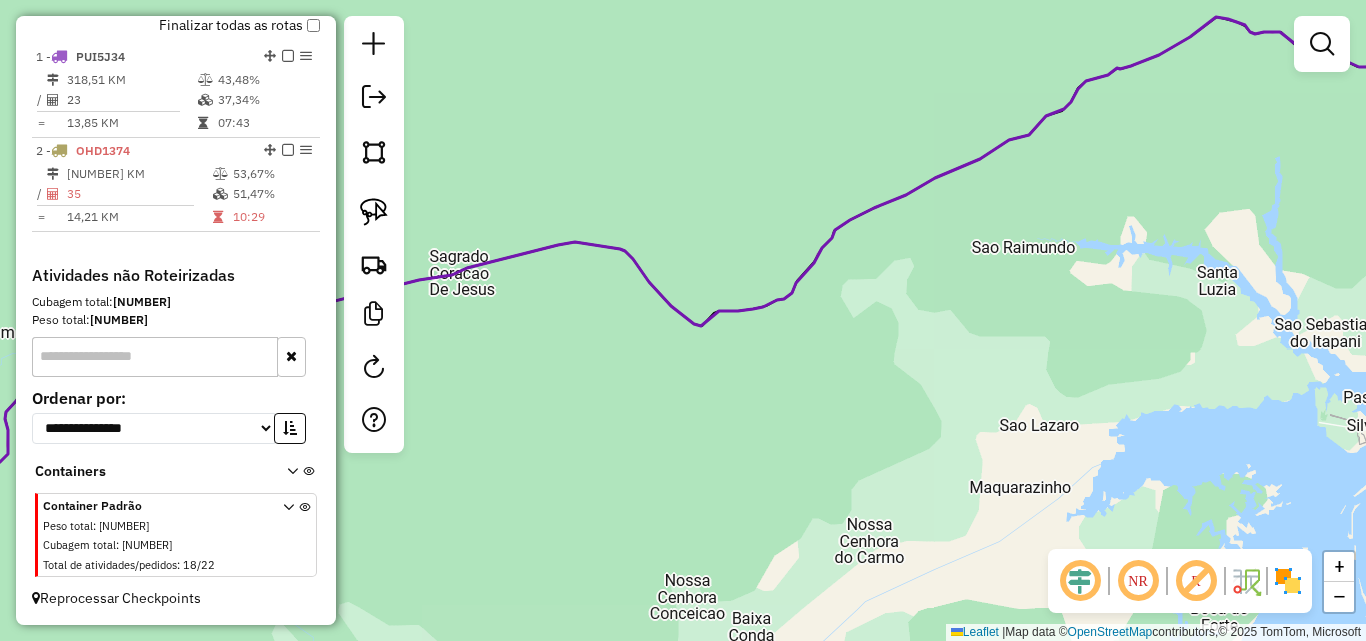 drag, startPoint x: 791, startPoint y: 345, endPoint x: 763, endPoint y: 32, distance: 314.2499 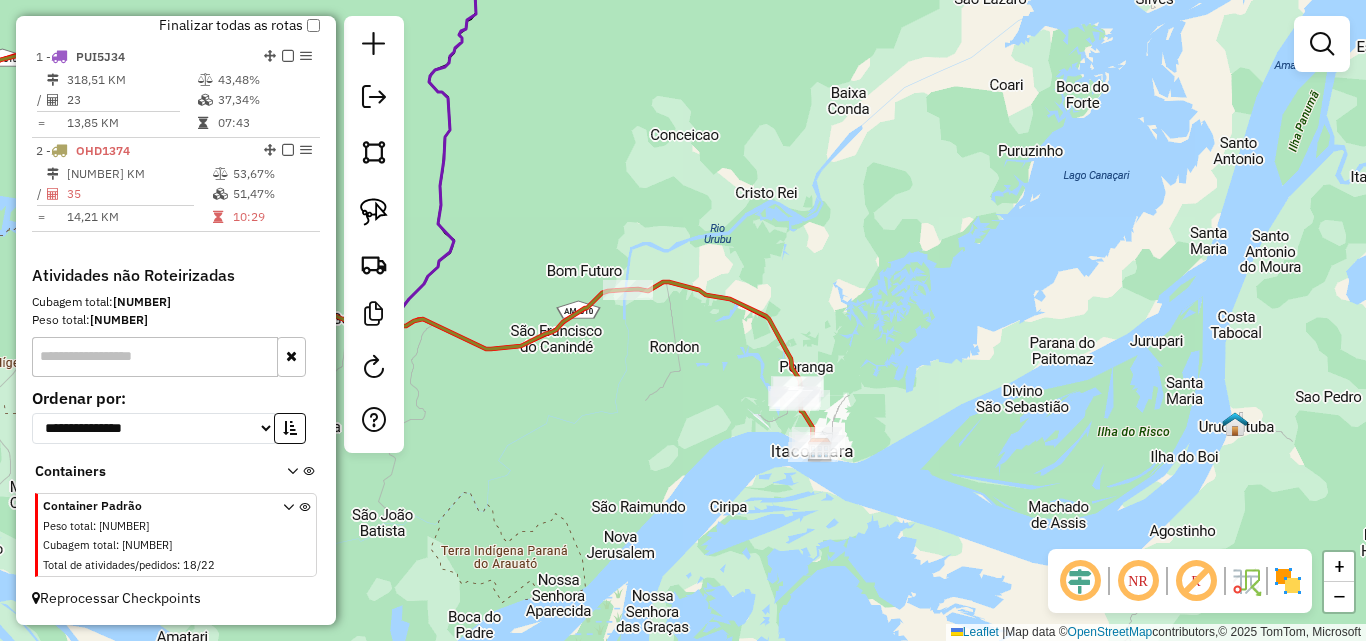drag, startPoint x: 870, startPoint y: 370, endPoint x: 808, endPoint y: 217, distance: 165.08482 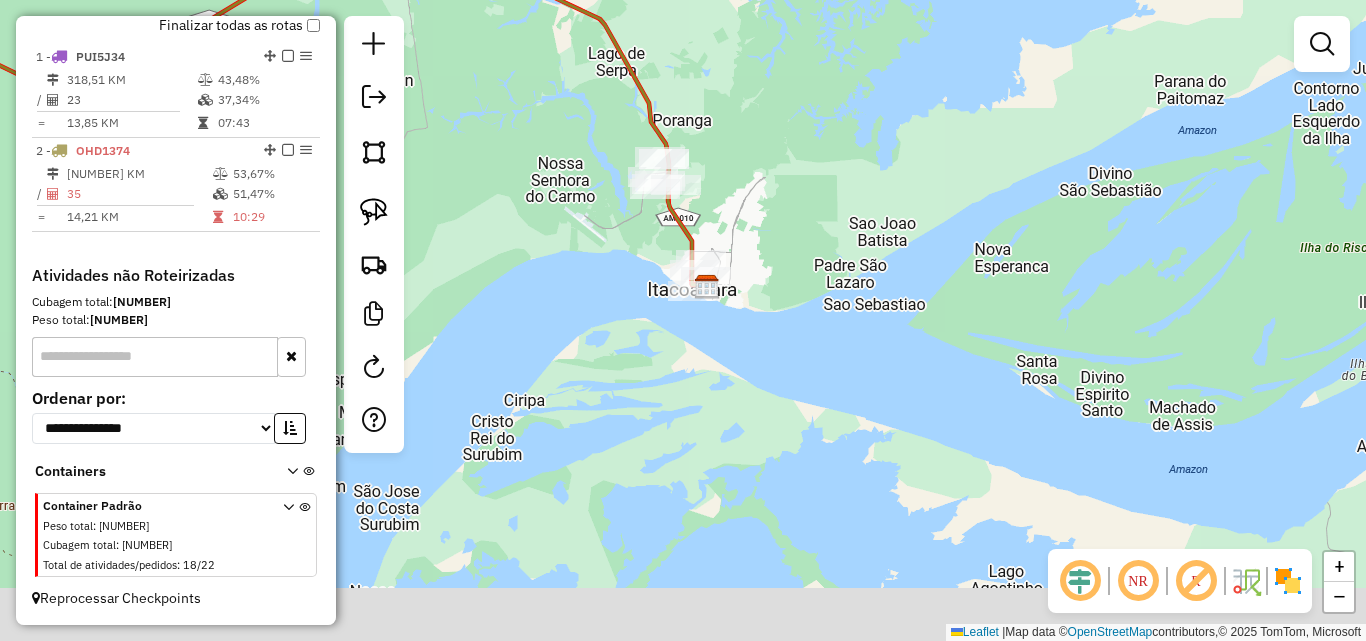 drag, startPoint x: 853, startPoint y: 324, endPoint x: 803, endPoint y: 157, distance: 174.32442 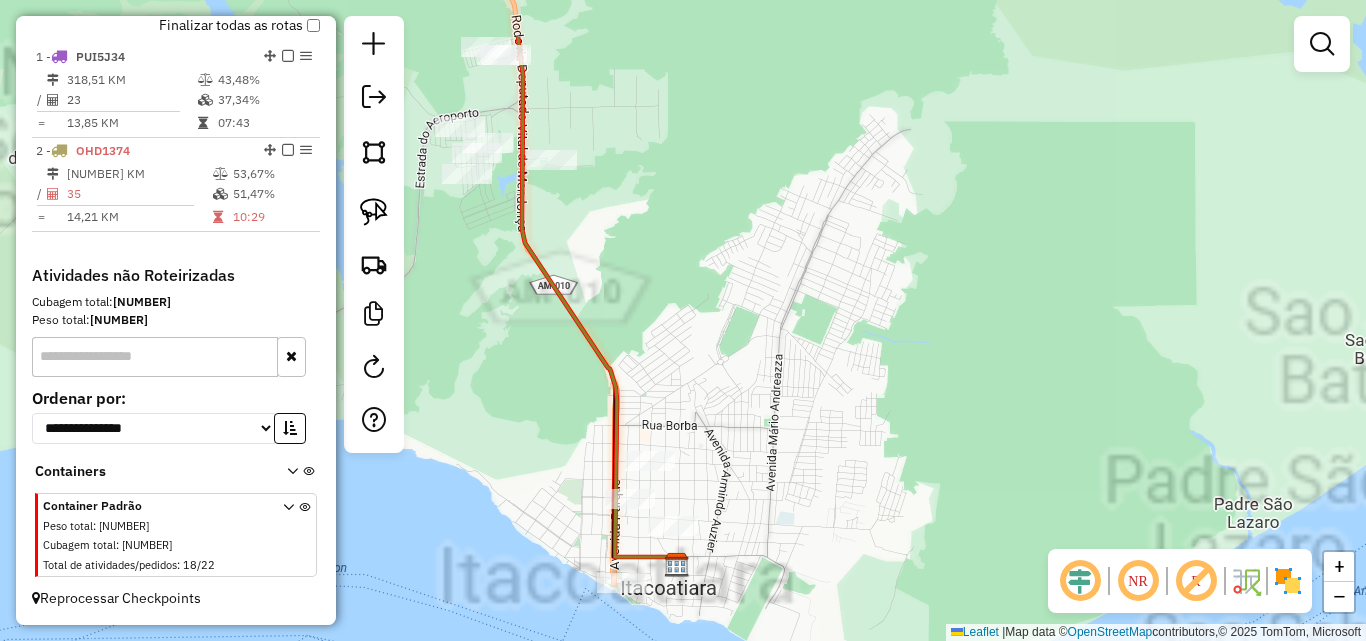 drag, startPoint x: 731, startPoint y: 171, endPoint x: 805, endPoint y: 272, distance: 125.207825 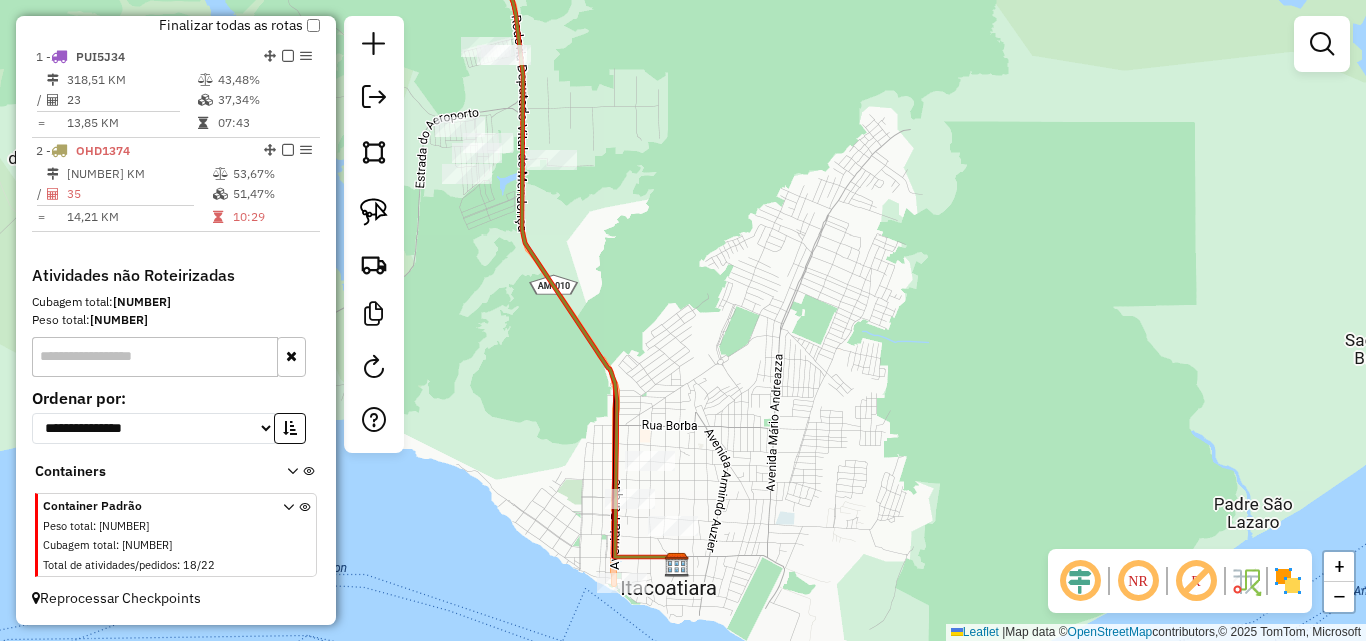click on "Janela de atendimento Grade de atendimento Capacidade Transportadoras Veículos Cliente Pedidos  Rotas Selecione os dias de semana para filtrar as janelas de atendimento  Seg   Ter   Qua   Qui   Sex   Sáb   Dom  Informe o período da janela de atendimento: De: Até:  Filtrar exatamente a janela do cliente  Considerar janela de atendimento padrão  Selecione os dias de semana para filtrar as grades de atendimento  Seg   Ter   Qua   Qui   Sex   Sáb   Dom   Considerar clientes sem dia de atendimento cadastrado  Clientes fora do dia de atendimento selecionado Filtrar as atividades entre os valores definidos abaixo:  Peso mínimo:   Peso máximo:   Cubagem mínima:   Cubagem máxima:   De:   Até:  Filtrar as atividades entre o tempo de atendimento definido abaixo:  De:   Até:   Considerar capacidade total dos clientes não roteirizados Transportadora: Selecione um ou mais itens Tipo de veículo: Selecione um ou mais itens Veículo: Selecione um ou mais itens Motorista: Selecione um ou mais itens Nome: Rótulo:" 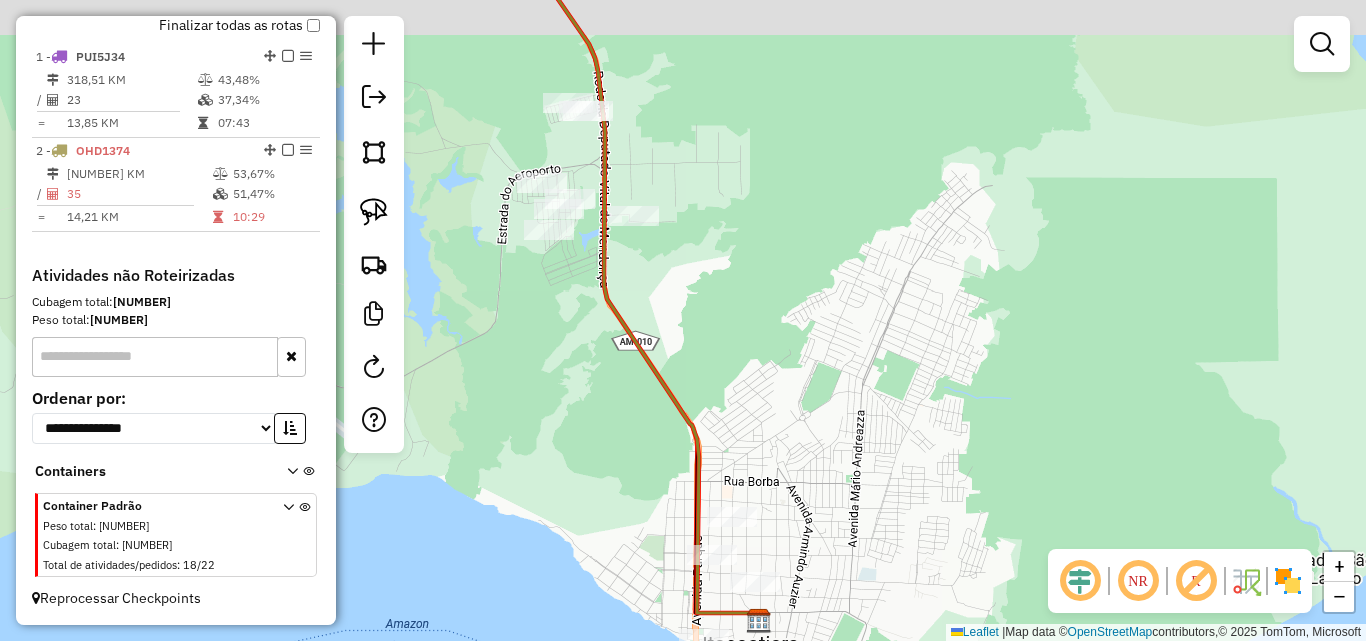 drag, startPoint x: 744, startPoint y: 285, endPoint x: 836, endPoint y: 337, distance: 105.67876 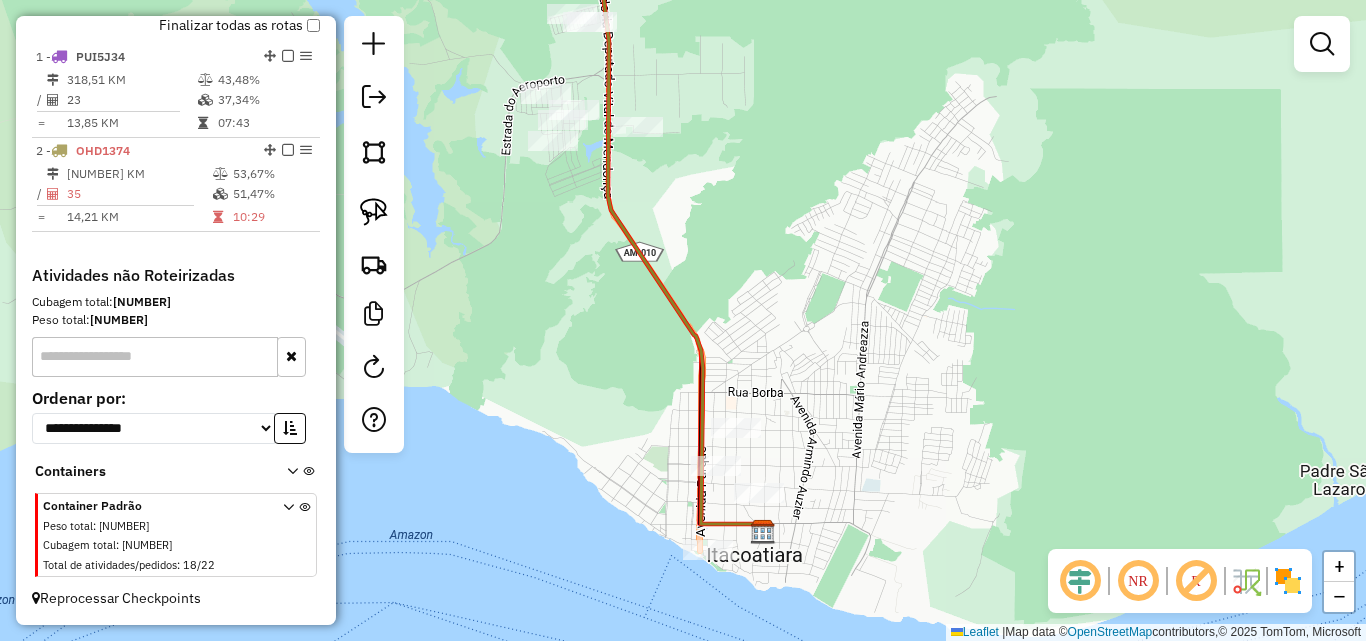 drag, startPoint x: 777, startPoint y: 196, endPoint x: 777, endPoint y: 60, distance: 136 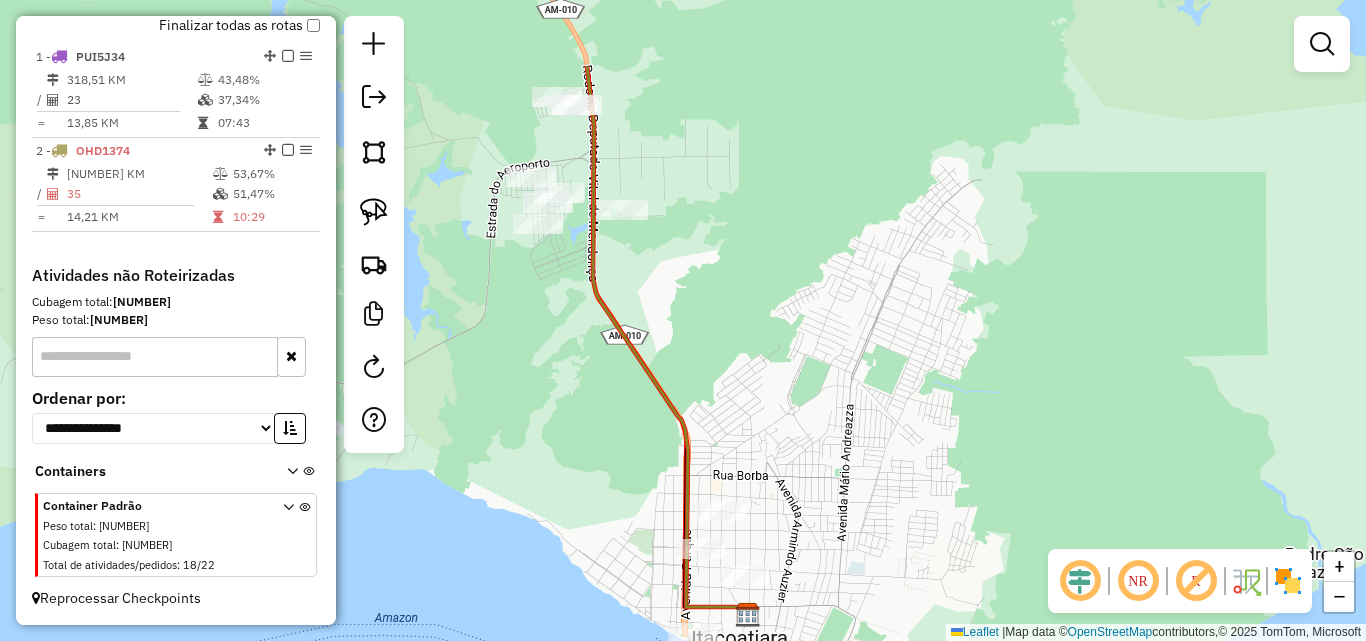 drag, startPoint x: 577, startPoint y: 150, endPoint x: 565, endPoint y: 280, distance: 130.55267 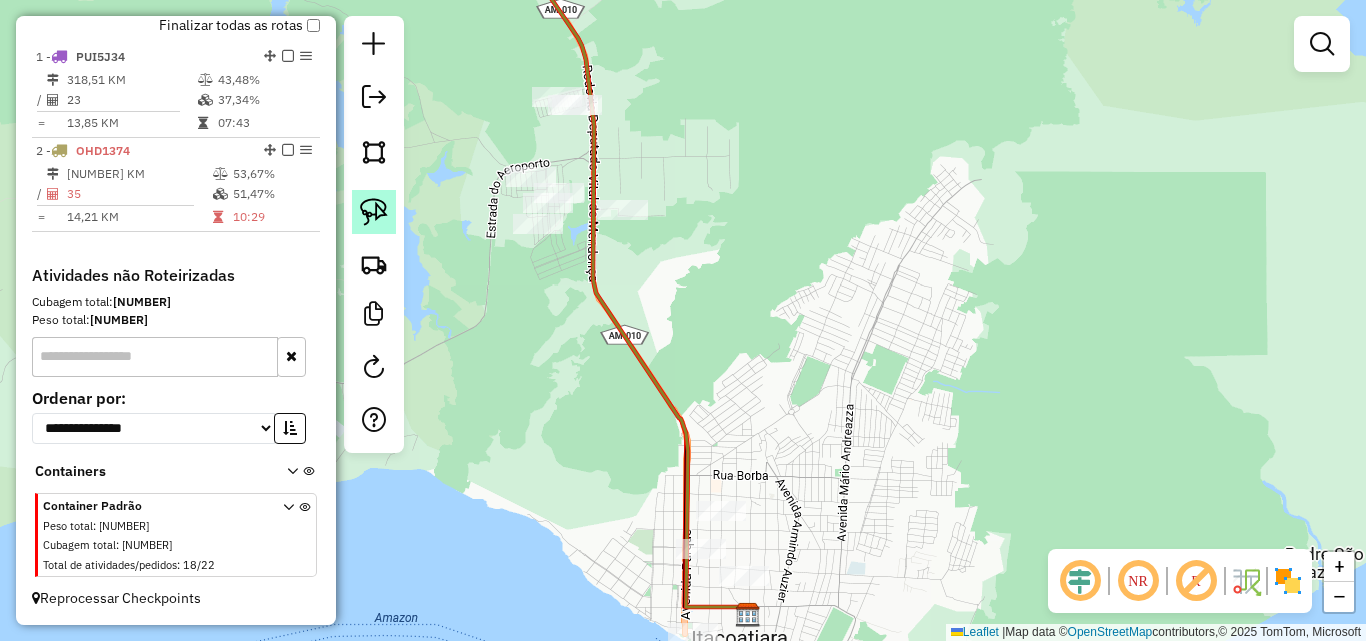 click 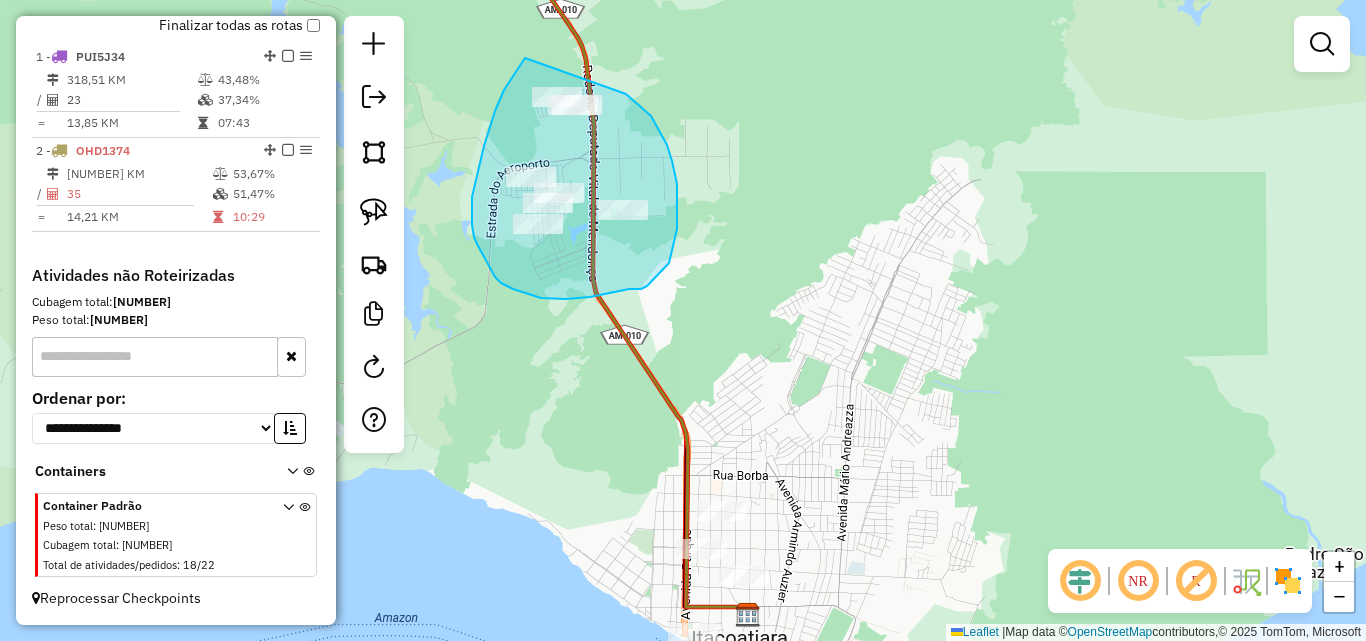 drag, startPoint x: 525, startPoint y: 58, endPoint x: 607, endPoint y: 79, distance: 84.646324 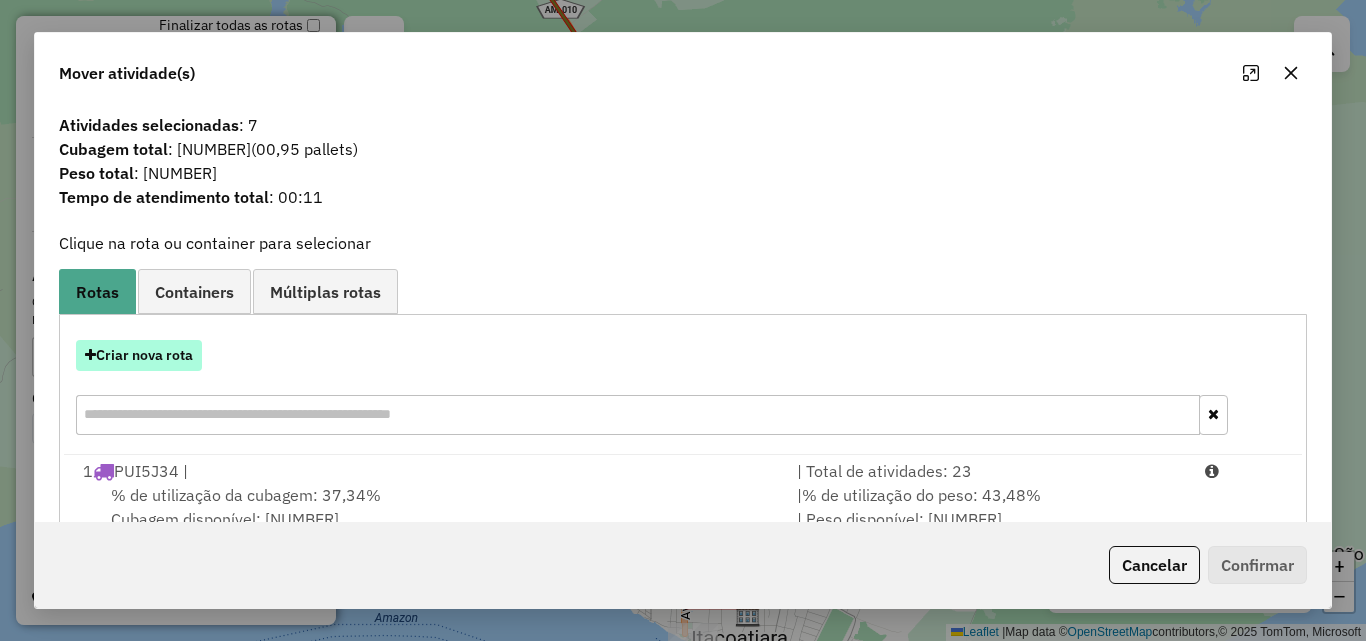 click on "Criar nova rota" at bounding box center [139, 355] 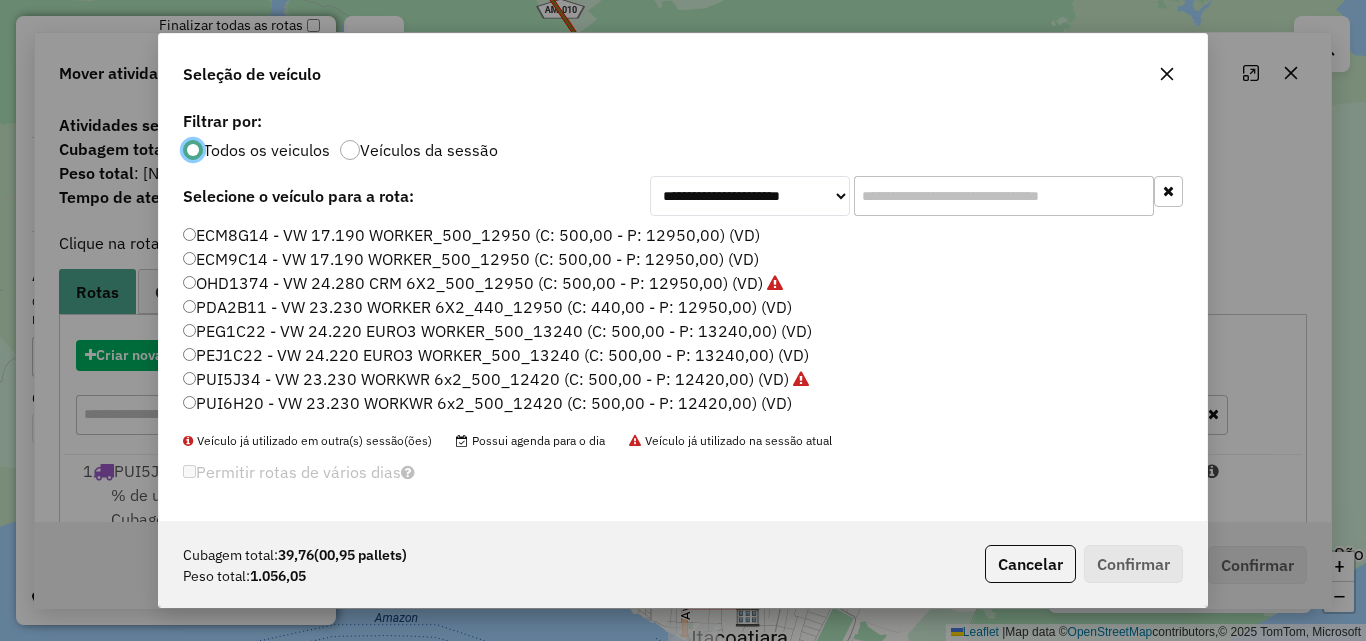 scroll, scrollTop: 11, scrollLeft: 6, axis: both 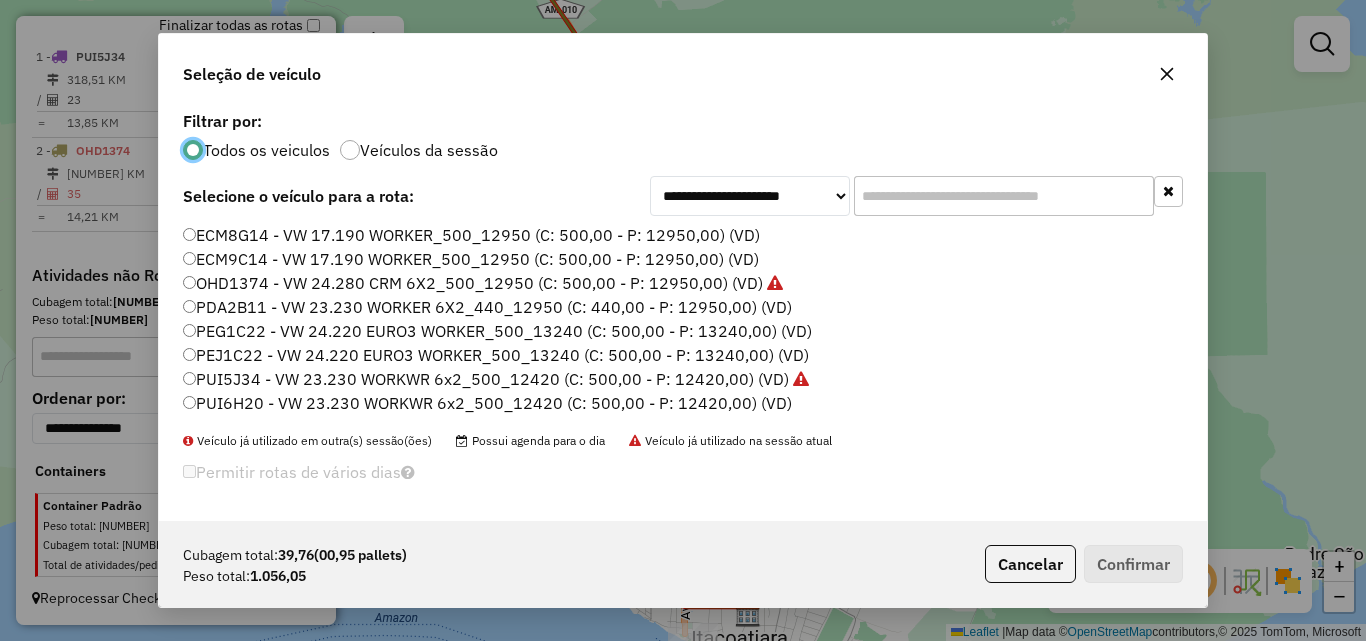 click on "ECM9C14 - VW 17.190 WORKER_500_12950 (C: 500,00 - P: 12950,00) (VD)" 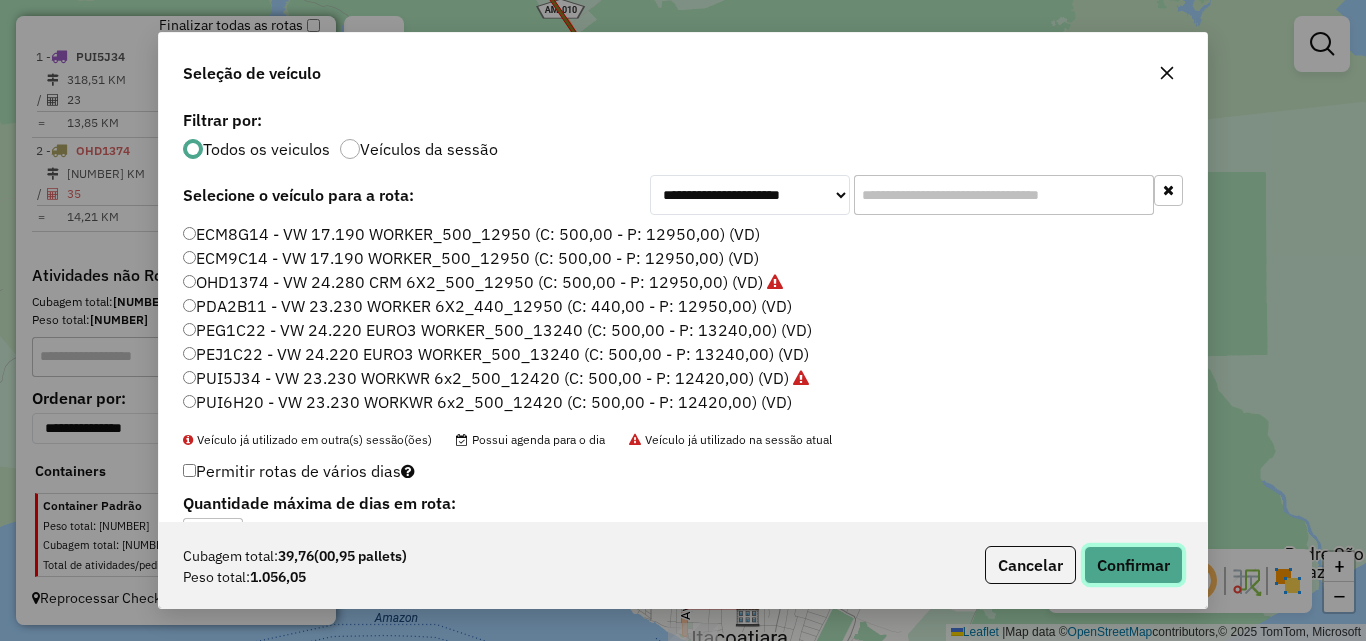 click on "Confirmar" 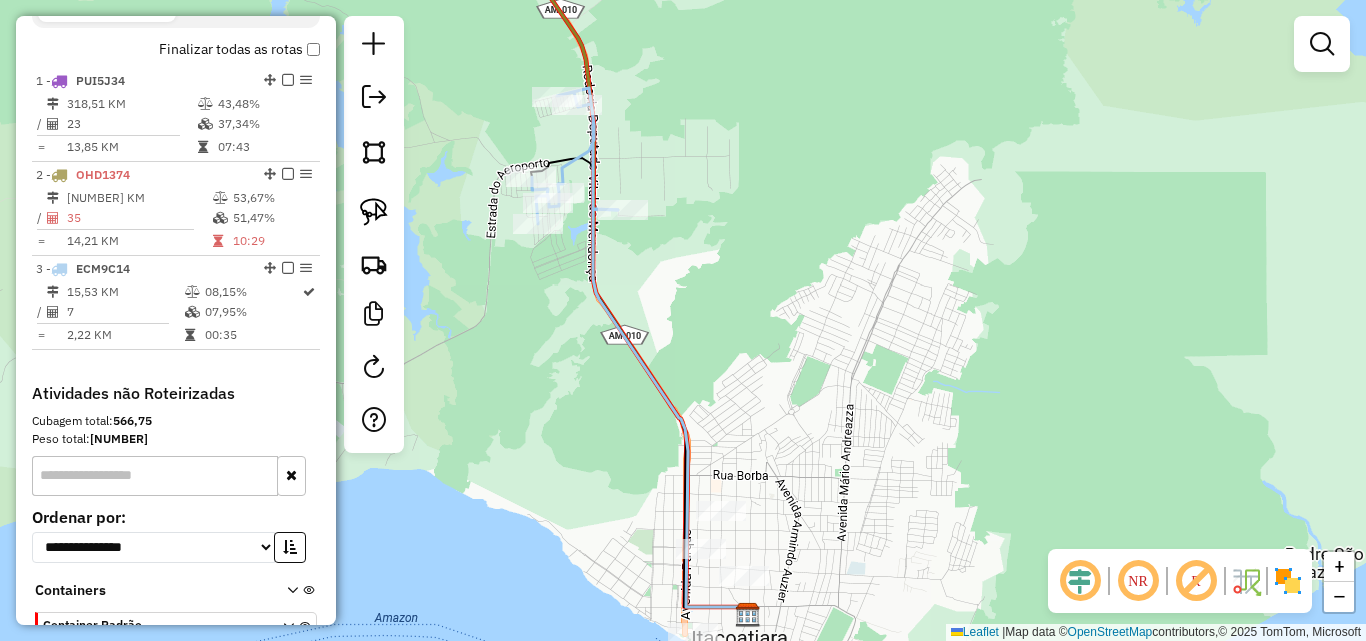 scroll, scrollTop: 746, scrollLeft: 0, axis: vertical 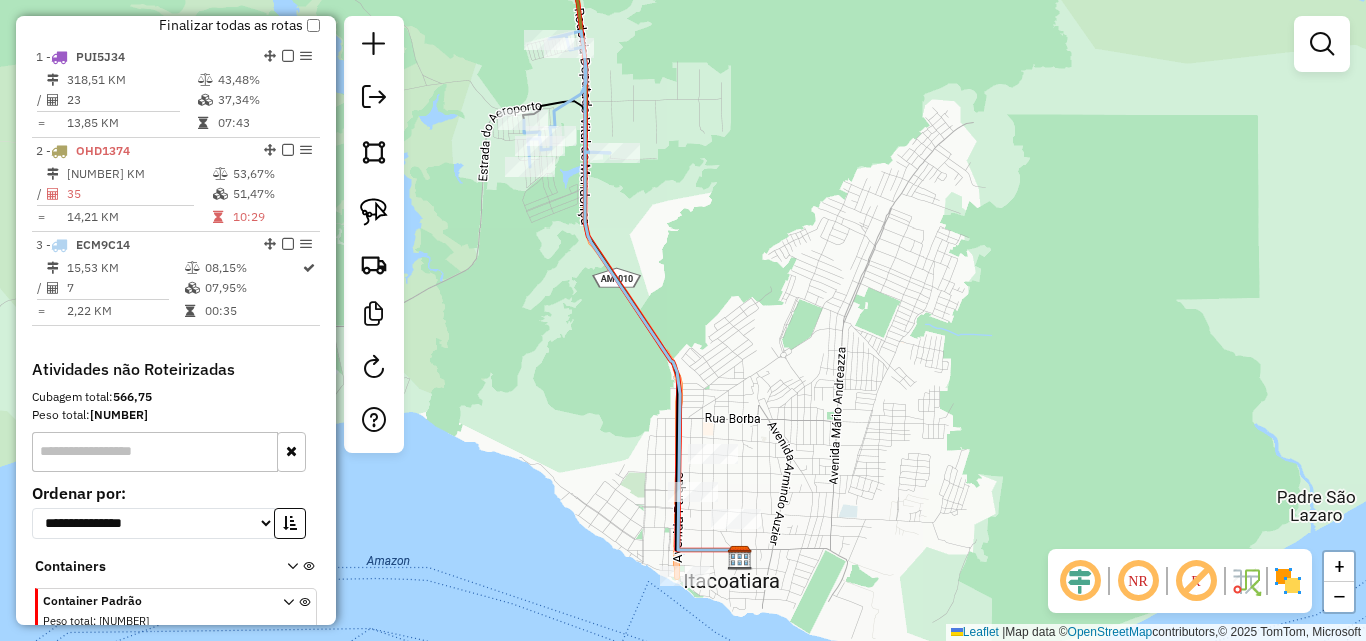 drag, startPoint x: 805, startPoint y: 470, endPoint x: 787, endPoint y: 359, distance: 112.44999 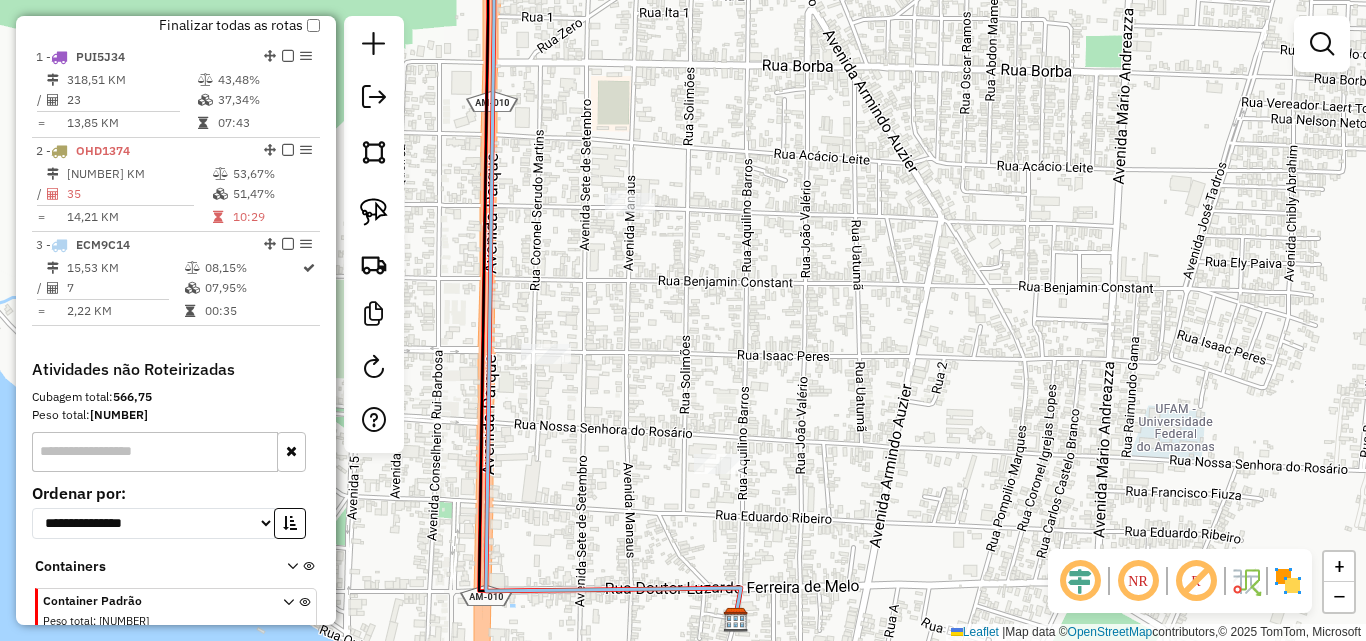 drag, startPoint x: 739, startPoint y: 384, endPoint x: 785, endPoint y: 373, distance: 47.296936 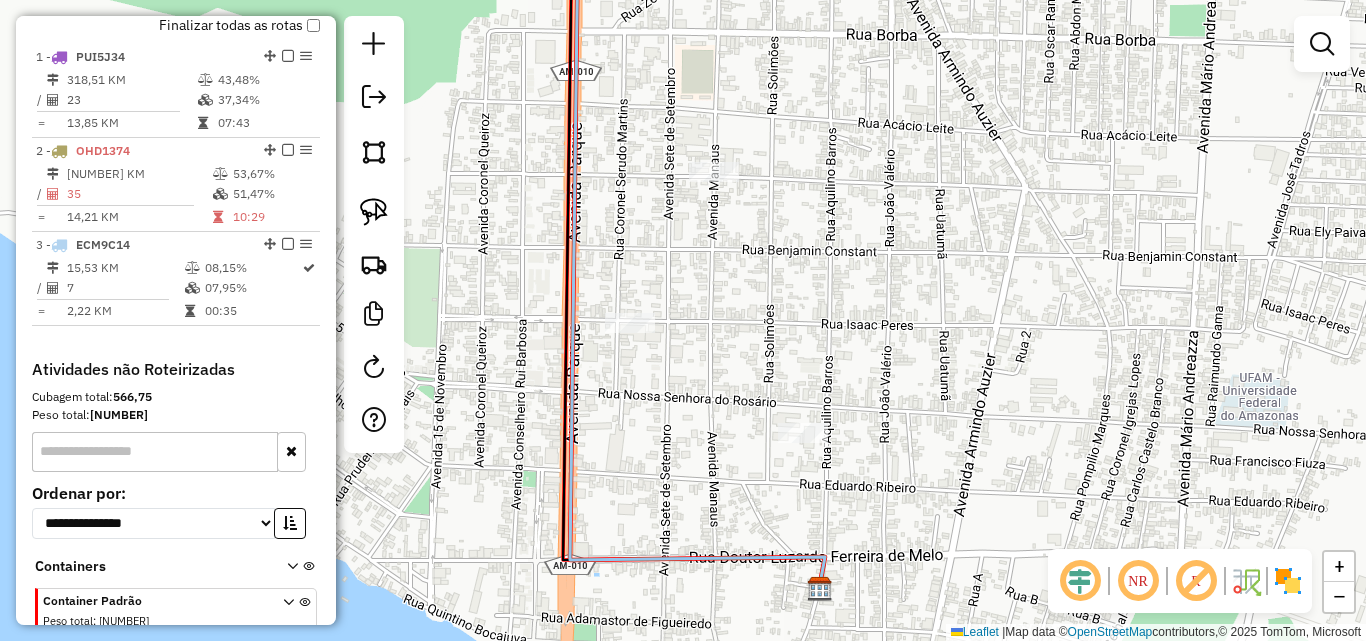 click 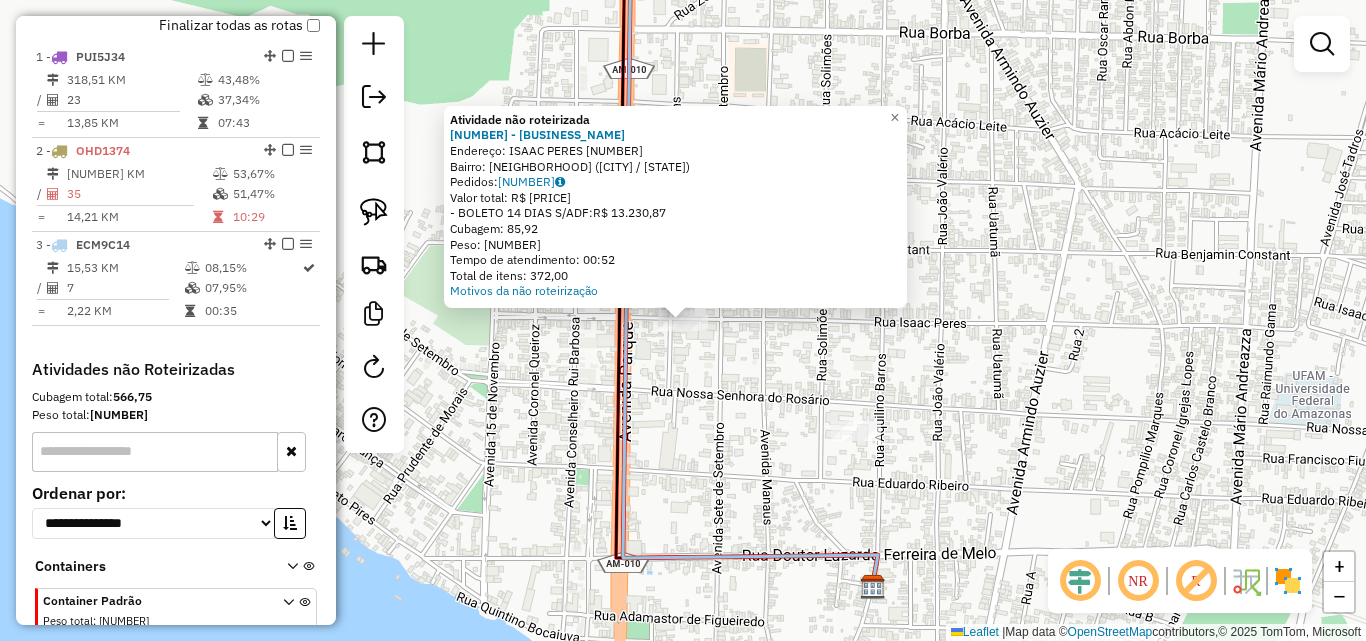 drag, startPoint x: 687, startPoint y: 379, endPoint x: 710, endPoint y: 355, distance: 33.24154 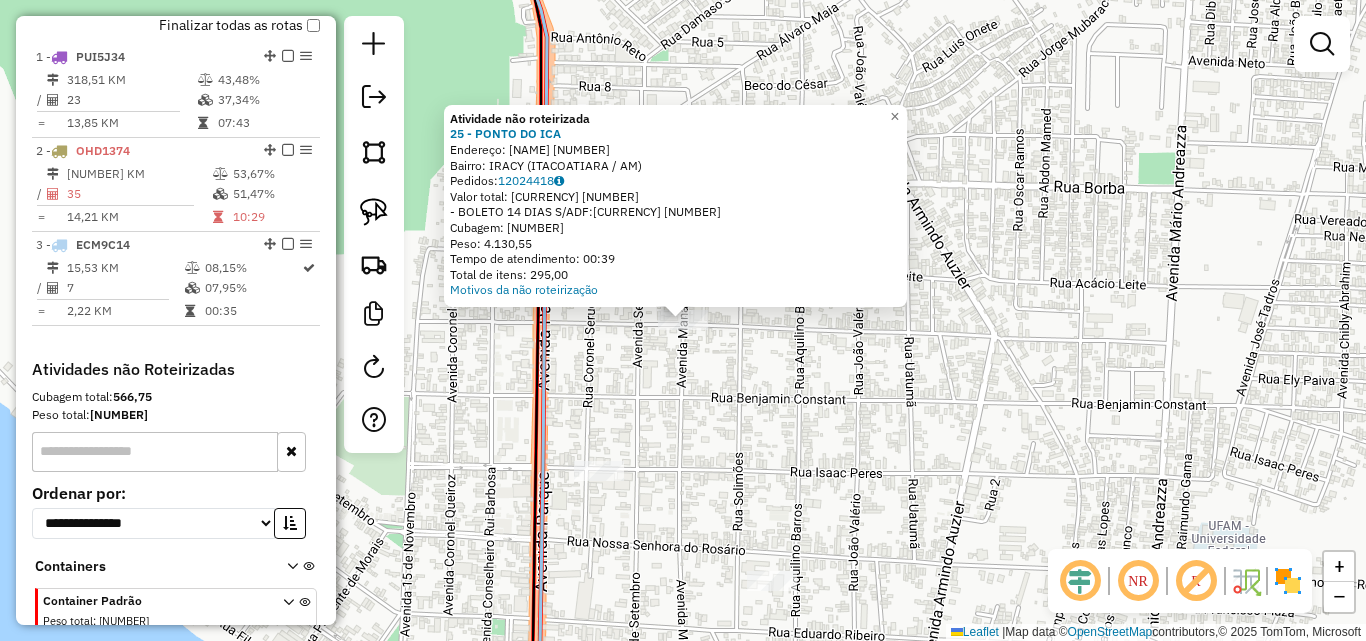 click on "Atividade não roteirizada [NUMBER] - [NAME]  Endereço:  [NAME] [NUMBER]   Bairro: [NAME] ([CITY] / [STATE])   Pedidos:  [NUMBER]   Valor total: [CURRENCY] [NUMBER]   - [PAYMENT_METHOD] [NUMBER] [PAYMENT_METHOD]:  [CURRENCY] [NUMBER]   Cubagem: [NUMBER]   Peso: [NUMBER]   Tempo de atendimento: [TIME]   Total de itens: [NUMBER]  Motivos da não roteirização × Janela de atendimento Grade de atendimento Capacidade Transportadoras Veículos Cliente Pedidos  Rotas Selecione os dias de semana para filtrar as janelas de atendimento  Seg   Ter   Qua   Qui   Sex   Sáb   Dom  Informe o período da janela de atendimento: De: Até:  Filtrar exatamente a janela do cliente  Considerar janela de atendimento padrão  Selecione os dias de semana para filtrar as grades de atendimento  Seg   Ter   Qua   Qui   Sex   Sáb   Dom   Considerar clientes sem dia de atendimento cadastrado  Clientes fora do dia de atendimento selecionado Filtrar as atividades entre os valores definidos abaixo:  Peso mínimo:   Peso máximo:   Cubagem mínima:   Cubagem máxima:  +" 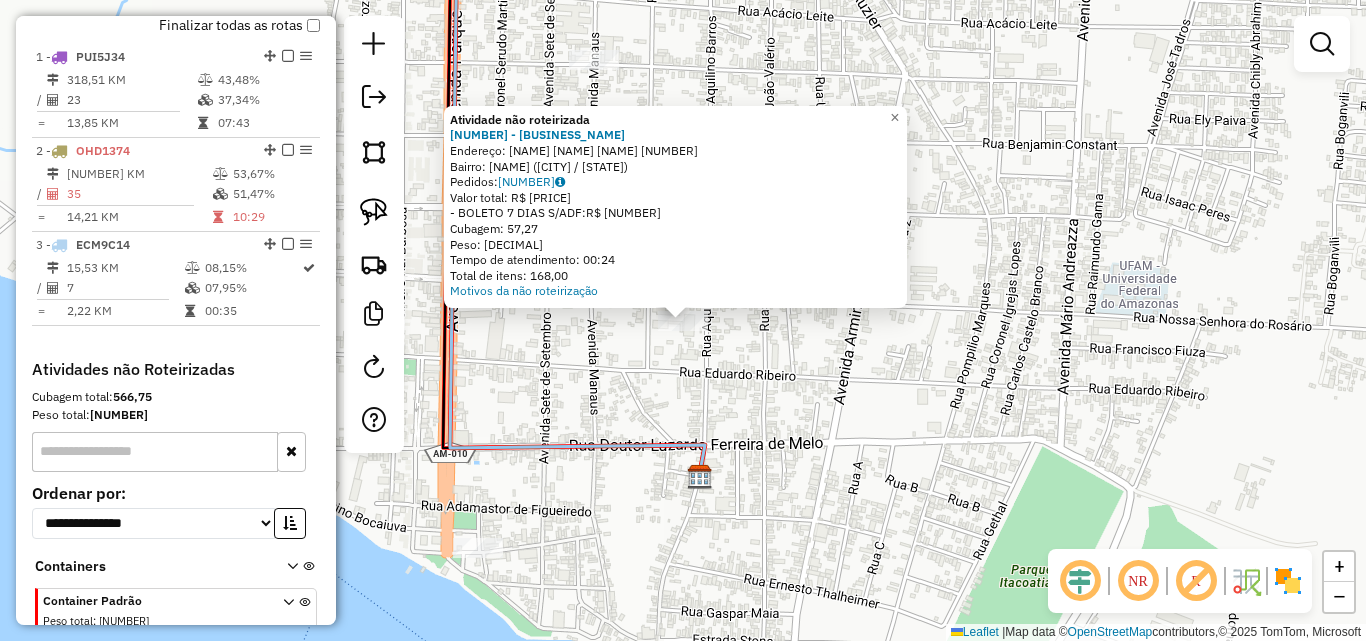 click on "Atividade não roteirizada [NUMBER] - [BRAND]  Endereço:  [STREET] [NUMBER]   Bairro: [LOCATION] ([CITY] / AM)   Pedidos:  [NUMBER]   Valor total: R$ [NUMBER]   - [PAYMENT_METHOD]:  R$ [NUMBER]   Cubagem: [NUMBER]   Peso: [NUMBER]   Tempo de atendimento: [TIME]   Total de itens: [NUMBER]  Motivos da não roteirização × Janela de atendimento Grade de atendimento Capacidade Transportadoras Veículos Cliente Pedidos  Rotas Selecione os dias de semana para filtrar as janelas de atendimento  Seg   Ter   Qua   Qui   Sex   Sáb   Dom  Informe o período da janela de atendimento: De: Até:  Filtrar exatamente a janela do cliente  Considerar janela de atendimento padrão  Selecione os dias de semana para filtrar as grades de atendimento  Seg   Ter   Qua   Qui   Sex   Sáb   Dom   Considerar clientes sem dia de atendimento cadastrado  Clientes fora do dia de atendimento selecionado Filtrar as atividades entre os valores definidos abaixo:  Peso mínimo:   Peso máximo:   Cubagem mínima:   De:" 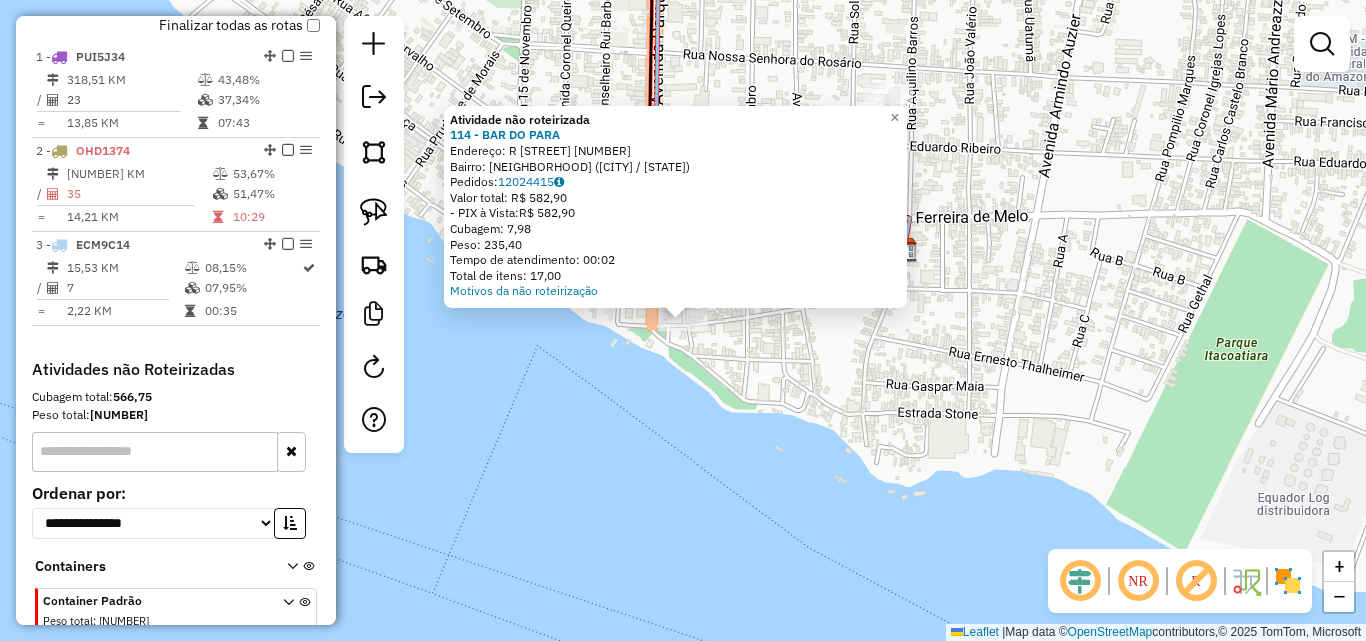 click on "Atividade não roteirizada [NUMBER] - [BRAND]  Endereço:  R   [STREET] [NUMBER]   Bairro: [LOCATION] ([CITY] / AM)   Pedidos:  [NUMBER]   Valor total: R$ [NUMBER]   - [PAYMENT_METHOD]:  R$ [NUMBER]   Cubagem: [NUMBER]   Peso: [NUMBER]   Tempo de atendimento: [TIME]   Total de itens: [NUMBER]  Motivos da não roteirização × Janela de atendimento Grade de atendimento Capacidade Transportadoras Veículos Cliente Pedidos  Rotas Selecione os dias de semana para filtrar as janelas de atendimento  Seg   Ter   Qua   Qui   Sex   Sáb   Dom  Informe o período da janela de atendimento: De: Até:  Filtrar exatamente a janela do cliente  Considerar janela de atendimento padrão  Selecione os dias de semana para filtrar as grades de atendimento  Seg   Ter   Qua   Qui   Sex   Sáb   Dom   Considerar clientes sem dia de atendimento cadastrado  Clientes fora do dia de atendimento selecionado Filtrar as atividades entre os valores definidos abaixo:  Peso mínimo:   Peso máximo:   Cubagem mínima:   Cubagem máxima:   De:   Até:" 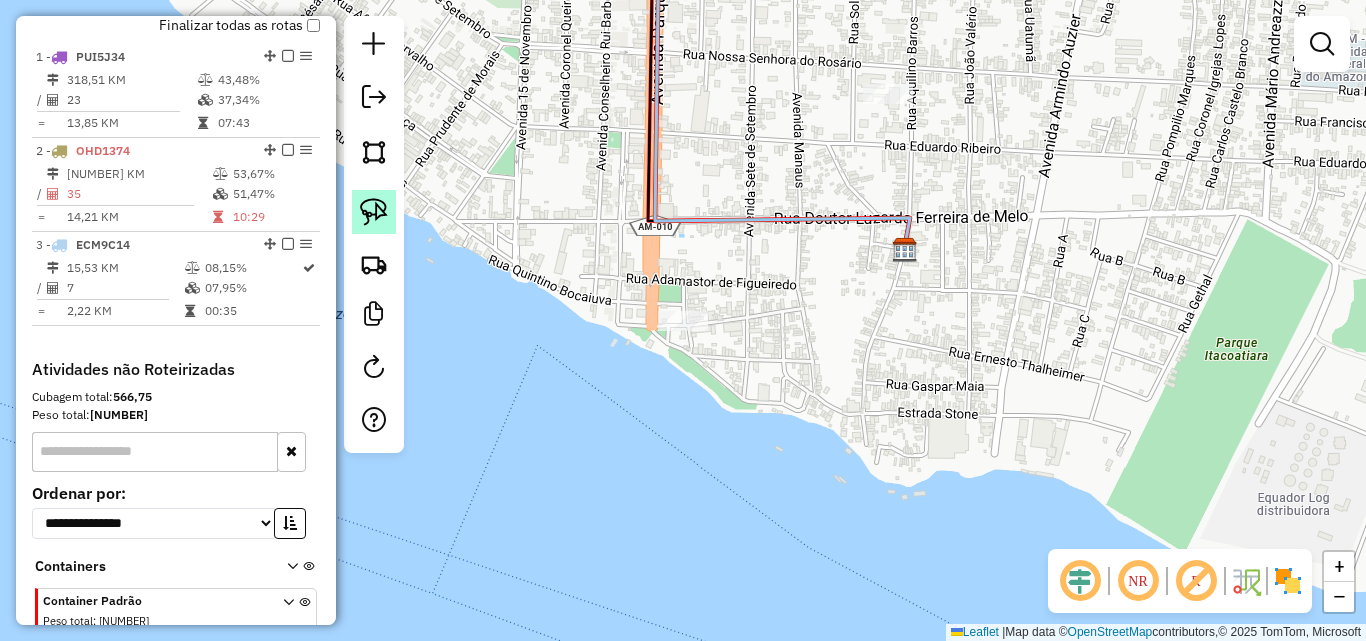 click 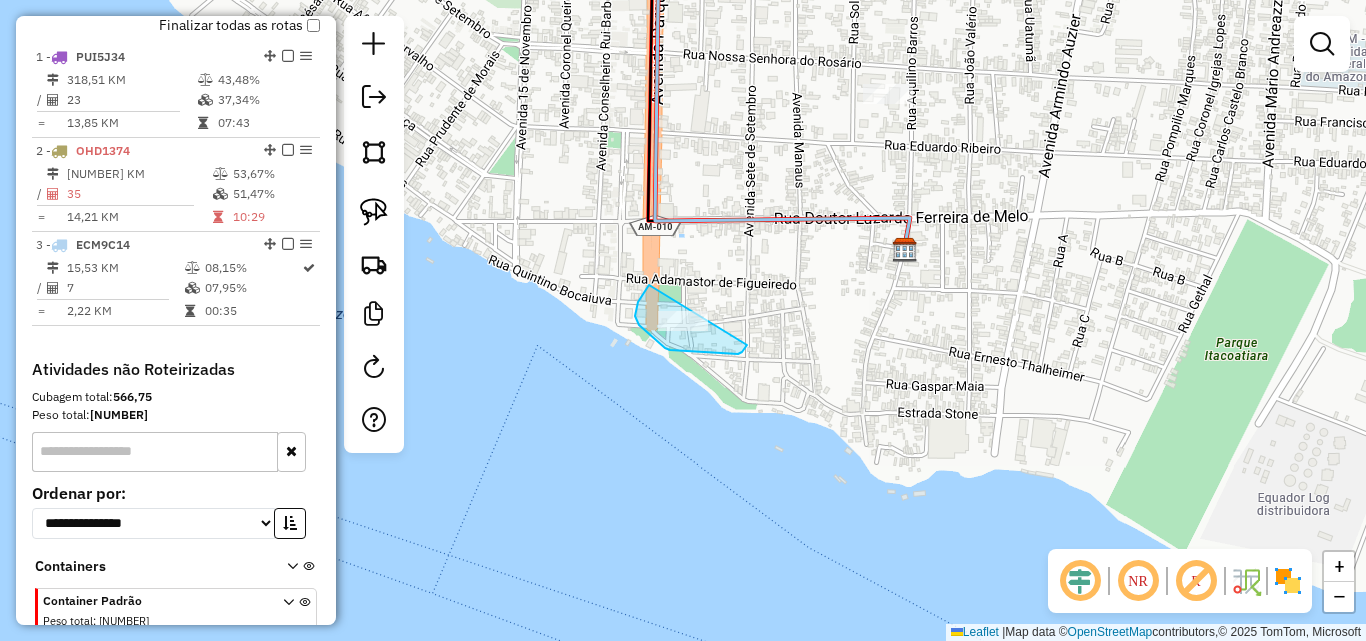 drag, startPoint x: 647, startPoint y: 287, endPoint x: 749, endPoint y: 329, distance: 110.308655 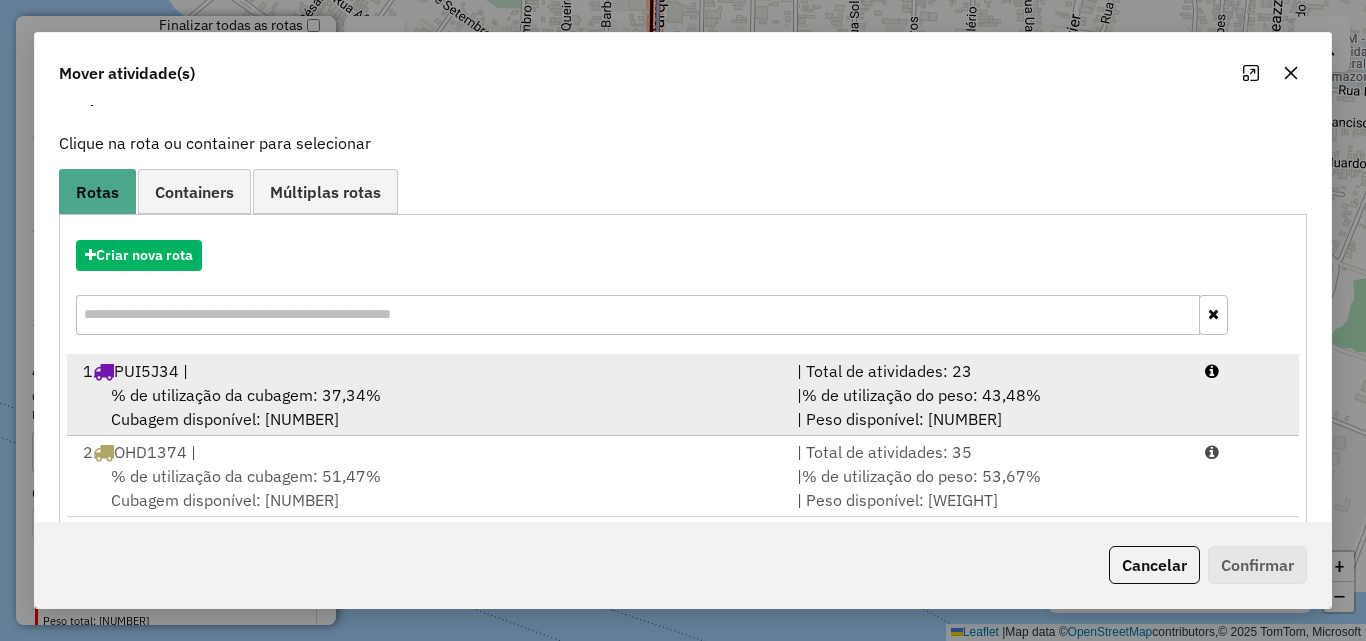 scroll, scrollTop: 210, scrollLeft: 0, axis: vertical 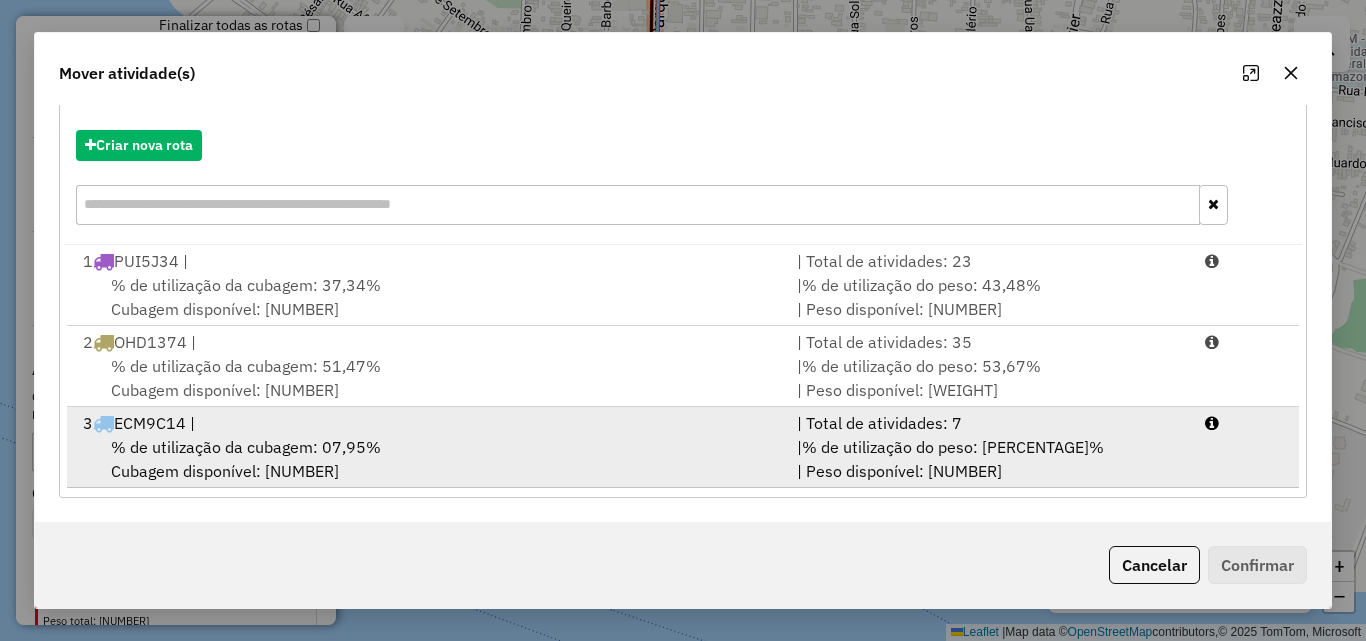 click on "% de utilização da cubagem: 07,95%  Cubagem disponível: 460,25" at bounding box center [428, 459] 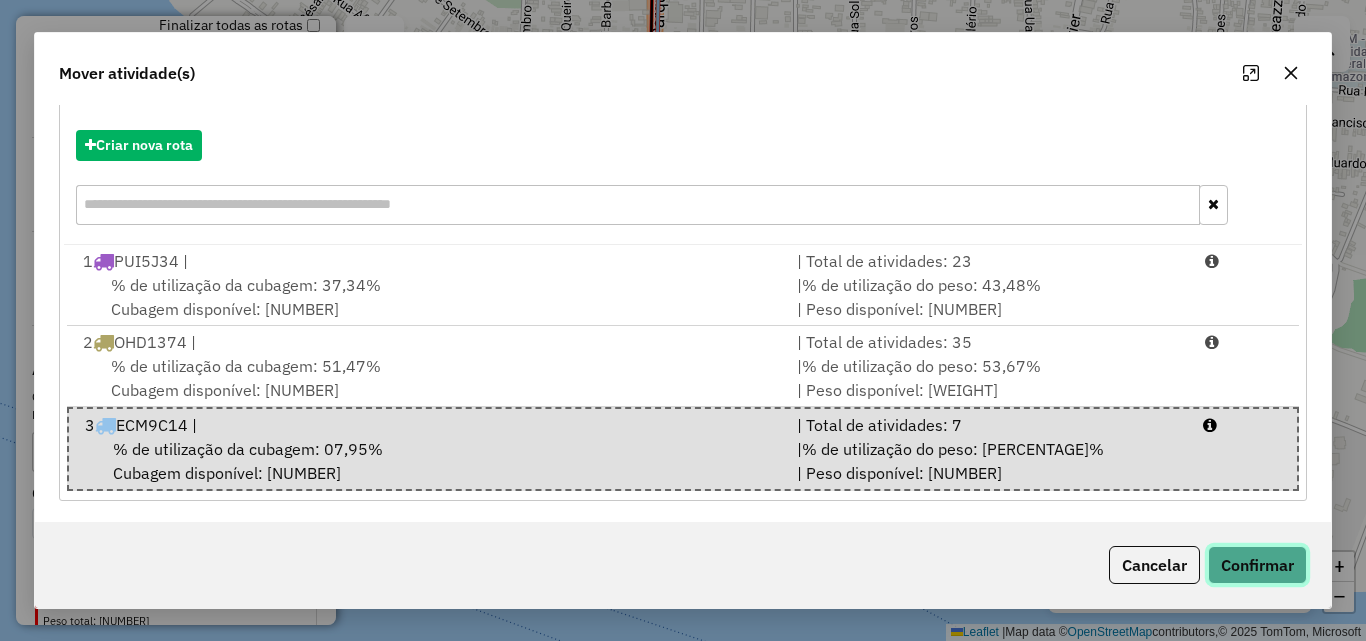 click on "Confirmar" 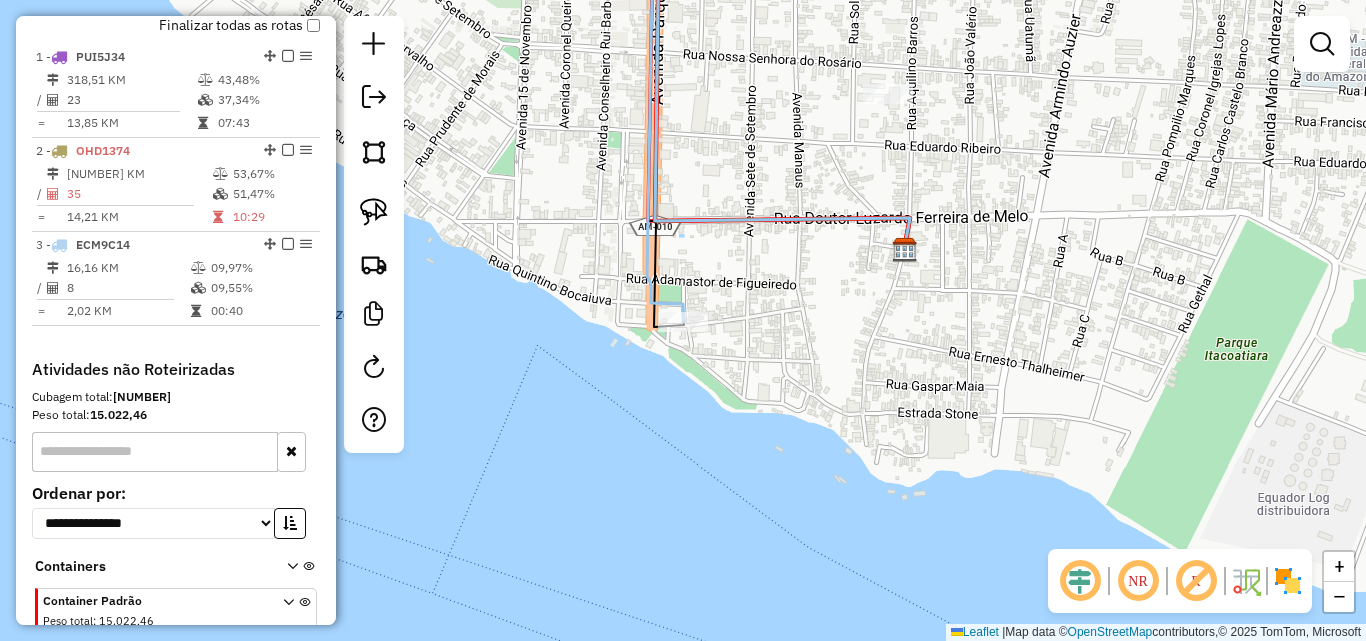 scroll, scrollTop: 0, scrollLeft: 0, axis: both 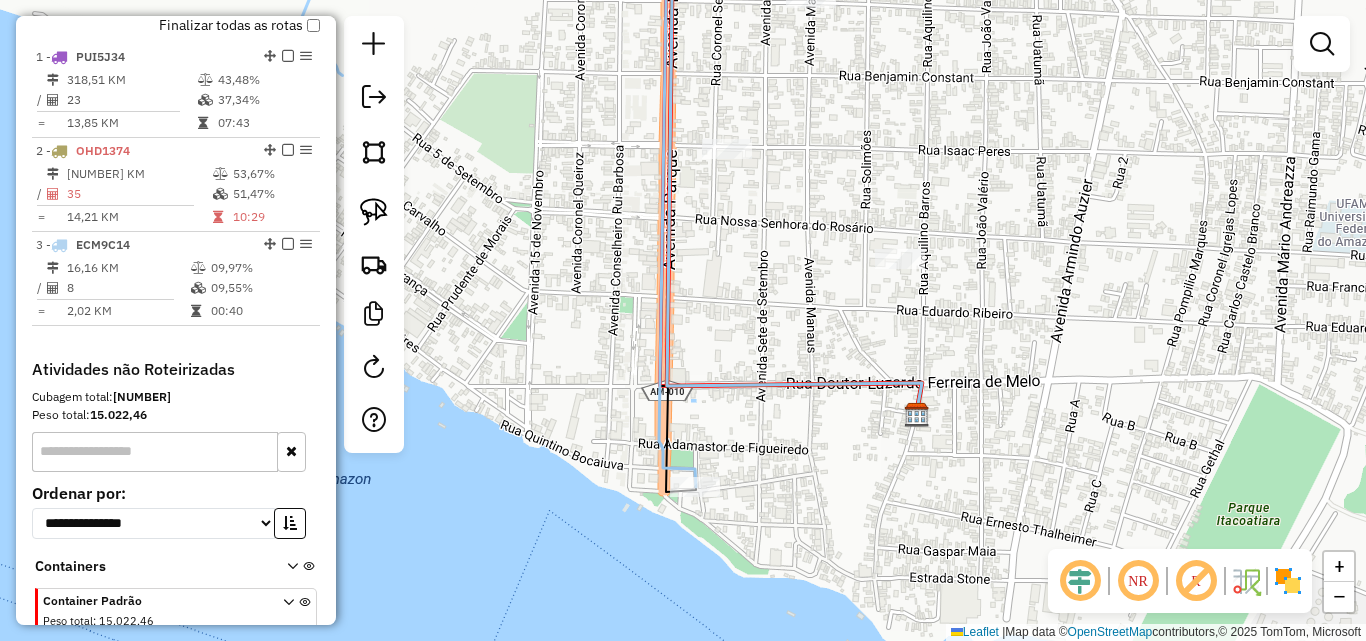 drag, startPoint x: 1133, startPoint y: 249, endPoint x: 1001, endPoint y: 308, distance: 144.58562 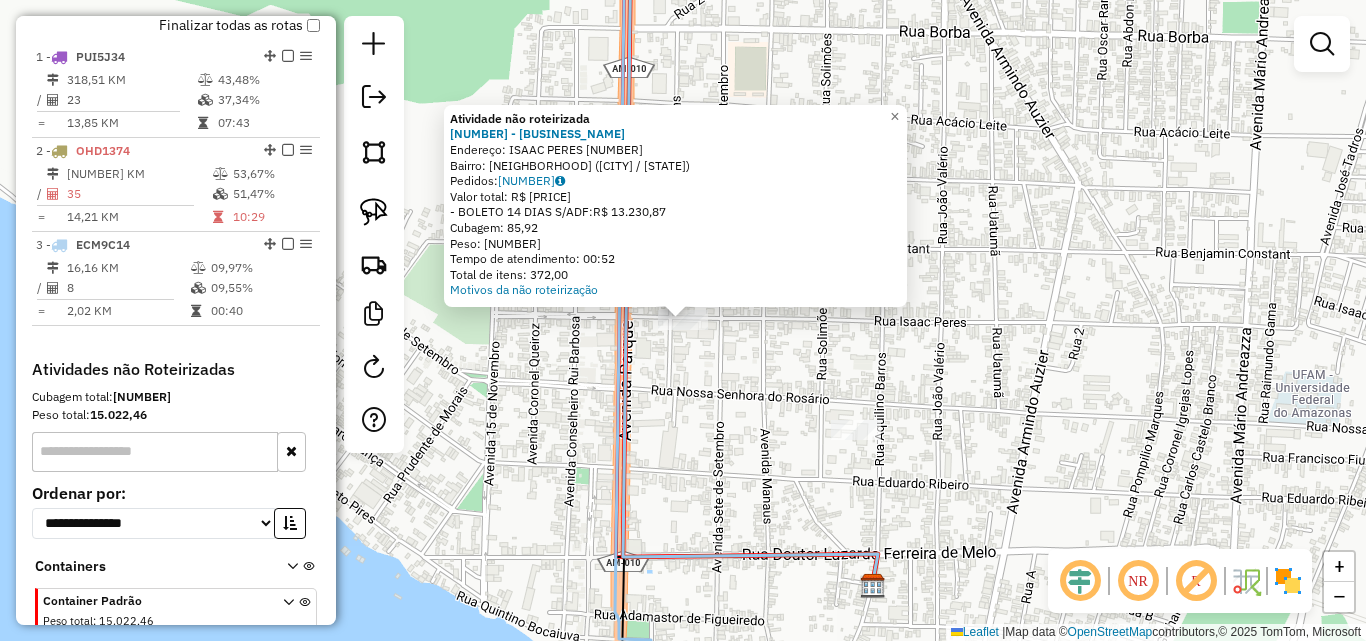 click on "Atividade não roteirizada [NUMBER] - [NAME]  Endereço:  [NAME] [NUMBER]   Bairro: [NAME] ([CITY] / [STATE])   Pedidos:  [NUMBER]   Valor total: [CURRENCY] [NUMBER]   - [PAYMENT_METHOD] [NUMBER] [PAYMENT_METHOD]:  [CURRENCY] [NUMBER]   Cubagem: [NUMBER]   Peso: [NUMBER]   Tempo de atendimento: [TIME]   Total de itens: [NUMBER]  Motivos da não roteirização × Janela de atendimento Grade de atendimento Capacidade Transportadoras Veículos Cliente Pedidos  Rotas Selecione os dias de semana para filtrar as janelas de atendimento  Seg   Ter   Qua   Qui   Sex   Sáb   Dom  Informe o período da janela de atendimento: De: Até:  Filtrar exatamente a janela do cliente  Considerar janela de atendimento padrão  Selecione os dias de semana para filtrar as grades de atendimento  Seg   Ter   Qua   Qui   Sex   Sáb   Dom   Considerar clientes sem dia de atendimento cadastrado  Clientes fora do dia de atendimento selecionado Filtrar as atividades entre os valores definidos abaixo:  Peso mínimo:   Peso máximo:   Cubagem mínima:   Cubagem máxima:  +" 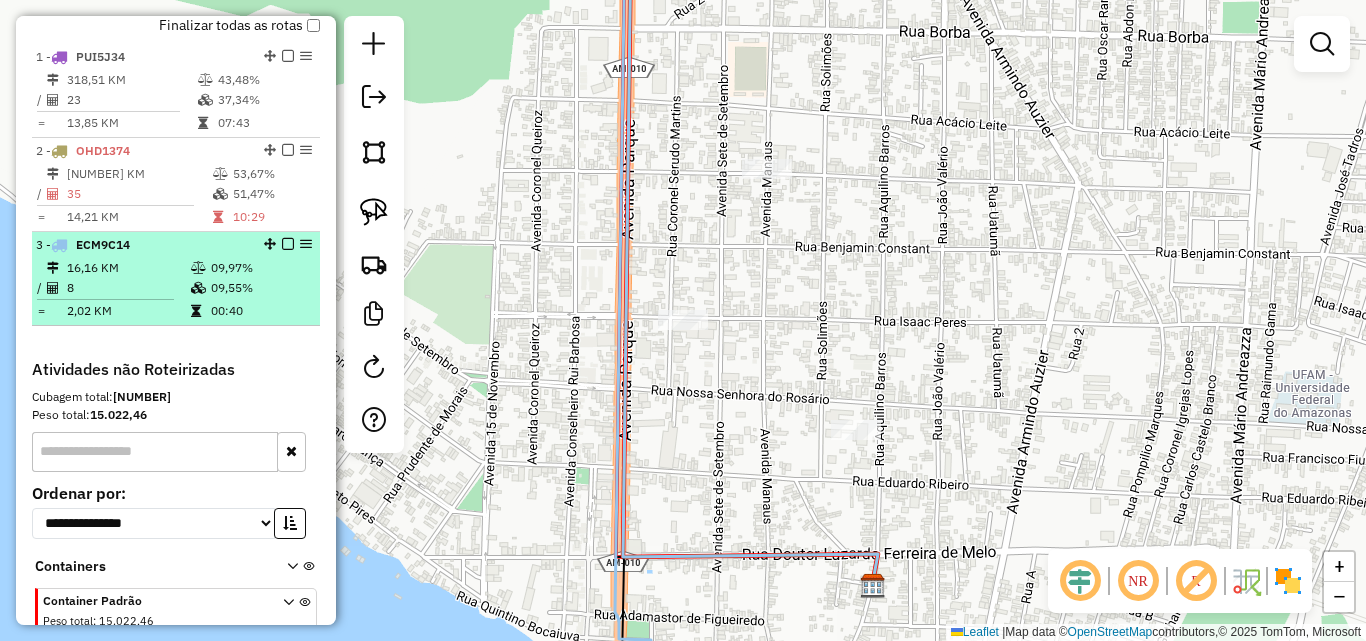 click on "16,16 KM" at bounding box center [128, 268] 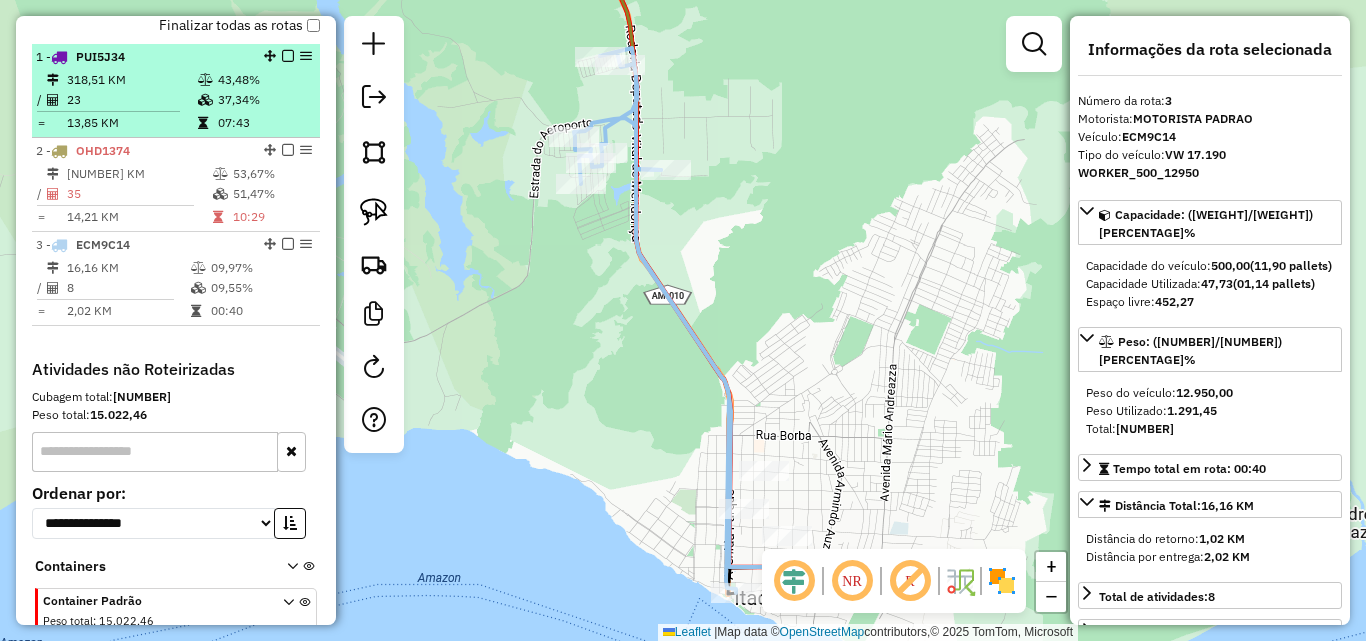click on "318,51 KM" at bounding box center (131, 80) 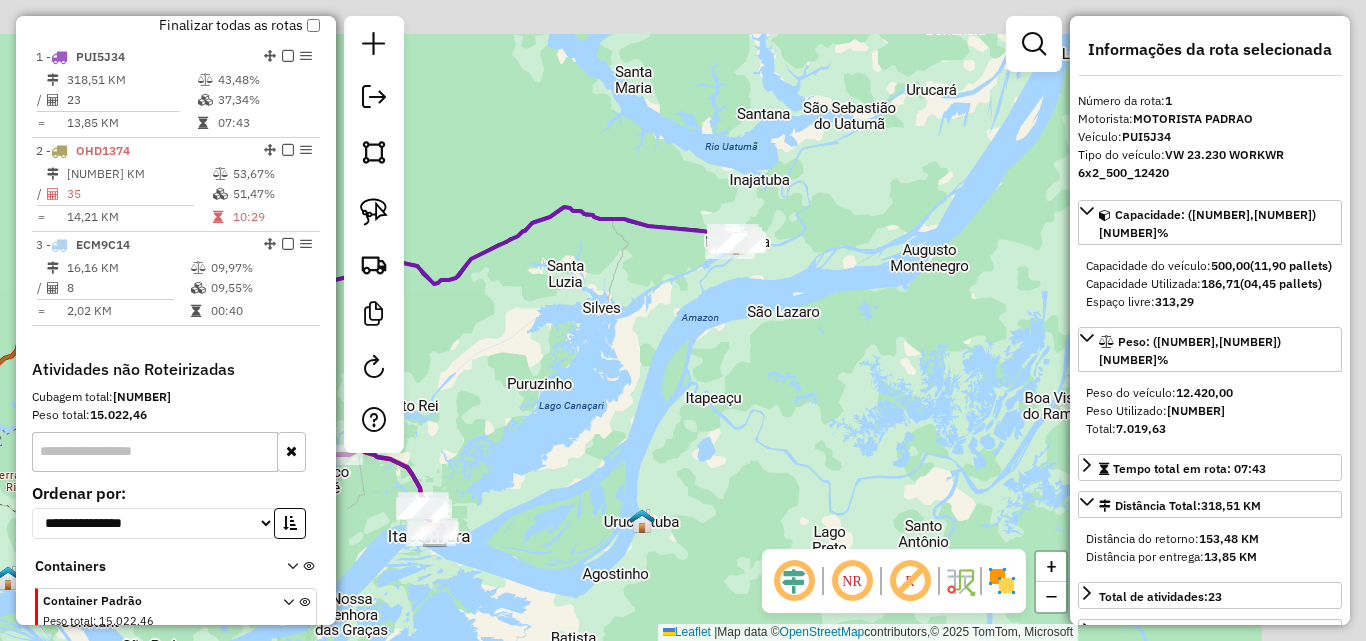 drag, startPoint x: 868, startPoint y: 302, endPoint x: 613, endPoint y: 361, distance: 261.7365 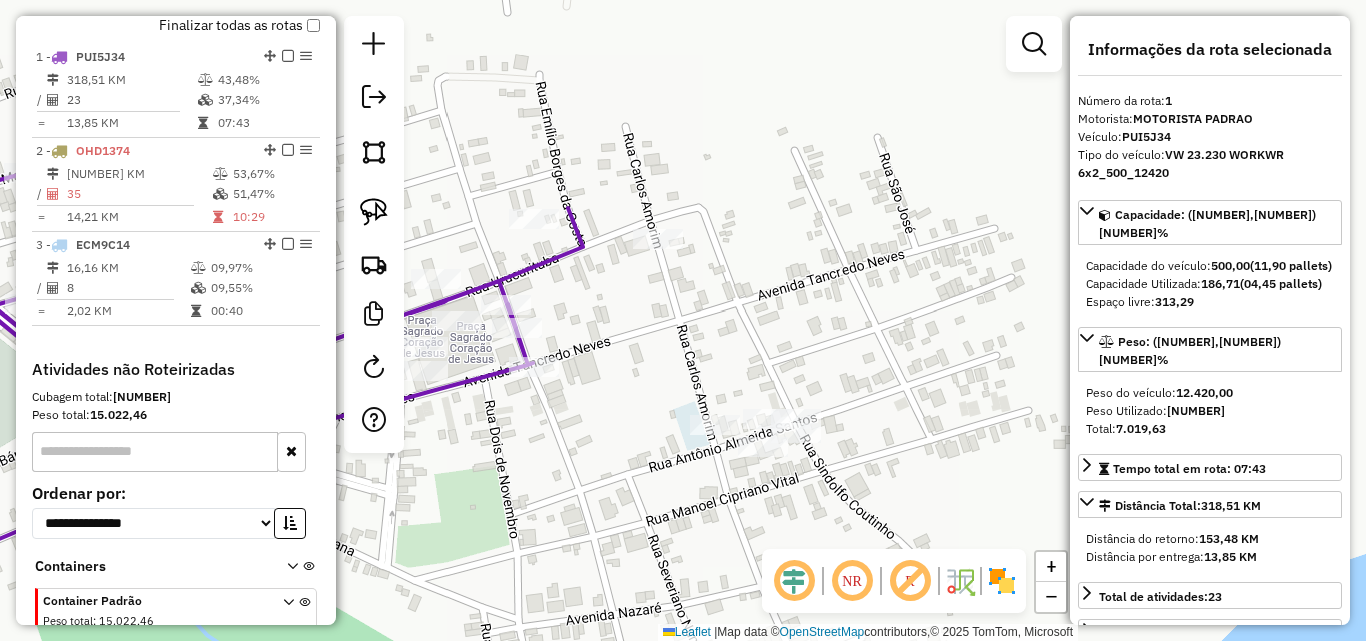 drag, startPoint x: 897, startPoint y: 401, endPoint x: 750, endPoint y: 318, distance: 168.8135 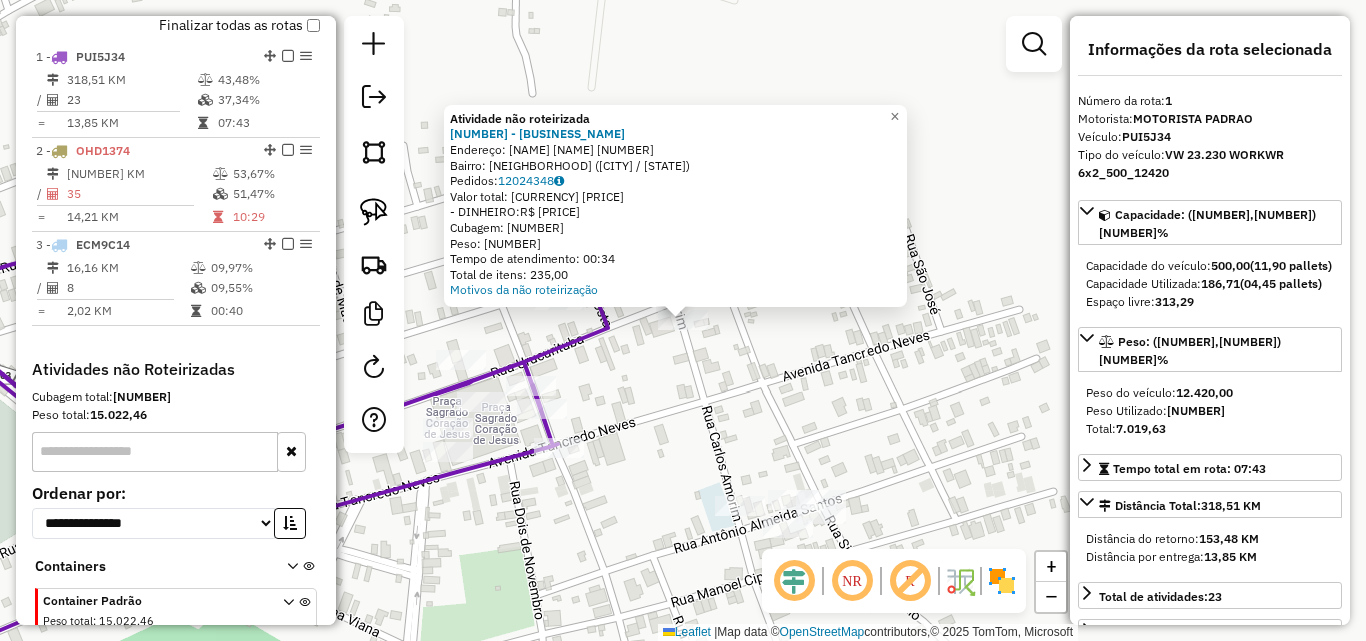click on "Atividade não roteirizada [NUMBER] - VAVA COMERCIO DE GAS  Endereço:  Sindolfo Coutinho [NUMBER]   Bairro: SAO TOME ([CITY] / [AM])   Pedidos:  [NUMBER]   Valor total: R$ [PRICE]   - DINHEIRO:  R$ [PRICE]   Cubagem: [NUMBER]   Peso: [NUMBER]   Tempo de atendimento: [TIME]   Total de itens: [NUMBER]  Motivos da não roteirização × Janela de atendimento Grade de atendimento Capacidade Transportadoras Veículos Cliente Pedidos  Rotas Selecione os dias de semana para filtrar as janelas de atendimento  Seg   Ter   Qua   Qui   Sex   Sáb   Dom  Informe o período da janela de atendimento: De: Até:  Filtrar exatamente a janela do cliente  Considerar janela de atendimento padrão  Selecione os dias de semana para filtrar as grades de atendimento  Seg   Ter   Qua   Qui   Sex   Sáb   Dom   Considerar clientes sem dia de atendimento cadastrado  Clientes fora do dia de atendimento selecionado Filtrar as atividades entre os valores definidos abaixo:  Peso mínimo:   Peso máximo:   Cubagem mínima:   Cubagem máxima:   De:" 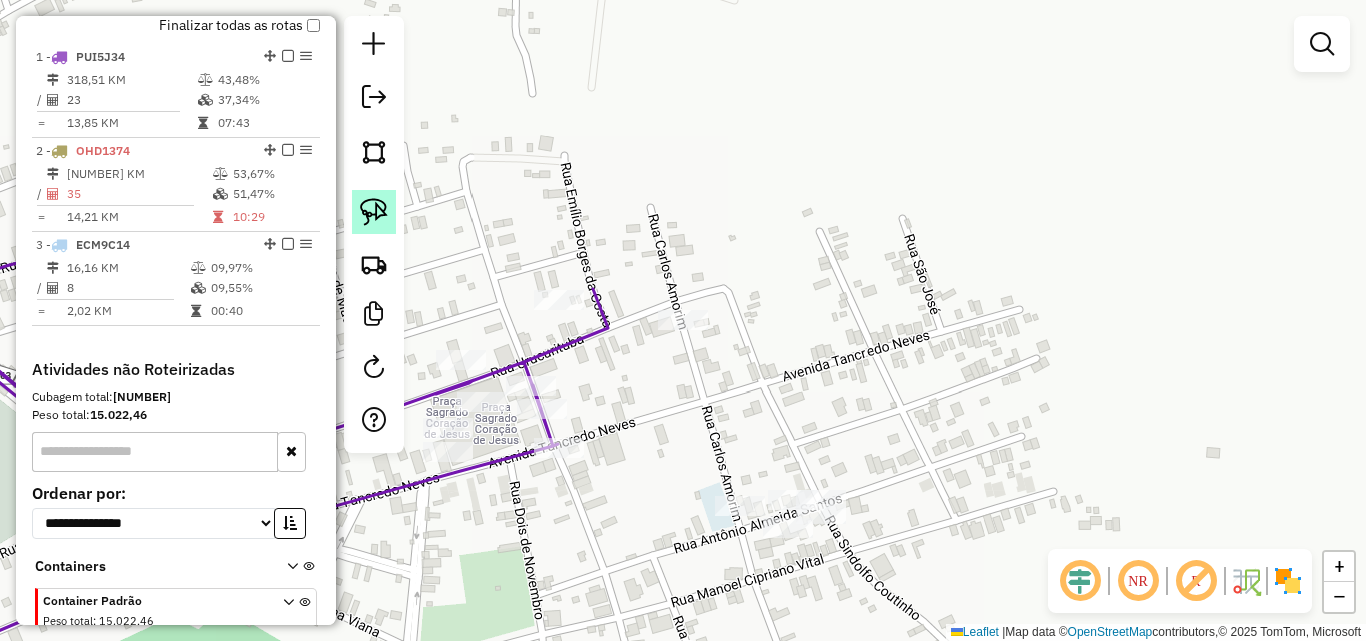 click 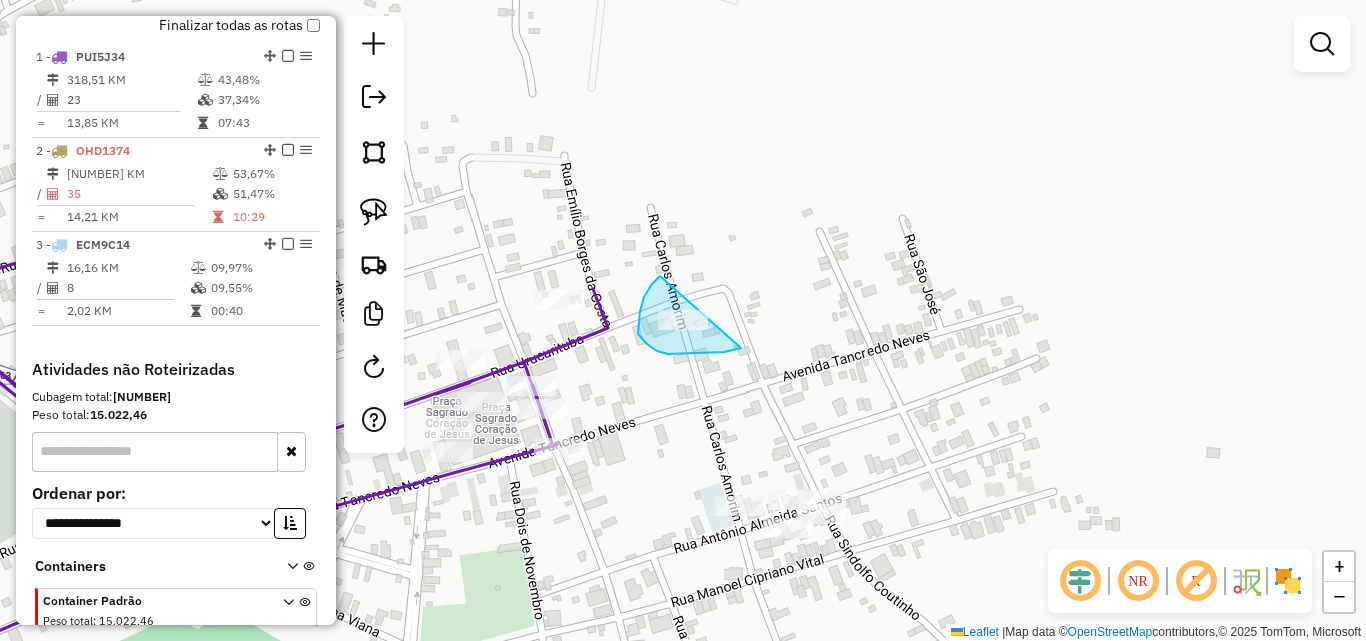drag, startPoint x: 660, startPoint y: 276, endPoint x: 750, endPoint y: 340, distance: 110.4355 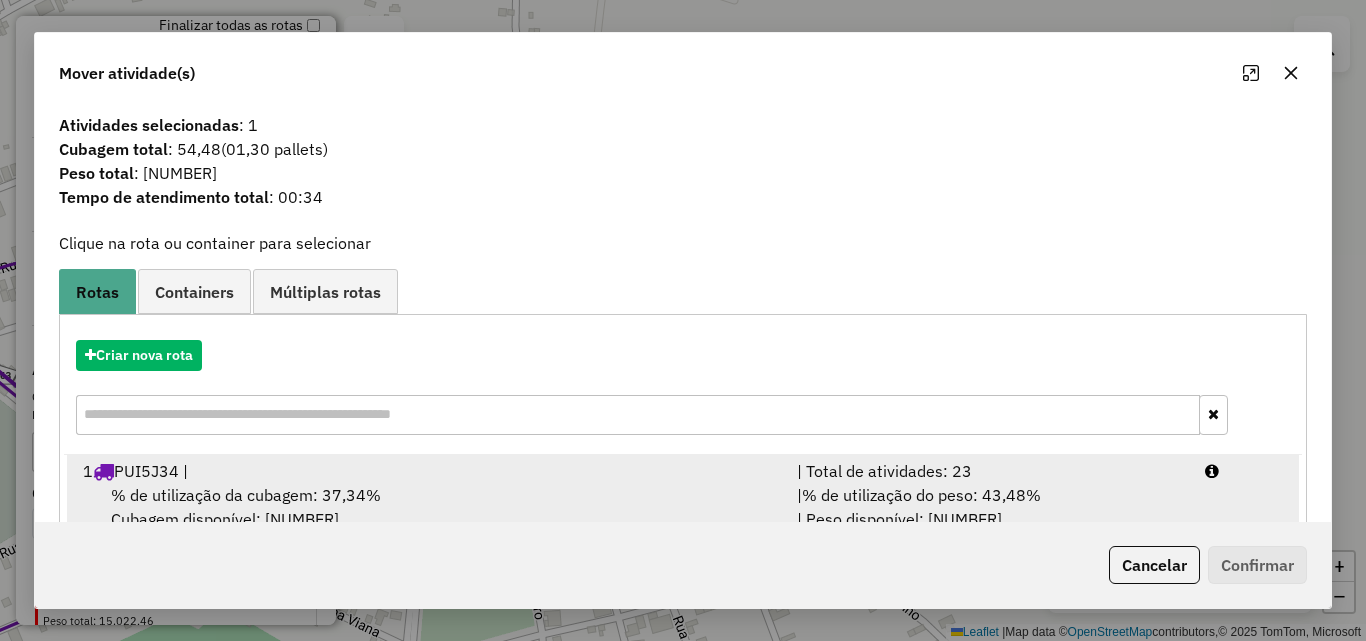 click on "% de utilização da cubagem: 37,34%  Cubagem disponível: 313,29" at bounding box center (428, 507) 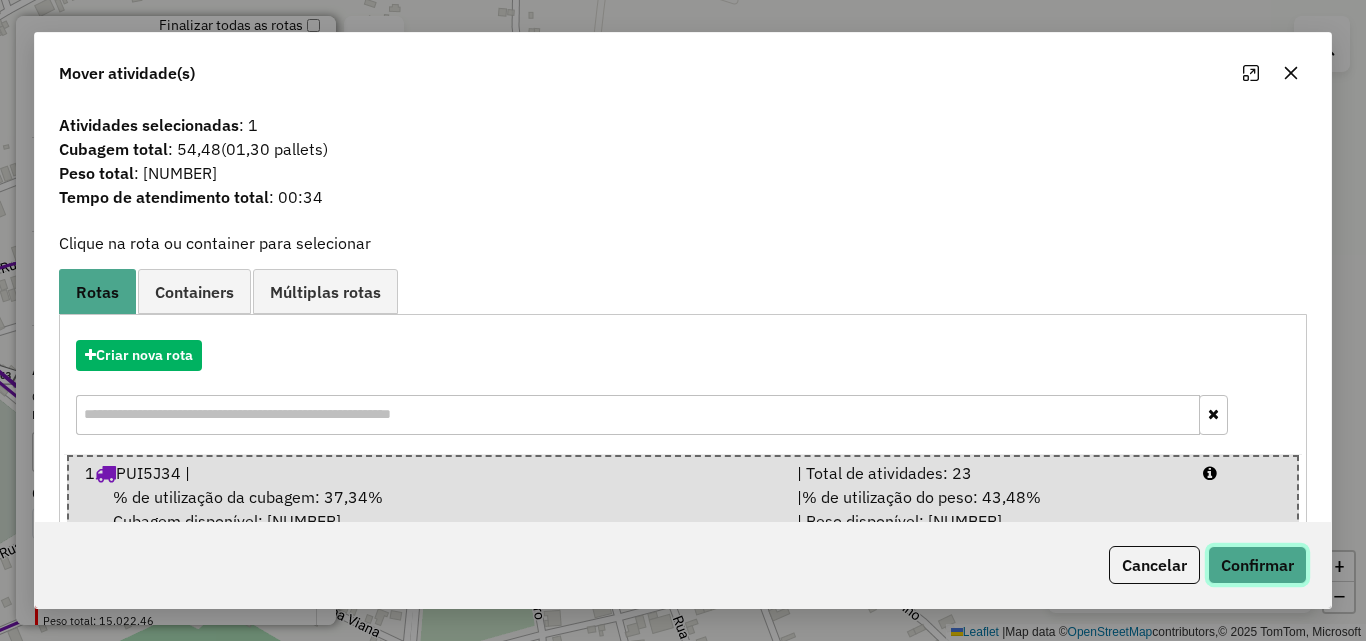 click on "Confirmar" 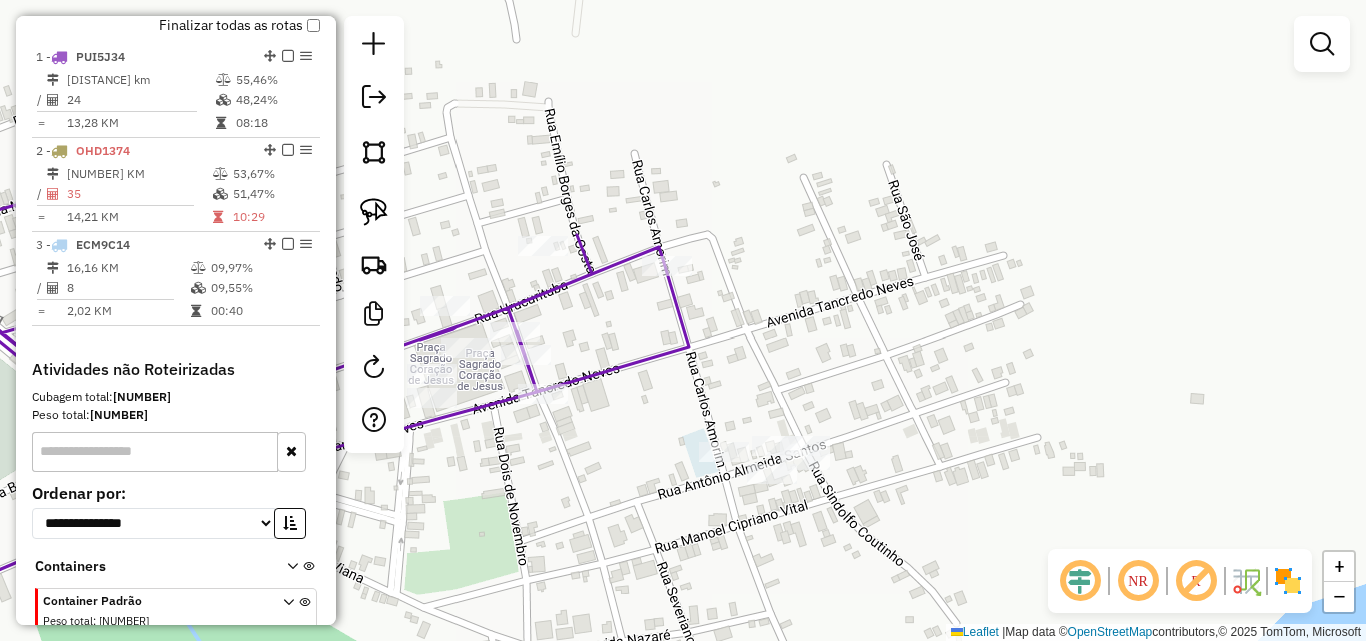 drag, startPoint x: 810, startPoint y: 397, endPoint x: 774, endPoint y: 281, distance: 121.45781 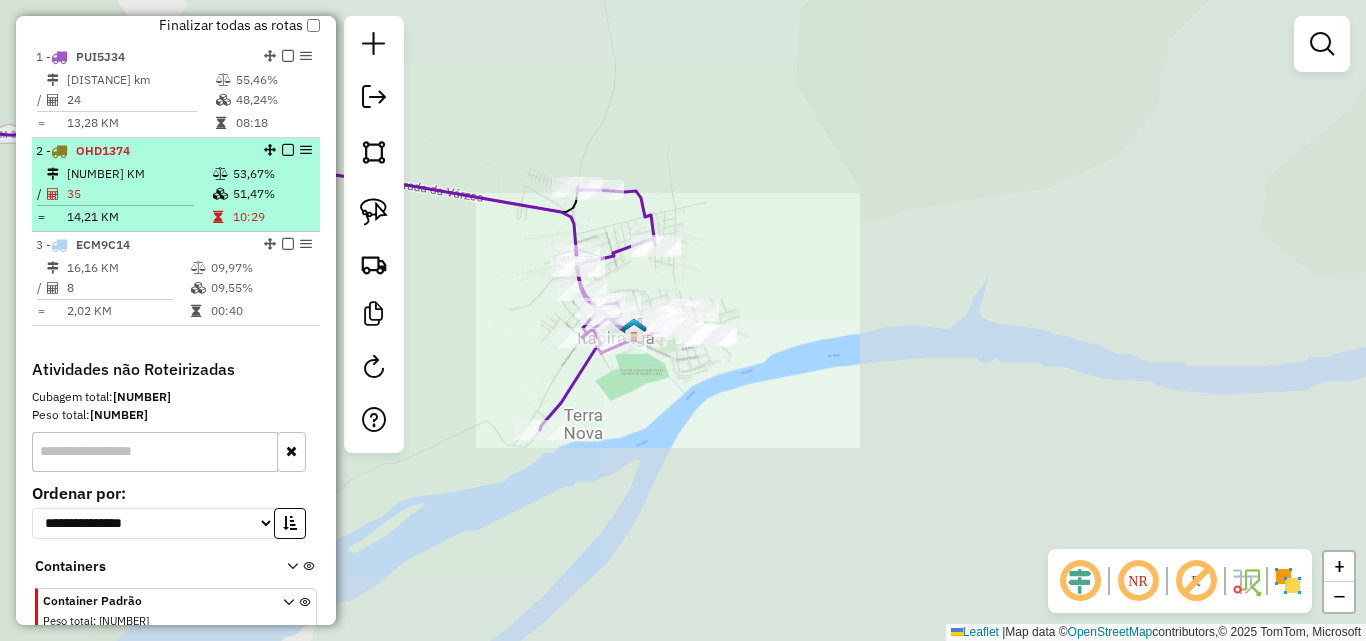 click on "[NUMBER] KM" at bounding box center (139, 174) 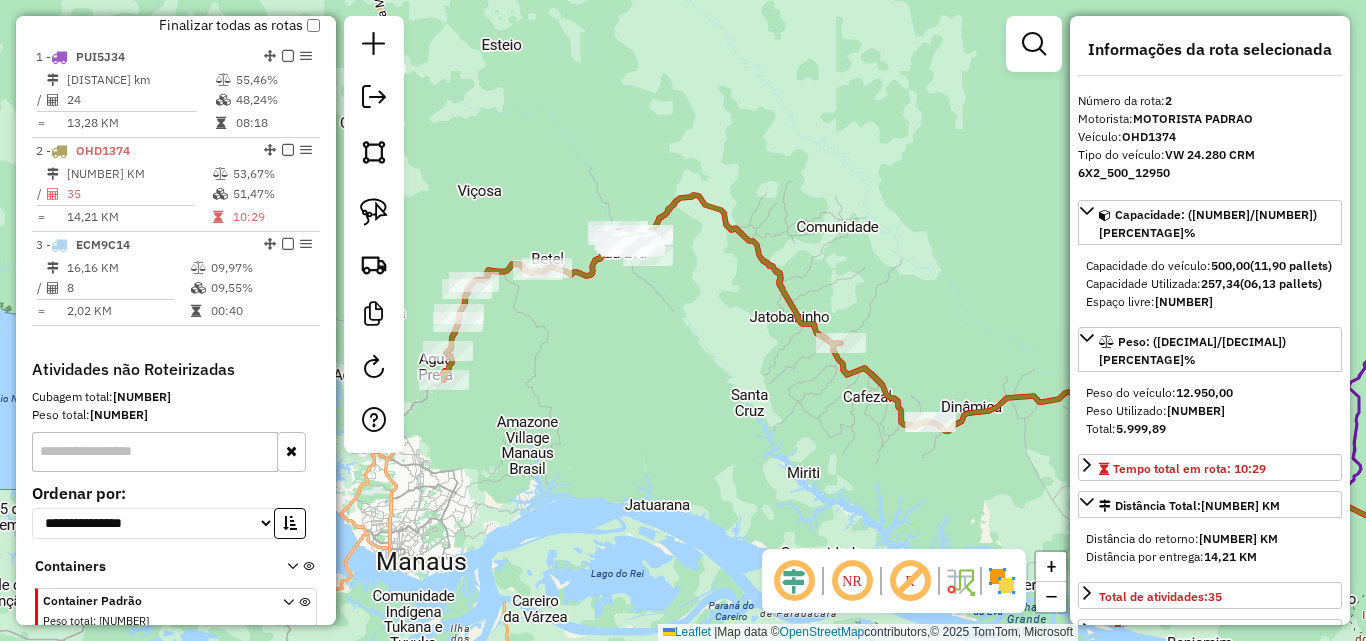 drag, startPoint x: 647, startPoint y: 283, endPoint x: 723, endPoint y: 297, distance: 77.27872 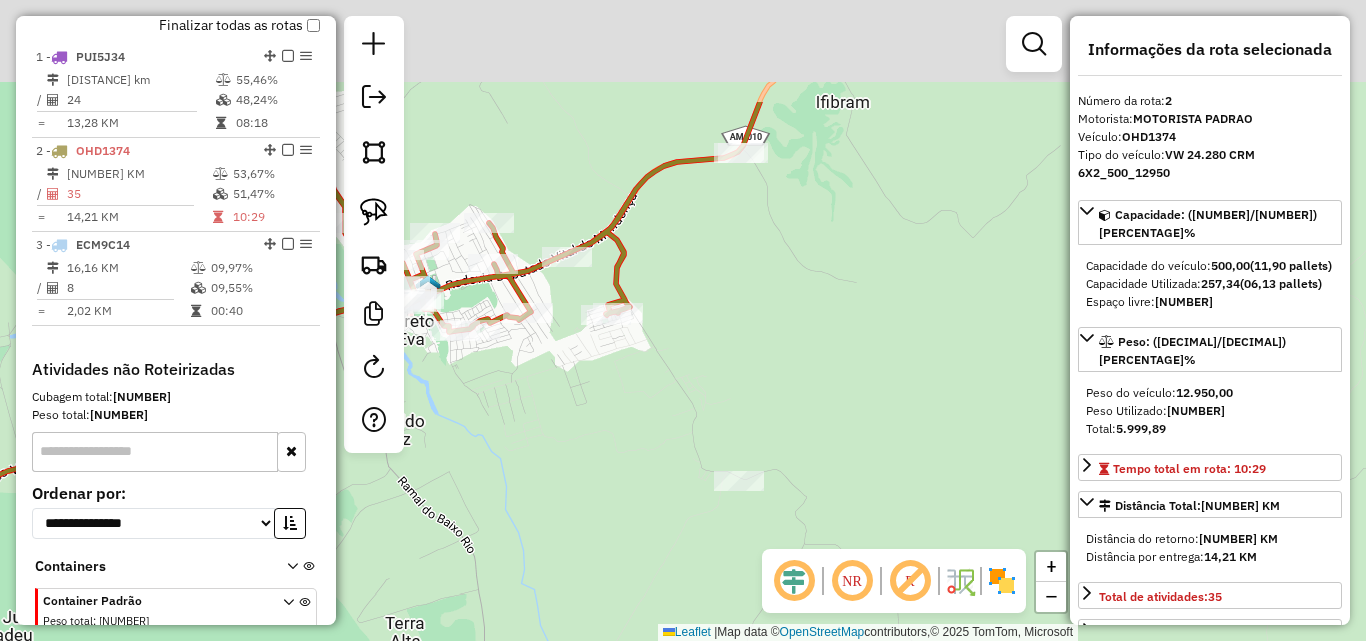 drag, startPoint x: 779, startPoint y: 222, endPoint x: 792, endPoint y: 388, distance: 166.50826 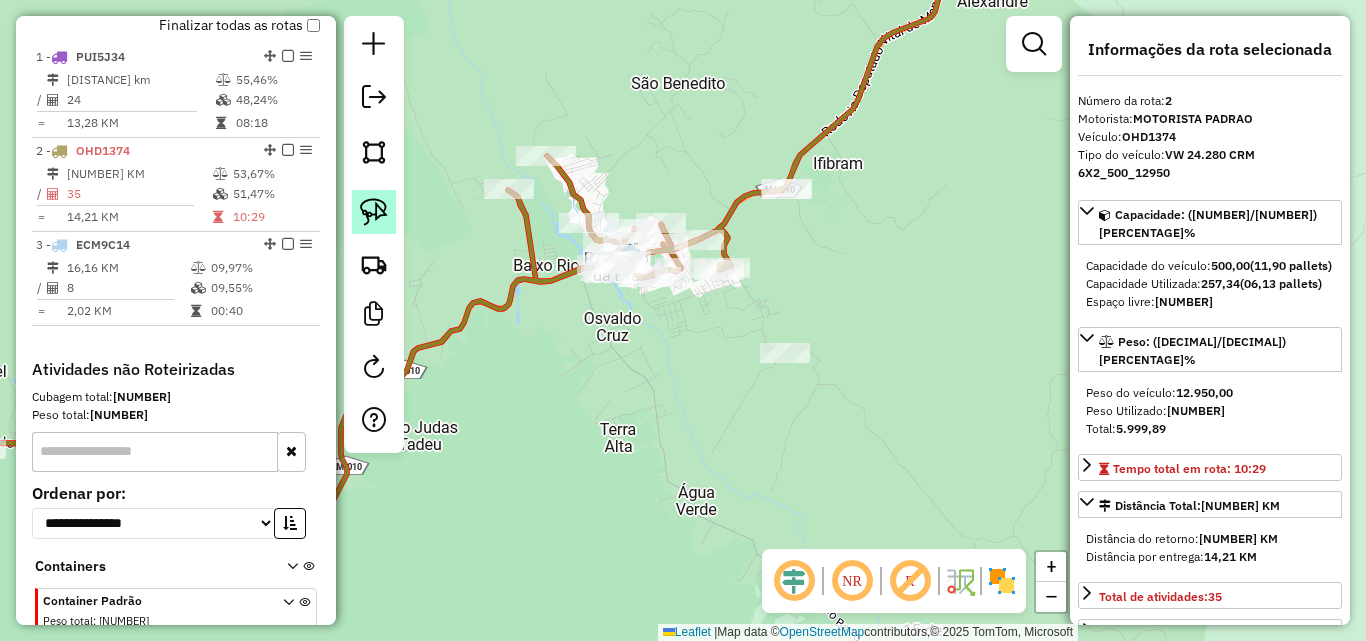 click 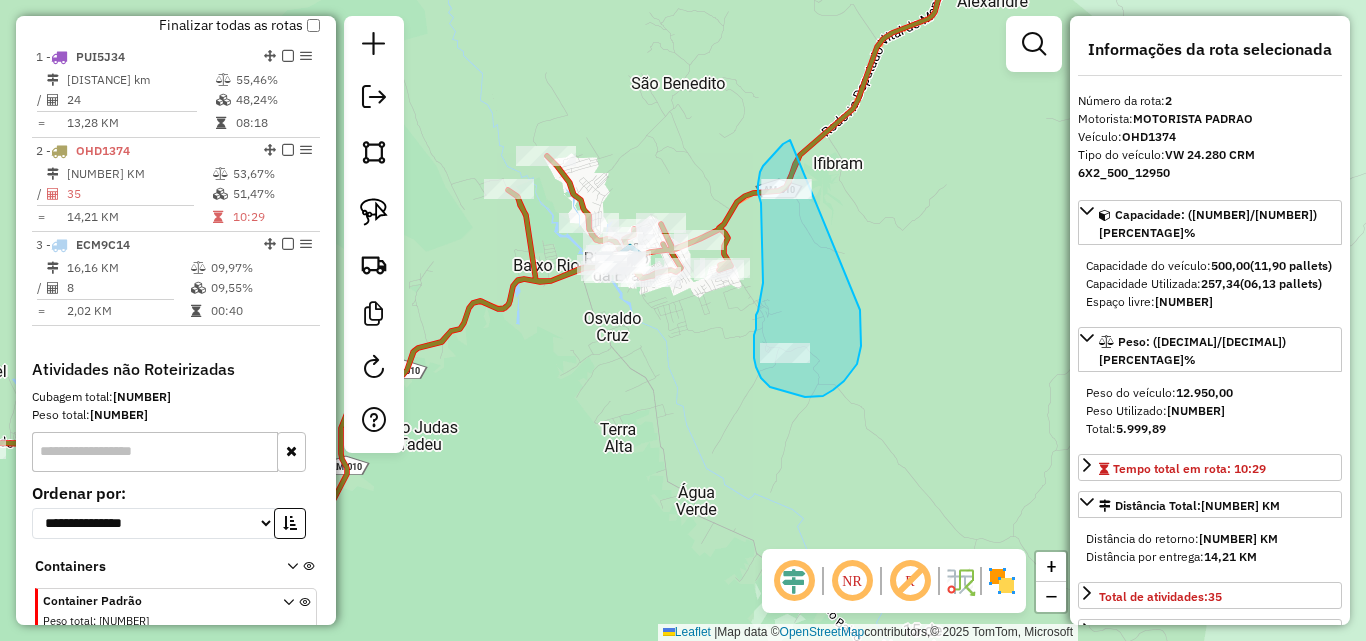 drag, startPoint x: 790, startPoint y: 140, endPoint x: 860, endPoint y: 310, distance: 183.84776 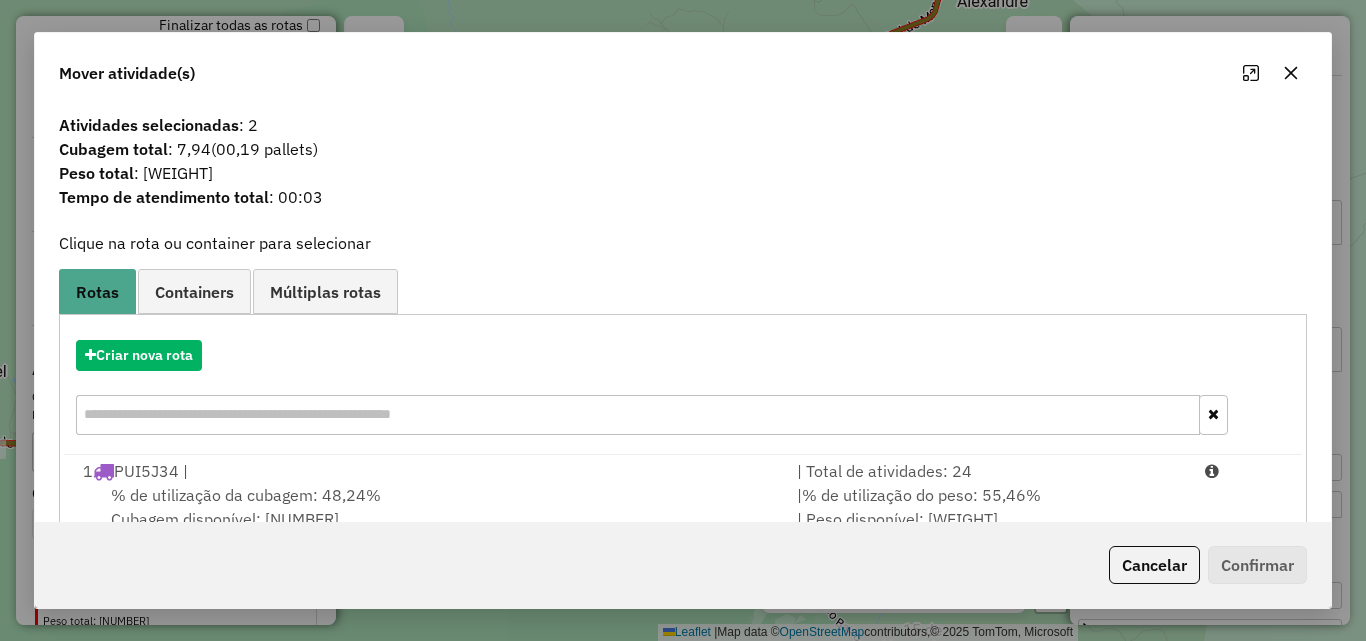 scroll, scrollTop: 210, scrollLeft: 0, axis: vertical 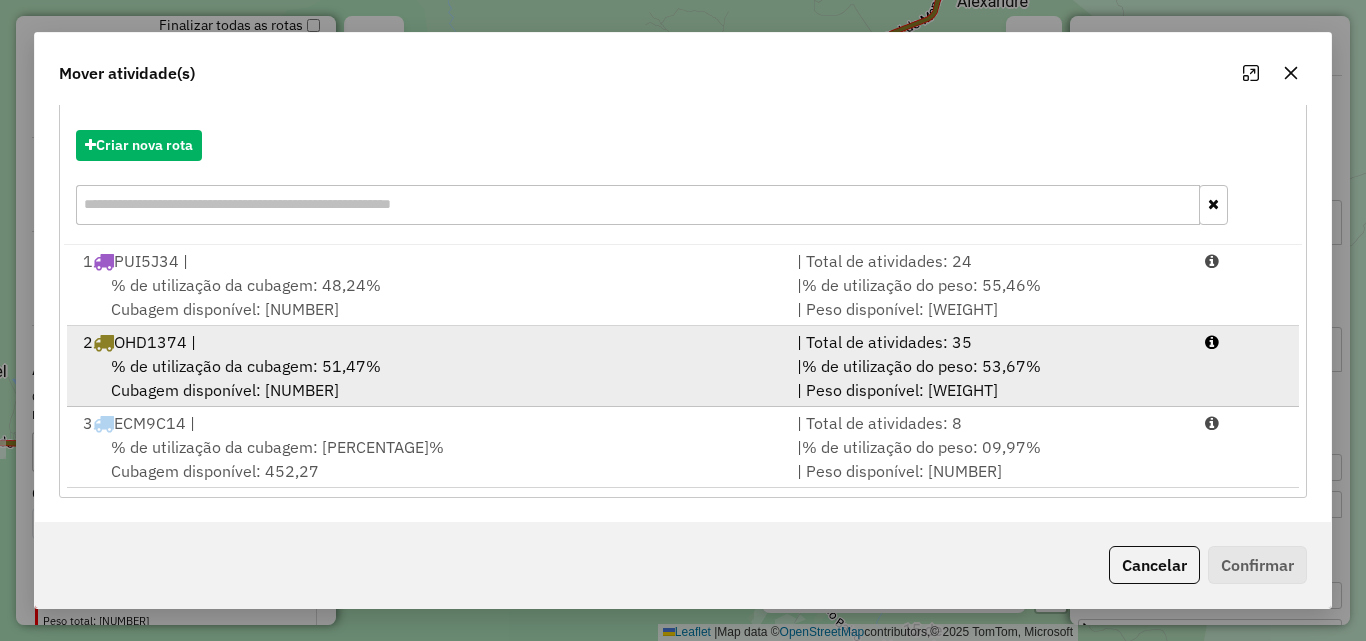 click on "% de utilização da cubagem: [PERCENTAGE]%  Cubagem disponível: [DECIMAL]" at bounding box center [428, 378] 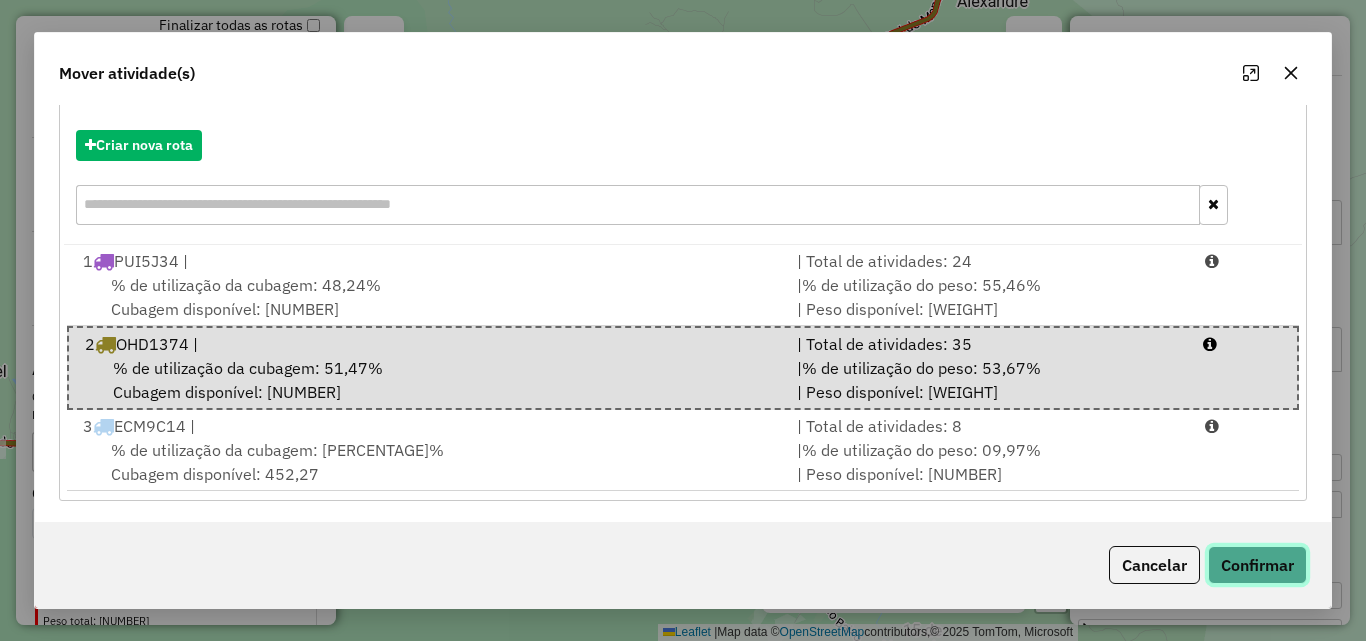 click on "Confirmar" 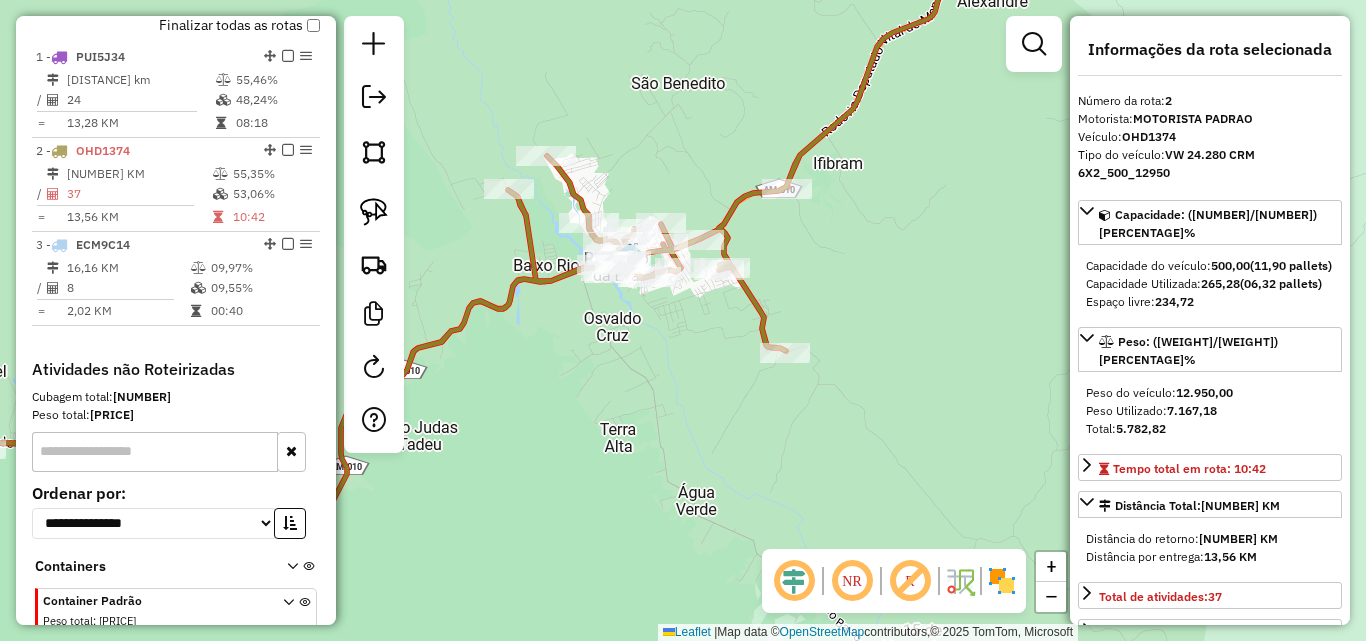 scroll, scrollTop: 0, scrollLeft: 0, axis: both 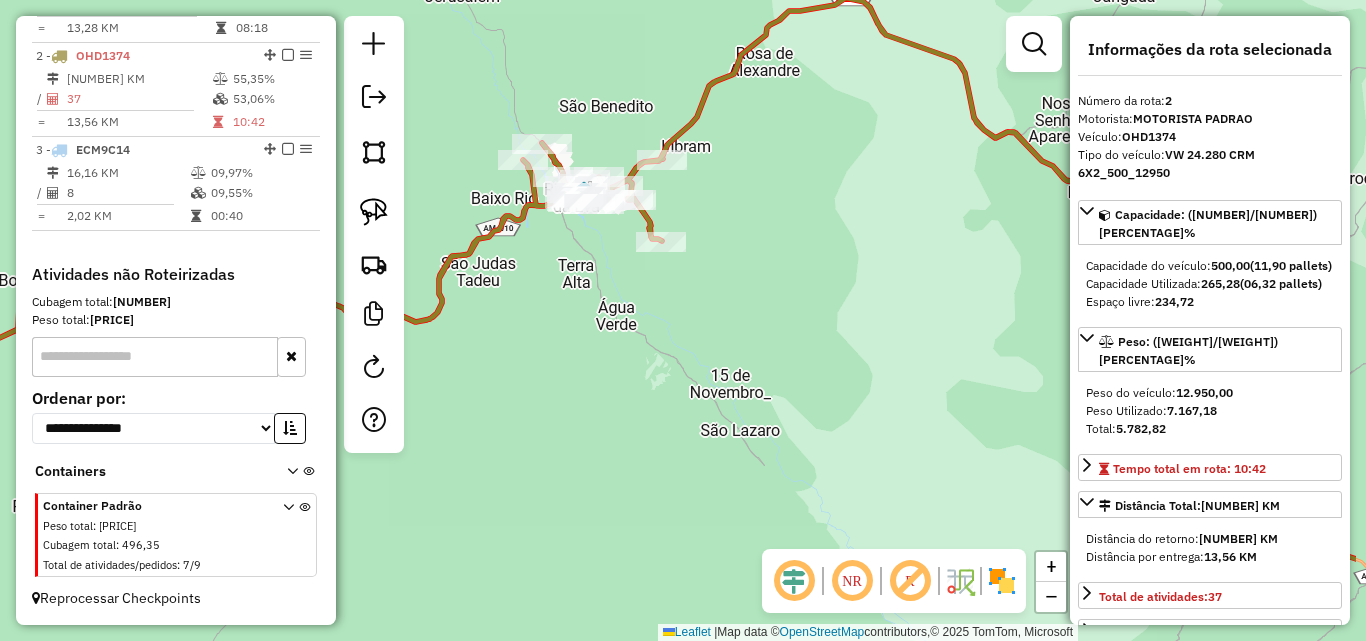drag, startPoint x: 923, startPoint y: 369, endPoint x: 745, endPoint y: 226, distance: 228.32652 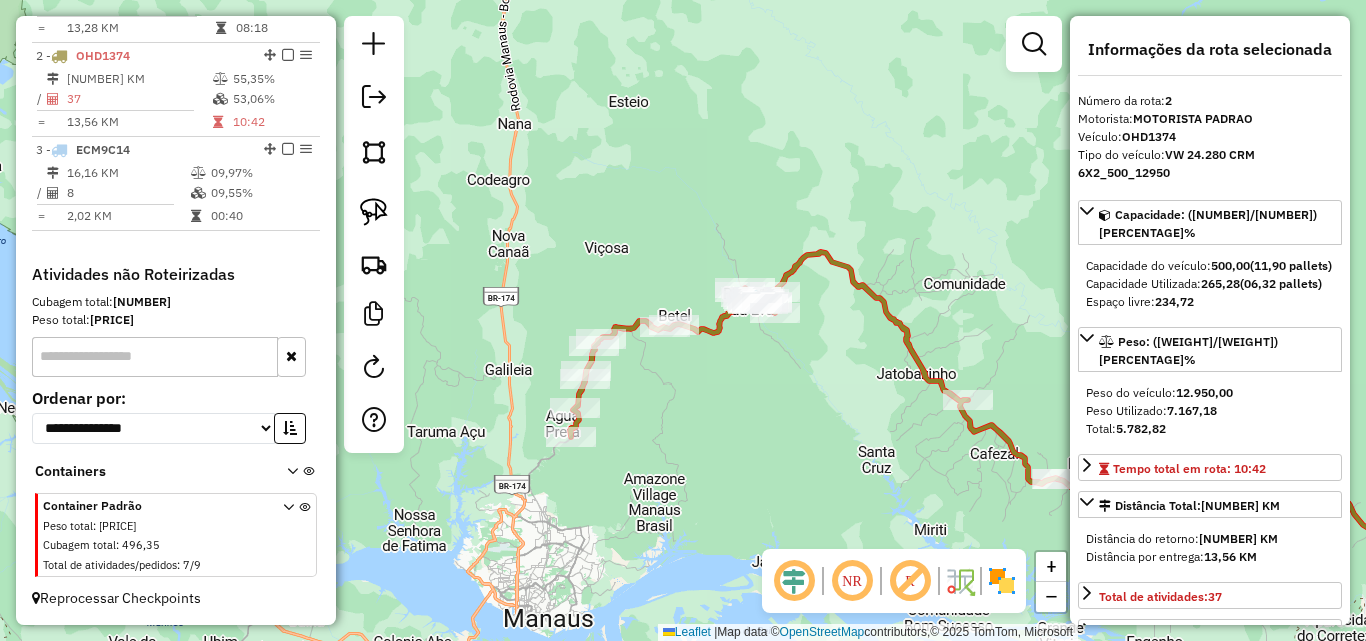 drag, startPoint x: 893, startPoint y: 385, endPoint x: 665, endPoint y: 211, distance: 286.81003 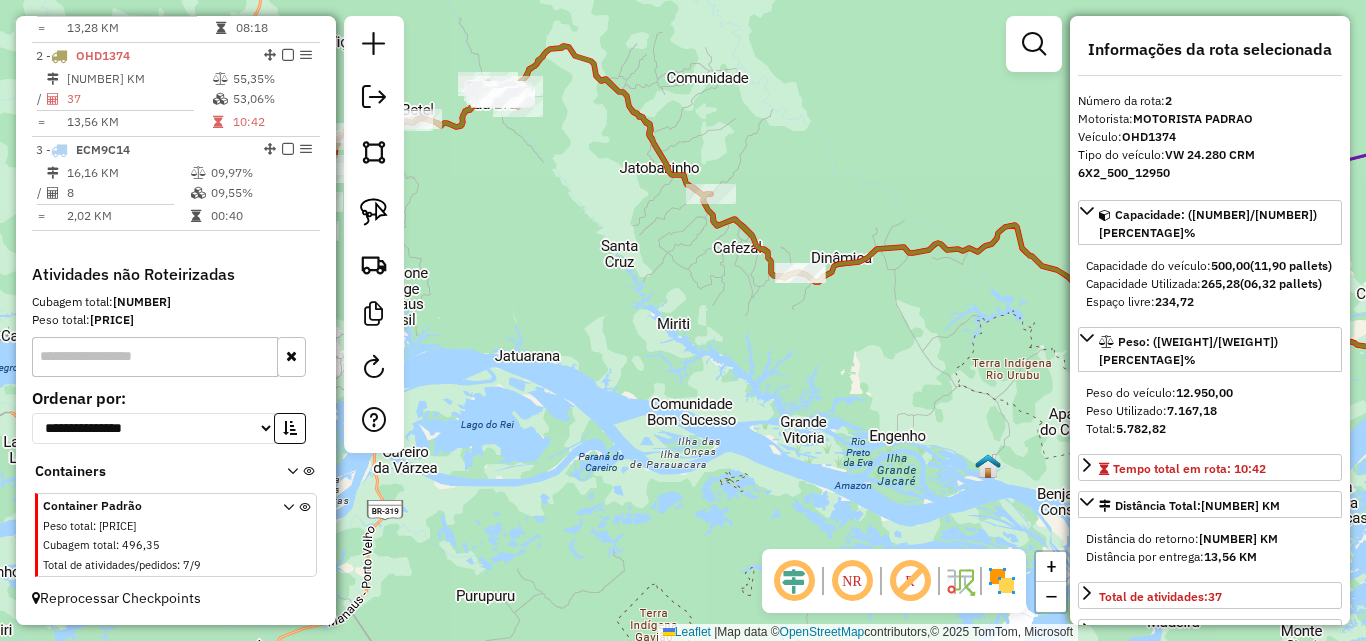 drag, startPoint x: 993, startPoint y: 387, endPoint x: 742, endPoint y: 313, distance: 261.6811 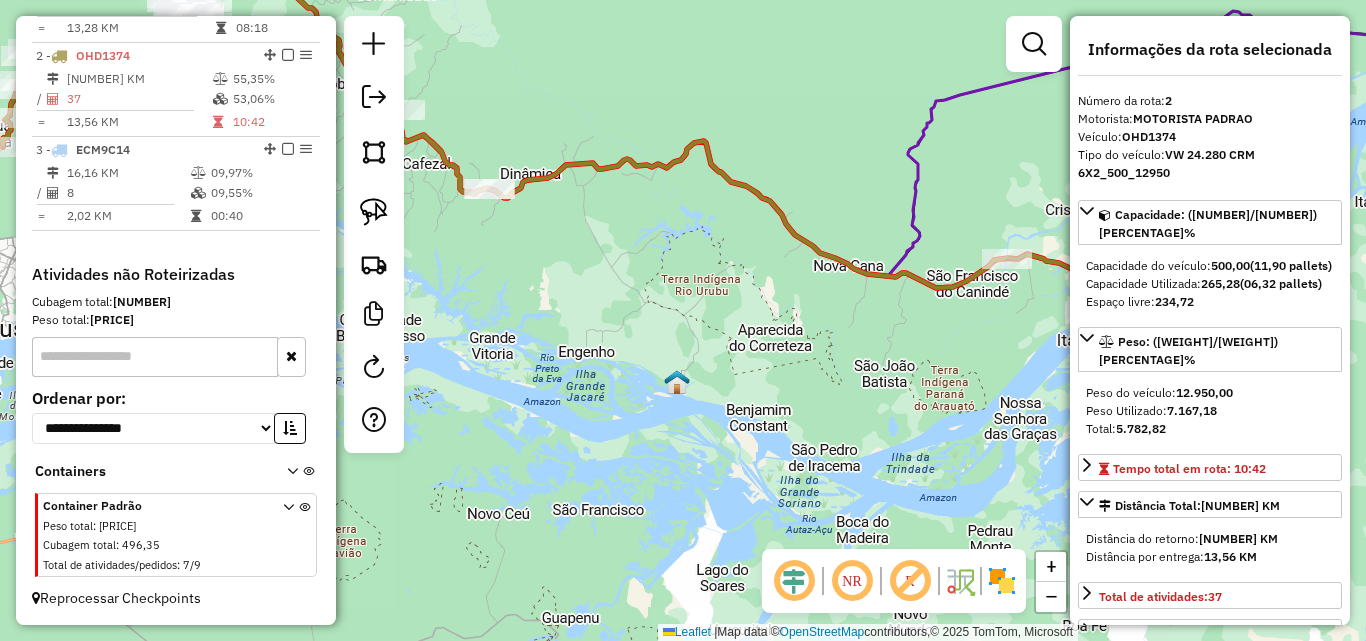 drag, startPoint x: 991, startPoint y: 347, endPoint x: 731, endPoint y: 298, distance: 264.57703 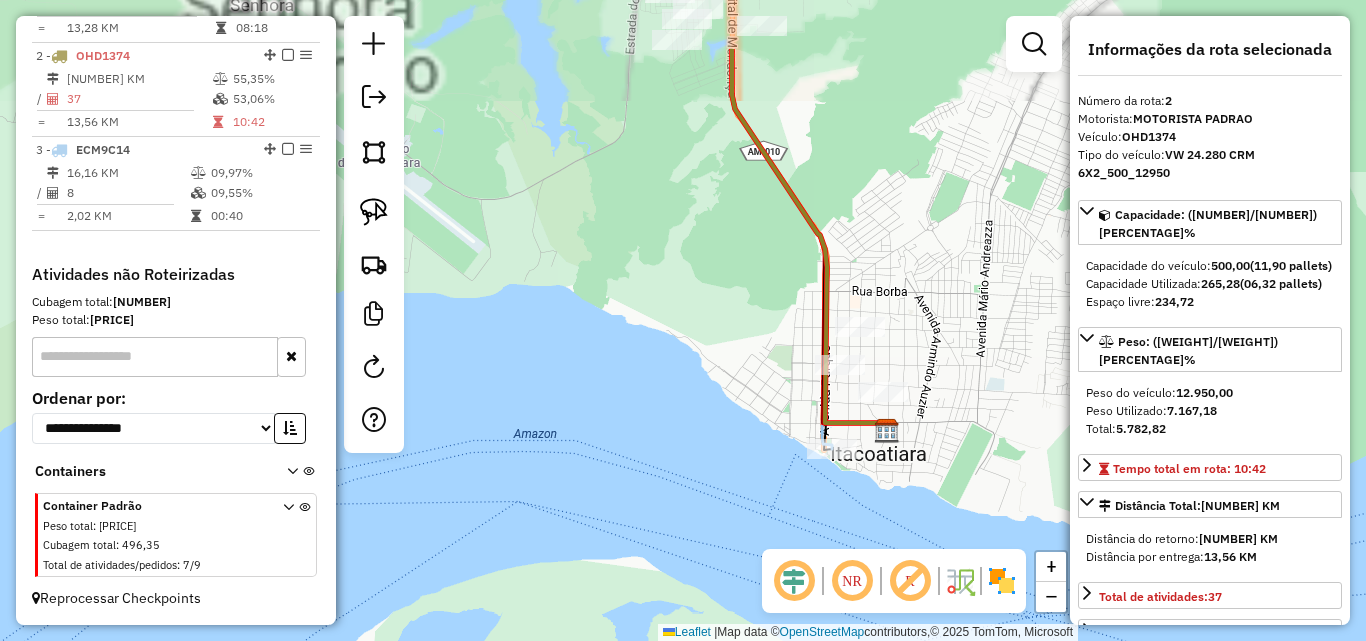 drag, startPoint x: 947, startPoint y: 243, endPoint x: 933, endPoint y: 356, distance: 113.86395 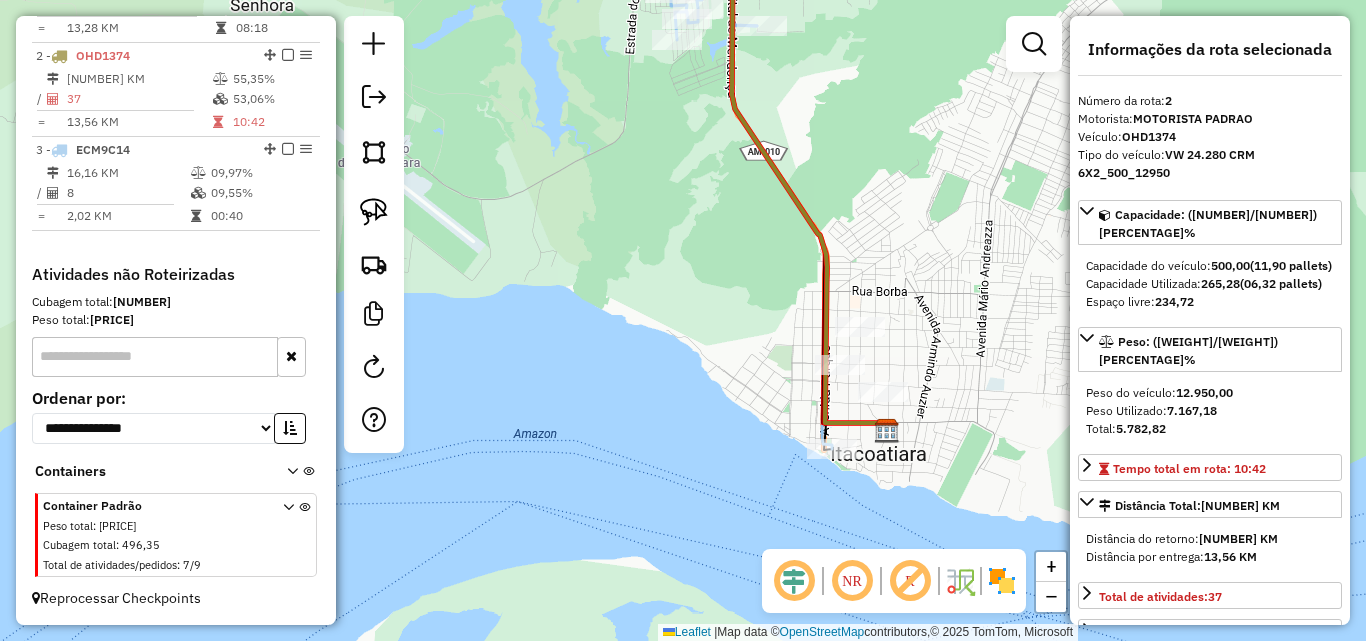 drag, startPoint x: 946, startPoint y: 246, endPoint x: 936, endPoint y: 391, distance: 145.34442 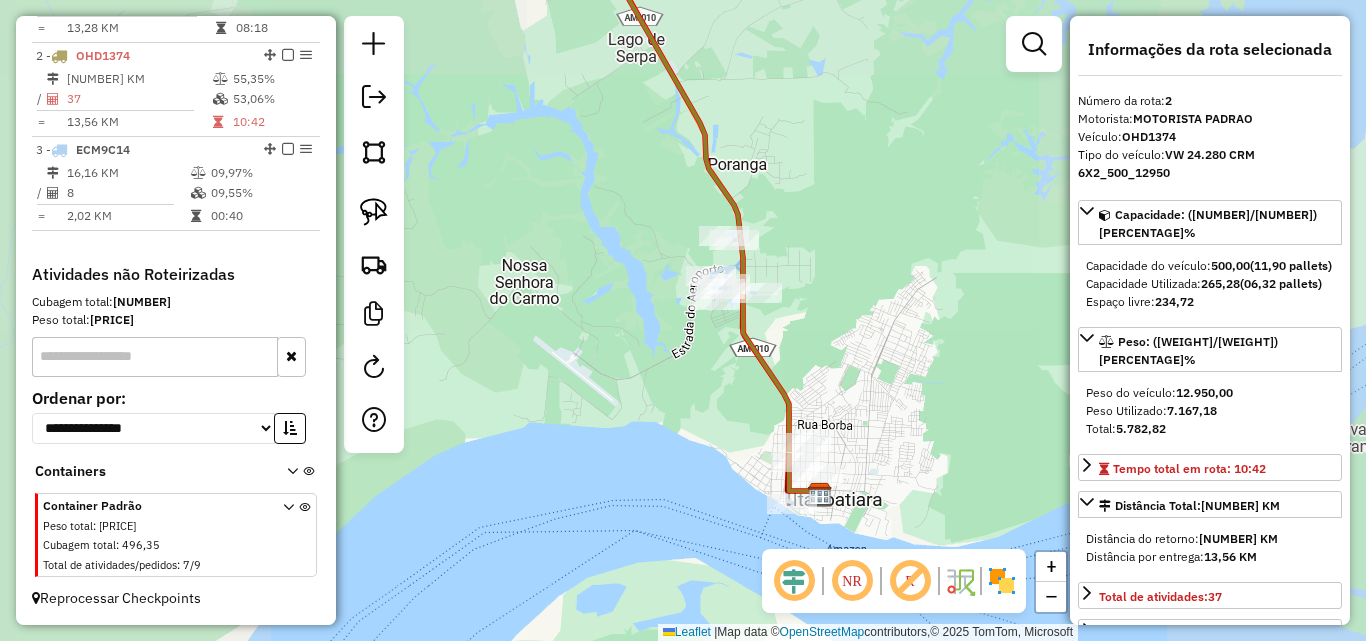 drag, startPoint x: 899, startPoint y: 419, endPoint x: 824, endPoint y: 294, distance: 145.7738 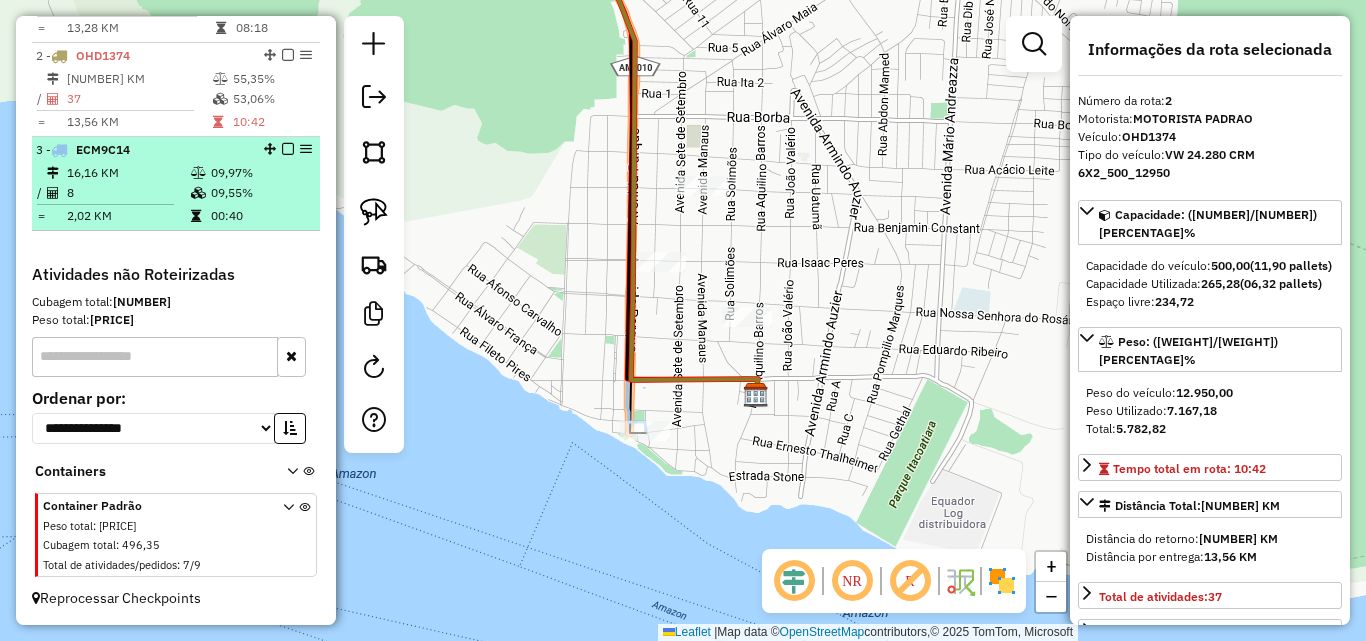 click on "8" at bounding box center [128, 193] 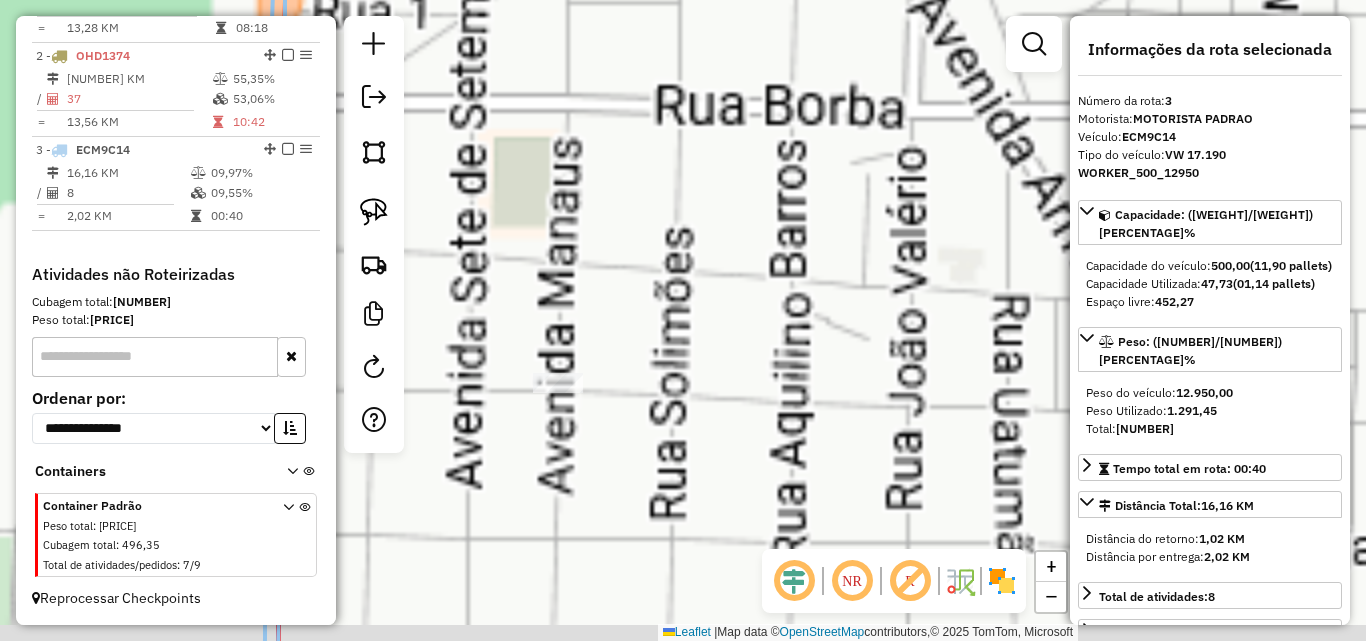 drag, startPoint x: 813, startPoint y: 497, endPoint x: 902, endPoint y: 224, distance: 287.14108 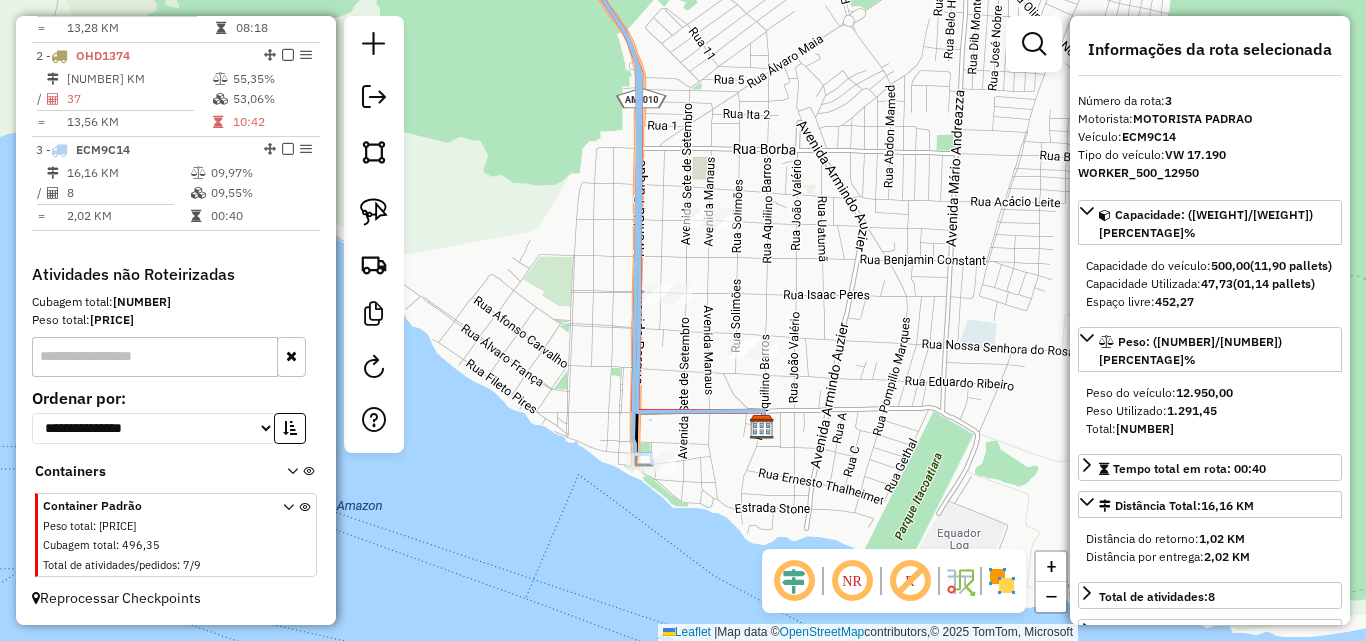 drag, startPoint x: 783, startPoint y: 355, endPoint x: 760, endPoint y: 283, distance: 75.58439 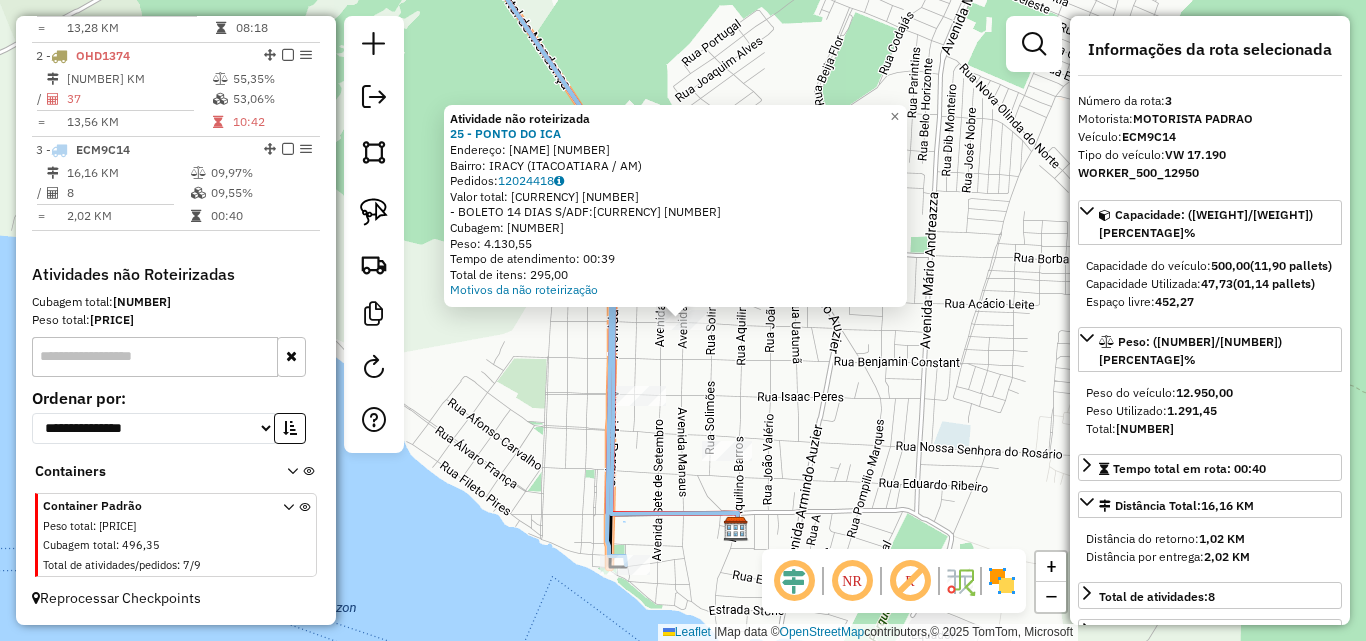 click on "Atividade não roteirizada [NUMBER] - [NAME]  Endereço:  [NAME] [NUMBER]   Bairro: [NAME] ([CITY] / [STATE])   Pedidos:  [NUMBER]   Valor total: [CURRENCY] [NUMBER]   - [PAYMENT_METHOD] [NUMBER] [PAYMENT_METHOD]:  [CURRENCY] [NUMBER]   Cubagem: [NUMBER]   Peso: [NUMBER]   Tempo de atendimento: [TIME]   Total de itens: [NUMBER]  Motivos da não roteirização × Janela de atendimento Grade de atendimento Capacidade Transportadoras Veículos Cliente Pedidos  Rotas Selecione os dias de semana para filtrar as janelas de atendimento  Seg   Ter   Qua   Qui   Sex   Sáb   Dom  Informe o período da janela de atendimento: De: Até:  Filtrar exatamente a janela do cliente  Considerar janela de atendimento padrão  Selecione os dias de semana para filtrar as grades de atendimento  Seg   Ter   Qua   Qui   Sex   Sáb   Dom   Considerar clientes sem dia de atendimento cadastrado  Clientes fora do dia de atendimento selecionado Filtrar as atividades entre os valores definidos abaixo:  Peso mínimo:   Peso máximo:   Cubagem mínima:   Cubagem máxima:  +" 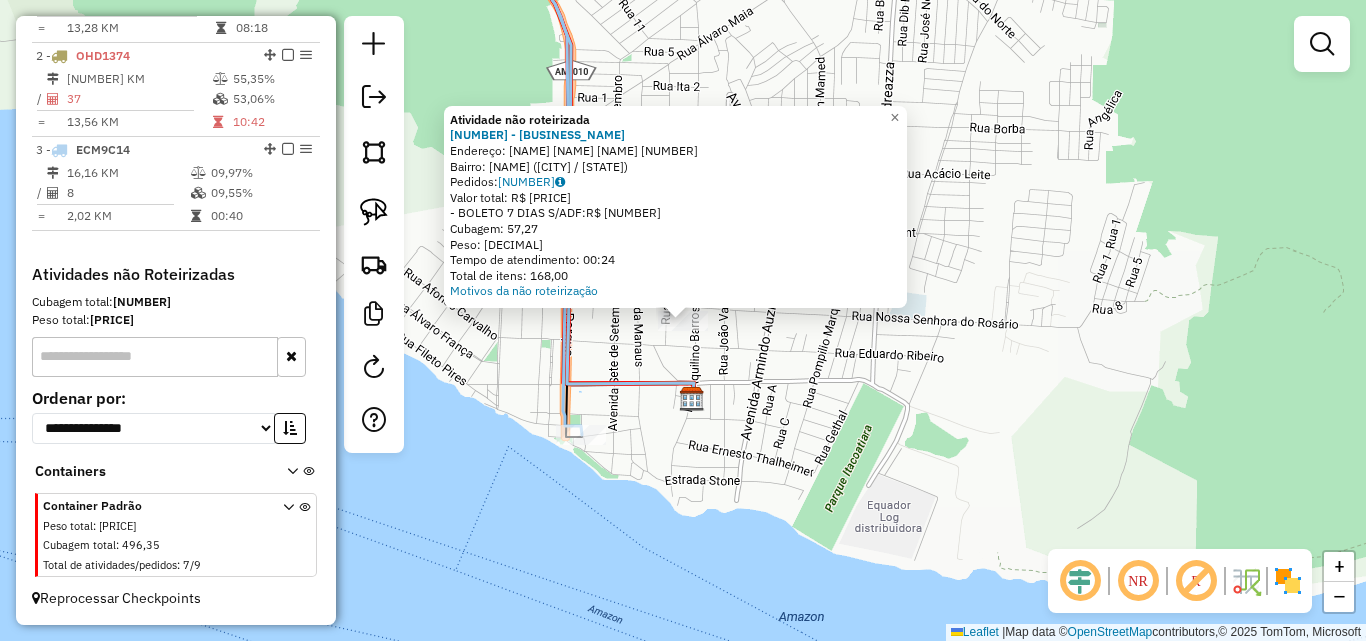 click on "Atividade não roteirizada [NUMBER] - [BRAND]  Endereço:  [STREET] [NUMBER]   Bairro: [LOCATION] ([CITY] / AM)   Pedidos:  [NUMBER]   Valor total: R$ [NUMBER]   - [PAYMENT_METHOD]:  R$ [NUMBER]   Cubagem: [NUMBER]   Peso: [NUMBER]   Tempo de atendimento: [TIME]   Total de itens: [NUMBER]  Motivos da não roteirização × Janela de atendimento Grade de atendimento Capacidade Transportadoras Veículos Cliente Pedidos  Rotas Selecione os dias de semana para filtrar as janelas de atendimento  Seg   Ter   Qua   Qui   Sex   Sáb   Dom  Informe o período da janela de atendimento: De: Até:  Filtrar exatamente a janela do cliente  Considerar janela de atendimento padrão  Selecione os dias de semana para filtrar as grades de atendimento  Seg   Ter   Qua   Qui   Sex   Sáb   Dom   Considerar clientes sem dia de atendimento cadastrado  Clientes fora do dia de atendimento selecionado Filtrar as atividades entre os valores definidos abaixo:  Peso mínimo:   Peso máximo:   Cubagem mínima:   De:" 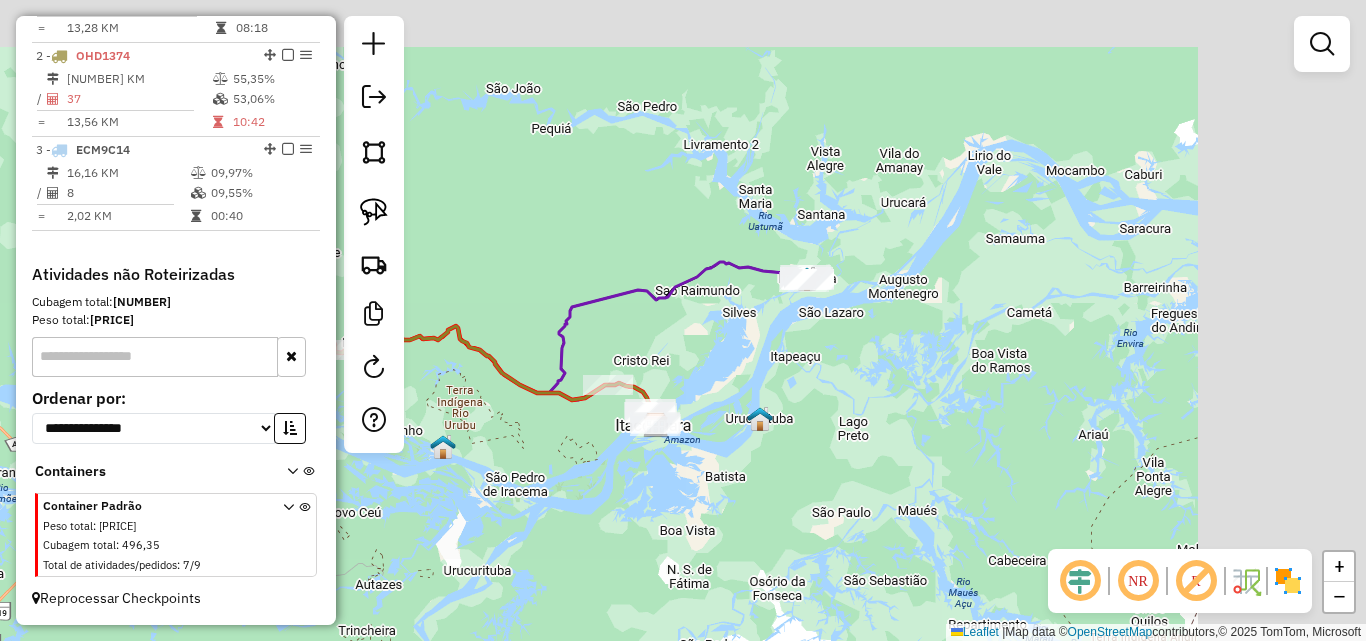 drag, startPoint x: 794, startPoint y: 367, endPoint x: 770, endPoint y: 386, distance: 30.610456 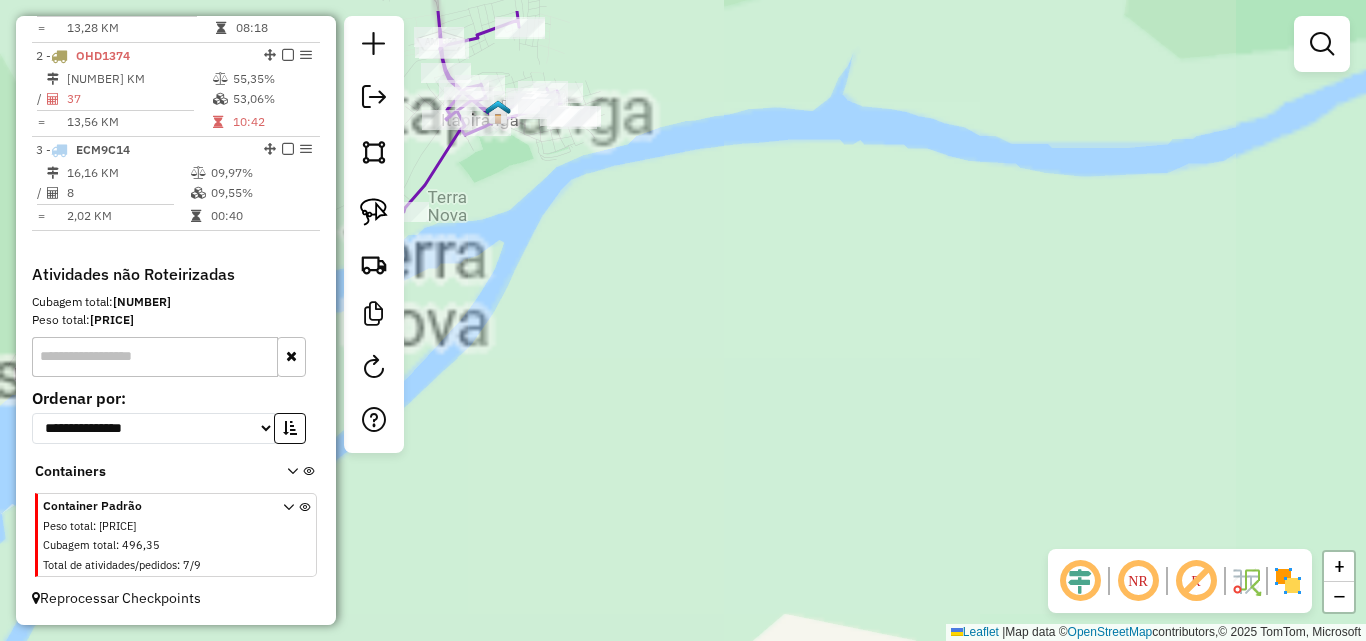 drag, startPoint x: 714, startPoint y: 245, endPoint x: 870, endPoint y: 448, distance: 256.01758 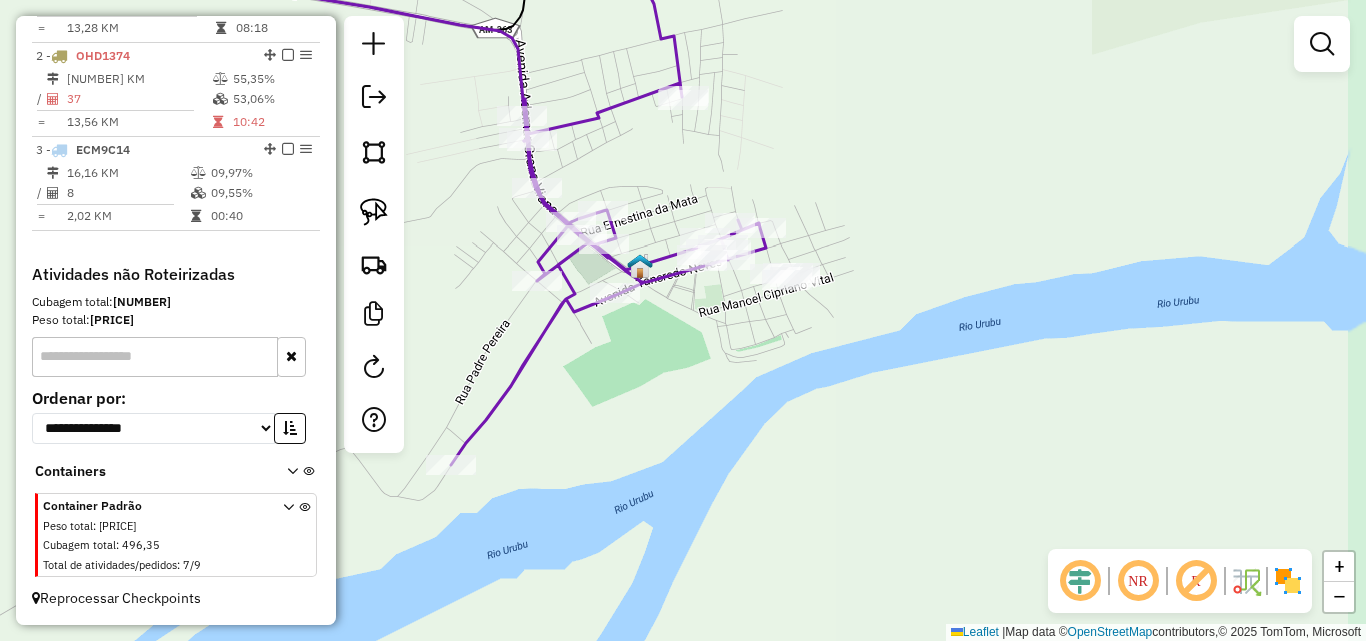 drag, startPoint x: 759, startPoint y: 355, endPoint x: 775, endPoint y: 409, distance: 56.32051 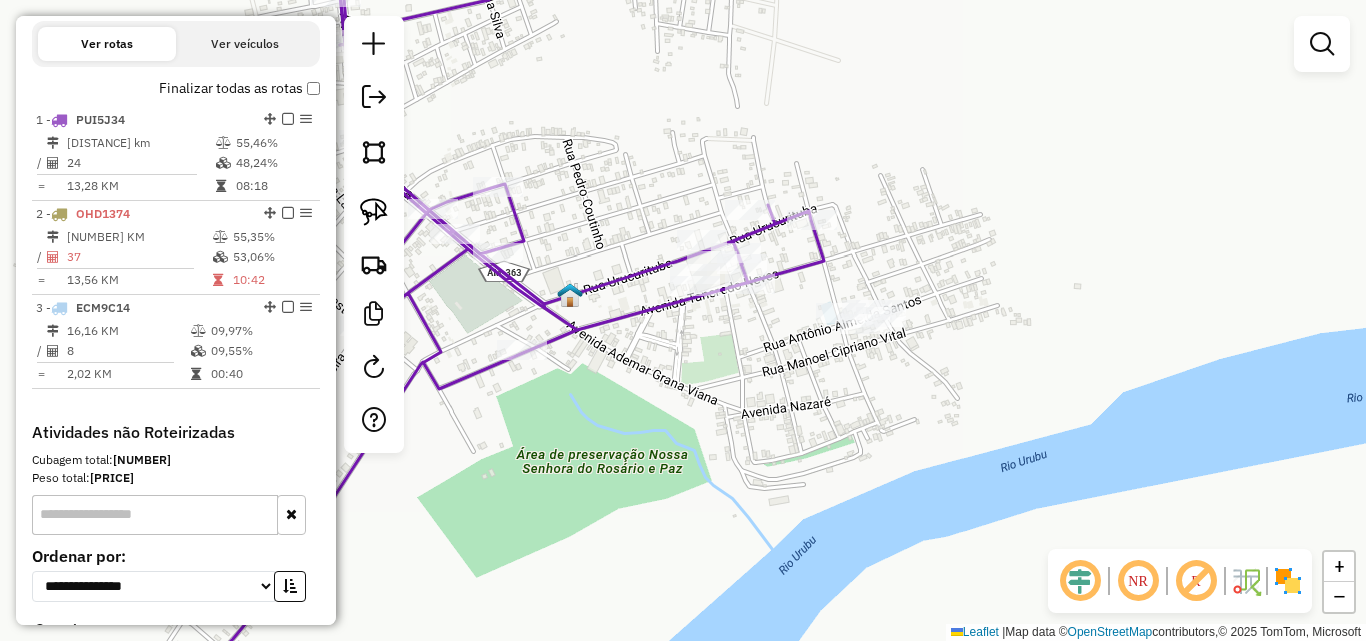 scroll, scrollTop: 441, scrollLeft: 0, axis: vertical 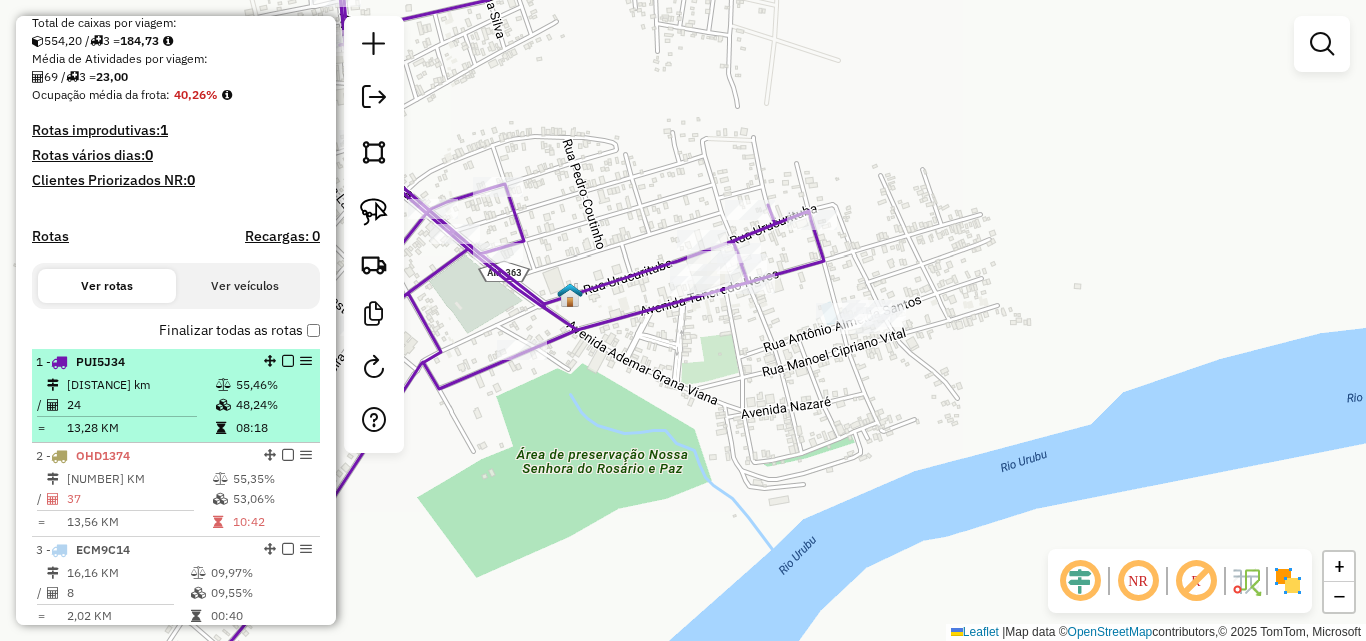 click on "[DISTANCE] km" at bounding box center [140, 385] 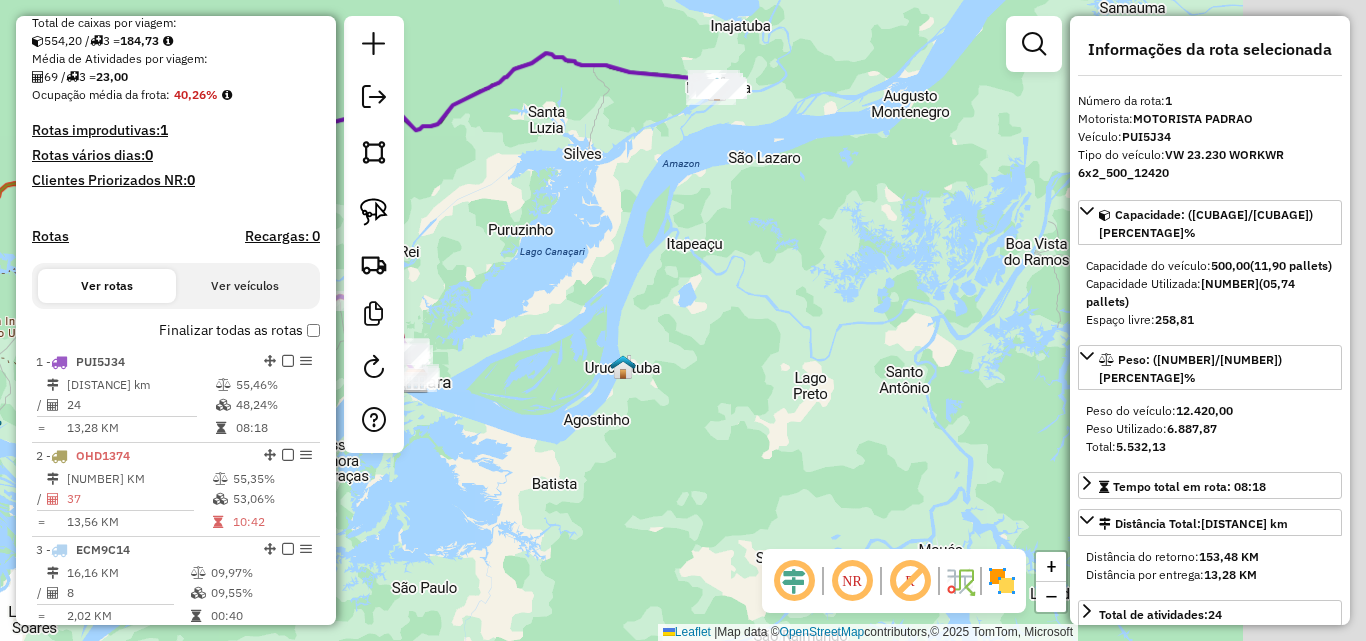 drag, startPoint x: 871, startPoint y: 420, endPoint x: 688, endPoint y: 290, distance: 224.47495 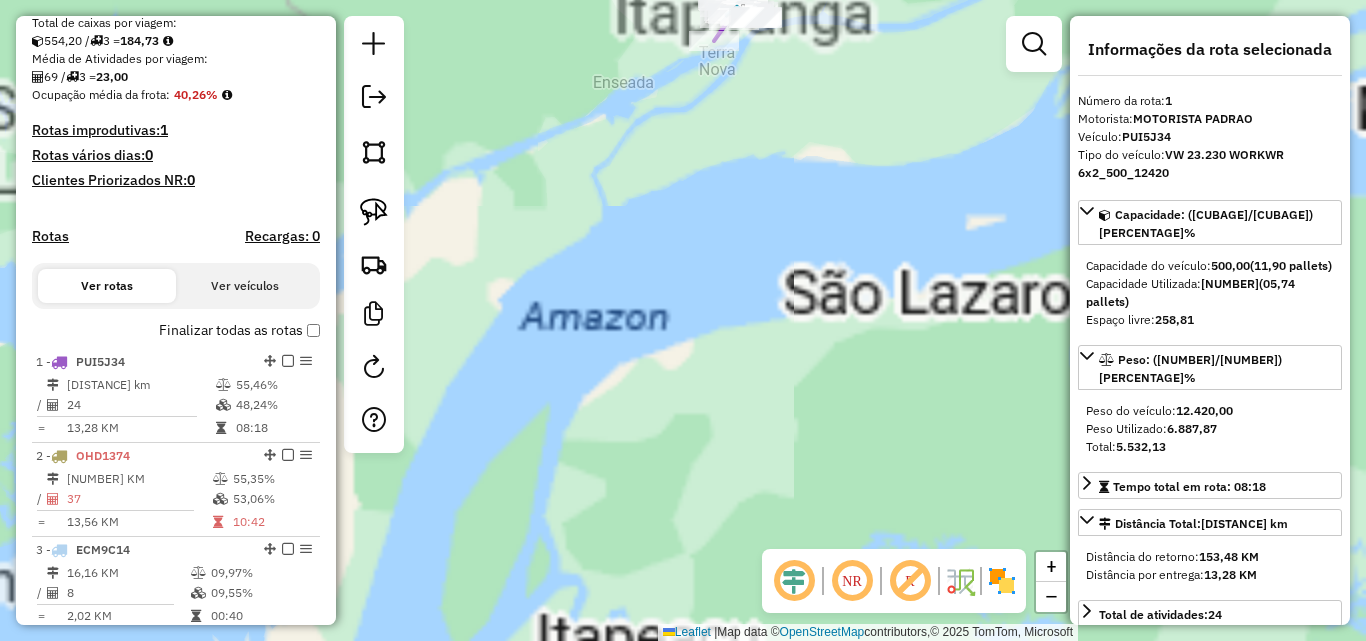 drag, startPoint x: 759, startPoint y: 150, endPoint x: 738, endPoint y: 392, distance: 242.90945 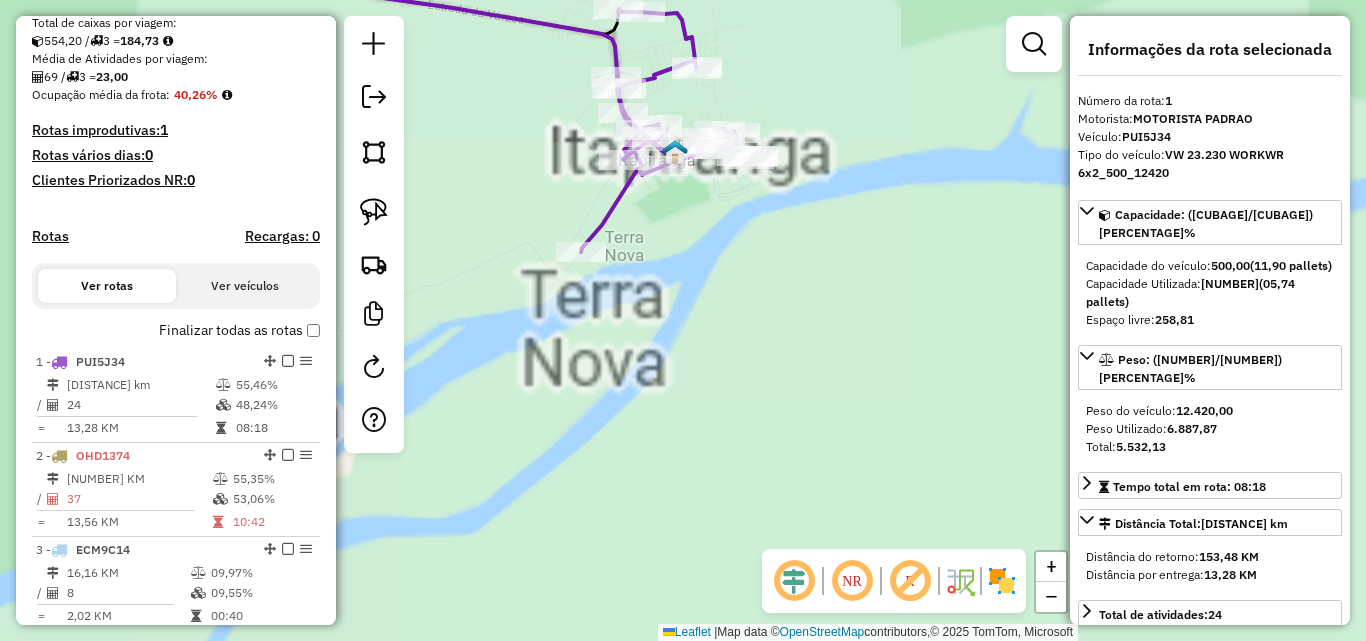 drag, startPoint x: 762, startPoint y: 250, endPoint x: 739, endPoint y: 390, distance: 141.87671 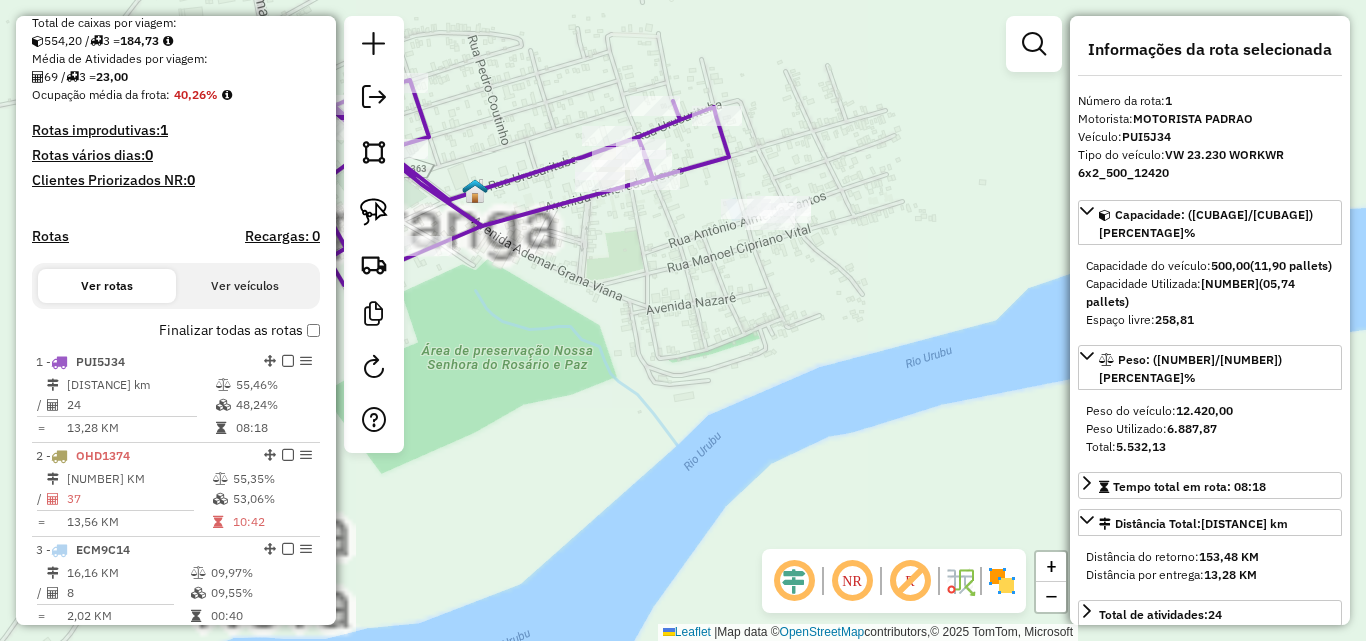 drag, startPoint x: 768, startPoint y: 288, endPoint x: 751, endPoint y: 390, distance: 103.40696 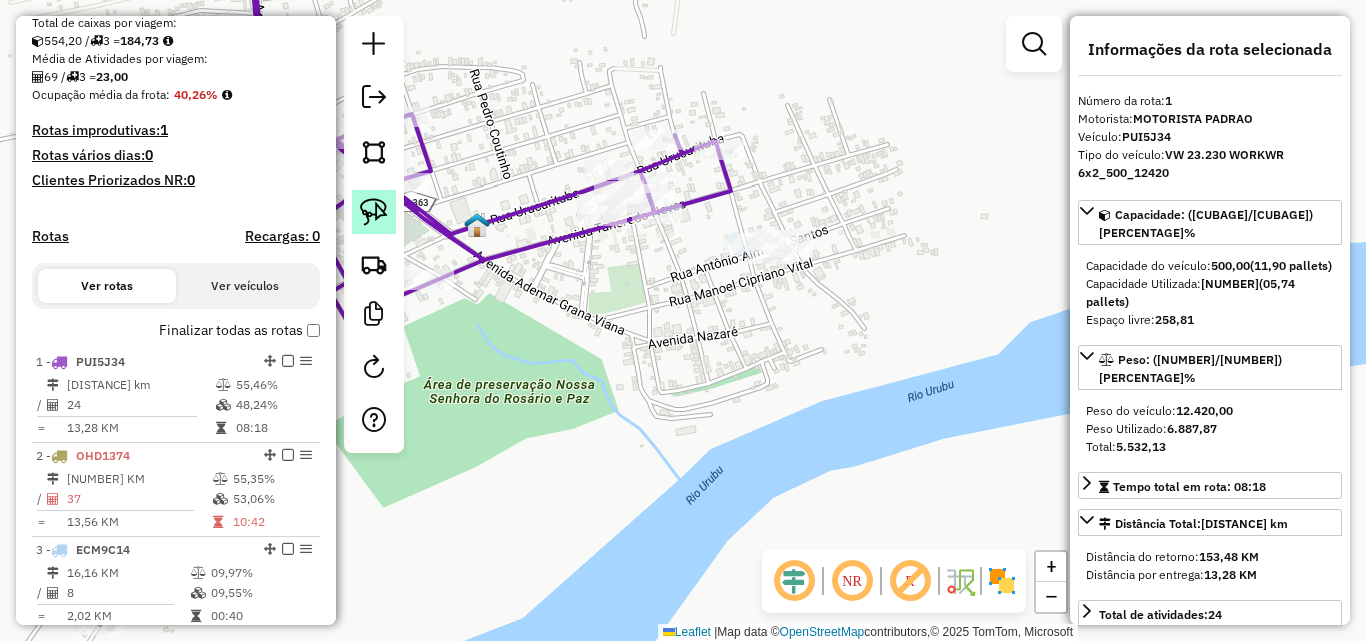 click 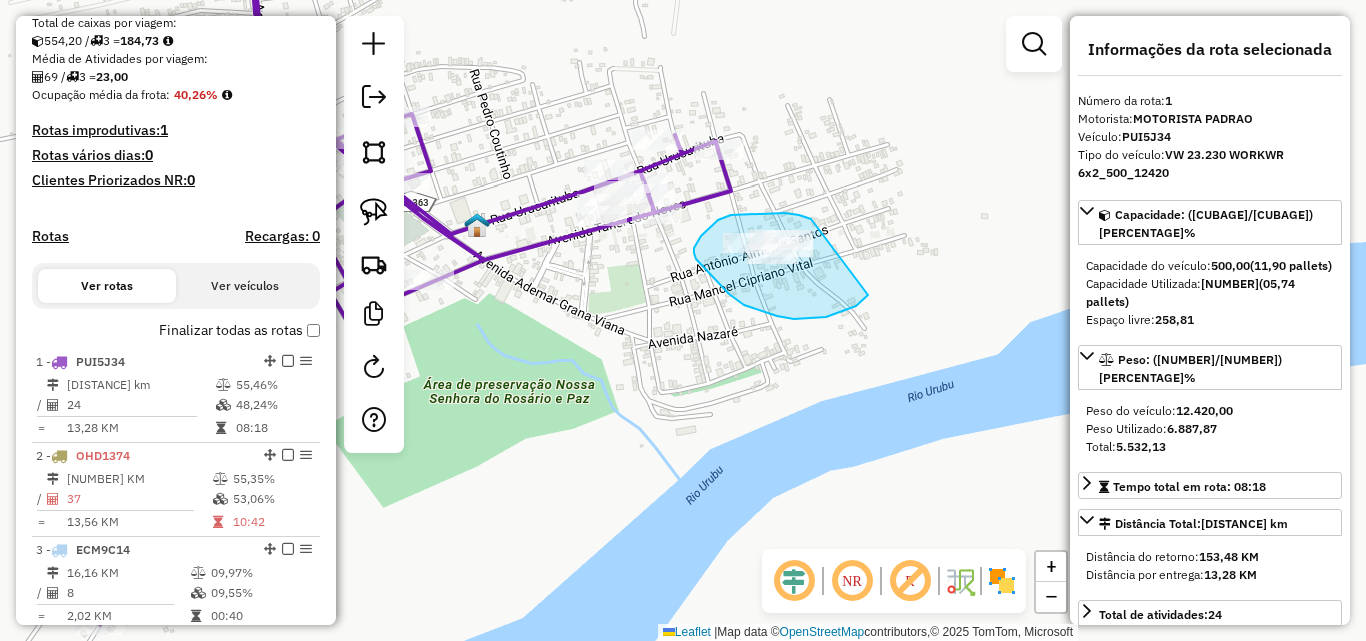 drag, startPoint x: 811, startPoint y: 219, endPoint x: 859, endPoint y: 267, distance: 67.88225 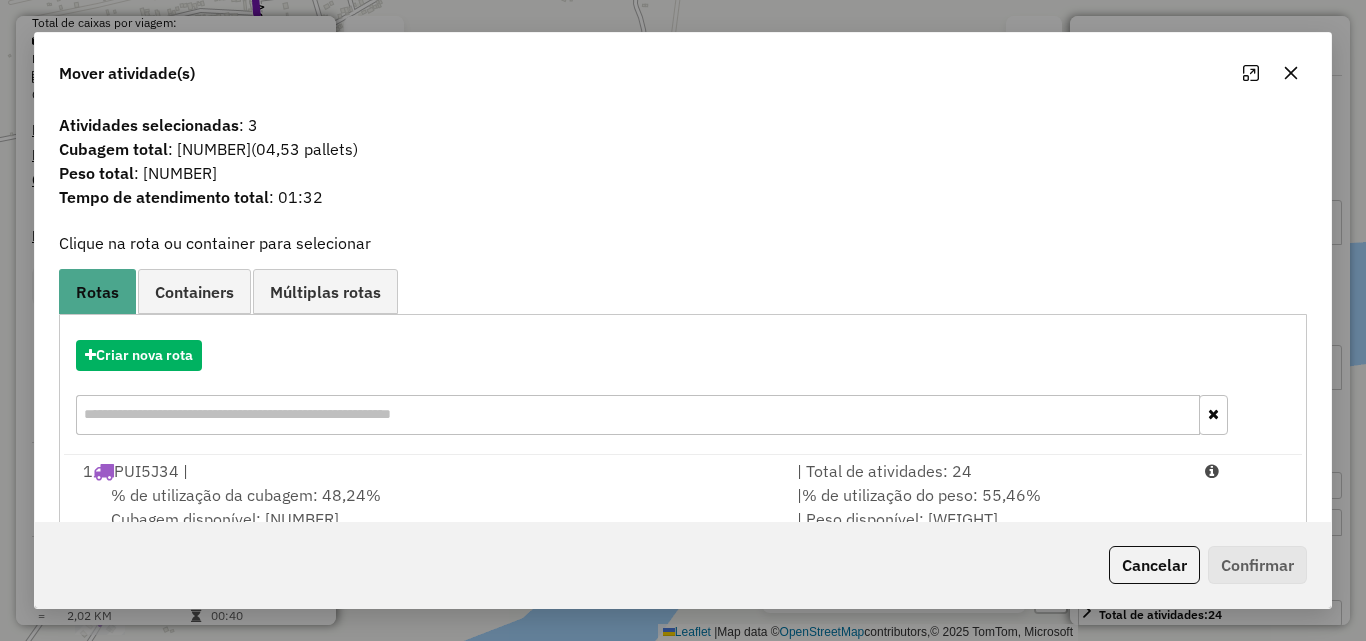 click 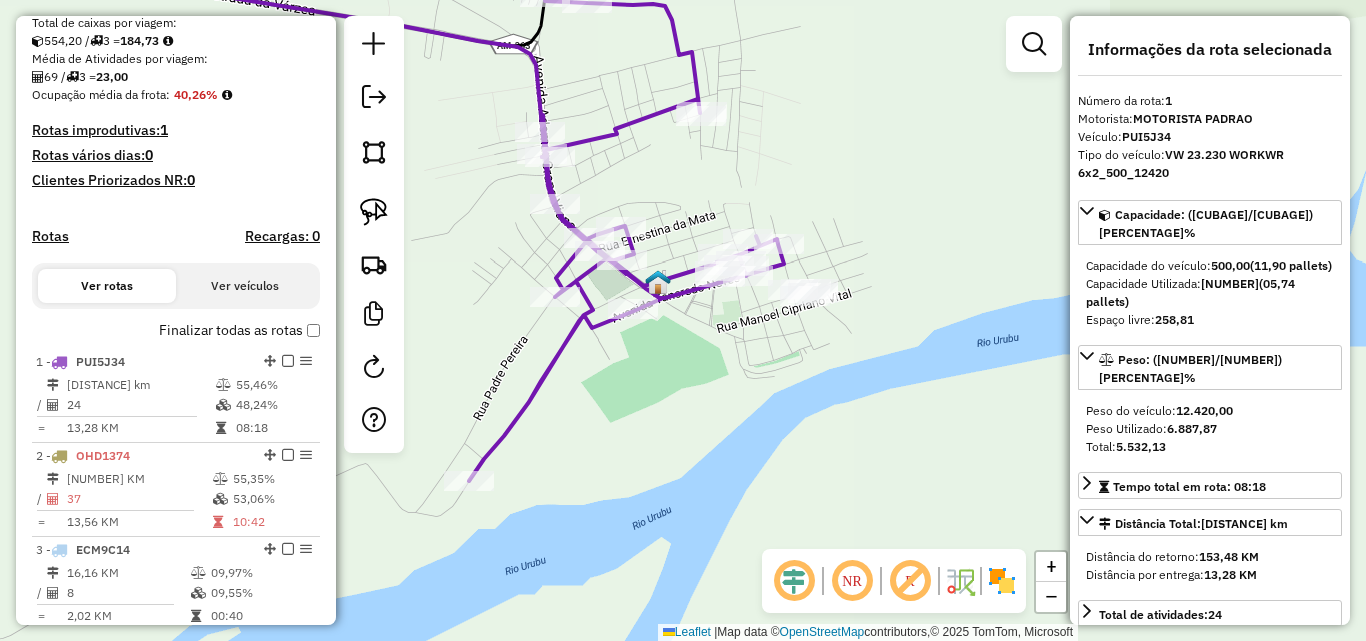 click on "Janela de atendimento Grade de atendimento Capacidade Transportadoras Veículos Cliente Pedidos  Rotas Selecione os dias de semana para filtrar as janelas de atendimento  Seg   Ter   Qua   Qui   Sex   Sáb   Dom  Informe o período da janela de atendimento: De: Até:  Filtrar exatamente a janela do cliente  Considerar janela de atendimento padrão  Selecione os dias de semana para filtrar as grades de atendimento  Seg   Ter   Qua   Qui   Sex   Sáb   Dom   Considerar clientes sem dia de atendimento cadastrado  Clientes fora do dia de atendimento selecionado Filtrar as atividades entre os valores definidos abaixo:  Peso mínimo:   Peso máximo:   Cubagem mínima:   Cubagem máxima:   De:   Até:  Filtrar as atividades entre o tempo de atendimento definido abaixo:  De:   Até:   Considerar capacidade total dos clientes não roteirizados Transportadora: Selecione um ou mais itens Tipo de veículo: Selecione um ou mais itens Veículo: Selecione um ou mais itens Motorista: Selecione um ou mais itens Nome: Rótulo:" 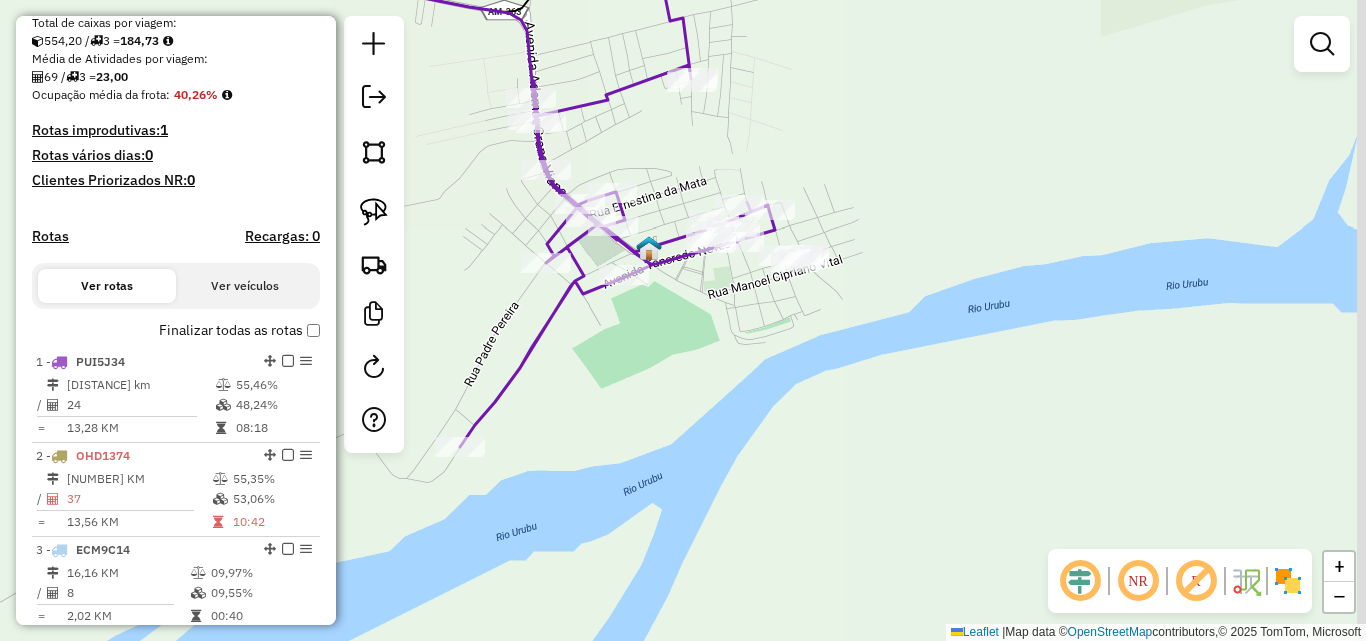 drag, startPoint x: 847, startPoint y: 349, endPoint x: 819, endPoint y: 295, distance: 60.827625 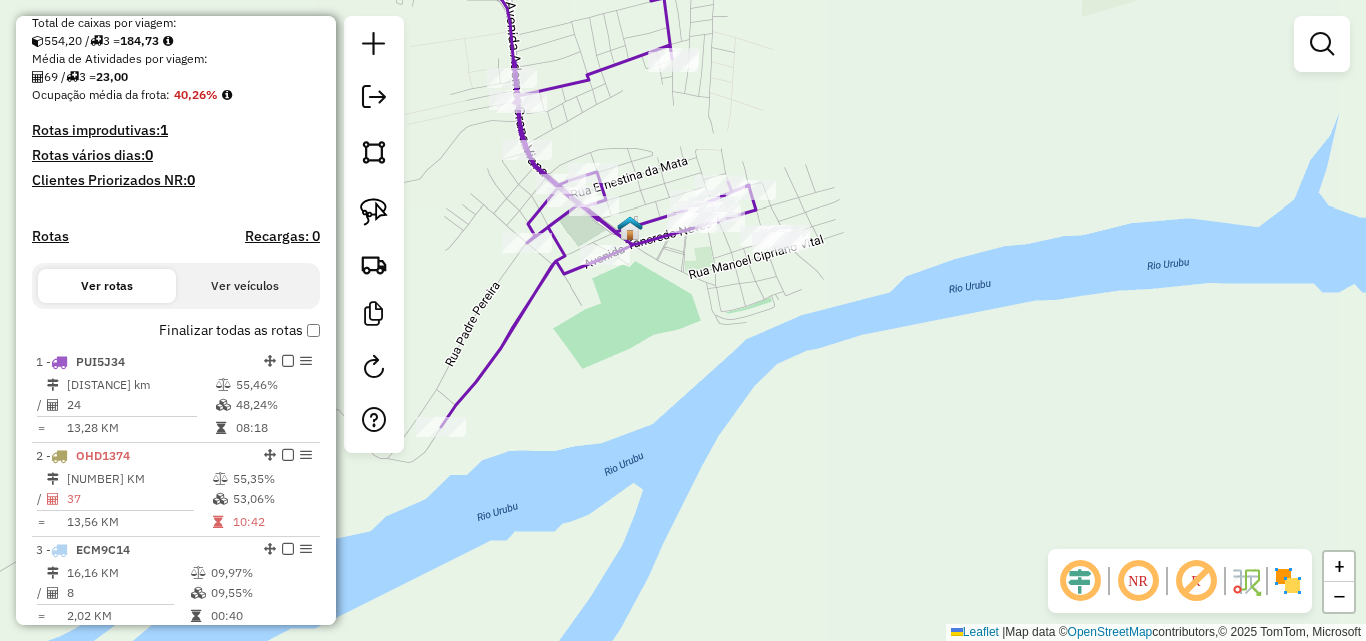 scroll, scrollTop: 741, scrollLeft: 0, axis: vertical 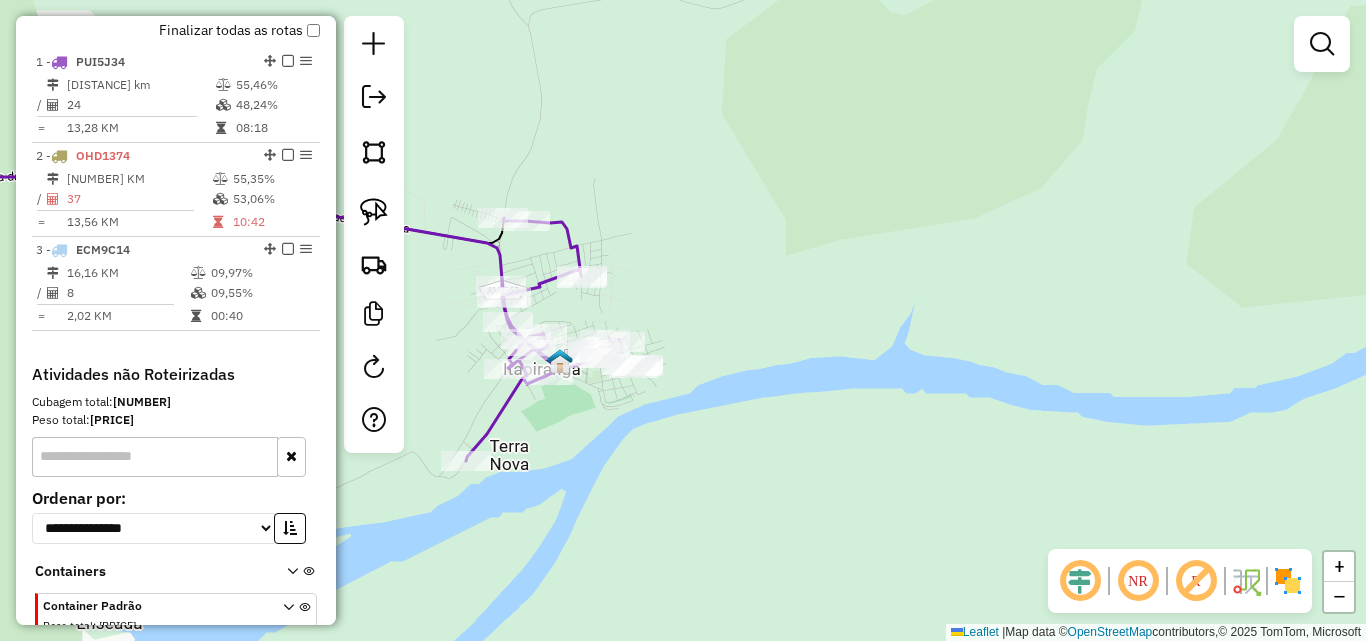 drag, startPoint x: 633, startPoint y: 342, endPoint x: 628, endPoint y: 409, distance: 67.18631 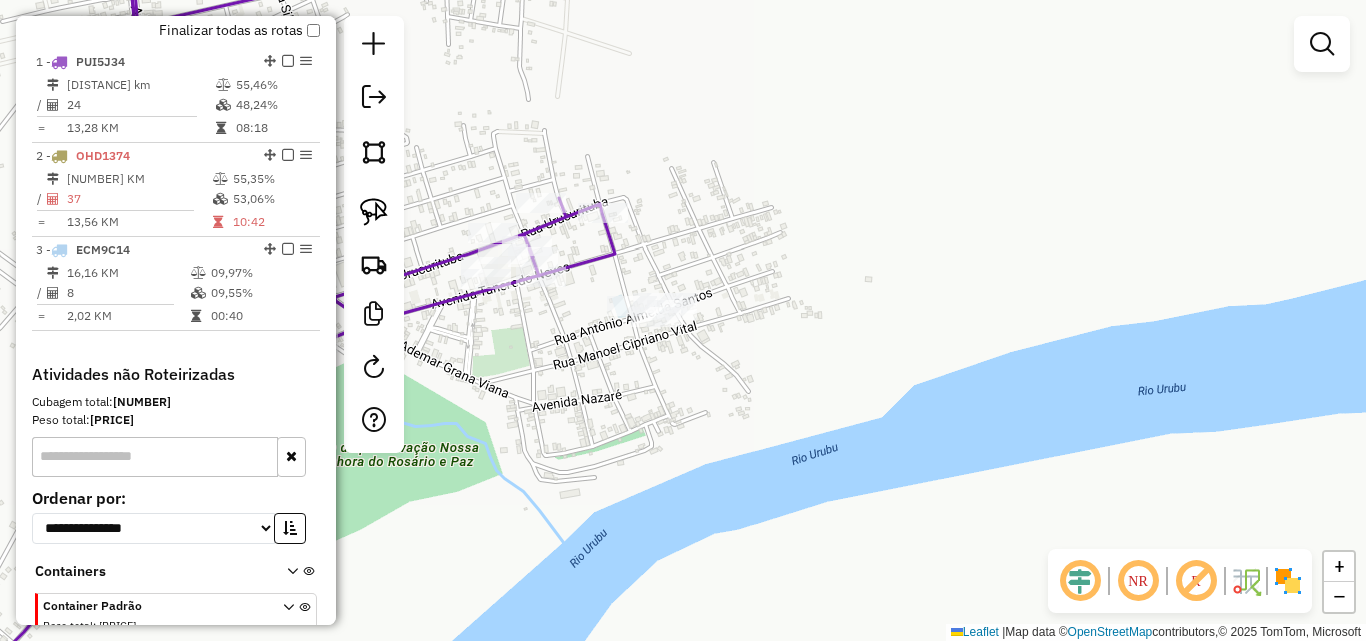 drag, startPoint x: 678, startPoint y: 364, endPoint x: 629, endPoint y: 381, distance: 51.86521 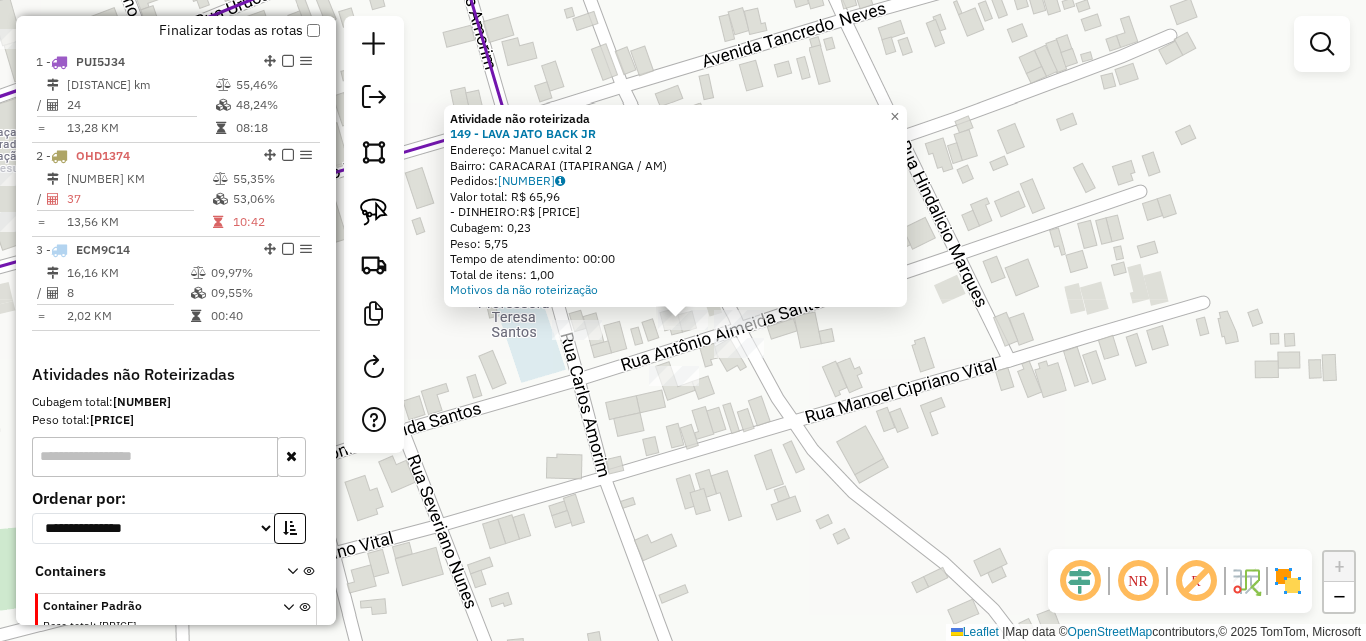 click on "Atividade não roteirizada 149 - LAVA JATO BACK JR  Endereço:  [STREET] [NUMBER]   Bairro: [NEIGHBORHOOD] ([CITY] / [STATE])   Pedidos:  12024342   Valor total: [CURRENCY] [PRICE]   - DINHEIRO:  [CURRENCY] [PRICE]   Cubagem: [DECIMAL]   Peso: [DECIMAL]   Tempo de atendimento: [TIME]   Total de itens: [DECIMAL]  Motivos da não roteirização × Janela de atendimento Grade de atendimento Capacidade Transportadoras Veículos Cliente Pedidos  Rotas Selecione os dias de semana para filtrar as janelas de atendimento  Seg   Ter   Qua   Qui   Sex   Sáb   Dom  Informe o período da janela de atendimento: De: Até:  Filtrar exatamente a janela do cliente  Considerar janela de atendimento padrão  Selecione os dias de semana para filtrar as grades de atendimento  Seg   Ter   Qua   Qui   Sex   Sáb   Dom   Considerar clientes sem dia de atendimento cadastrado  Clientes fora do dia de atendimento selecionado Filtrar as atividades entre os valores definidos abaixo:  Peso mínimo:   Peso máximo:   Cubagem mínima:   Cubagem máxima:   De:   Até:   De:   Até:" 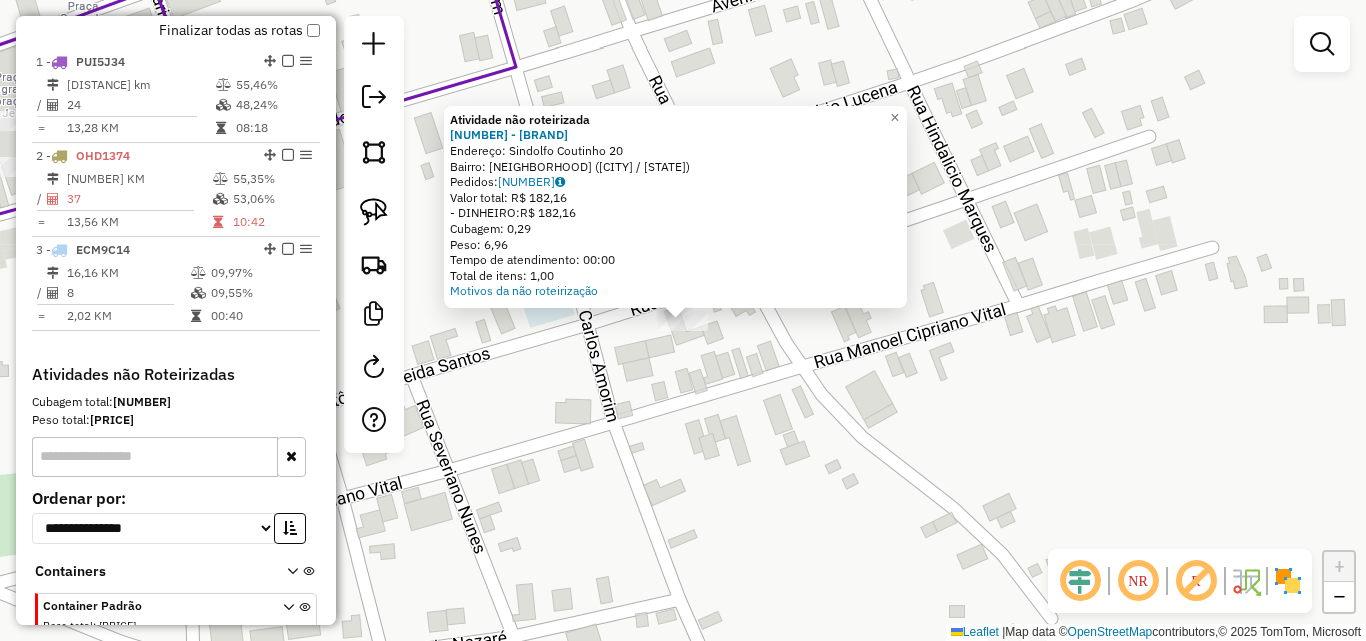click on "Atividade não roteirizada [NUMBER] - [BUSINESS_NAME]  Endereço:  [STREET_NAME] [NUMBER]   Bairro: [NEIGHBORHOOD] ([CITY] / [STATE])   Pedidos:  [ORDER_ID]   Valor total: R$ [PRICE]   - DINHEIRO:  R$ [PRICE]   Cubagem: [CUBAGE]   Peso: [WEIGHT]   Tempo de atendimento: [TIME]   Total de itens: [NUMBER]  Motivos da não roteirização × Janela de atendimento Grade de atendimento Capacidade Transportadoras Veículos Cliente Pedidos  Rotas Selecione os dias de semana para filtrar as janelas de atendimento  Seg   Ter   Qua   Qui   Sex   Sáb   Dom  Informe o período da janela de atendimento: De: Até:  Filtrar exatamente a janela do cliente  Considerar janela de atendimento padrão  Selecione os dias de semana para filtrar as grades de atendimento  Seg   Ter   Qua   Qui   Sex   Sáb   Dom   Considerar clientes sem dia de atendimento cadastrado  Clientes fora do dia de atendimento selecionado Filtrar as atividades entre os valores definidos abaixo:  Peso mínimo:   Peso máximo:   Cubagem mínima:   Cubagem máxima:   De:  Nome:" 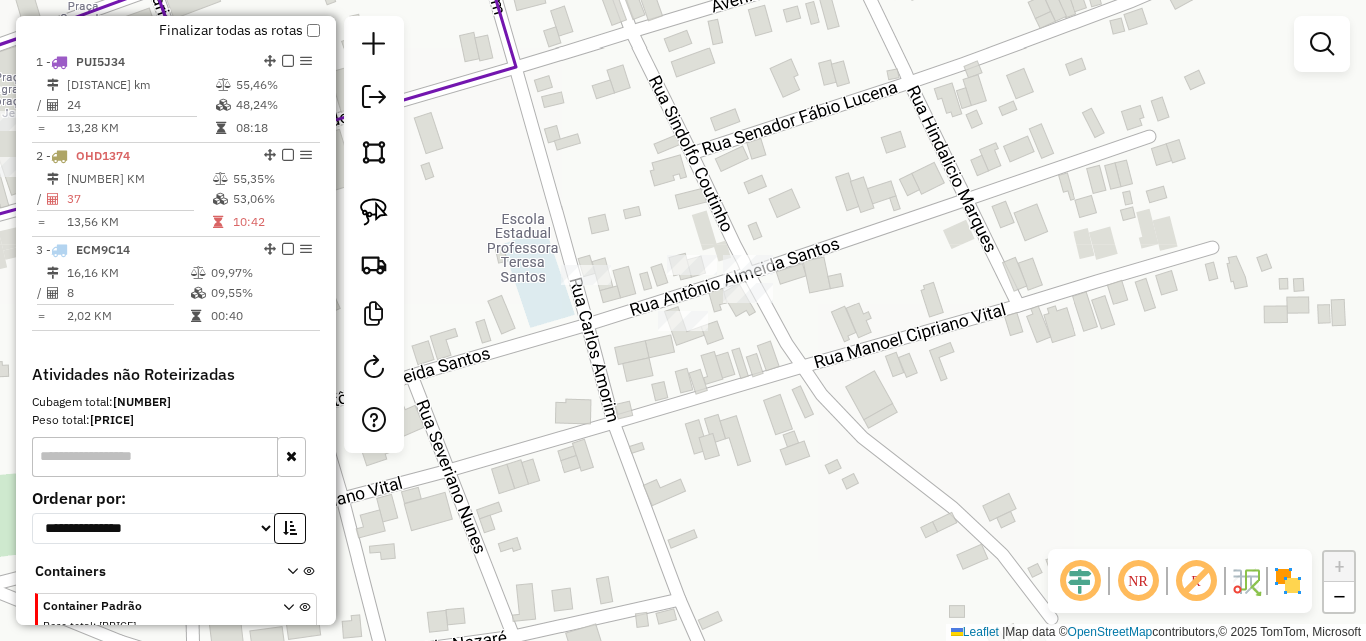 click 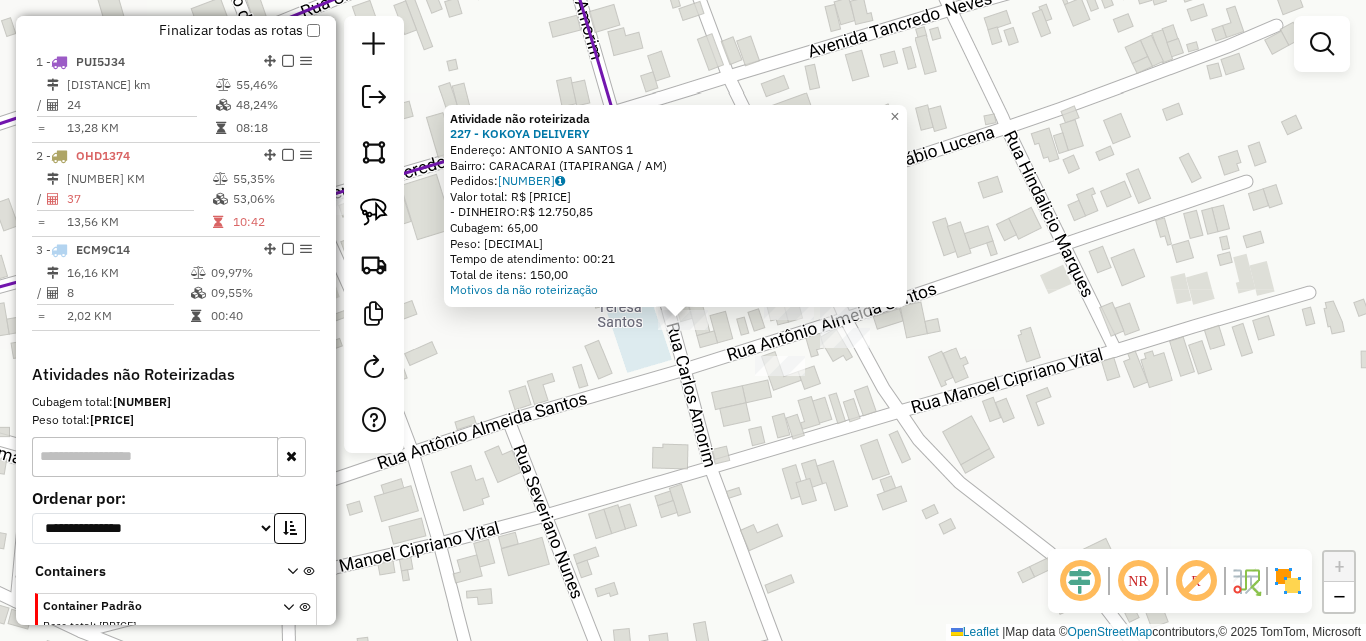 click on "Atividade não roteirizada [NUMBER] - [BRAND]  Endereço:  [STREET] [NUMBER]   Bairro: [LOCATION] ([CITY] / AM)   Pedidos:  [NUMBER]   Valor total: R$ [NUMBER]   - [PAYMENT_METHOD]:  R$ [NUMBER]   Cubagem: [NUMBER]   Peso: [NUMBER]   Tempo de atendimento: [TIME]   Total de itens: [NUMBER]  Motivos da não roteirização × Janela de atendimento Grade de atendimento Capacidade Transportadoras Veículos Cliente Pedidos  Rotas Selecione os dias de semana para filtrar as janelas de atendimento  Seg   Ter   Qua   Qui   Sex   Sáb   Dom  Informe o período da janela de atendimento: De: Até:  Filtrar exatamente a janela do cliente  Considerar janela de atendimento padrão  Selecione os dias de semana para filtrar as grades de atendimento  Seg   Ter   Qua   Qui   Sex   Sáb   Dom   Considerar clientes sem dia de atendimento cadastrado  Clientes fora do dia de atendimento selecionado Filtrar as atividades entre os valores definidos abaixo:  Peso mínimo:   Peso máximo:   Cubagem mínima:   Cubagem máxima:   De:   Até:" 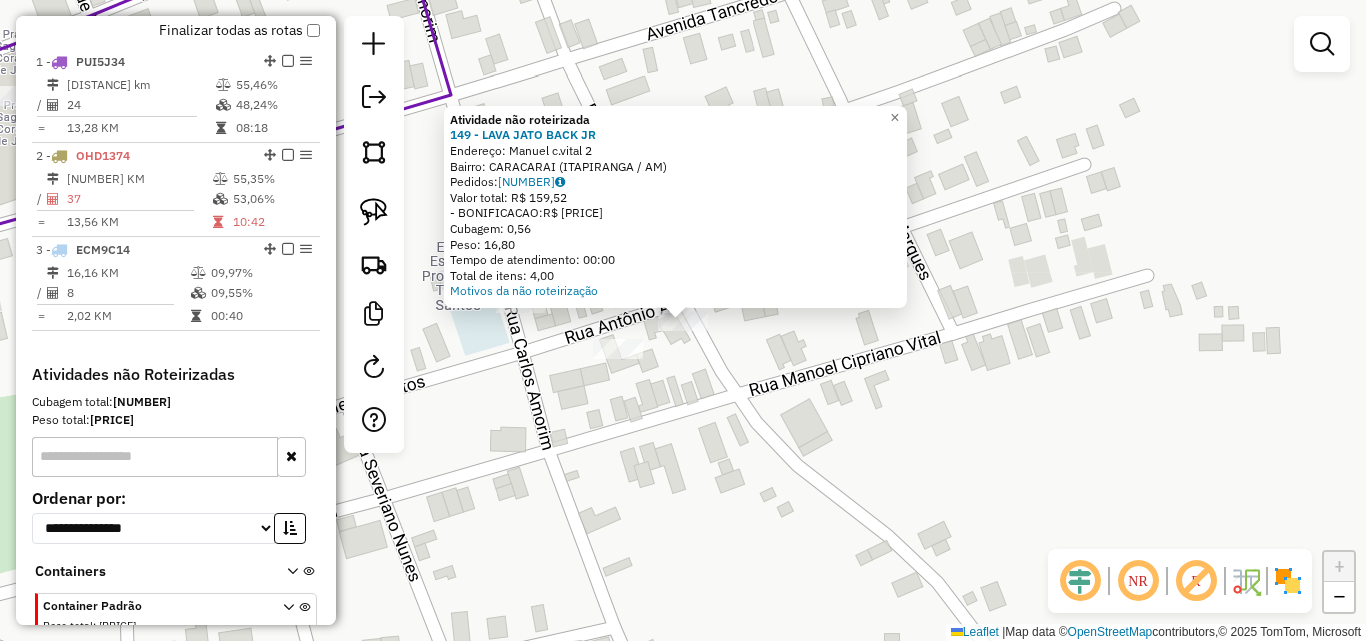 click on "Atividade não roteirizada 149 - LAVA JATO BACK JR  Endereço:  [STREET] [NUMBER]   Bairro: [NEIGHBORHOOD] ([CITY] / [STATE])   Pedidos:  12024343   Valor total: [CURRENCY] [PRICE]   -BONIFICACAO:  [CURRENCY] [PRICE]   Cubagem: [DECIMAL]   Peso: [DECIMAL]   Tempo de atendimento: [TIME]   Total de itens: [DECIMAL]  Motivos da não roteirização × Janela de atendimento Grade de atendimento Capacidade Transportadoras Veículos Cliente Pedidos  Rotas Selecione os dias de semana para filtrar as janelas de atendimento  Seg   Ter   Qua   Qui   Sex   Sáb   Dom  Informe o período da janela de atendimento: De: Até:  Filtrar exatamente a janela do cliente  Considerar janela de atendimento padrão  Selecione os dias de semana para filtrar as grades de atendimento  Seg   Ter   Qua   Qui   Sex   Sáb   Dom   Considerar clientes sem dia de atendimento cadastrado  Clientes fora do dia de atendimento selecionado Filtrar as atividades entre os valores definidos abaixo:  Peso mínimo:   Peso máximo:   Cubagem mínima:   Cubagem máxima:   De:   Até:   De:   Até:" 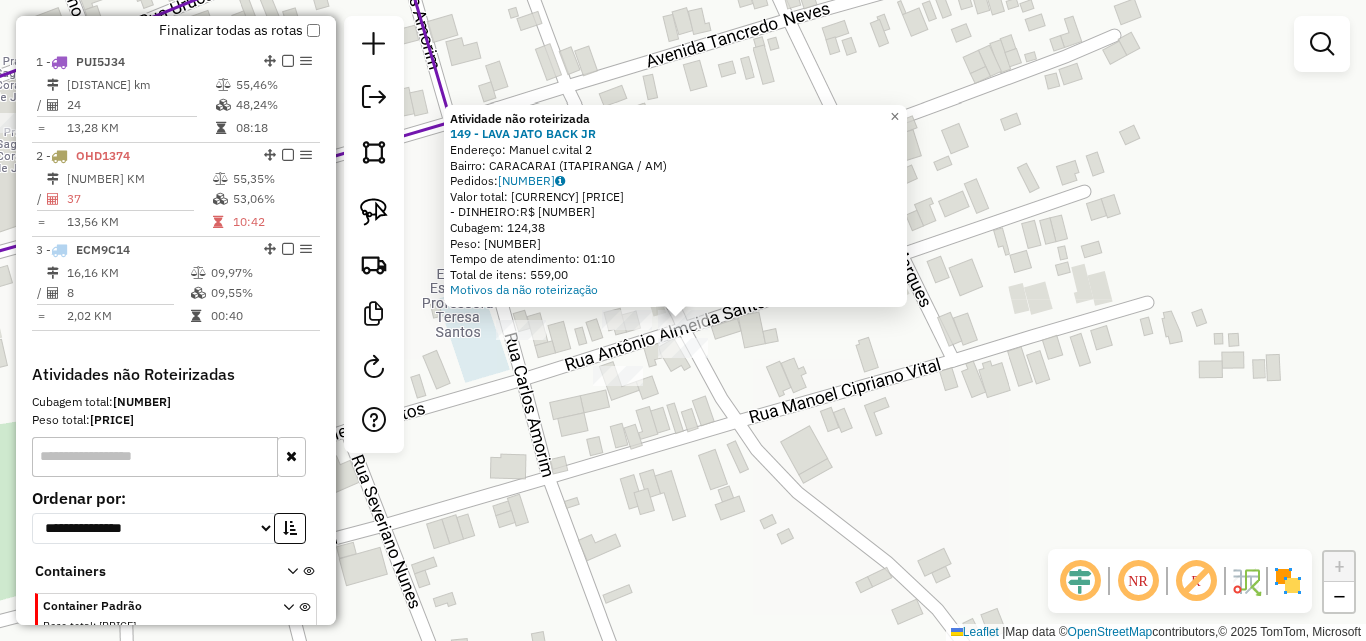 click on "Atividade não roteirizada [NUMBER] - [NAME]  Endereço:  [NAME] [NUMBER]   Bairro: [NAME] ([CITY] / [STATE])   Pedidos:  [NUMBER]   Valor total: [CURRENCY] [NUMBER]   - [PAYMENT_METHOD]:  [CURRENCY] [NUMBER]   Cubagem: [NUMBER]   Peso: [NUMBER]   Tempo de atendimento: [TIME]   Total de itens: [NUMBER]  Motivos da não roteirização × Janela de atendimento Grade de atendimento Capacidade Transportadoras Veículos Cliente Pedidos  Rotas Selecione os dias de semana para filtrar as janelas de atendimento  Seg   Ter   Qua   Qui   Sex   Sáb   Dom  Informe o período da janela de atendimento: De: Até:  Filtrar exatamente a janela do cliente  Considerar janela de atendimento padrão  Selecione os dias de semana para filtrar as grades de atendimento  Seg   Ter   Qua   Qui   Sex   Sáb   Dom   Considerar clientes sem dia de atendimento cadastrado  Clientes fora do dia de atendimento selecionado Filtrar as atividades entre os valores definidos abaixo:  Peso mínimo:   Peso máximo:   Cubagem mínima:   Cubagem máxima:  De:   De:" 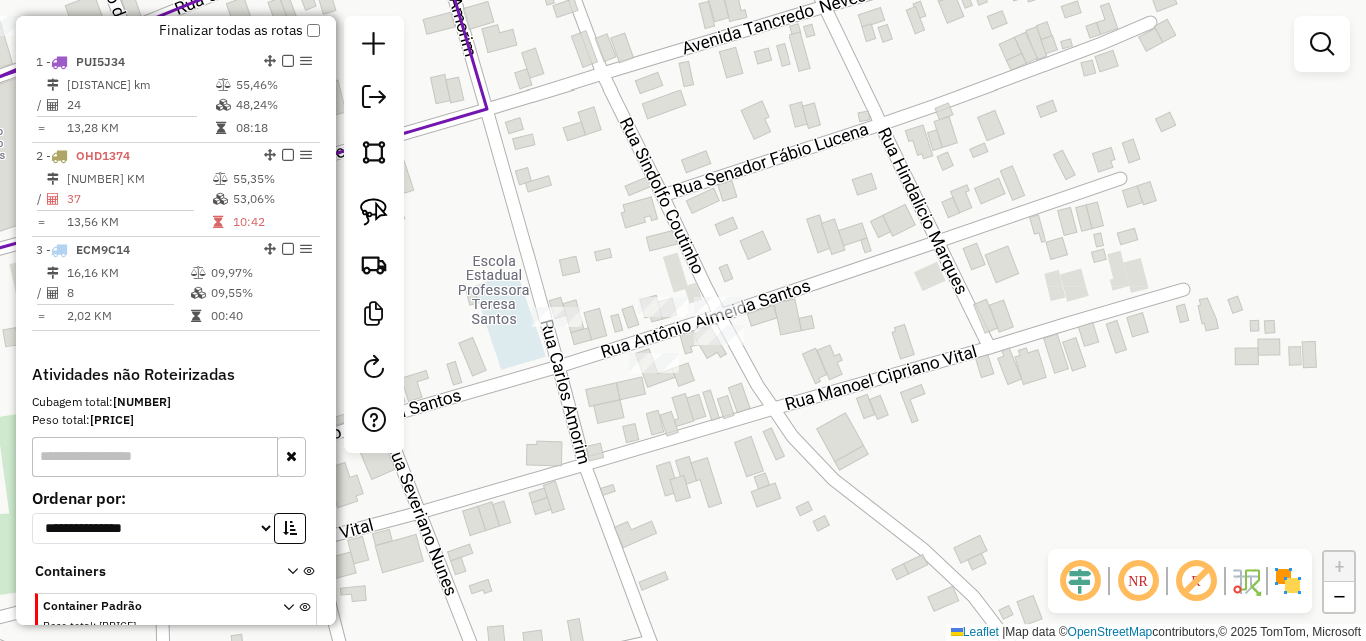 drag, startPoint x: 655, startPoint y: 286, endPoint x: 691, endPoint y: 267, distance: 40.706264 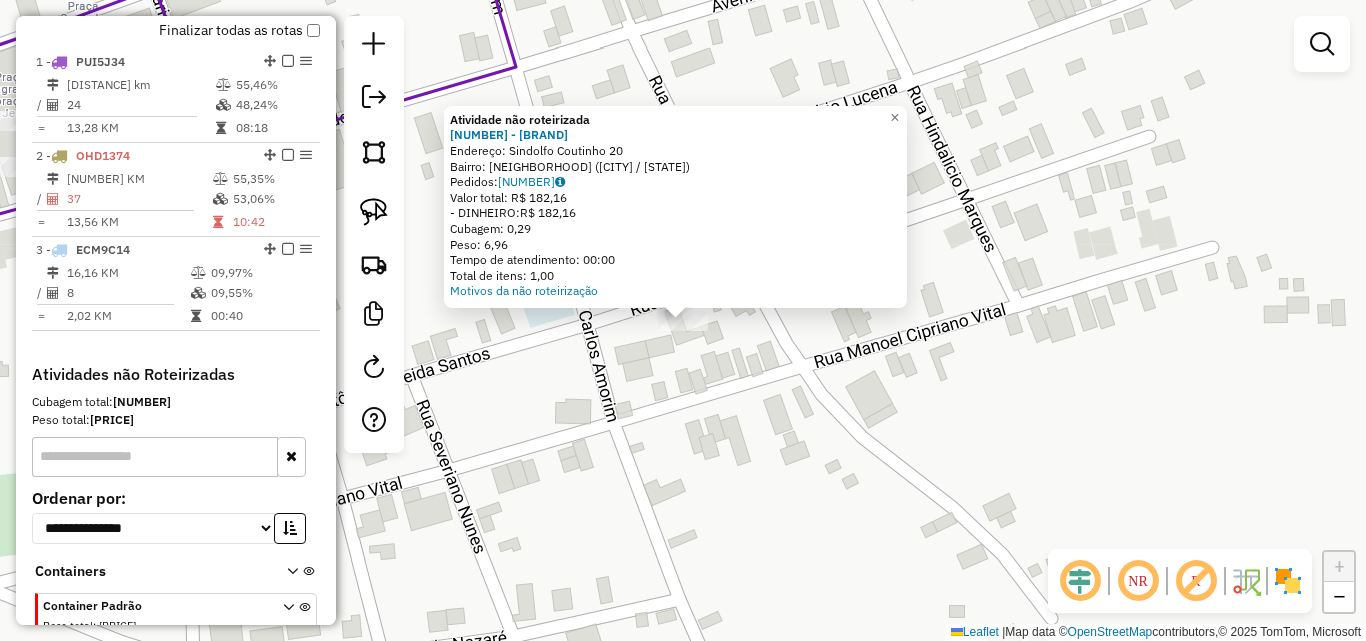 click on "Atividade não roteirizada [NUMBER] - [BUSINESS_NAME]  Endereço:  [STREET_NAME] [NUMBER]   Bairro: [NEIGHBORHOOD] ([CITY] / [STATE])   Pedidos:  [ORDER_ID]   Valor total: R$ [PRICE]   - DINHEIRO:  R$ [PRICE]   Cubagem: [CUBAGE]   Peso: [WEIGHT]   Tempo de atendimento: [TIME]   Total de itens: [NUMBER]  Motivos da não roteirização × Janela de atendimento Grade de atendimento Capacidade Transportadoras Veículos Cliente Pedidos  Rotas Selecione os dias de semana para filtrar as janelas de atendimento  Seg   Ter   Qua   Qui   Sex   Sáb   Dom  Informe o período da janela de atendimento: De: Até:  Filtrar exatamente a janela do cliente  Considerar janela de atendimento padrão  Selecione os dias de semana para filtrar as grades de atendimento  Seg   Ter   Qua   Qui   Sex   Sáb   Dom   Considerar clientes sem dia de atendimento cadastrado  Clientes fora do dia de atendimento selecionado Filtrar as atividades entre os valores definidos abaixo:  Peso mínimo:   Peso máximo:   Cubagem mínima:   Cubagem máxima:   De:  Nome:" 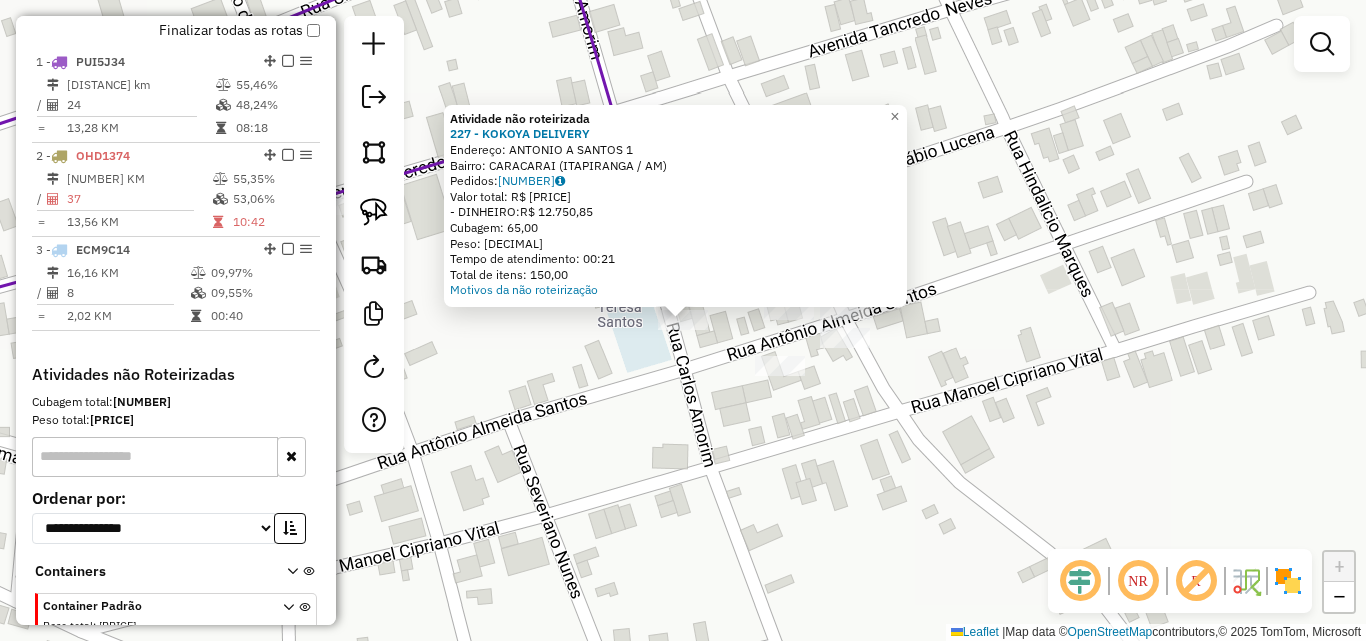 click on "Atividade não roteirizada [NUMBER] - [BRAND]  Endereço:  [STREET] [NUMBER]   Bairro: [LOCATION] ([CITY] / AM)   Pedidos:  [NUMBER]   Valor total: R$ [NUMBER]   - [PAYMENT_METHOD]:  R$ [NUMBER]   Cubagem: [NUMBER]   Peso: [NUMBER]   Tempo de atendimento: [TIME]   Total de itens: [NUMBER]  Motivos da não roteirização × Janela de atendimento Grade de atendimento Capacidade Transportadoras Veículos Cliente Pedidos  Rotas Selecione os dias de semana para filtrar as janelas de atendimento  Seg   Ter   Qua   Qui   Sex   Sáb   Dom  Informe o período da janela de atendimento: De: Até:  Filtrar exatamente a janela do cliente  Considerar janela de atendimento padrão  Selecione os dias de semana para filtrar as grades de atendimento  Seg   Ter   Qua   Qui   Sex   Sáb   Dom   Considerar clientes sem dia de atendimento cadastrado  Clientes fora do dia de atendimento selecionado Filtrar as atividades entre os valores definidos abaixo:  Peso mínimo:   Peso máximo:   Cubagem mínima:   Cubagem máxima:   De:   Até:" 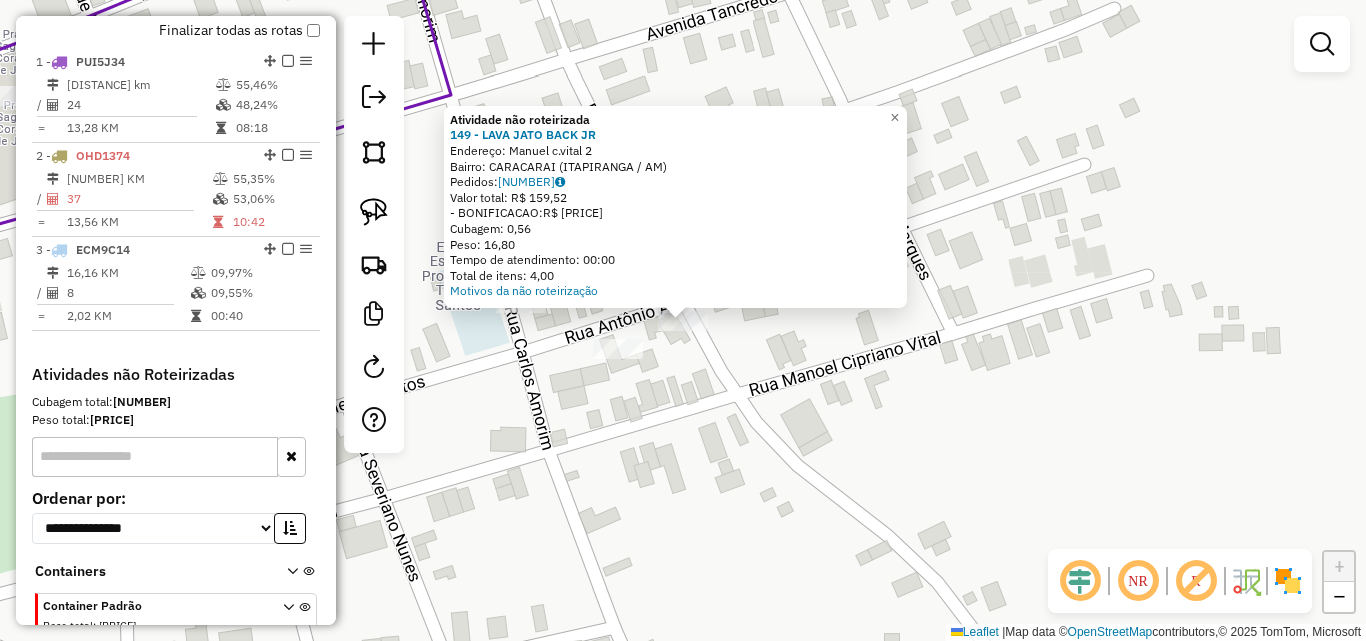 click on "Atividade não roteirizada 149 - LAVA JATO BACK JR  Endereço:  [STREET] [NUMBER]   Bairro: [NEIGHBORHOOD] ([CITY] / [STATE])   Pedidos:  12024343   Valor total: [CURRENCY] [PRICE]   -BONIFICACAO:  [CURRENCY] [PRICE]   Cubagem: [DECIMAL]   Peso: [DECIMAL]   Tempo de atendimento: [TIME]   Total de itens: [DECIMAL]  Motivos da não roteirização × Janela de atendimento Grade de atendimento Capacidade Transportadoras Veículos Cliente Pedidos  Rotas Selecione os dias de semana para filtrar as janelas de atendimento  Seg   Ter   Qua   Qui   Sex   Sáb   Dom  Informe o período da janela de atendimento: De: Até:  Filtrar exatamente a janela do cliente  Considerar janela de atendimento padrão  Selecione os dias de semana para filtrar as grades de atendimento  Seg   Ter   Qua   Qui   Sex   Sáb   Dom   Considerar clientes sem dia de atendimento cadastrado  Clientes fora do dia de atendimento selecionado Filtrar as atividades entre os valores definidos abaixo:  Peso mínimo:   Peso máximo:   Cubagem mínima:   Cubagem máxima:   De:   Até:   De:   Até:" 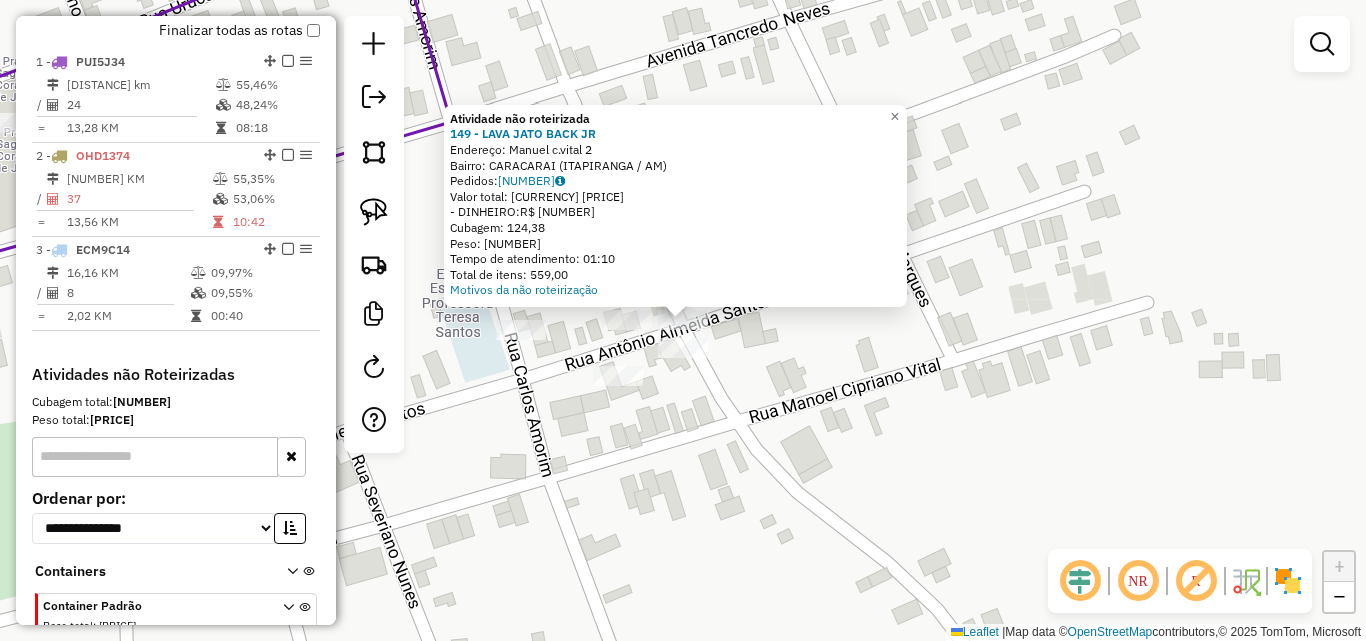 click on "Atividade não roteirizada [NUMBER] - [NAME]  Endereço:  [NAME] [NUMBER]   Bairro: [NAME] ([CITY] / [STATE])   Pedidos:  [NUMBER]   Valor total: [CURRENCY] [NUMBER]   - [PAYMENT_METHOD]:  [CURRENCY] [NUMBER]   Cubagem: [NUMBER]   Peso: [NUMBER]   Tempo de atendimento: [TIME]   Total de itens: [NUMBER]  Motivos da não roteirização × Janela de atendimento Grade de atendimento Capacidade Transportadoras Veículos Cliente Pedidos  Rotas Selecione os dias de semana para filtrar as janelas de atendimento  Seg   Ter   Qua   Qui   Sex   Sáb   Dom  Informe o período da janela de atendimento: De: Até:  Filtrar exatamente a janela do cliente  Considerar janela de atendimento padrão  Selecione os dias de semana para filtrar as grades de atendimento  Seg   Ter   Qua   Qui   Sex   Sáb   Dom   Considerar clientes sem dia de atendimento cadastrado  Clientes fora do dia de atendimento selecionado Filtrar as atividades entre os valores definidos abaixo:  Peso mínimo:   Peso máximo:   Cubagem mínima:   Cubagem máxima:  De:   De:" 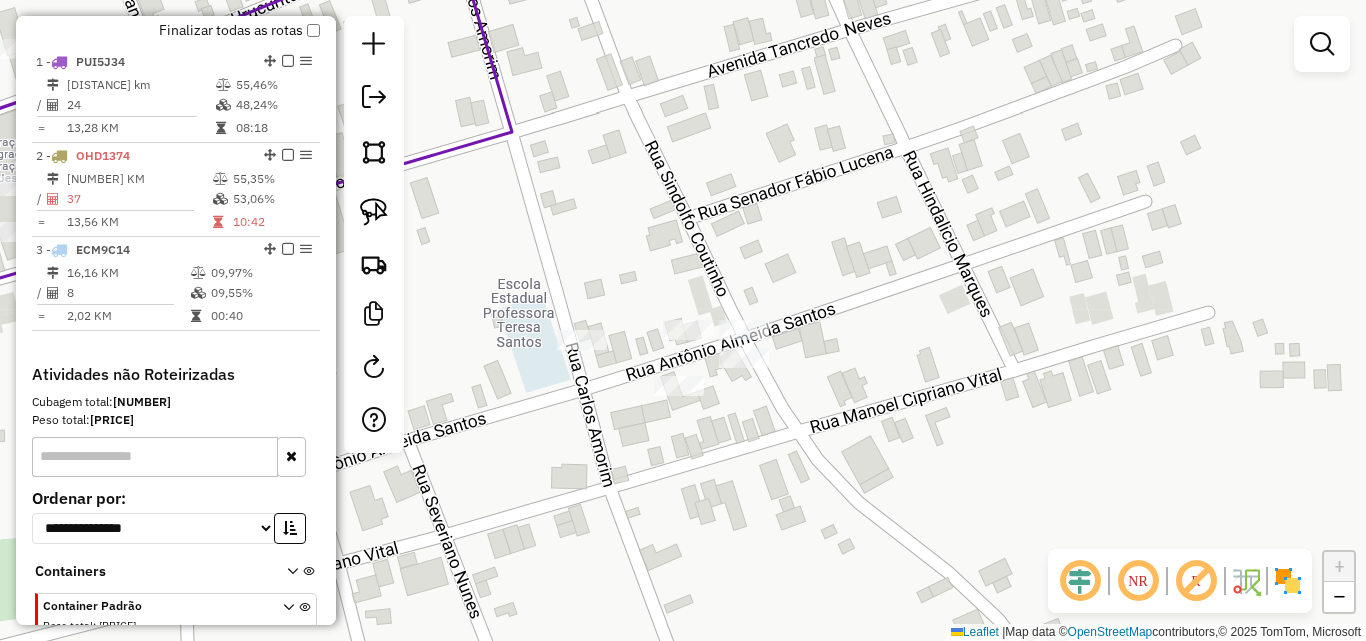 drag, startPoint x: 611, startPoint y: 249, endPoint x: 674, endPoint y: 259, distance: 63.788715 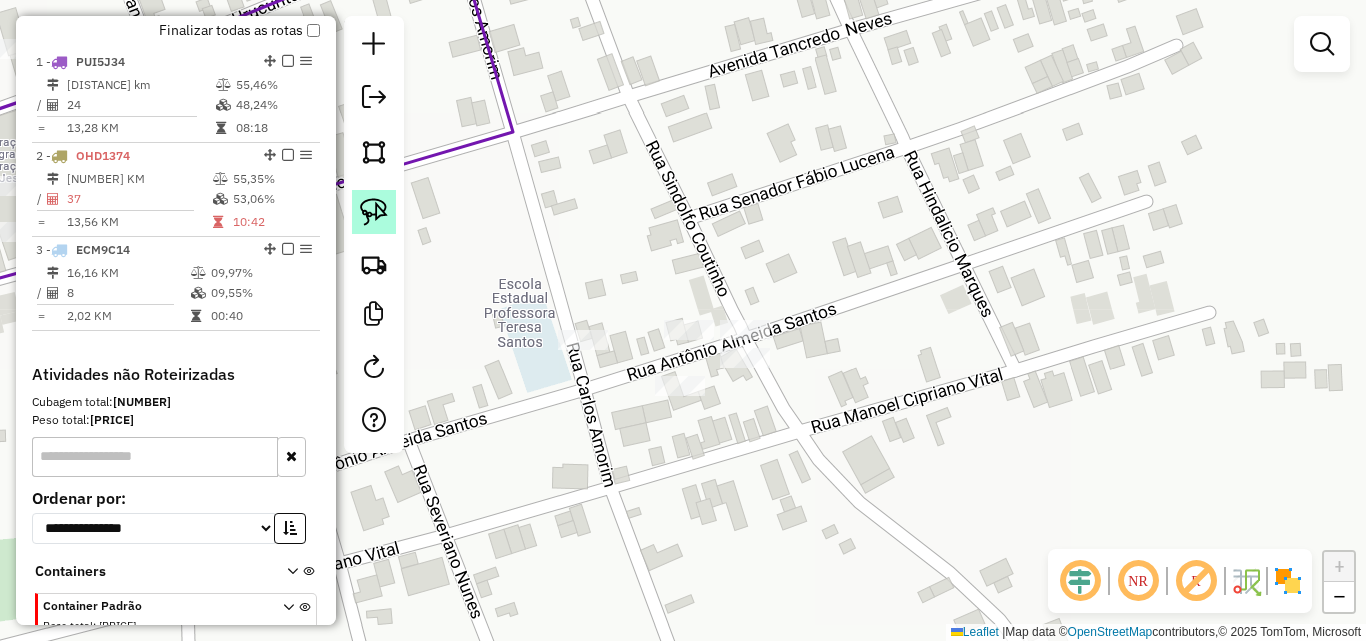 click 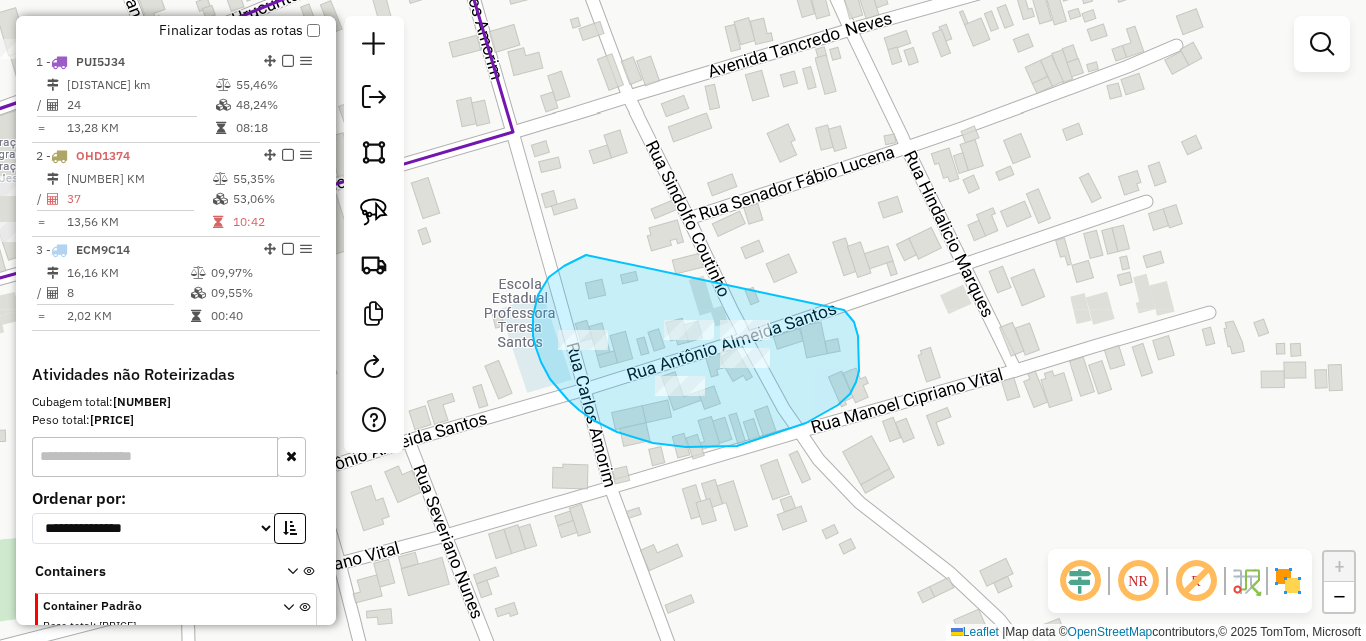 drag, startPoint x: 586, startPoint y: 255, endPoint x: 844, endPoint y: 310, distance: 263.79727 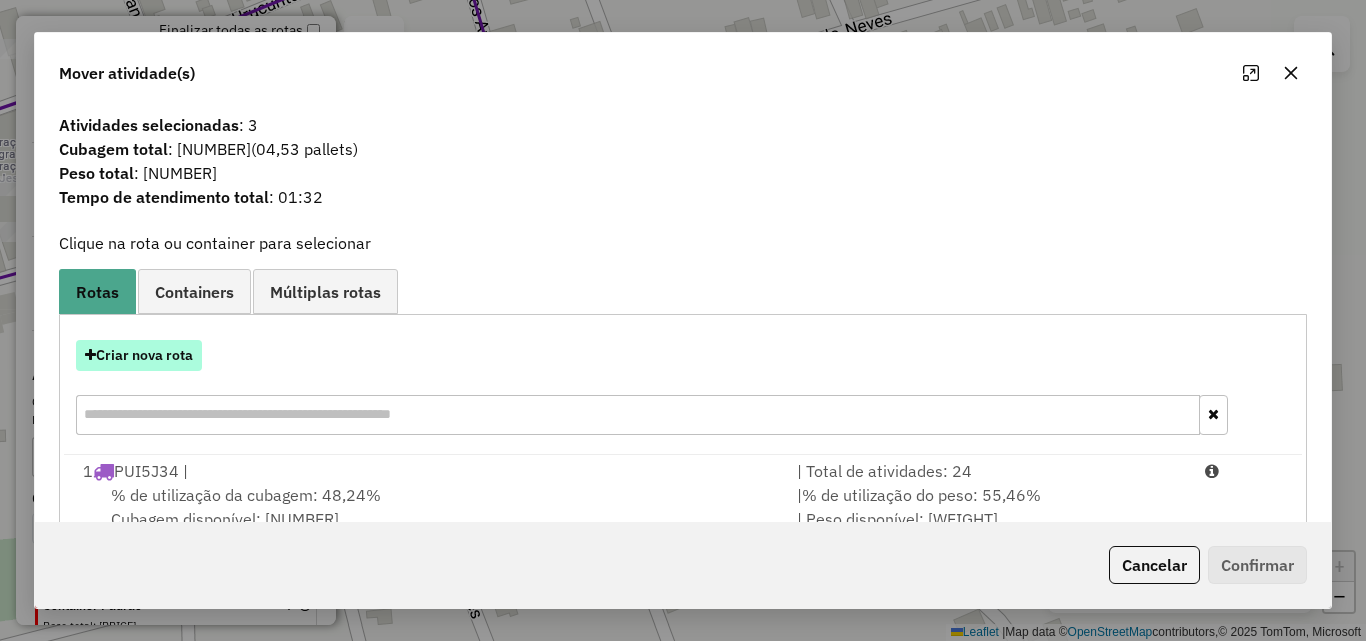 click on "Criar nova rota" at bounding box center (139, 355) 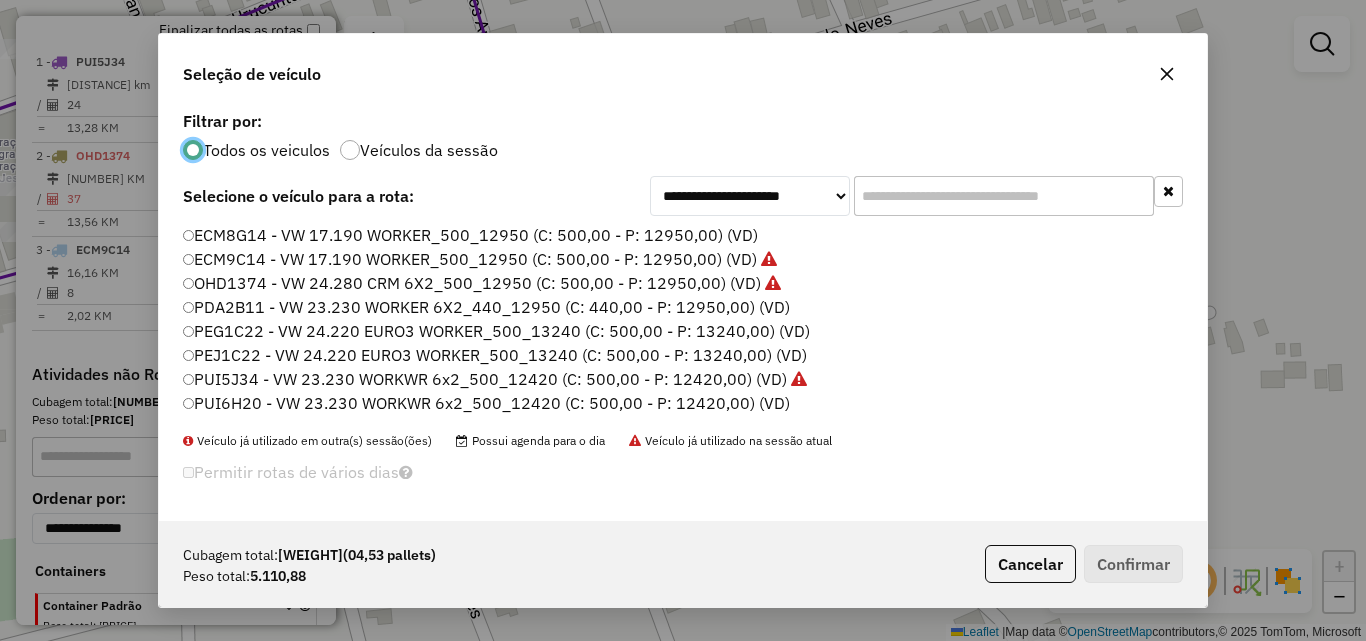 scroll, scrollTop: 11, scrollLeft: 6, axis: both 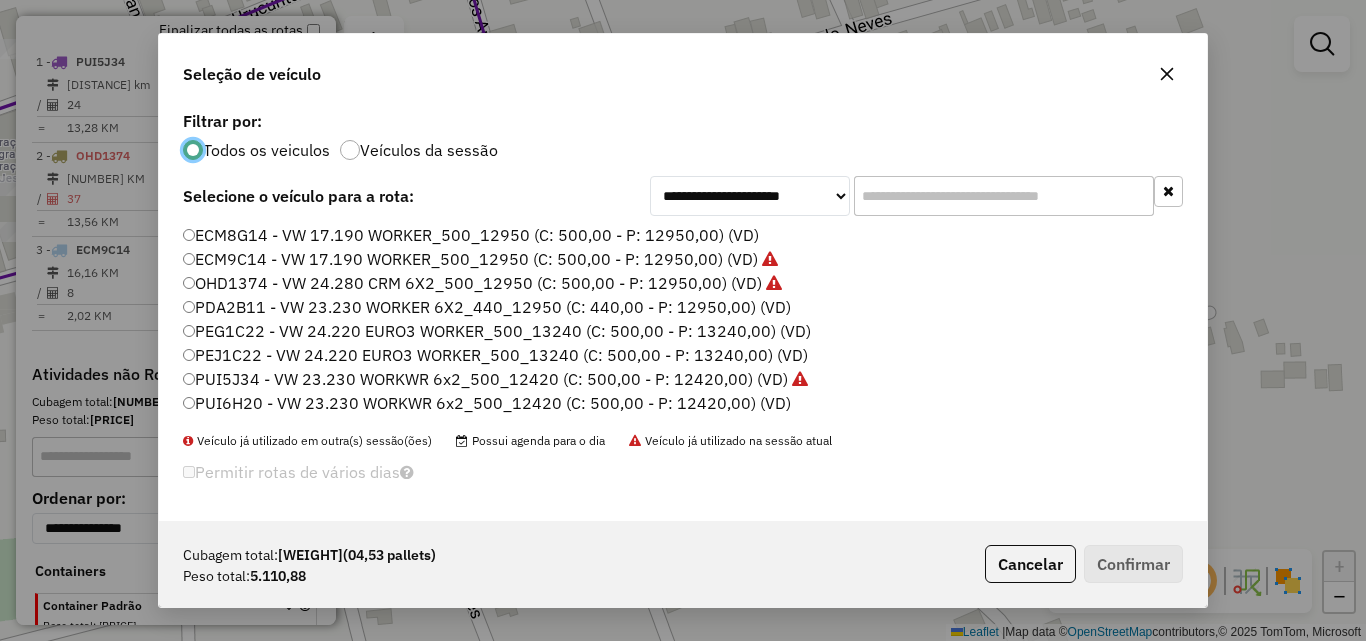 click on "PUI6H20 - VW 23.230 WORKWR 6x2_500_12420 (C: 500,00 - P: 12420,00) (VD)" 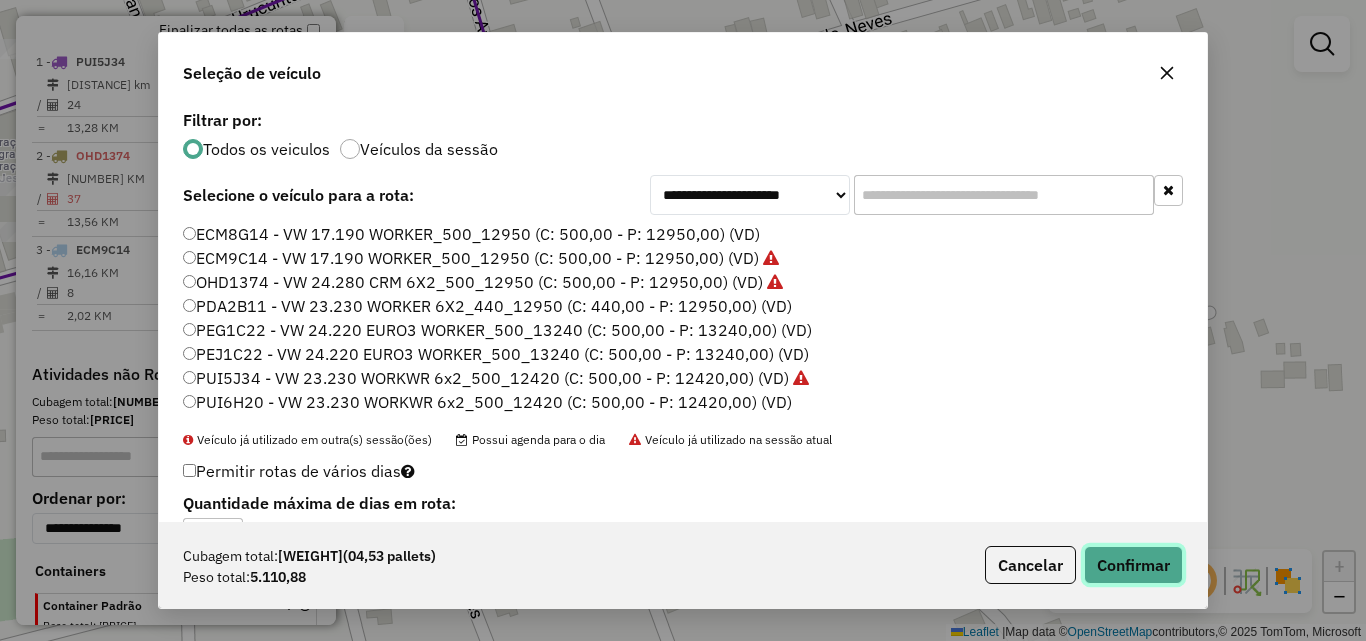 click on "Confirmar" 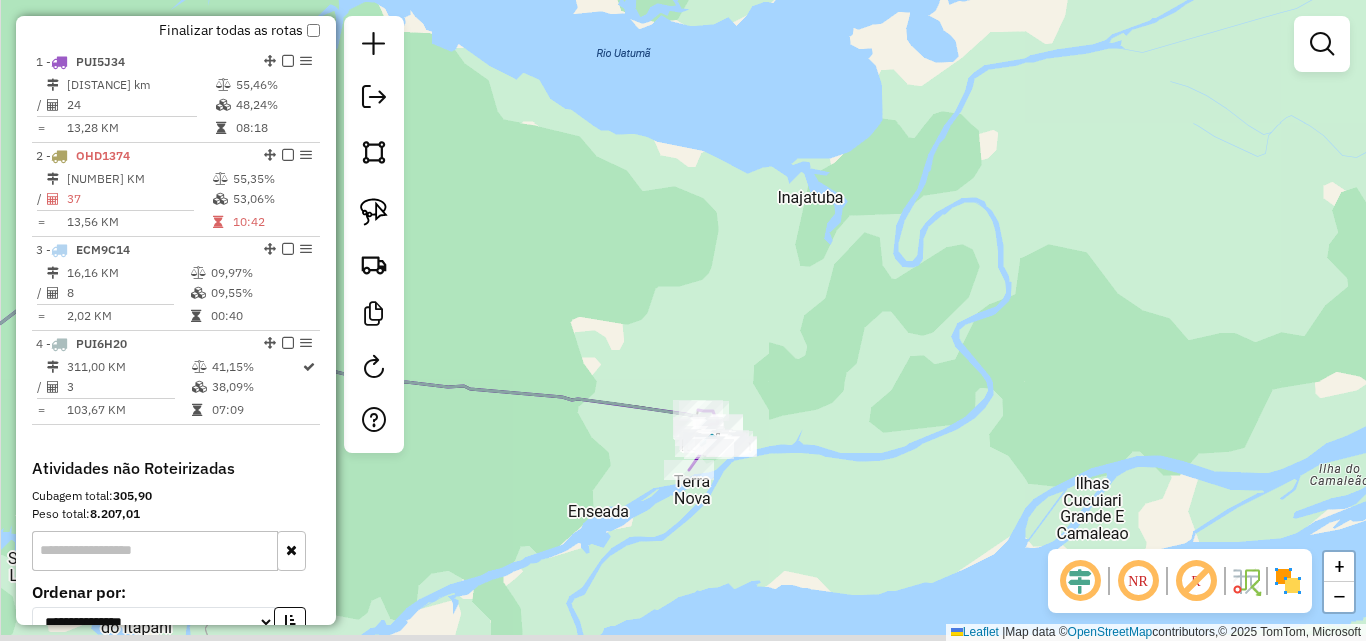 drag, startPoint x: 624, startPoint y: 530, endPoint x: 765, endPoint y: 192, distance: 366.2308 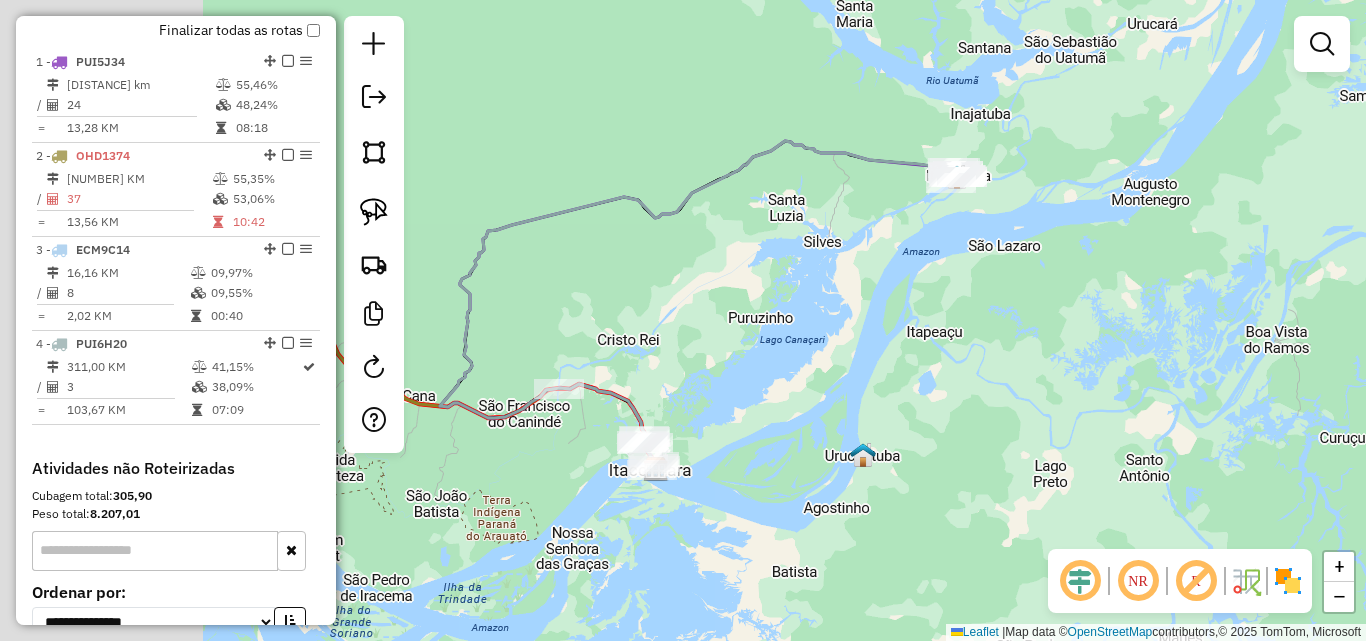 drag, startPoint x: 659, startPoint y: 431, endPoint x: 884, endPoint y: 332, distance: 245.817 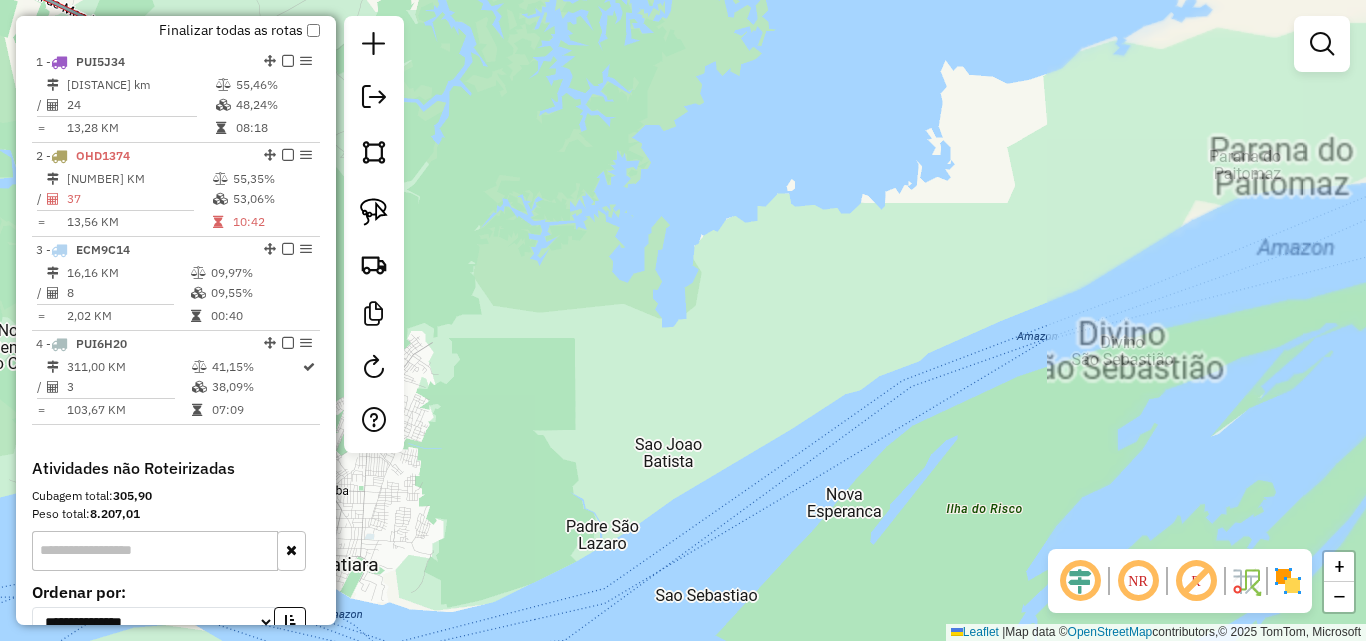 drag, startPoint x: 551, startPoint y: 508, endPoint x: 939, endPoint y: 413, distance: 399.46088 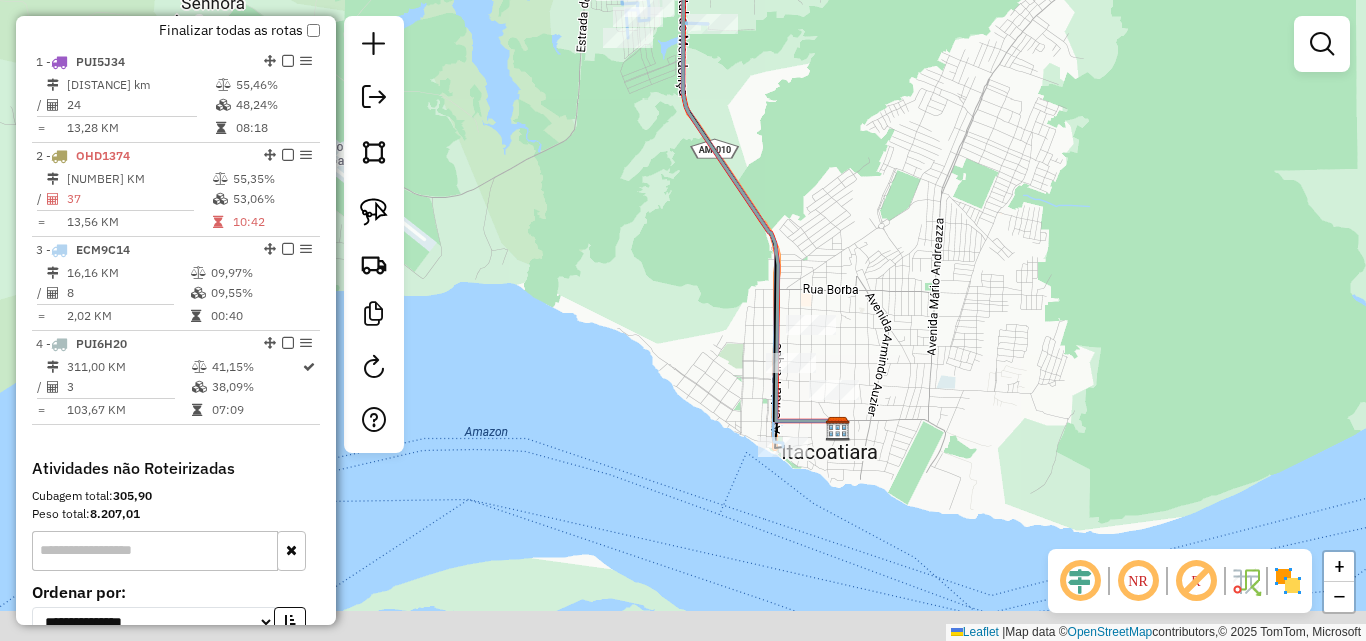 drag, startPoint x: 789, startPoint y: 422, endPoint x: 896, endPoint y: 374, distance: 117.273186 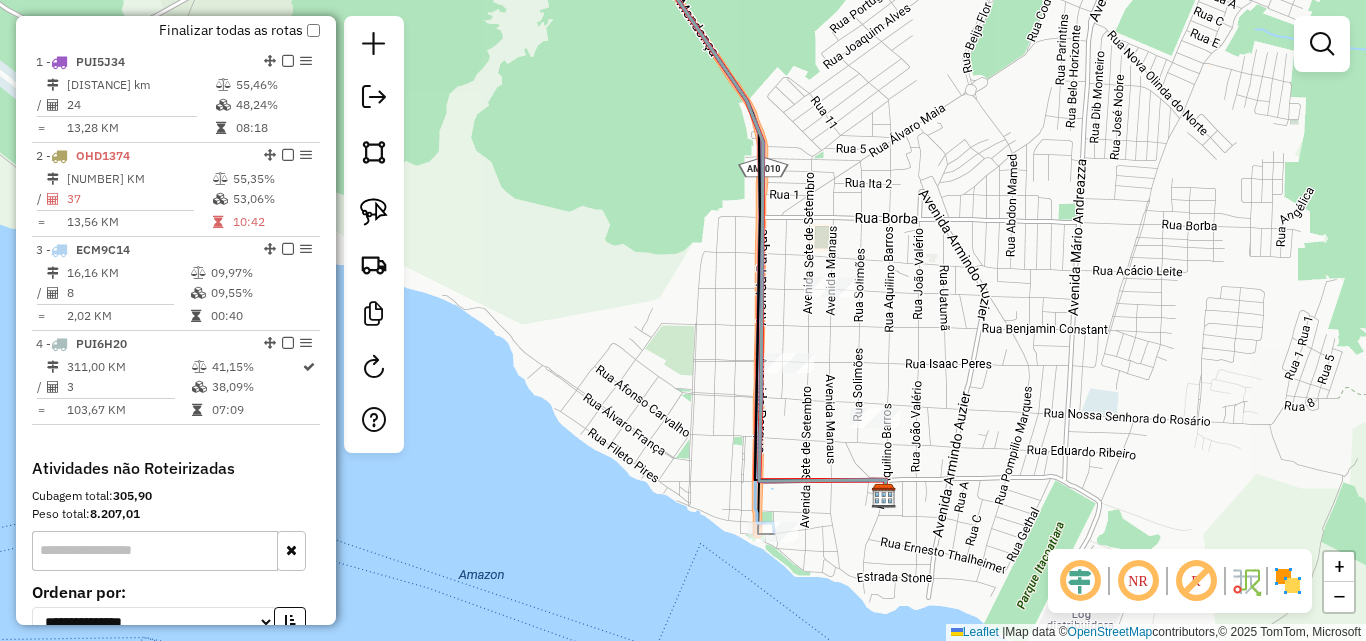 drag, startPoint x: 863, startPoint y: 341, endPoint x: 809, endPoint y: 354, distance: 55.542778 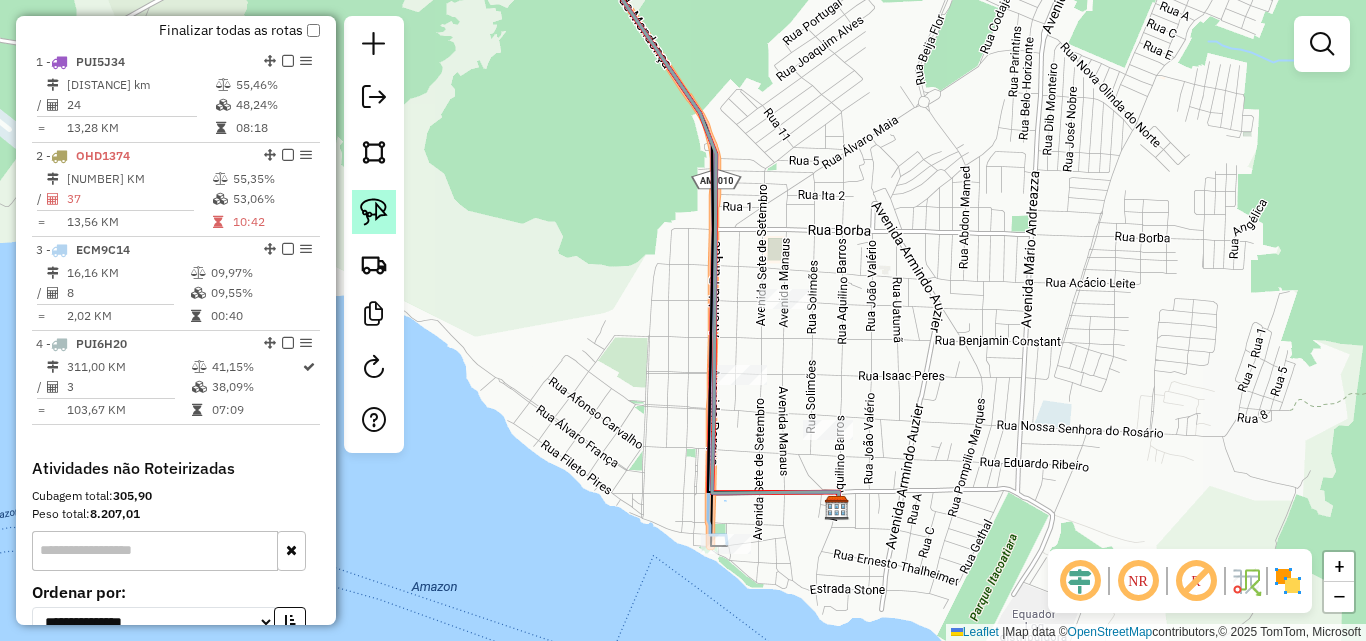 click 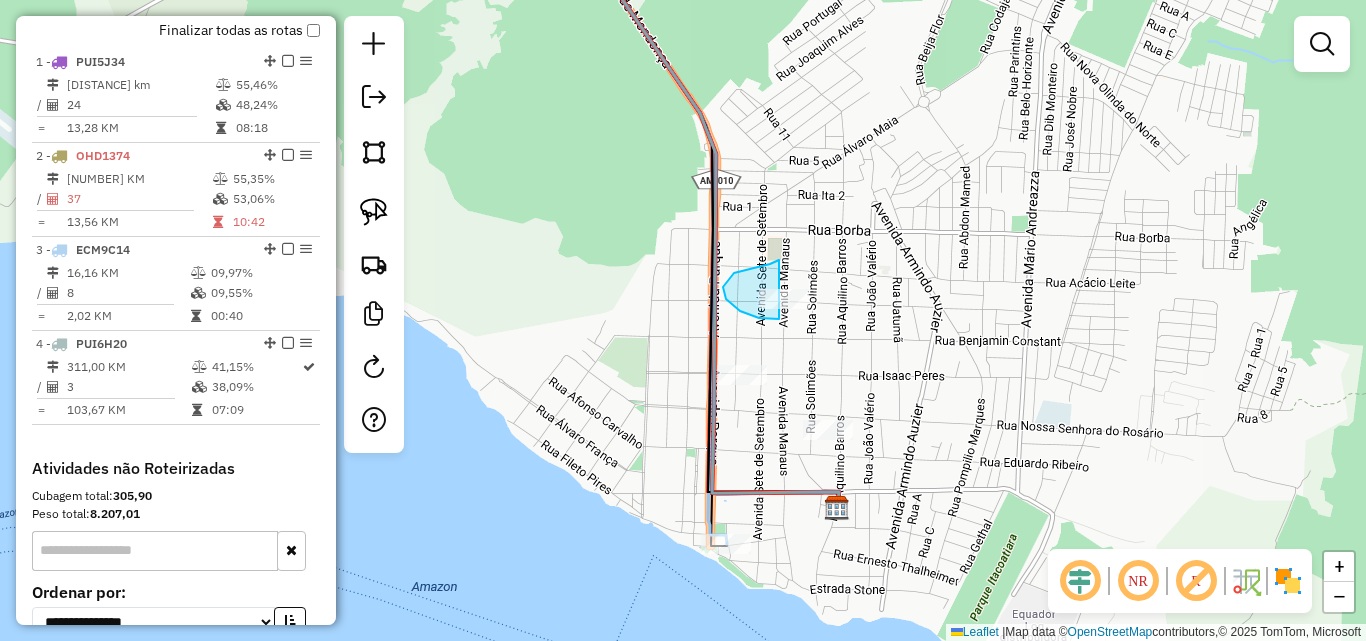 drag, startPoint x: 779, startPoint y: 260, endPoint x: 866, endPoint y: 307, distance: 98.88377 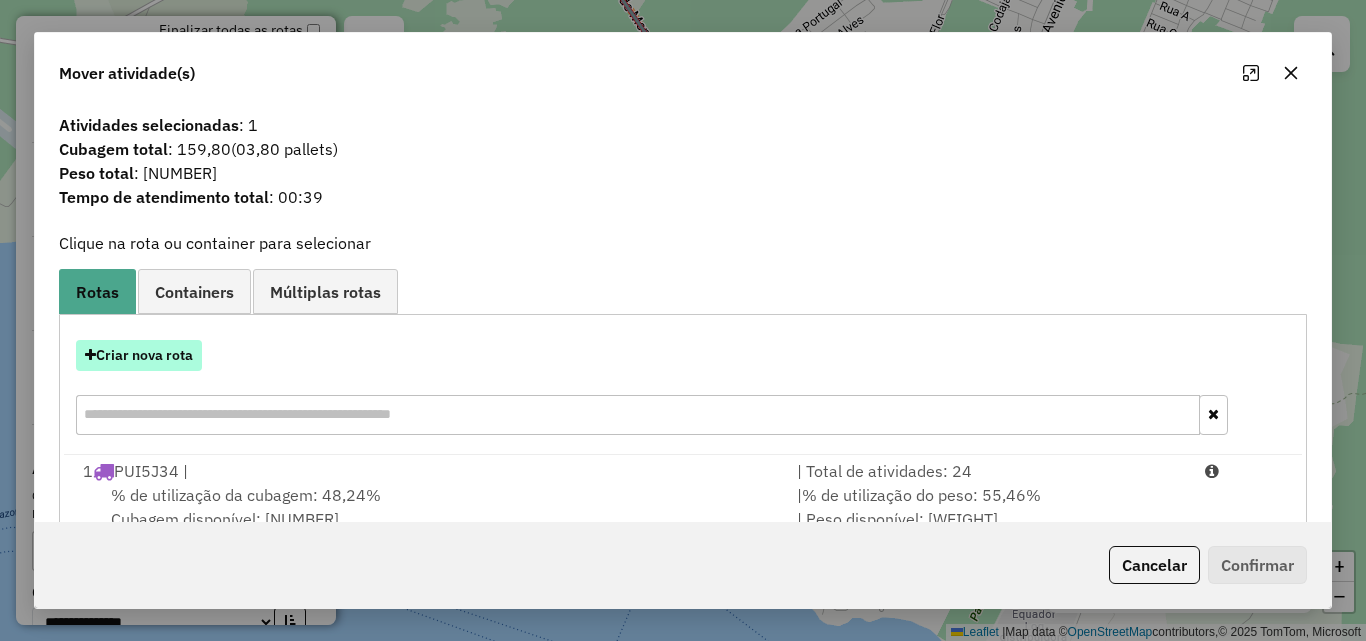 click on "Criar nova rota" at bounding box center (139, 355) 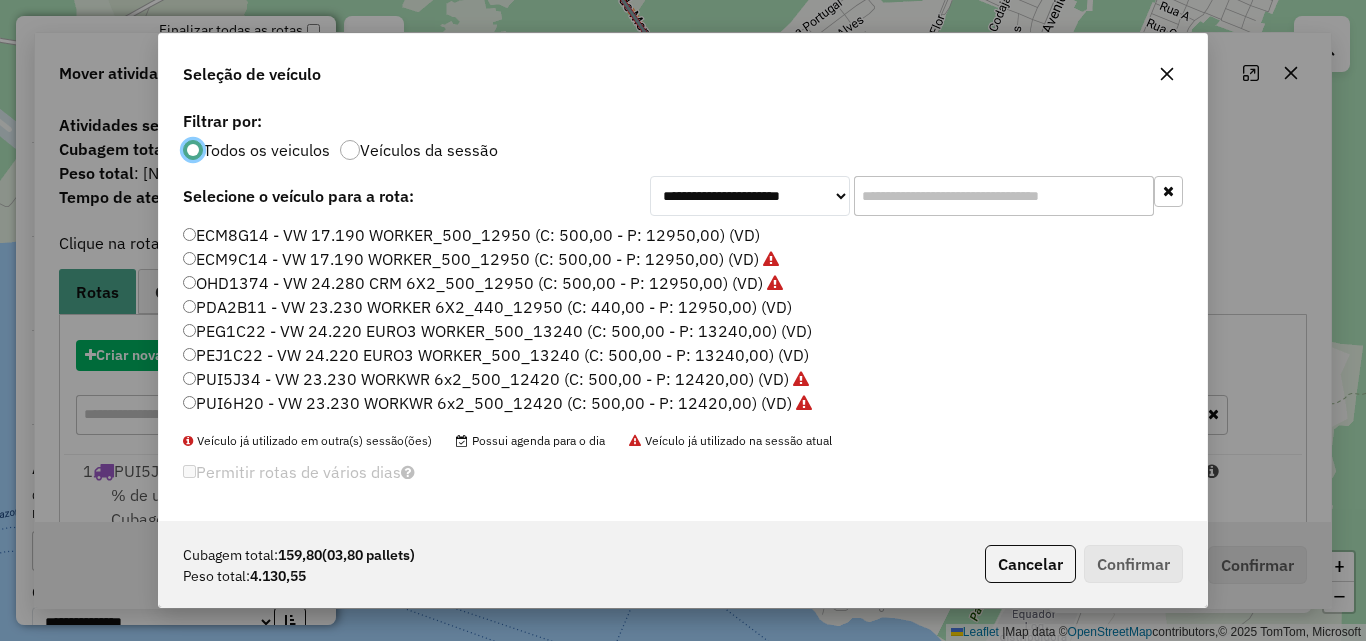 scroll, scrollTop: 11, scrollLeft: 6, axis: both 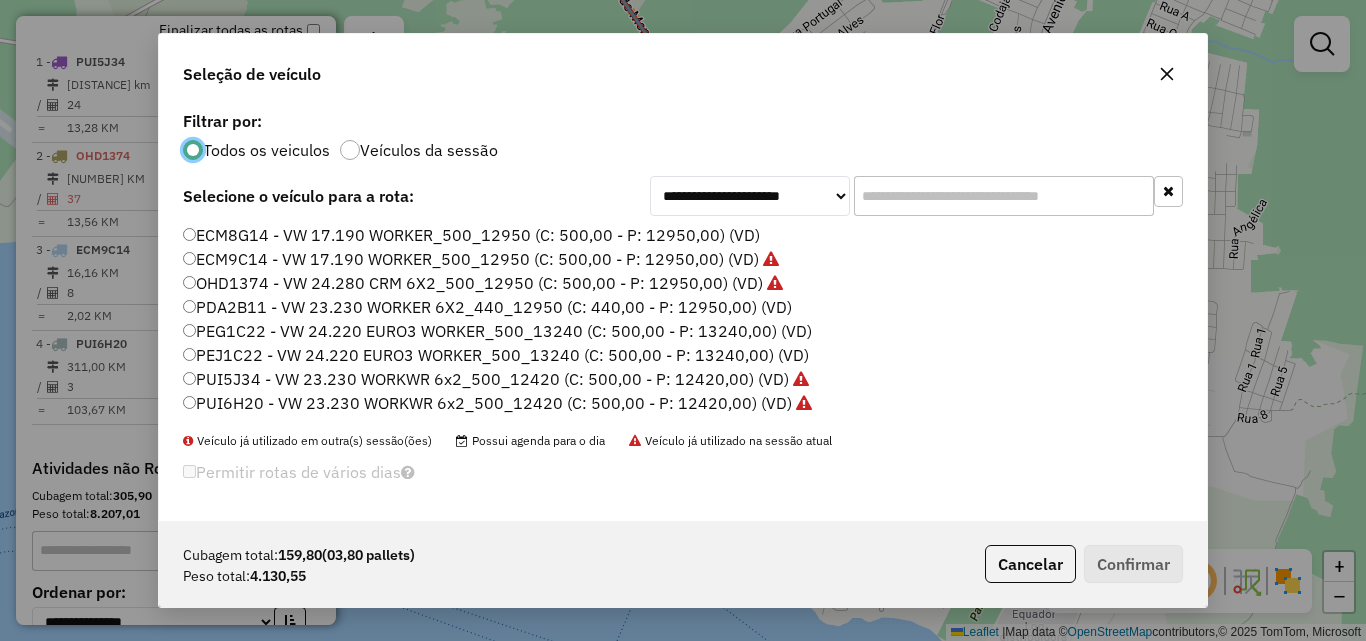 click on "ECM8G14 - VW 17.190 WORKER_500_12950 (C: 500,00 - P: 12950,00) (VD)" 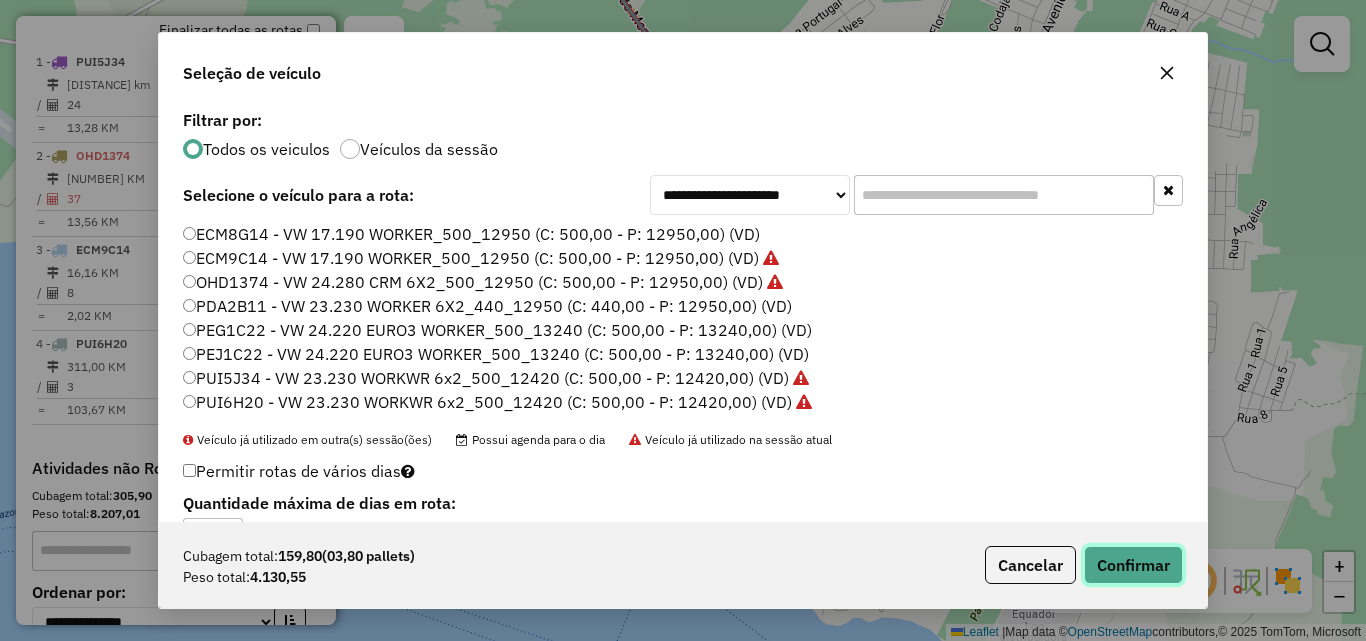 click on "Confirmar" 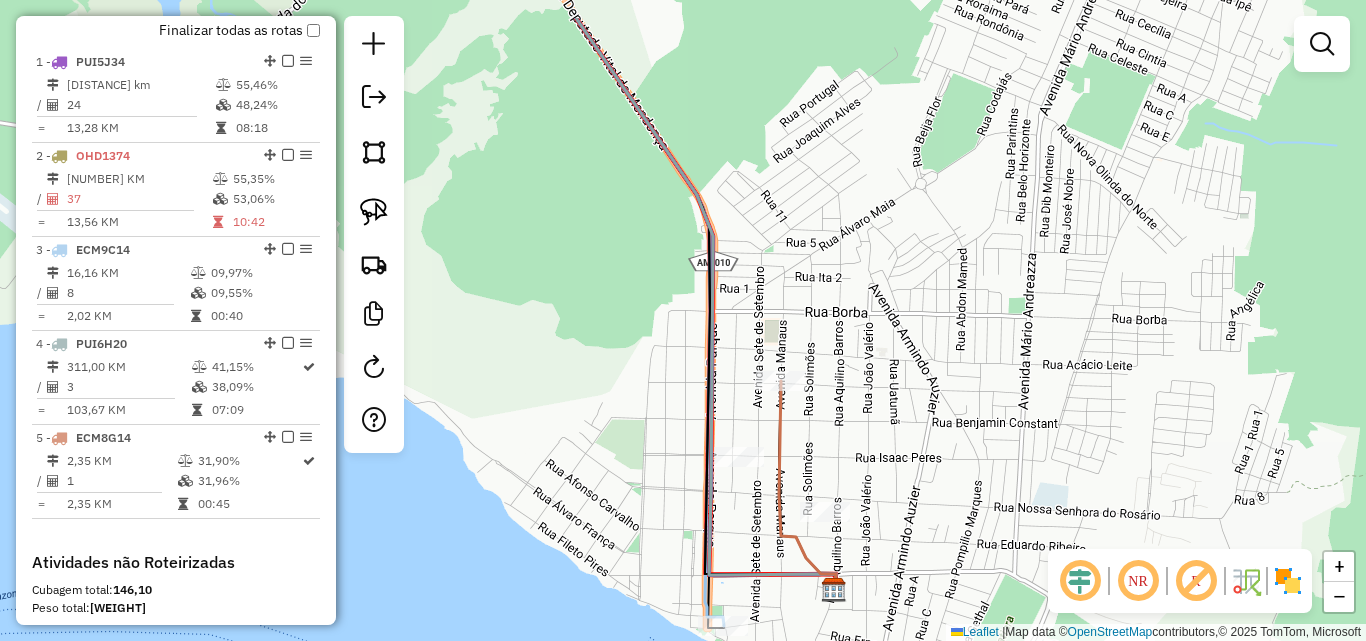 drag, startPoint x: 905, startPoint y: 366, endPoint x: 906, endPoint y: 429, distance: 63.007935 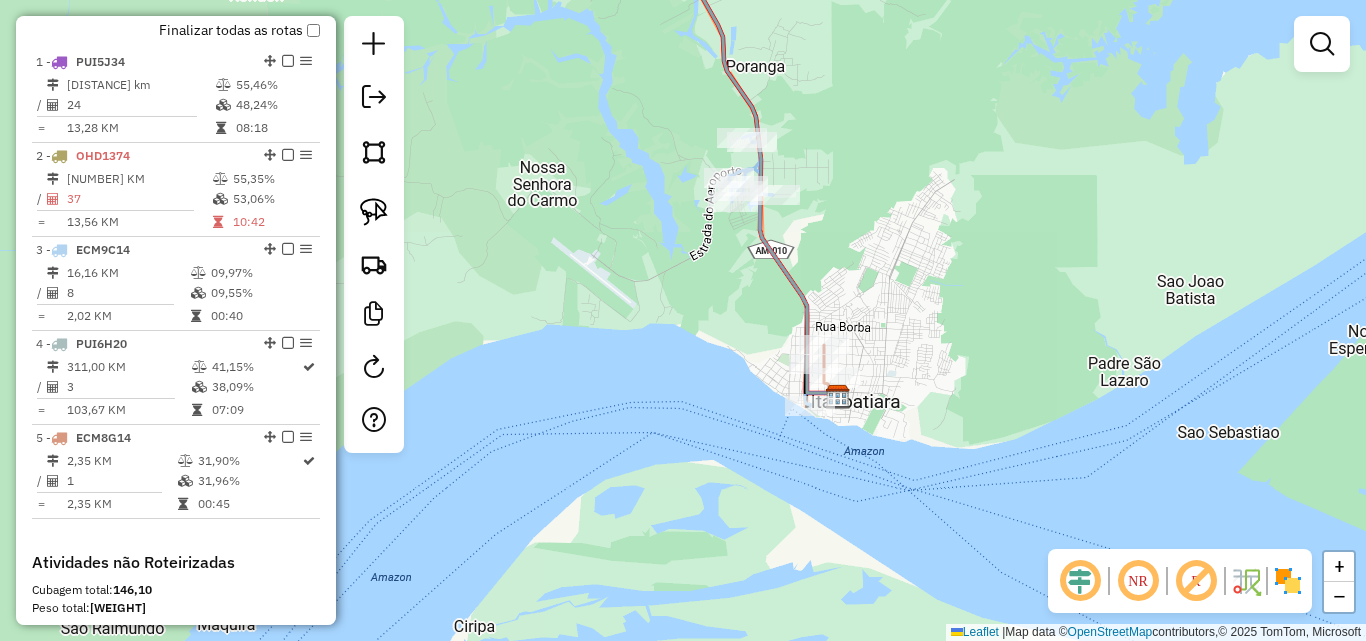 drag, startPoint x: 830, startPoint y: 251, endPoint x: 848, endPoint y: 355, distance: 105.546196 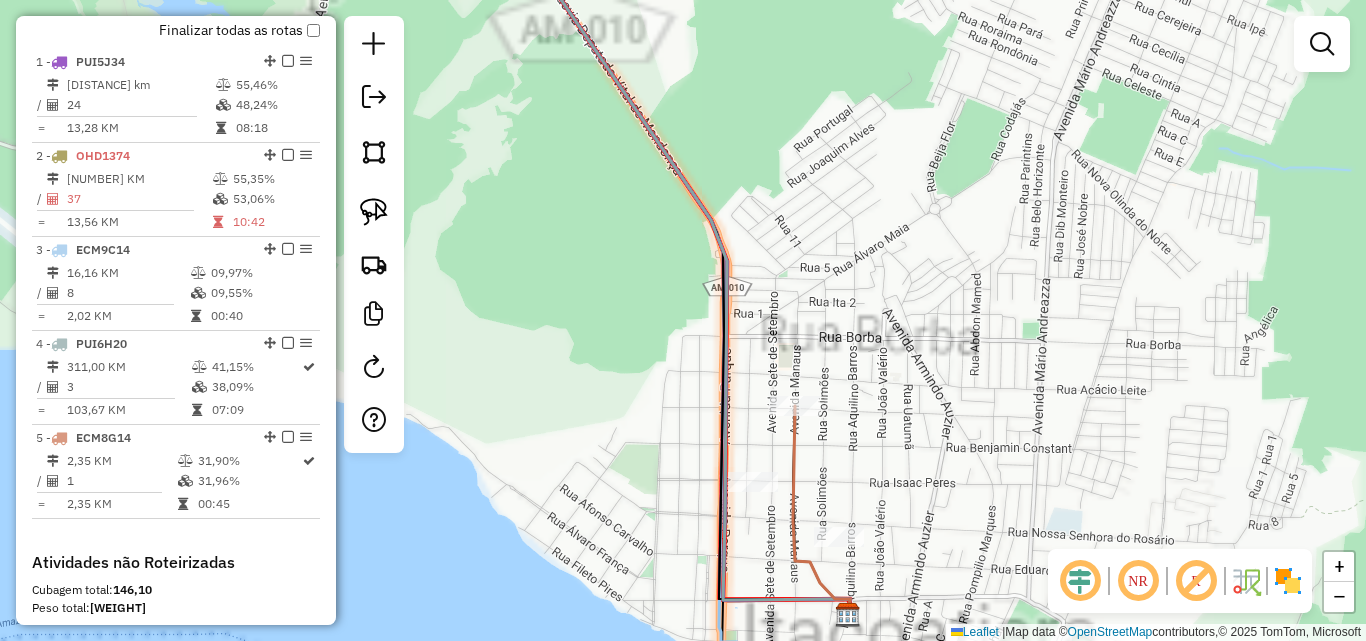 drag, startPoint x: 906, startPoint y: 472, endPoint x: 893, endPoint y: 338, distance: 134.62912 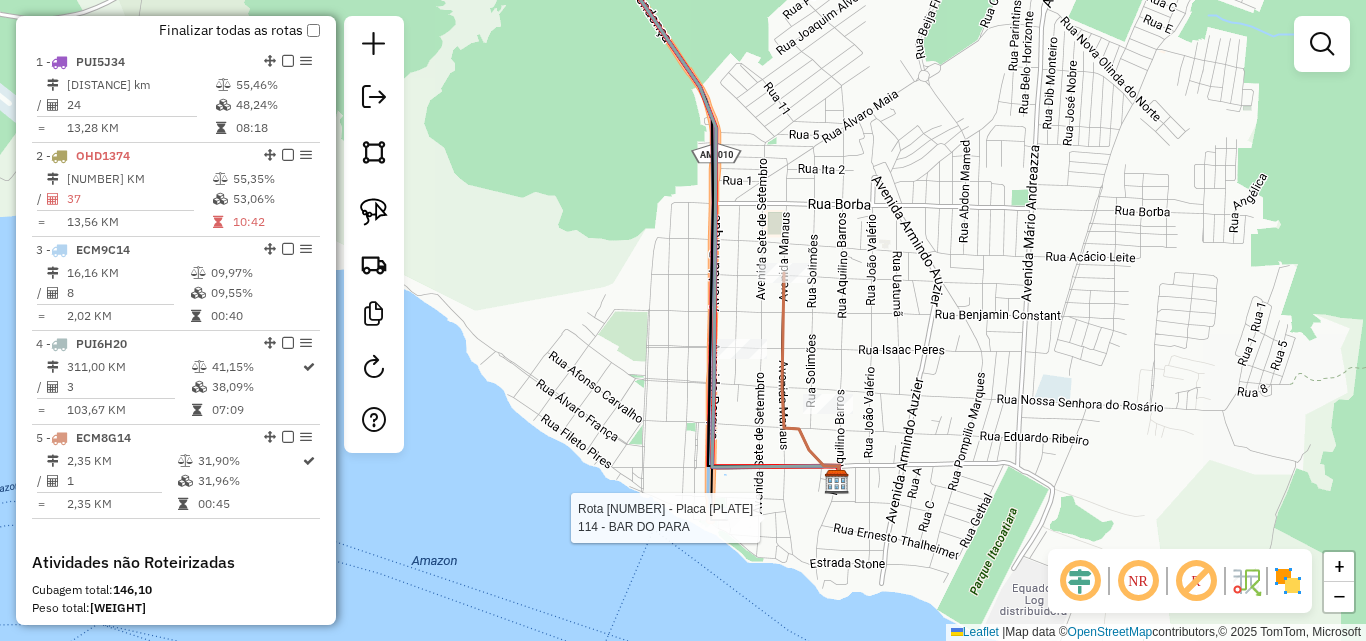 select on "**********" 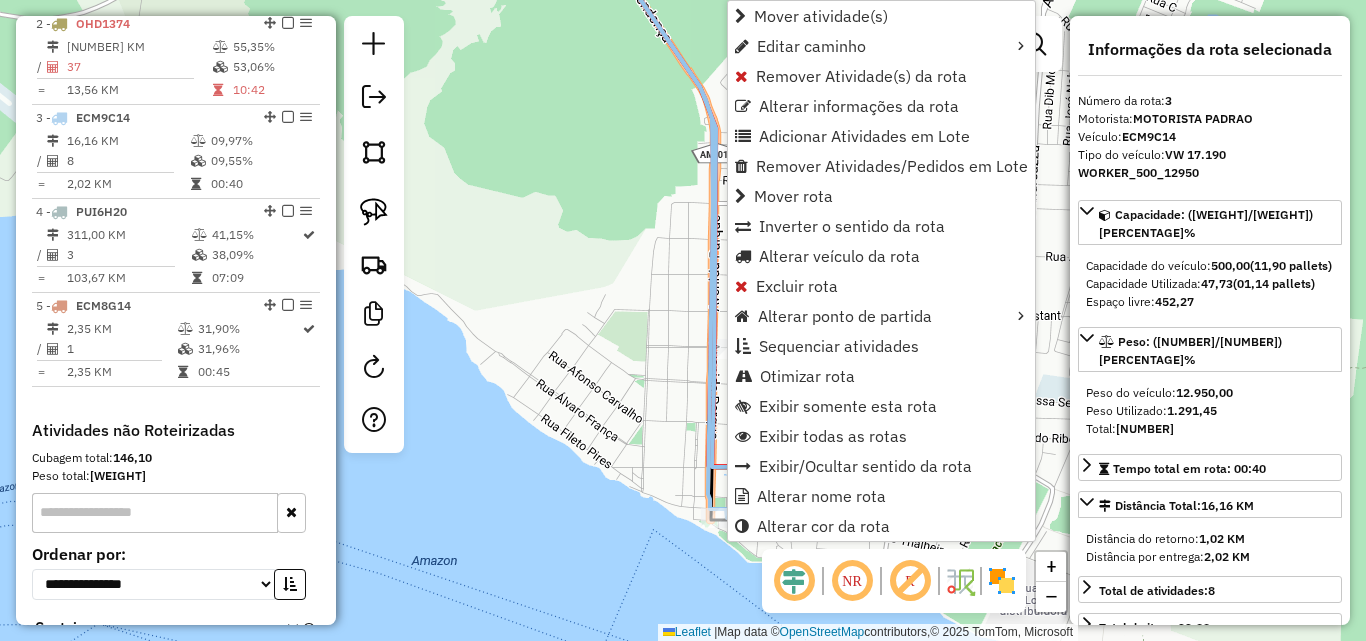 scroll, scrollTop: 962, scrollLeft: 0, axis: vertical 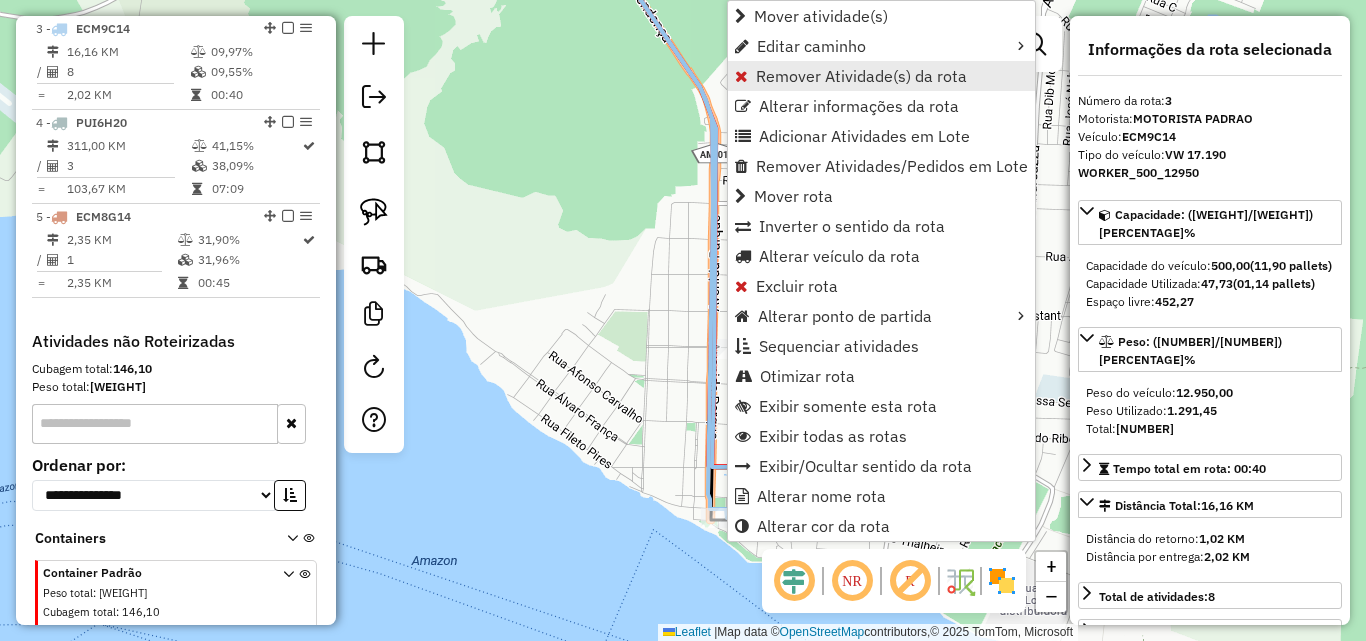 click on "Remover Atividade(s) da rota" at bounding box center (861, 76) 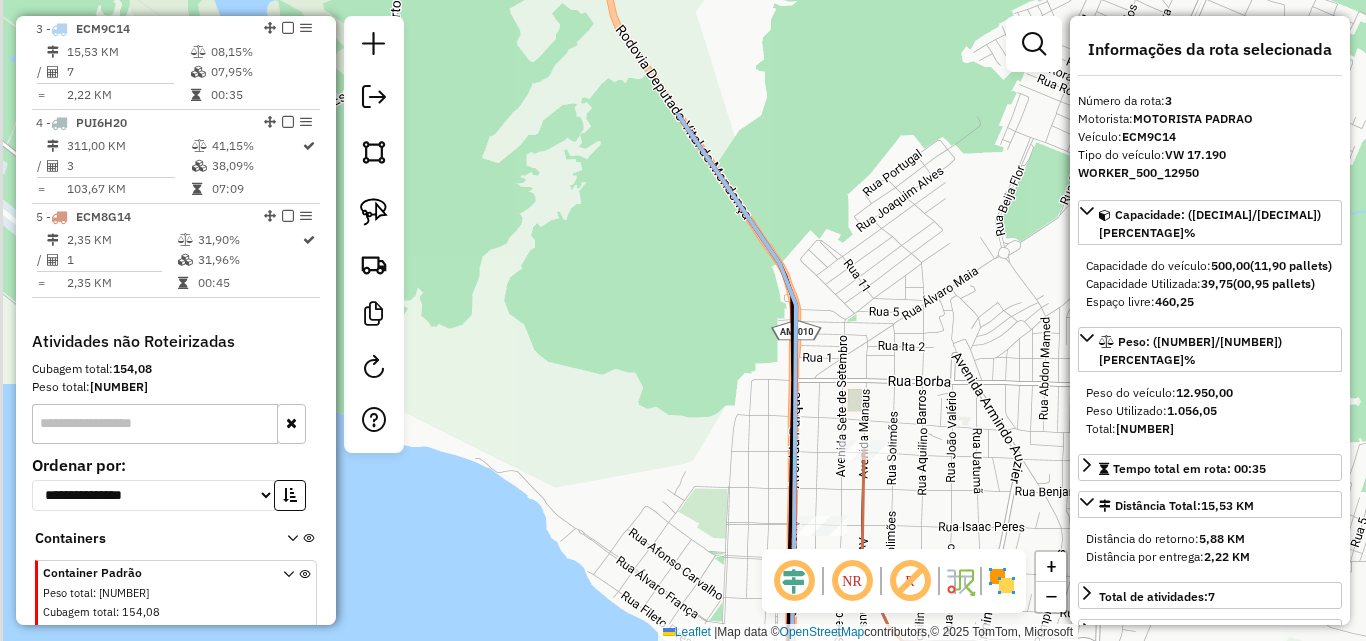 drag, startPoint x: 703, startPoint y: 272, endPoint x: 783, endPoint y: 451, distance: 196.06377 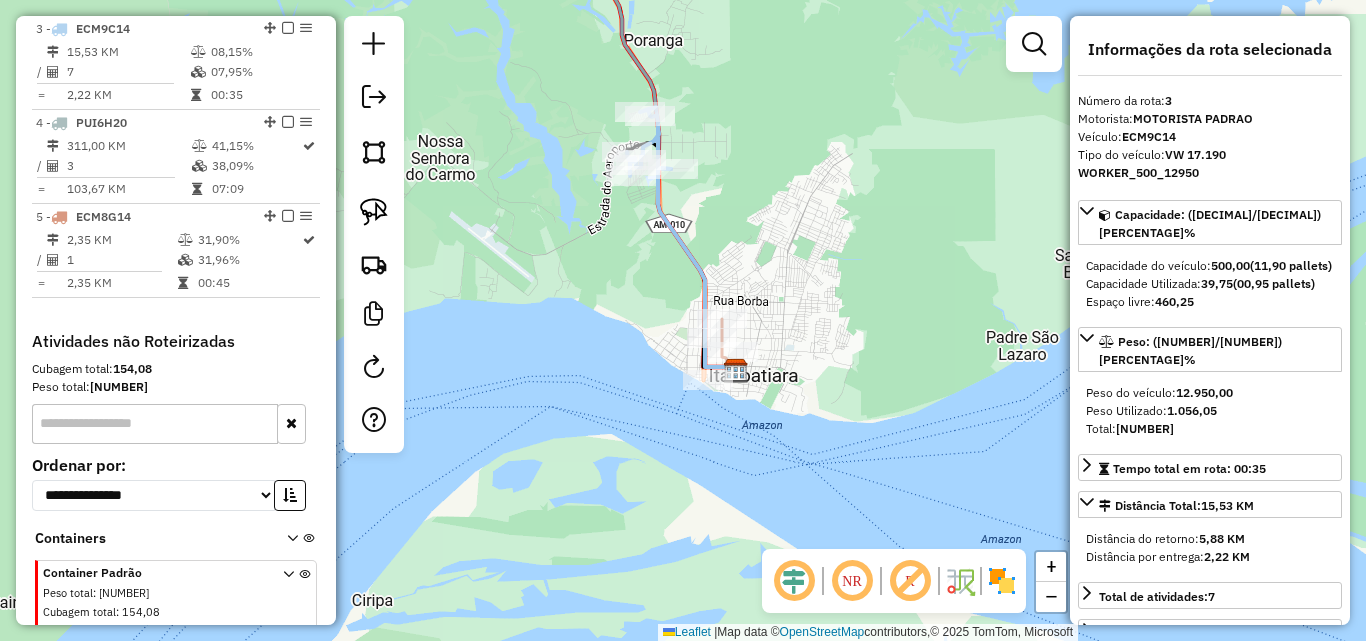 drag, startPoint x: 728, startPoint y: 247, endPoint x: 783, endPoint y: 398, distance: 160.7047 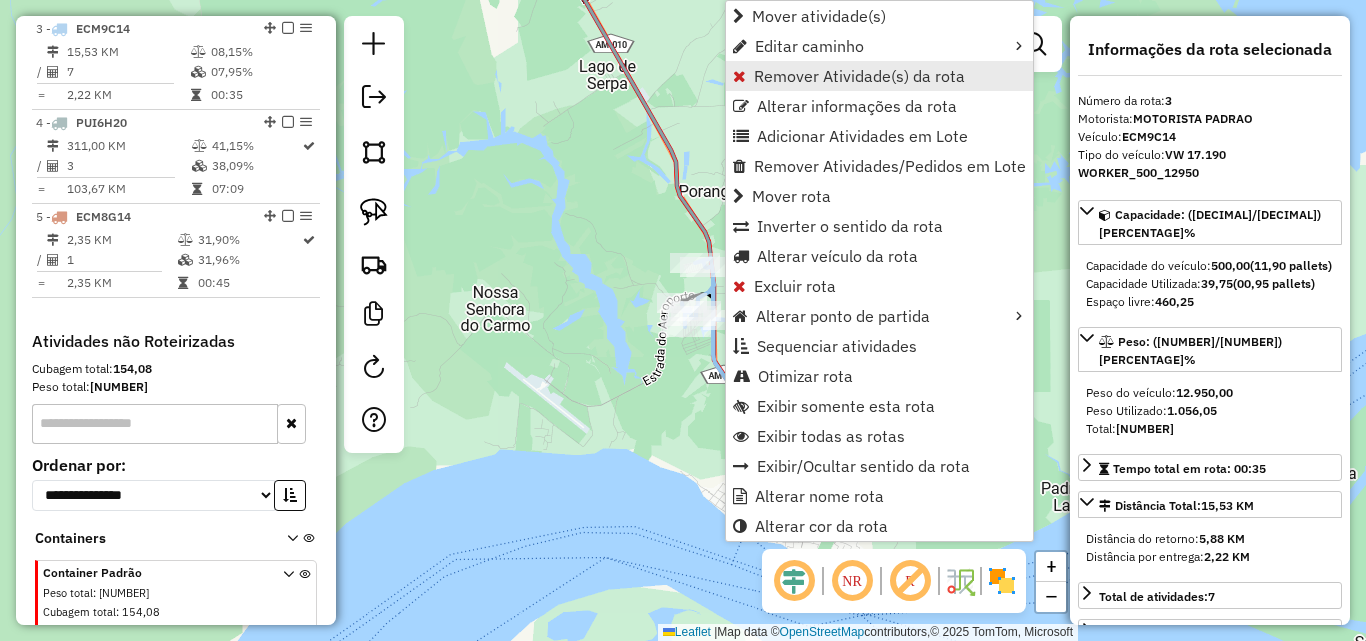 click on "Remover Atividade(s) da rota" at bounding box center [859, 76] 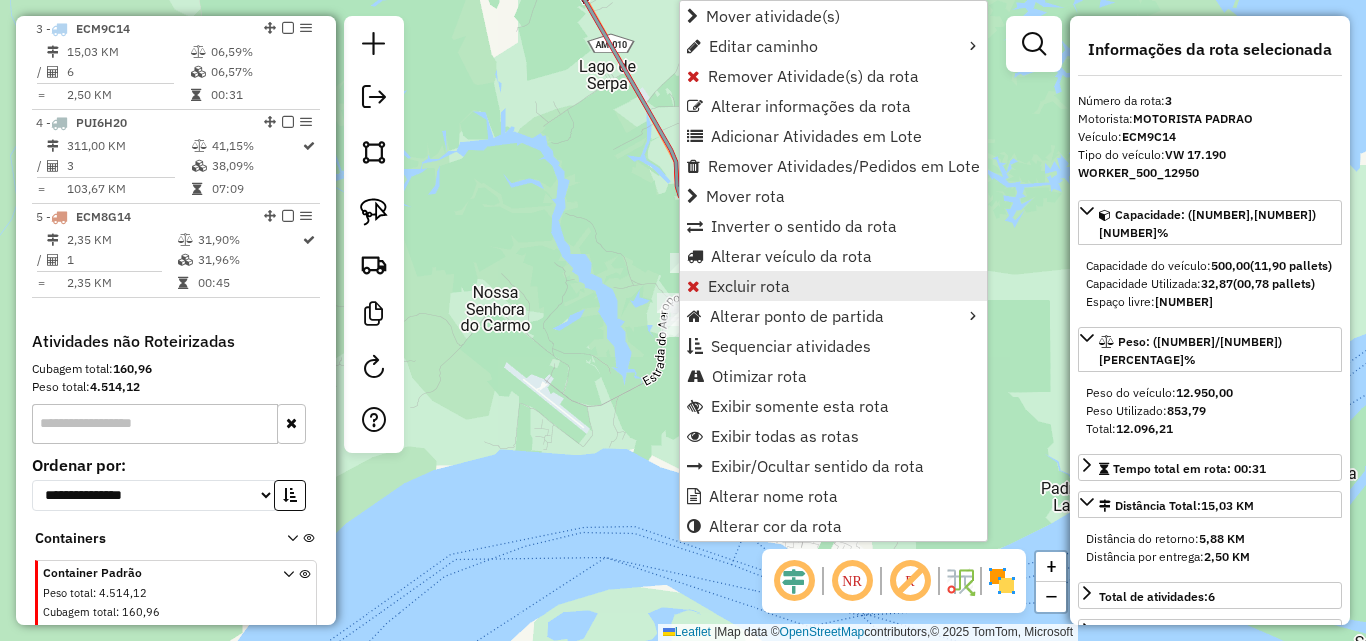click on "Excluir rota" at bounding box center [749, 286] 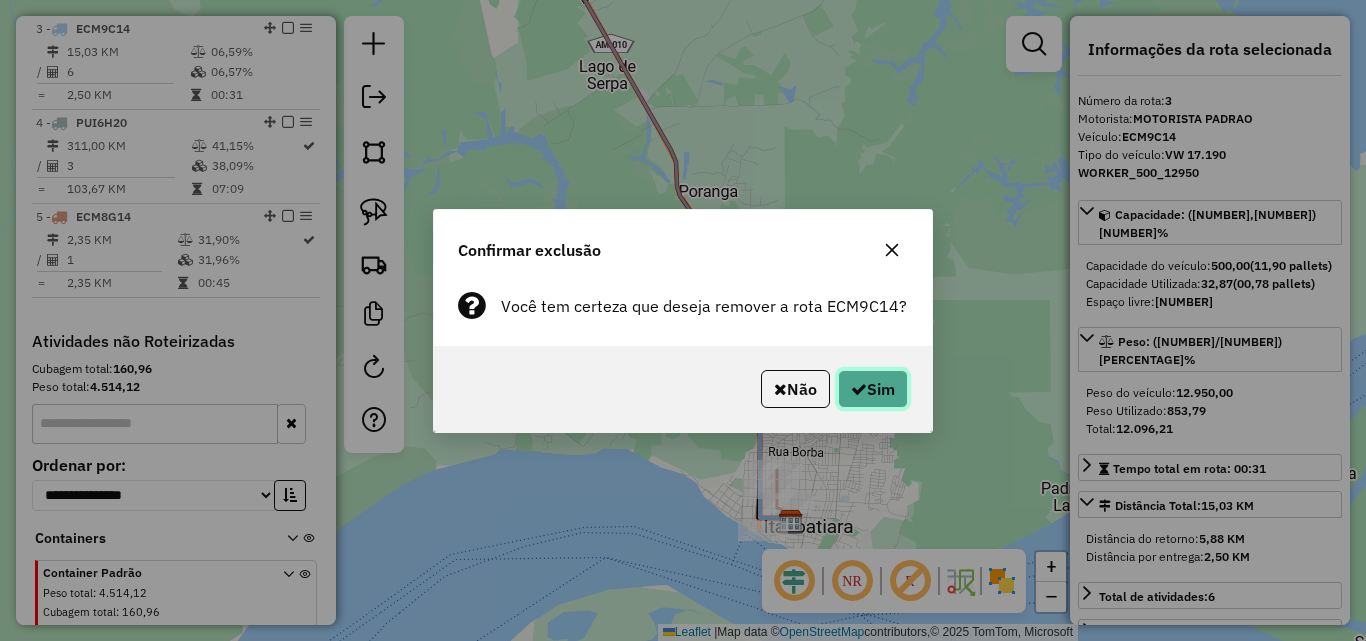 click on "Sim" 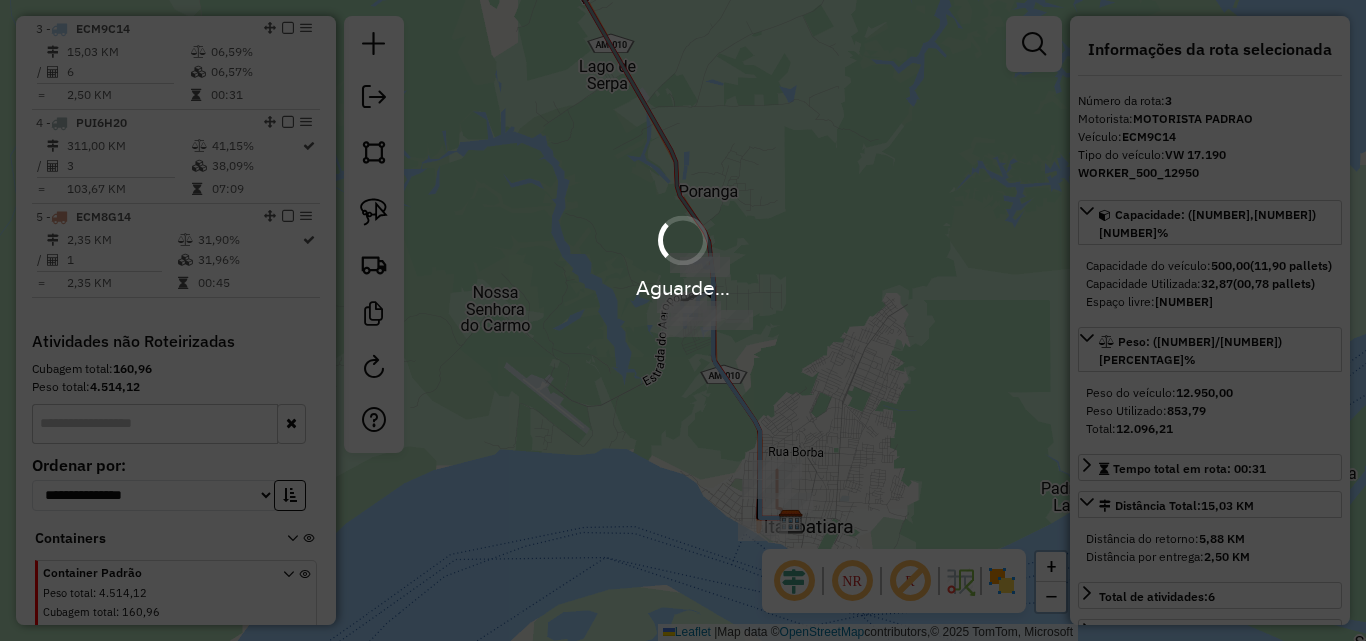 scroll, scrollTop: 935, scrollLeft: 0, axis: vertical 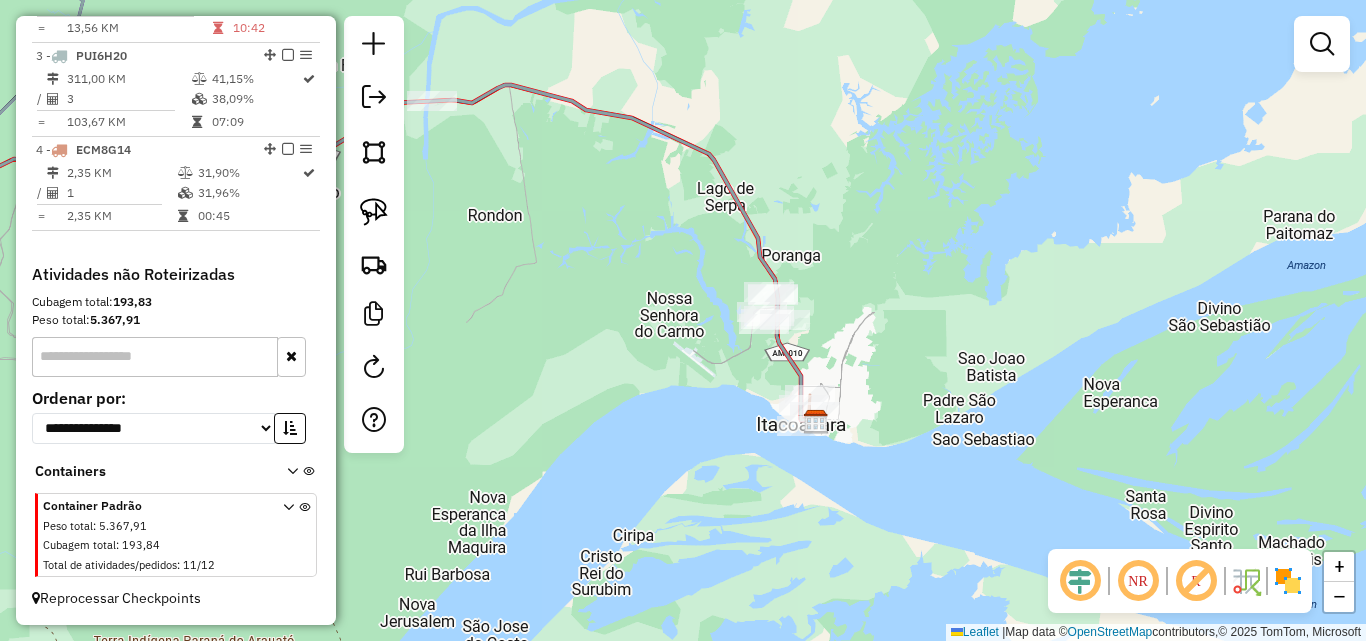 drag, startPoint x: 995, startPoint y: 337, endPoint x: 733, endPoint y: 238, distance: 280.08035 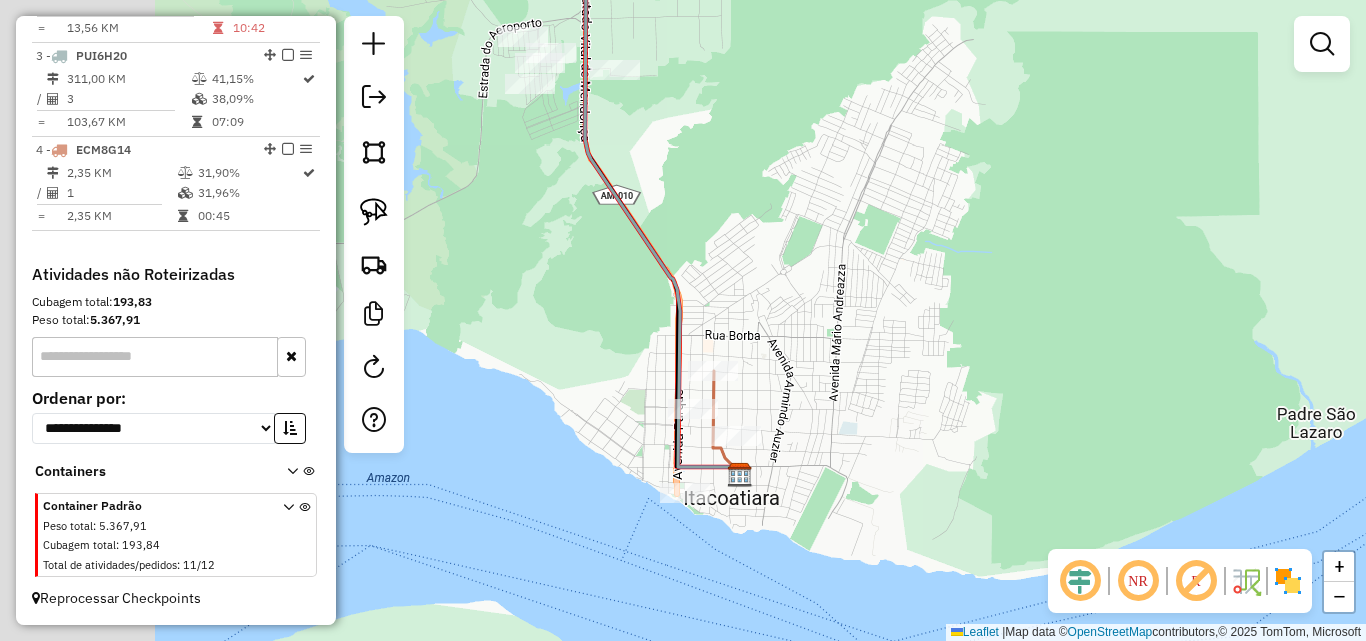 drag, startPoint x: 669, startPoint y: 301, endPoint x: 940, endPoint y: 309, distance: 271.11804 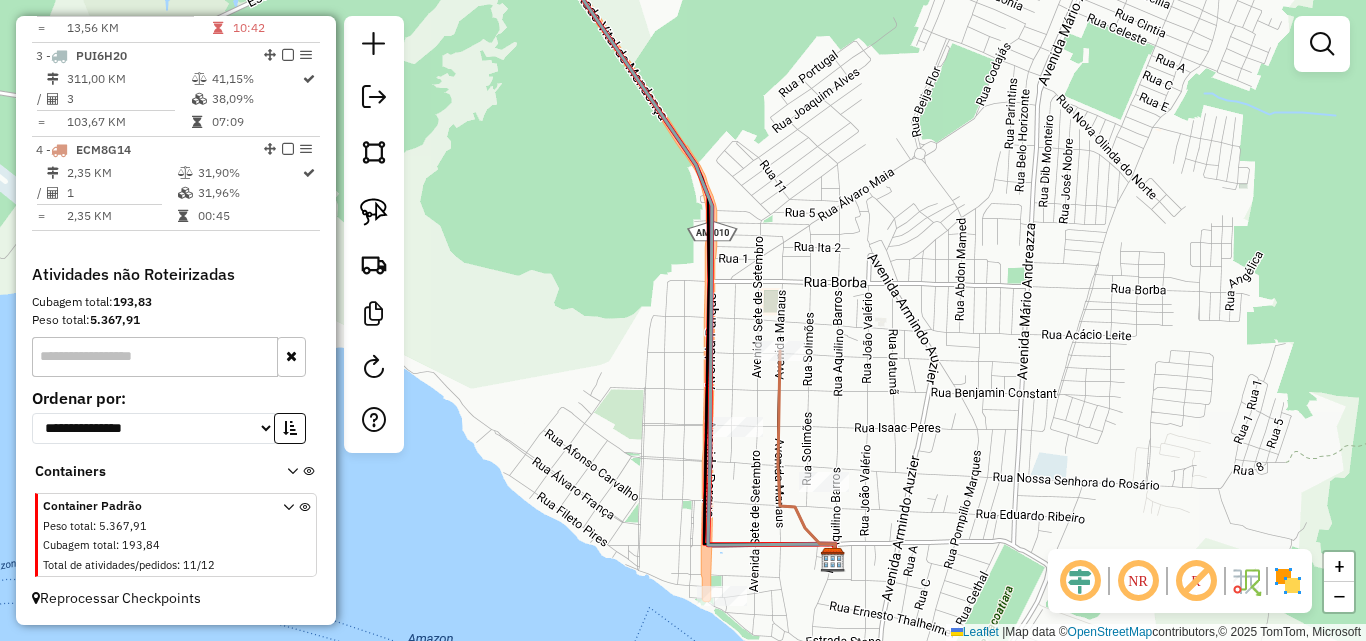 drag, startPoint x: 730, startPoint y: 390, endPoint x: 796, endPoint y: 397, distance: 66.37017 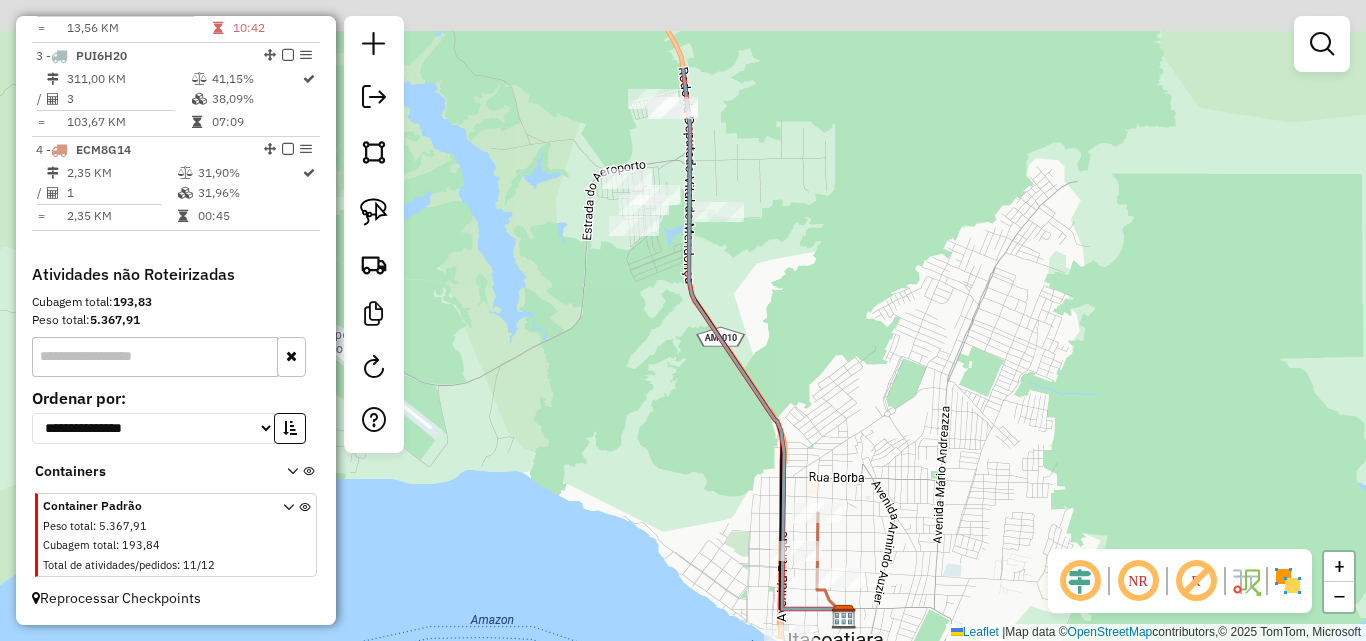 drag, startPoint x: 646, startPoint y: 161, endPoint x: 680, endPoint y: 298, distance: 141.15594 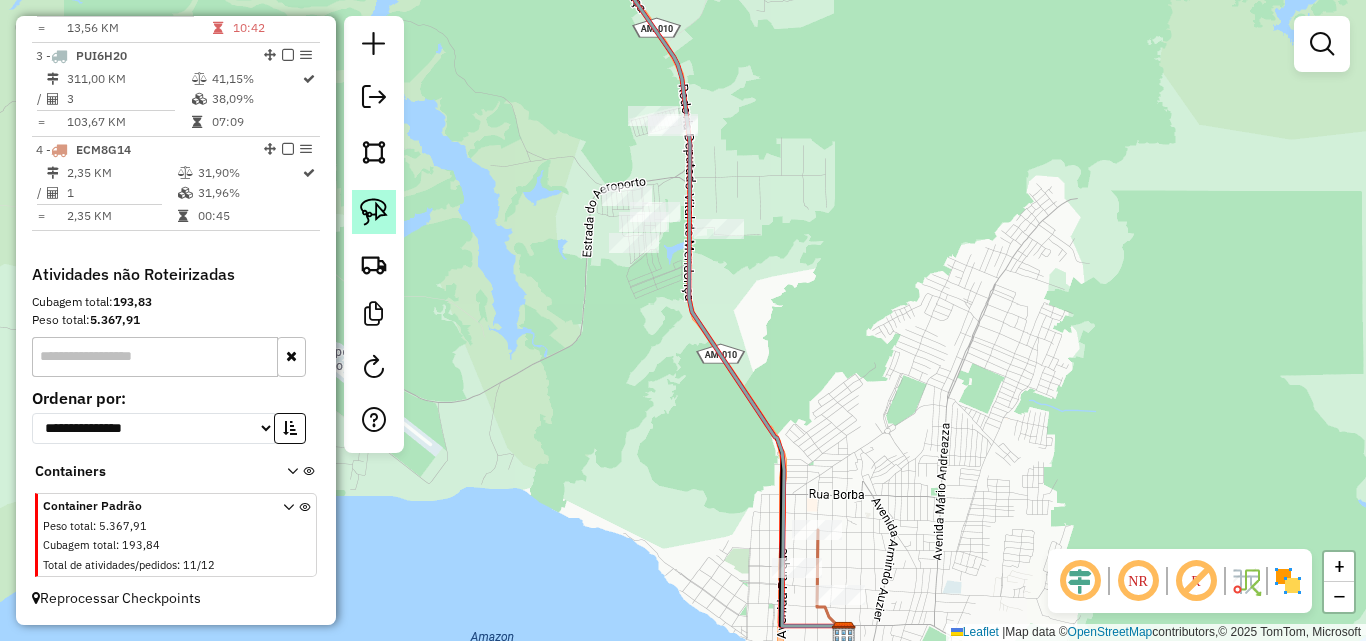 click 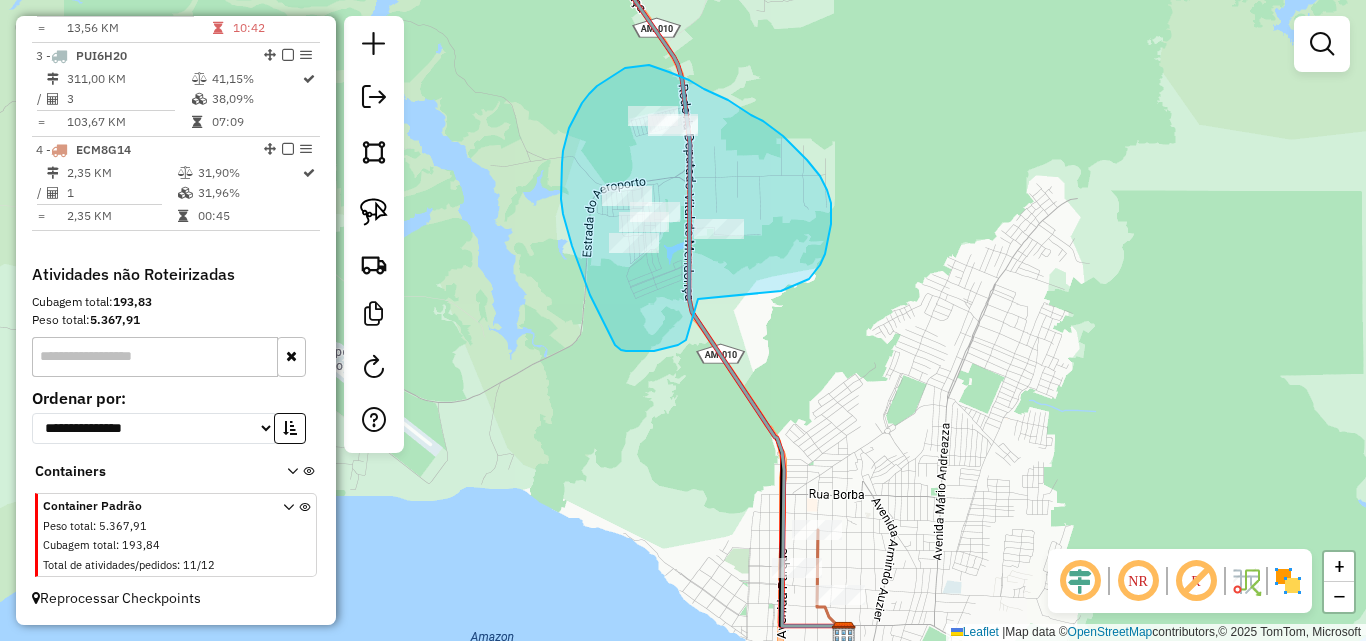 drag, startPoint x: 809, startPoint y: 279, endPoint x: 697, endPoint y: 334, distance: 124.7758 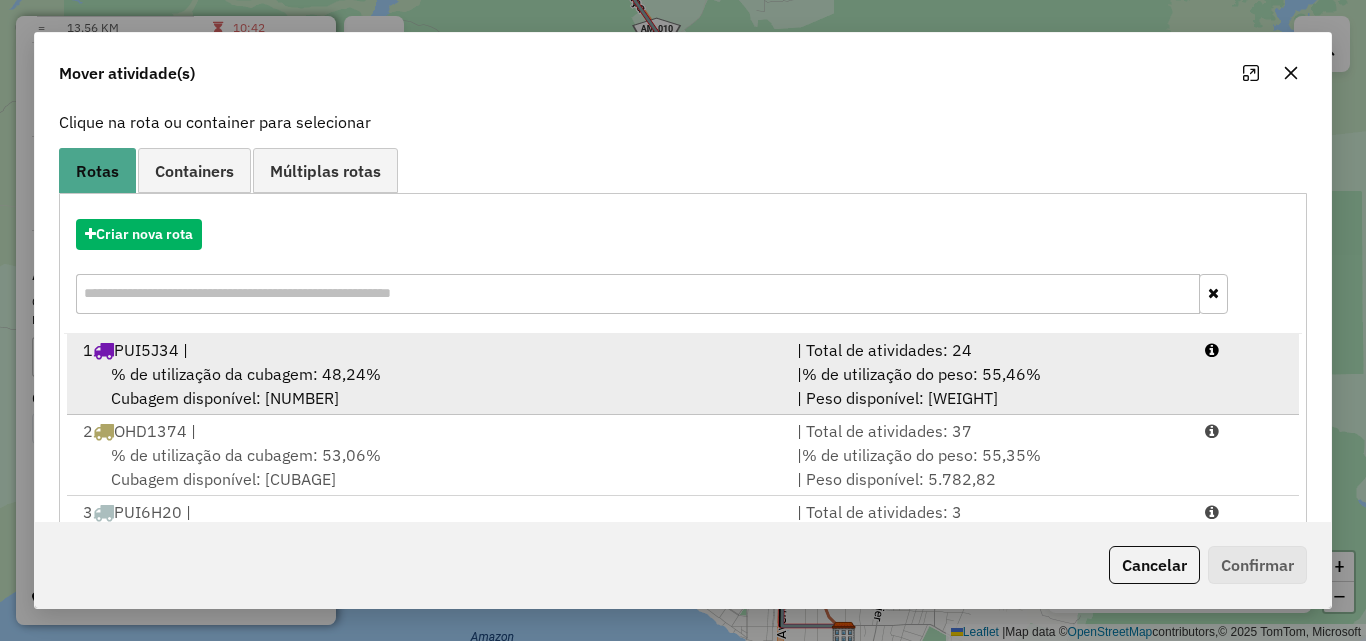 scroll, scrollTop: 291, scrollLeft: 0, axis: vertical 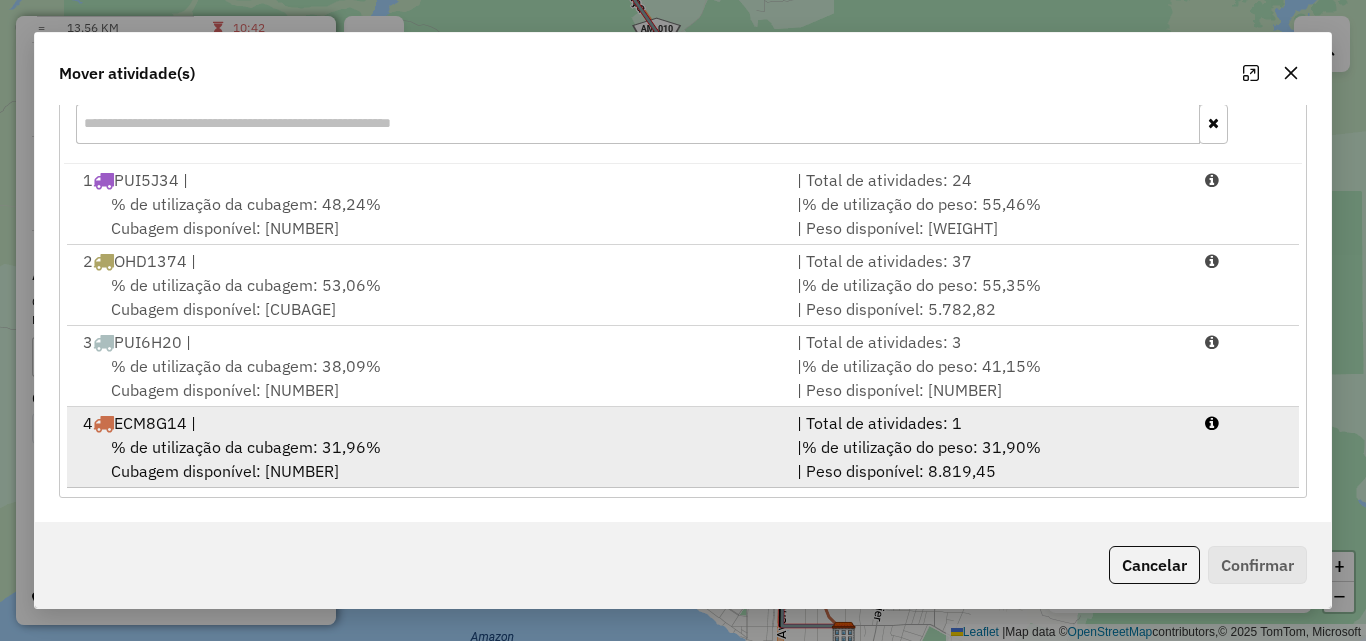 click on "% de utilização da cubagem: [PERCENTAGE]%  Cubagem disponível: [DECIMAL]" at bounding box center (428, 459) 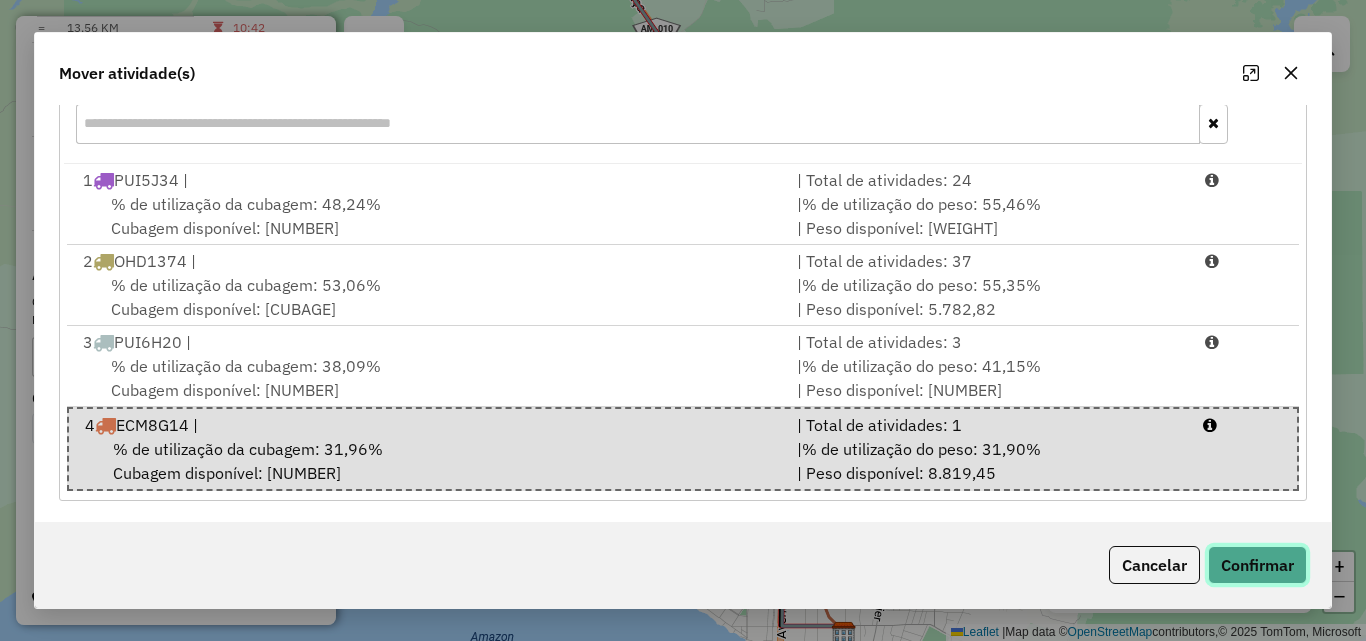 click on "Confirmar" 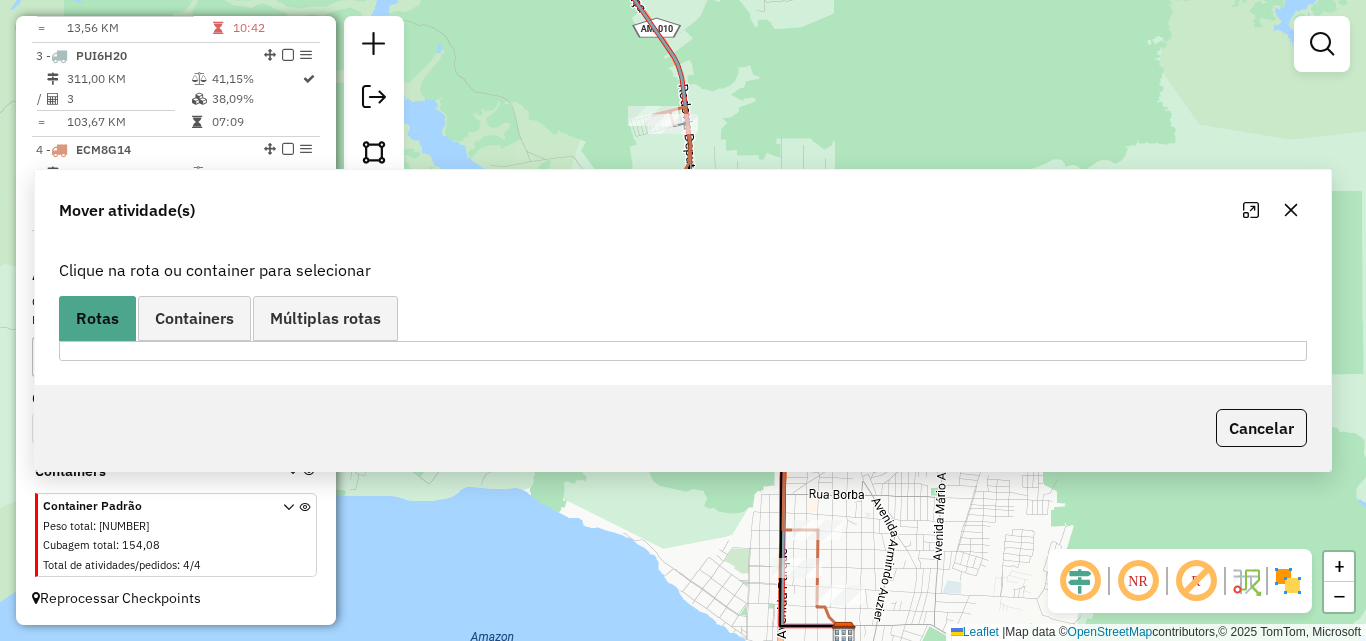 scroll, scrollTop: 0, scrollLeft: 0, axis: both 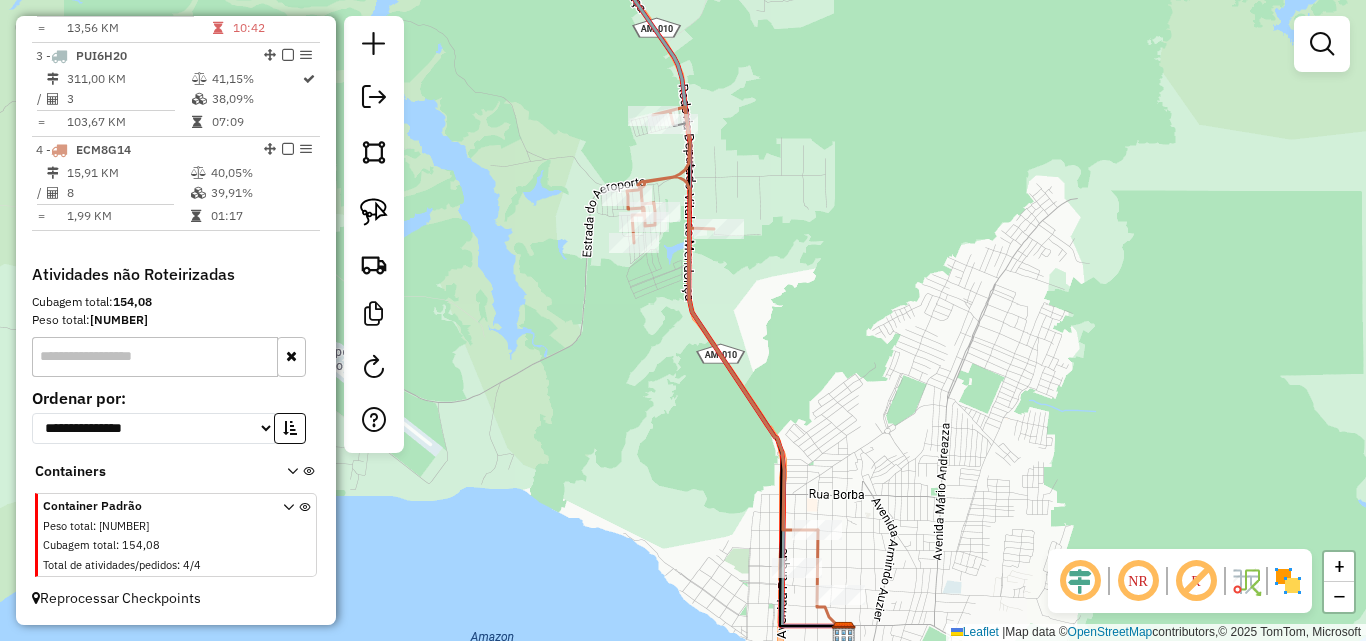 drag, startPoint x: 835, startPoint y: 405, endPoint x: 816, endPoint y: 217, distance: 188.95767 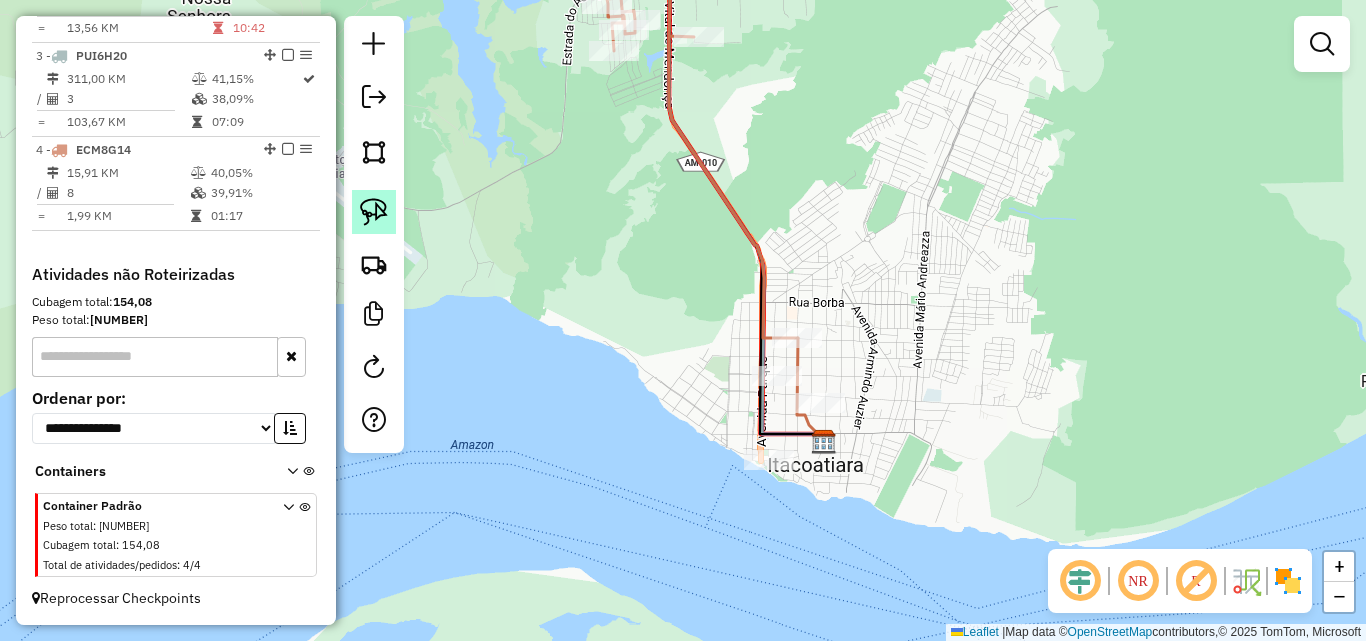 click 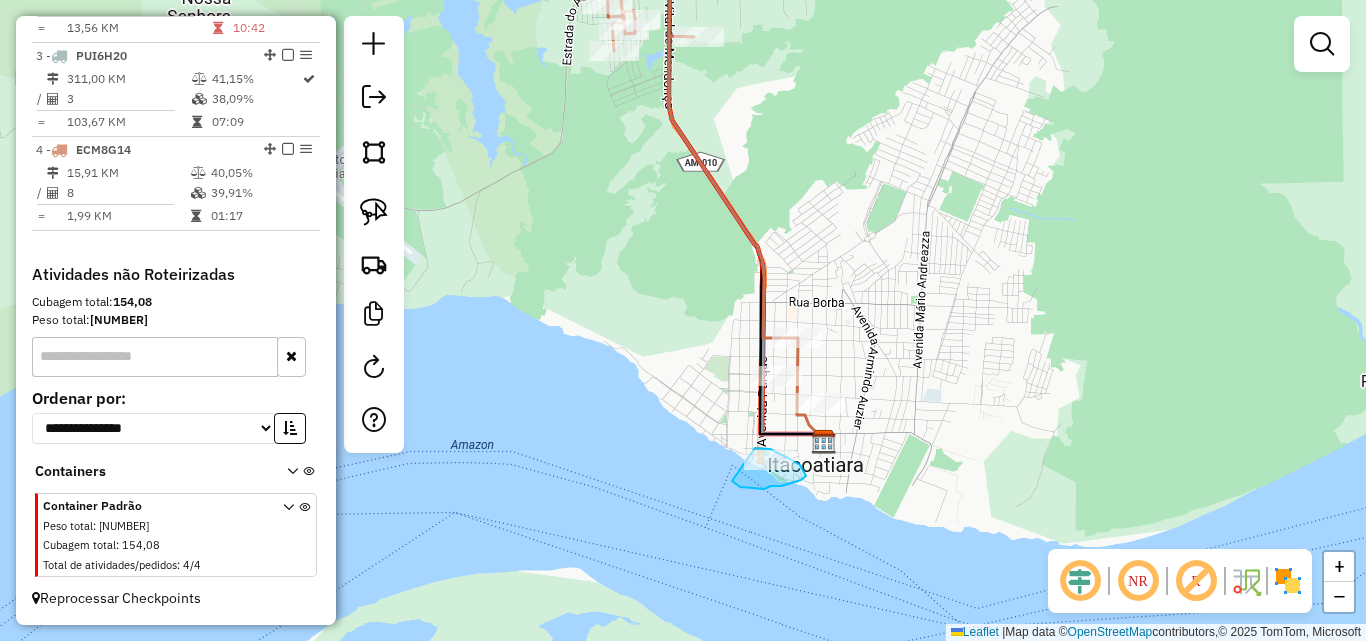 drag, startPoint x: 732, startPoint y: 481, endPoint x: 752, endPoint y: 448, distance: 38.587563 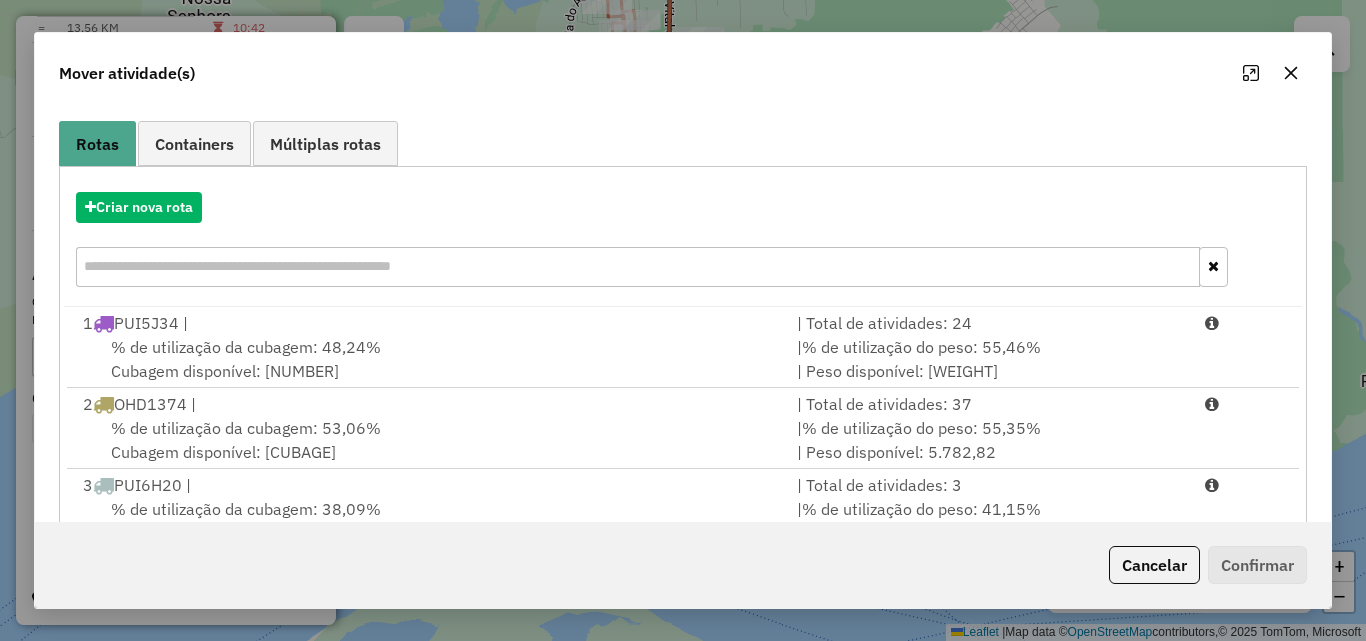 scroll, scrollTop: 291, scrollLeft: 0, axis: vertical 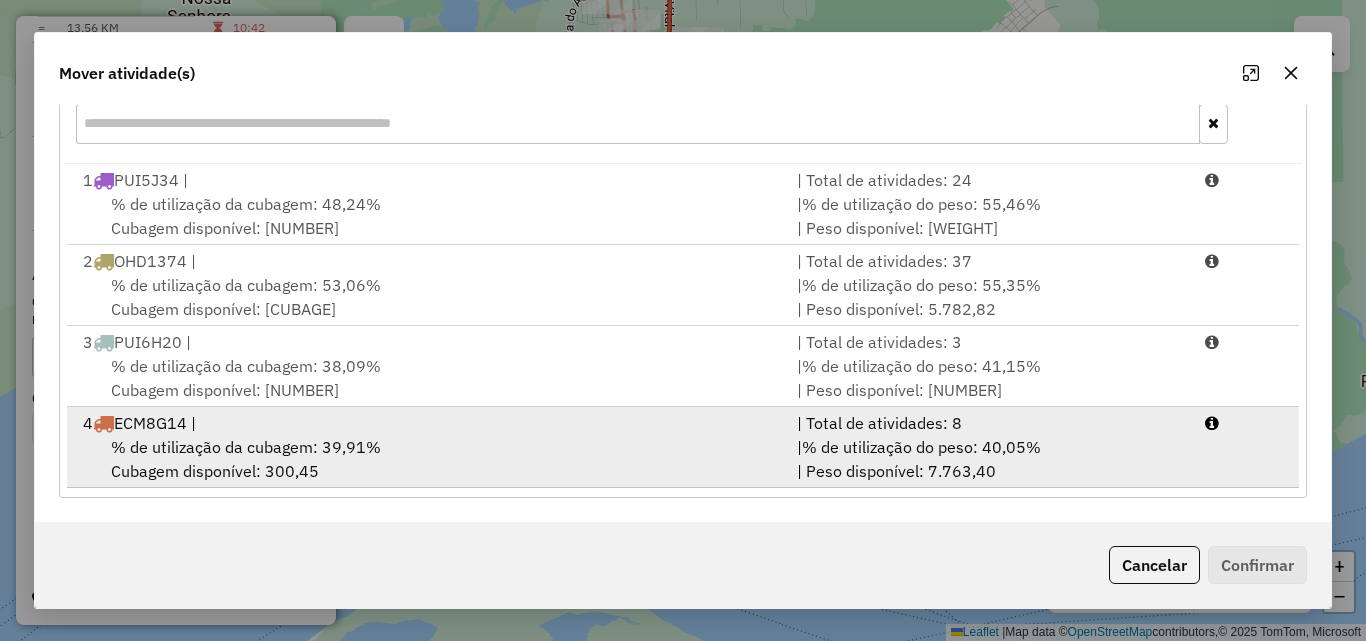 drag, startPoint x: 420, startPoint y: 452, endPoint x: 792, endPoint y: 449, distance: 372.0121 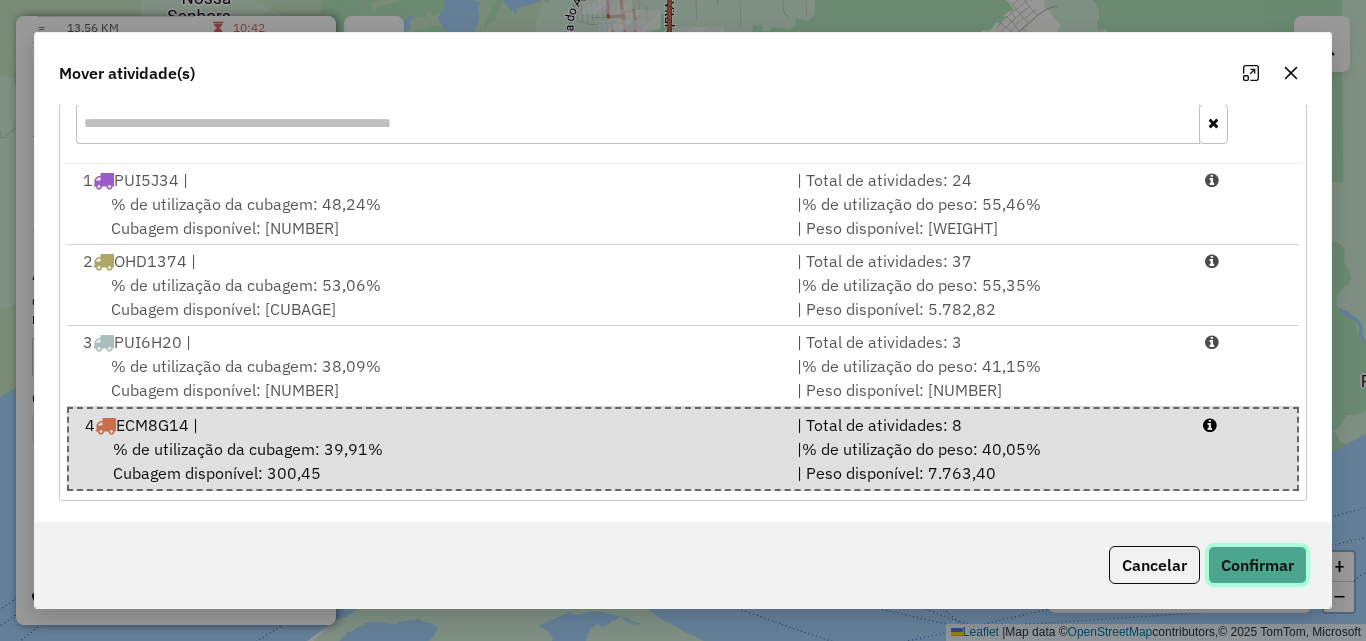 click on "Confirmar" 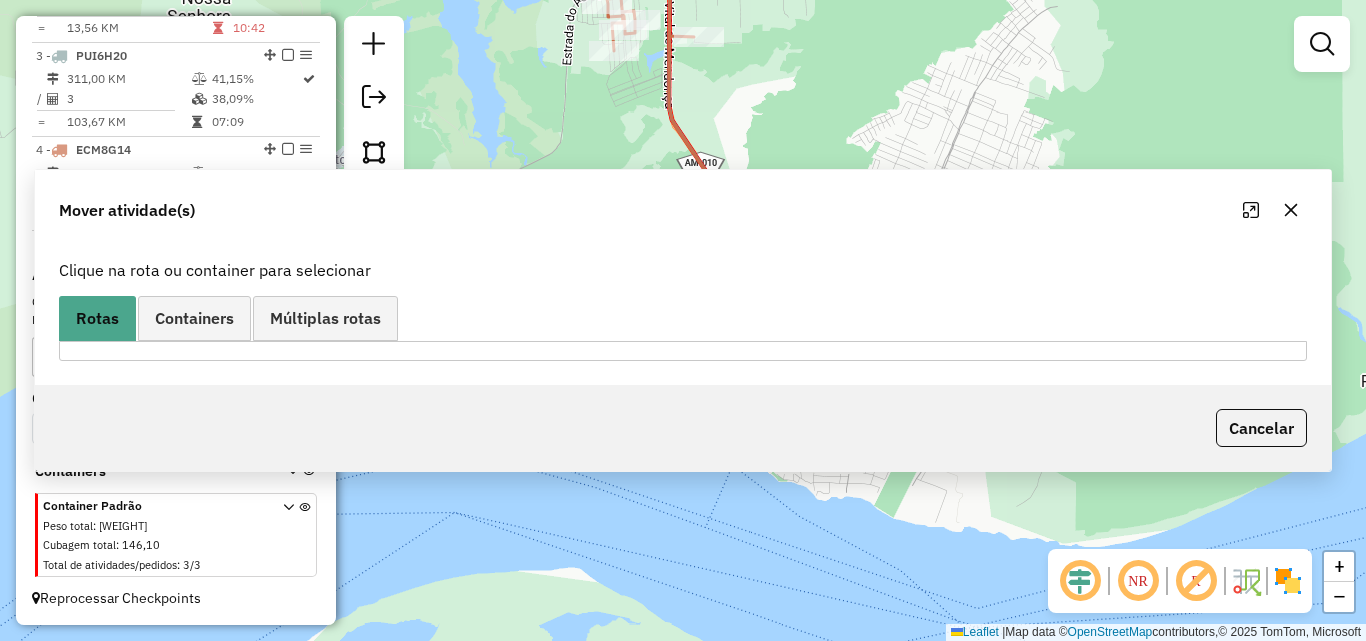 scroll, scrollTop: 0, scrollLeft: 0, axis: both 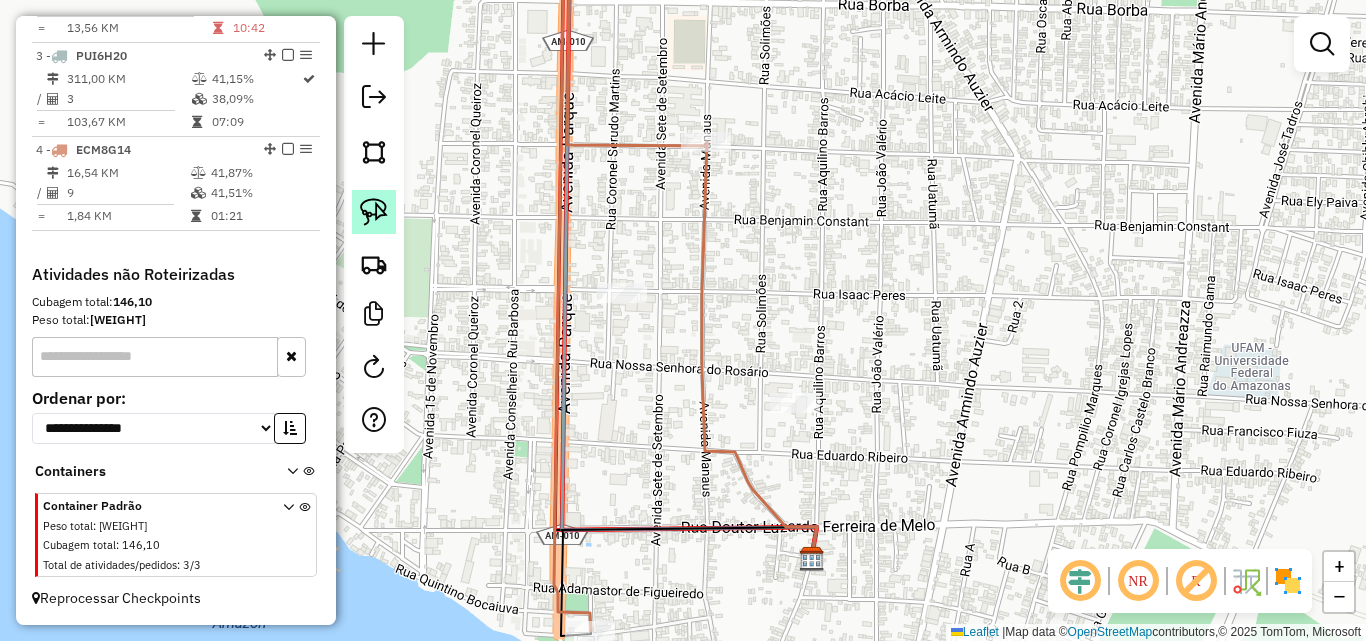 click 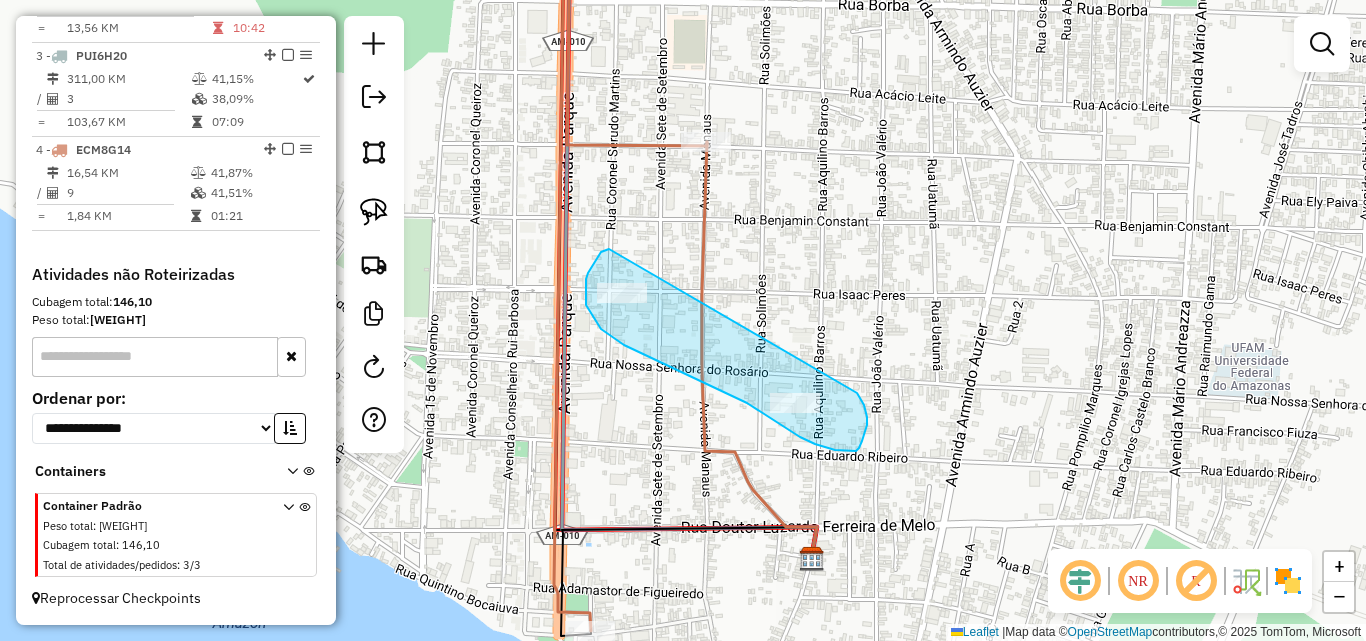 drag, startPoint x: 609, startPoint y: 249, endPoint x: 739, endPoint y: 309, distance: 143.1782 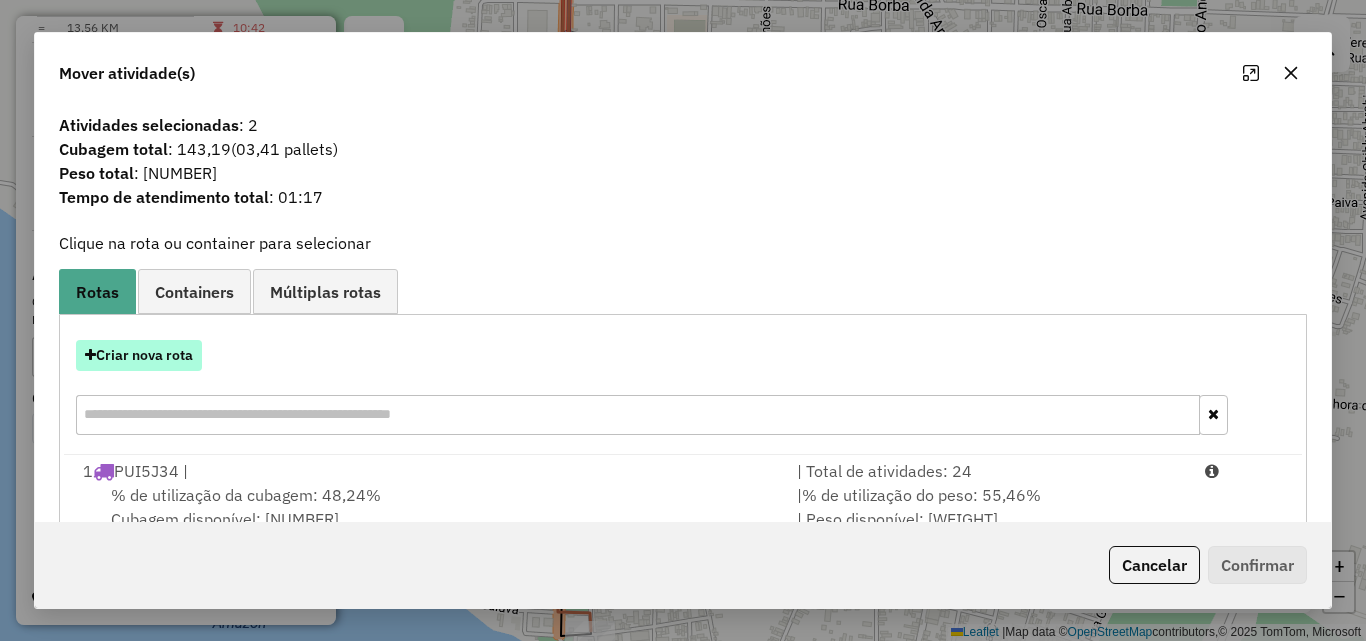 click on "Criar nova rota" at bounding box center [139, 355] 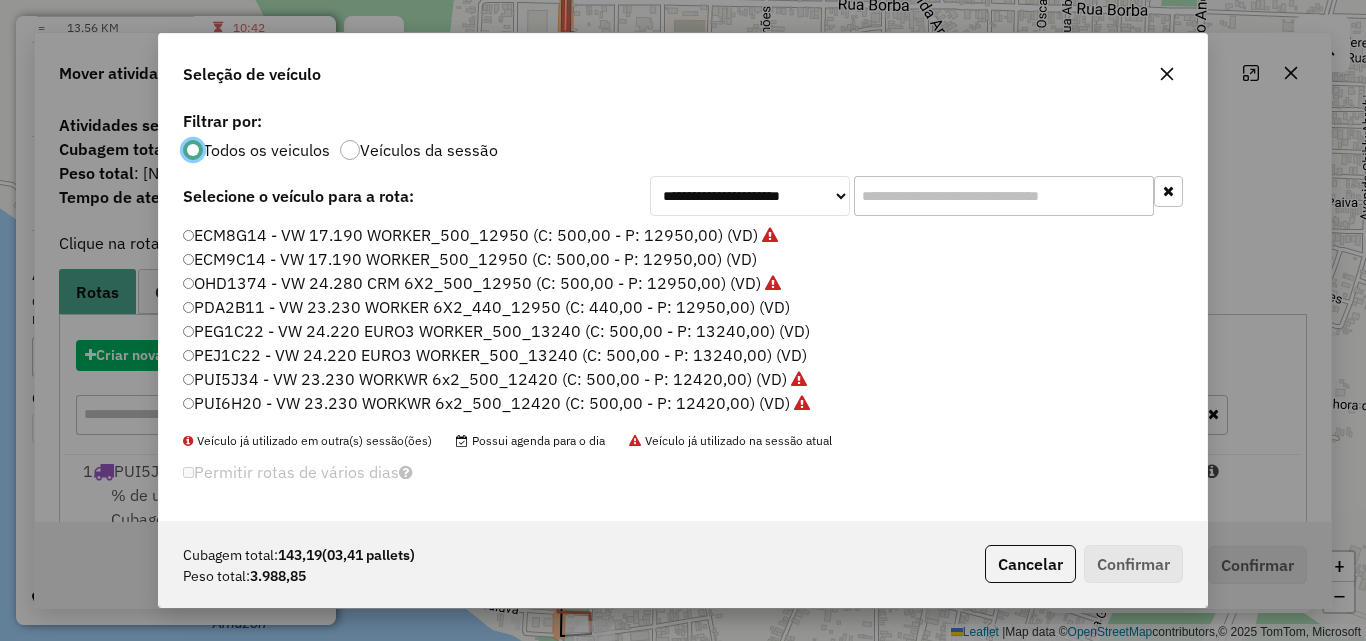 scroll, scrollTop: 11, scrollLeft: 6, axis: both 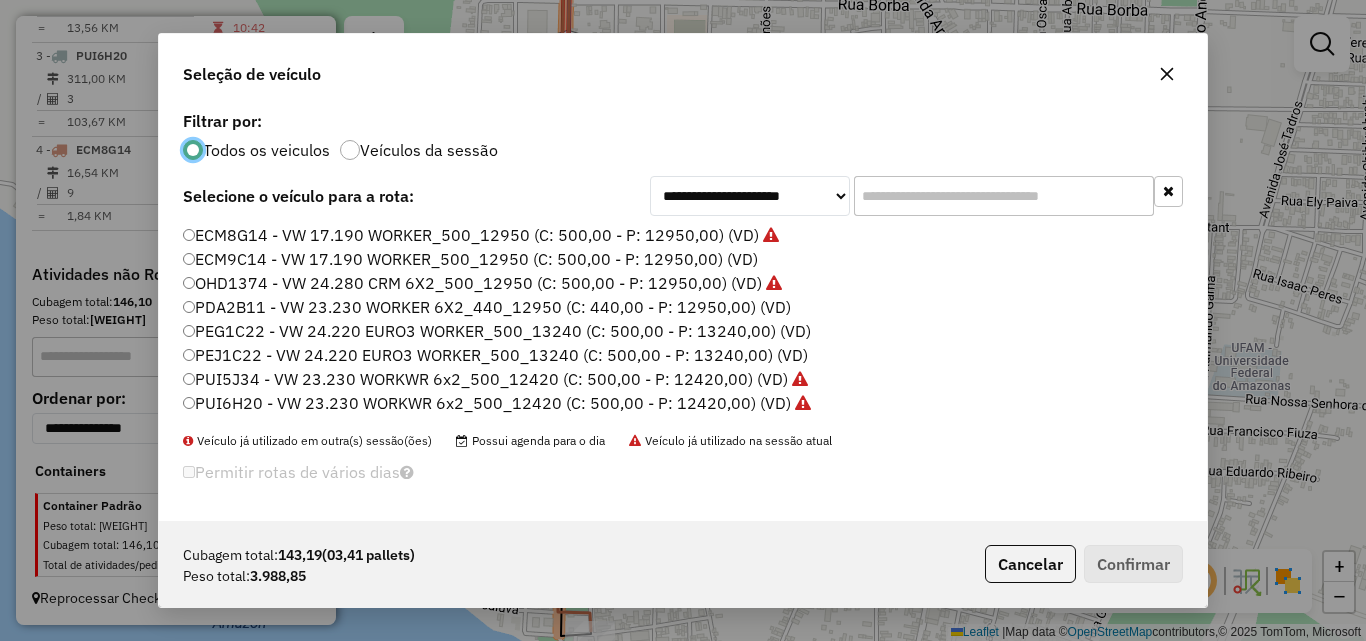 click on "ECM9C14 - VW 17.190 WORKER_500_12950 (C: 500,00 - P: 12950,00) (VD)" 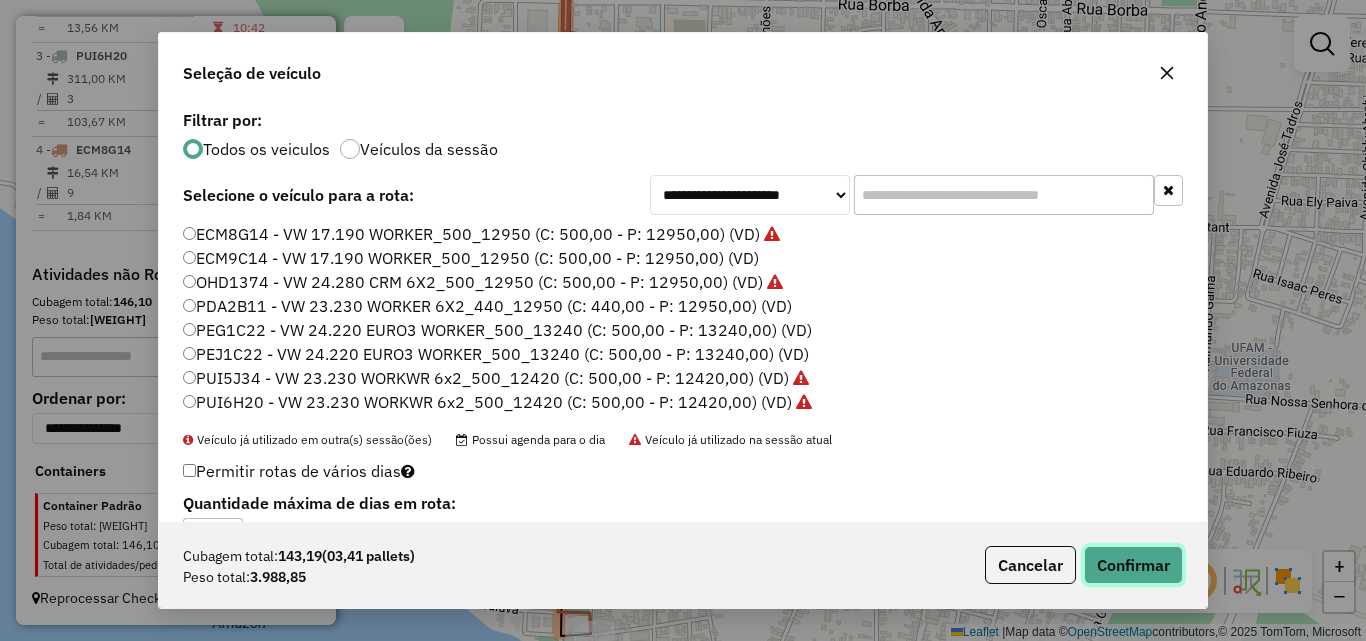 click on "Confirmar" 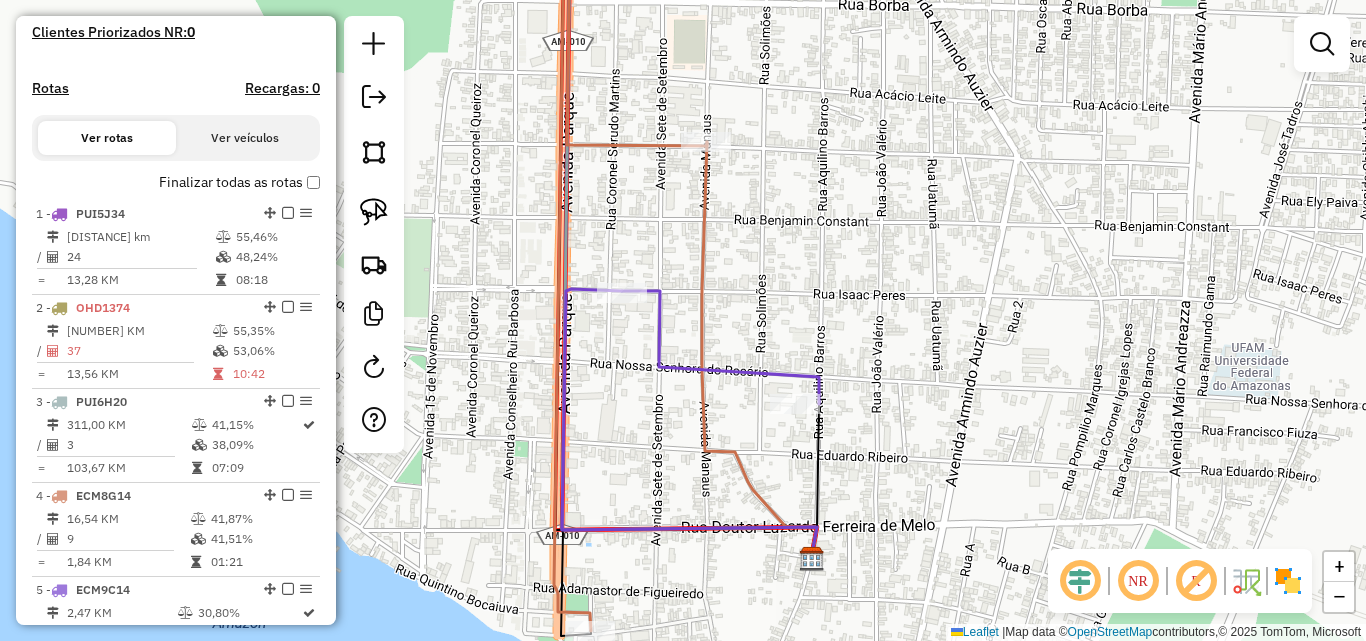 scroll, scrollTop: 562, scrollLeft: 0, axis: vertical 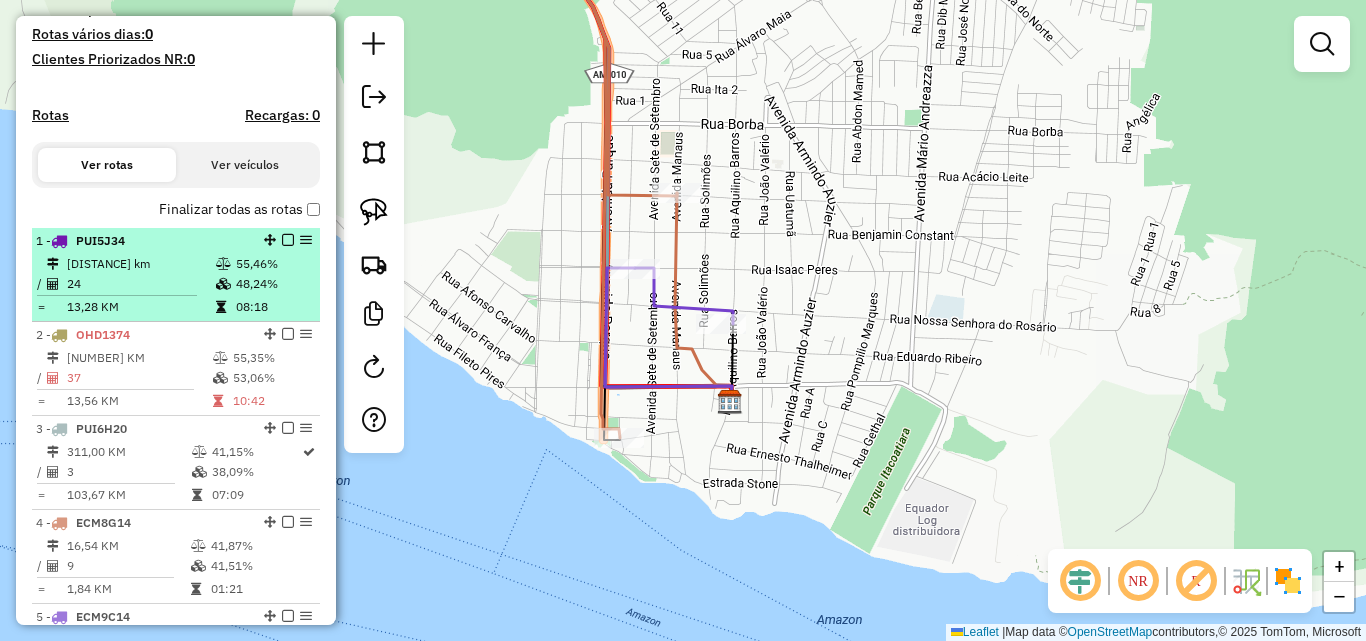 click on "13,28 KM" at bounding box center (140, 307) 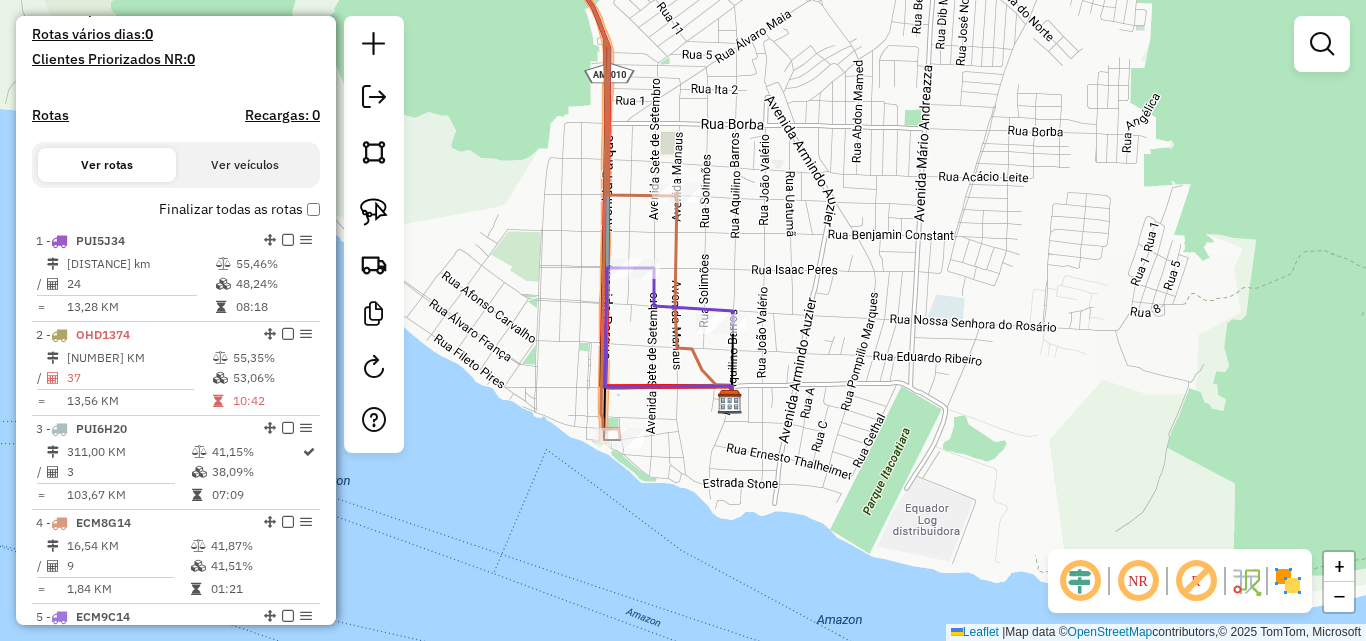 select on "**********" 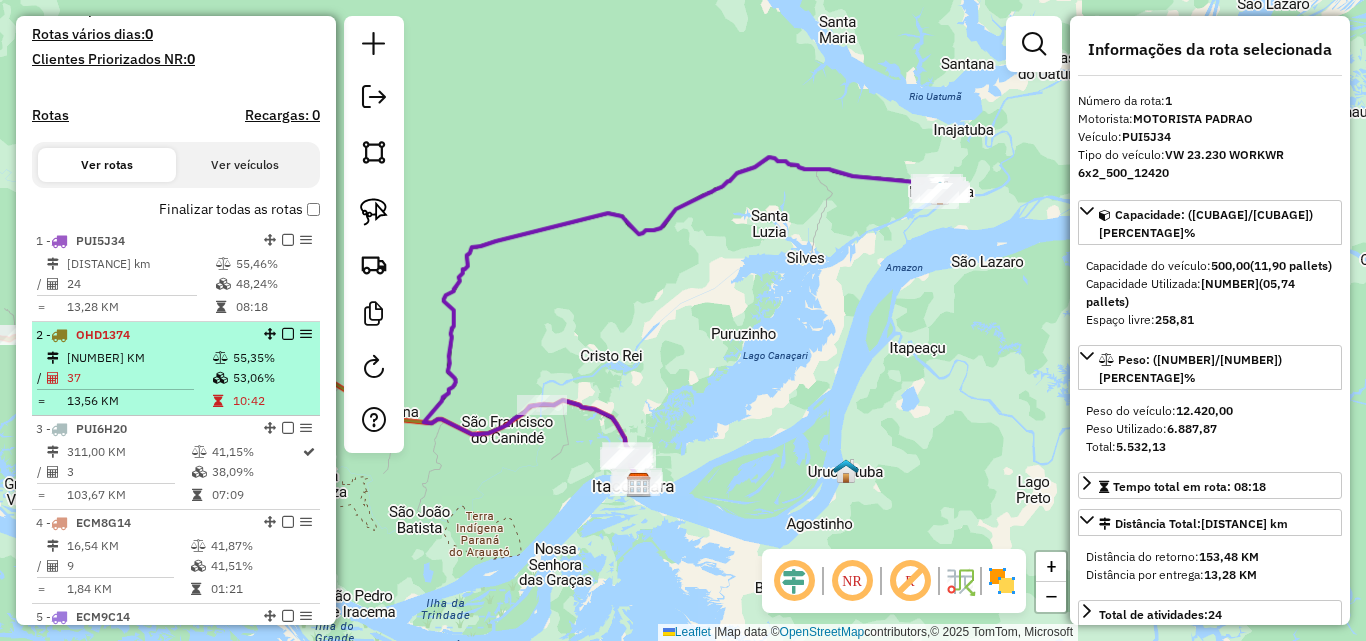 click on "[NUMBER] -    [PLATE]" at bounding box center [142, 335] 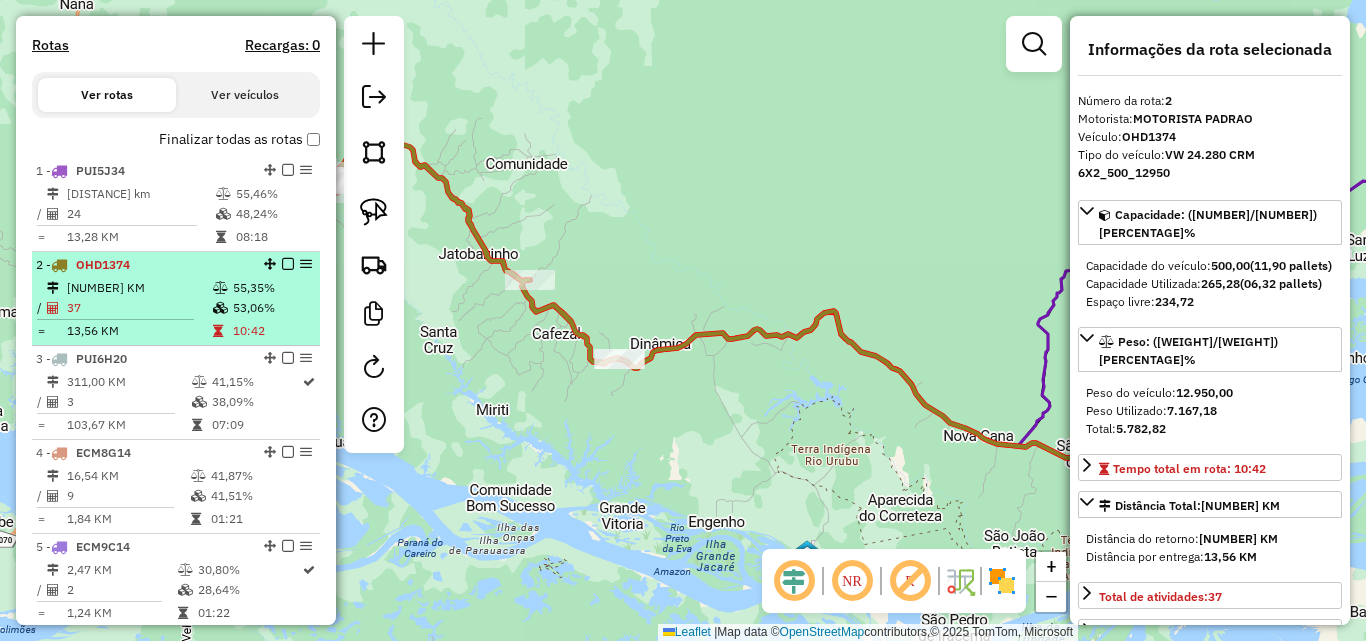scroll, scrollTop: 662, scrollLeft: 0, axis: vertical 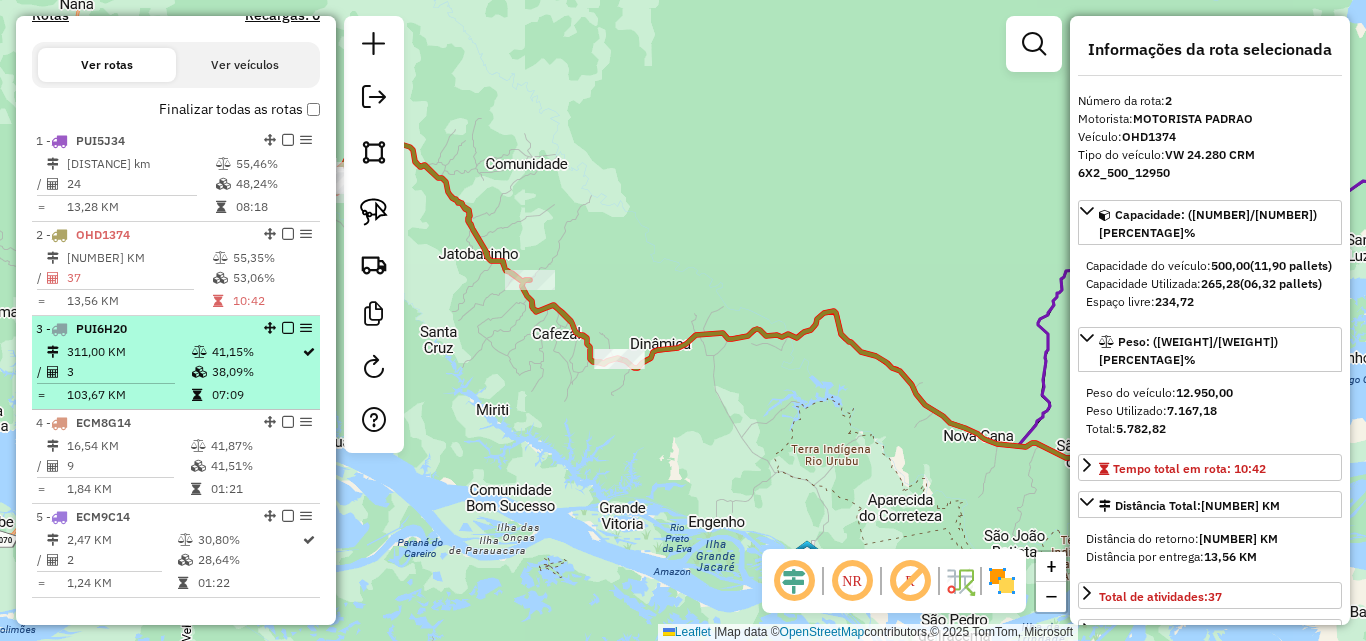 click on "[NUMBER] - [PLATE]" at bounding box center [142, 329] 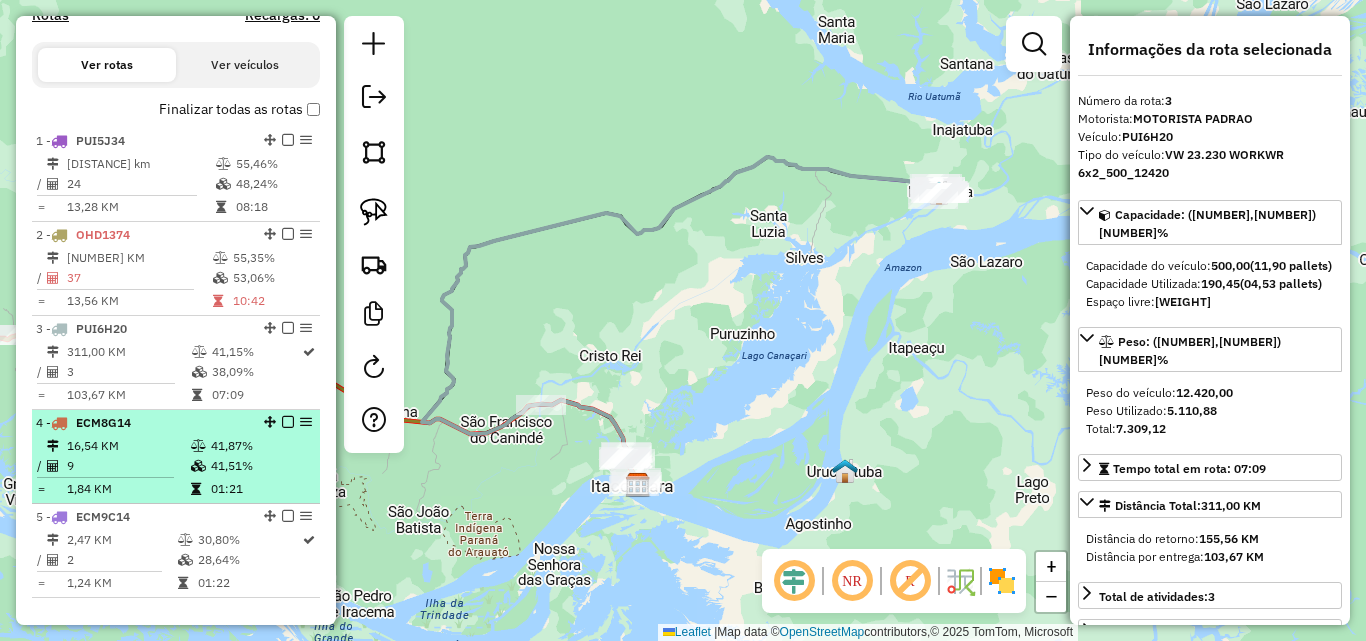 click on "9" at bounding box center (128, 466) 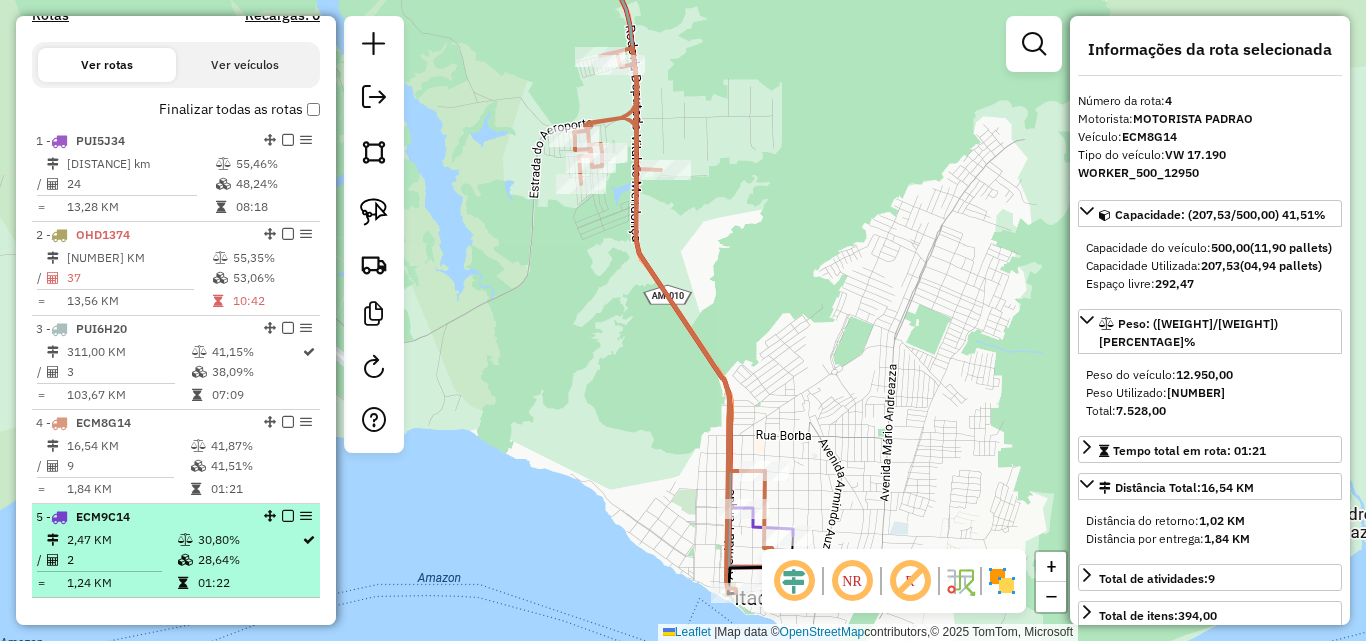 click on "ECM9C14" at bounding box center [103, 516] 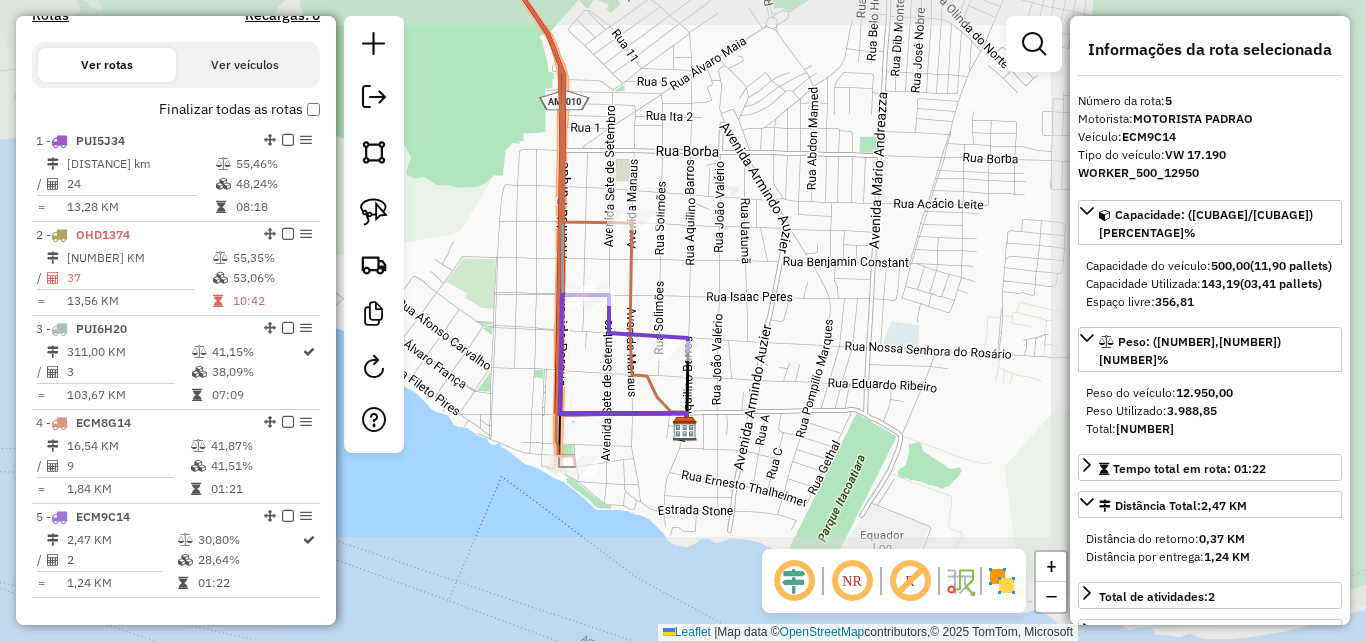 click on "Janela de atendimento Grade de atendimento Capacidade Transportadoras Veículos Cliente Pedidos  Rotas Selecione os dias de semana para filtrar as janelas de atendimento  Seg   Ter   Qua   Qui   Sex   Sáb   Dom  Informe o período da janela de atendimento: De: Até:  Filtrar exatamente a janela do cliente  Considerar janela de atendimento padrão  Selecione os dias de semana para filtrar as grades de atendimento  Seg   Ter   Qua   Qui   Sex   Sáb   Dom   Considerar clientes sem dia de atendimento cadastrado  Clientes fora do dia de atendimento selecionado Filtrar as atividades entre os valores definidos abaixo:  Peso mínimo:   Peso máximo:   Cubagem mínima:   Cubagem máxima:   De:   Até:  Filtrar as atividades entre o tempo de atendimento definido abaixo:  De:   Até:   Considerar capacidade total dos clientes não roteirizados Transportadora: Selecione um ou mais itens Tipo de veículo: Selecione um ou mais itens Veículo: Selecione um ou mais itens Motorista: Selecione um ou mais itens Nome: Rótulo:" 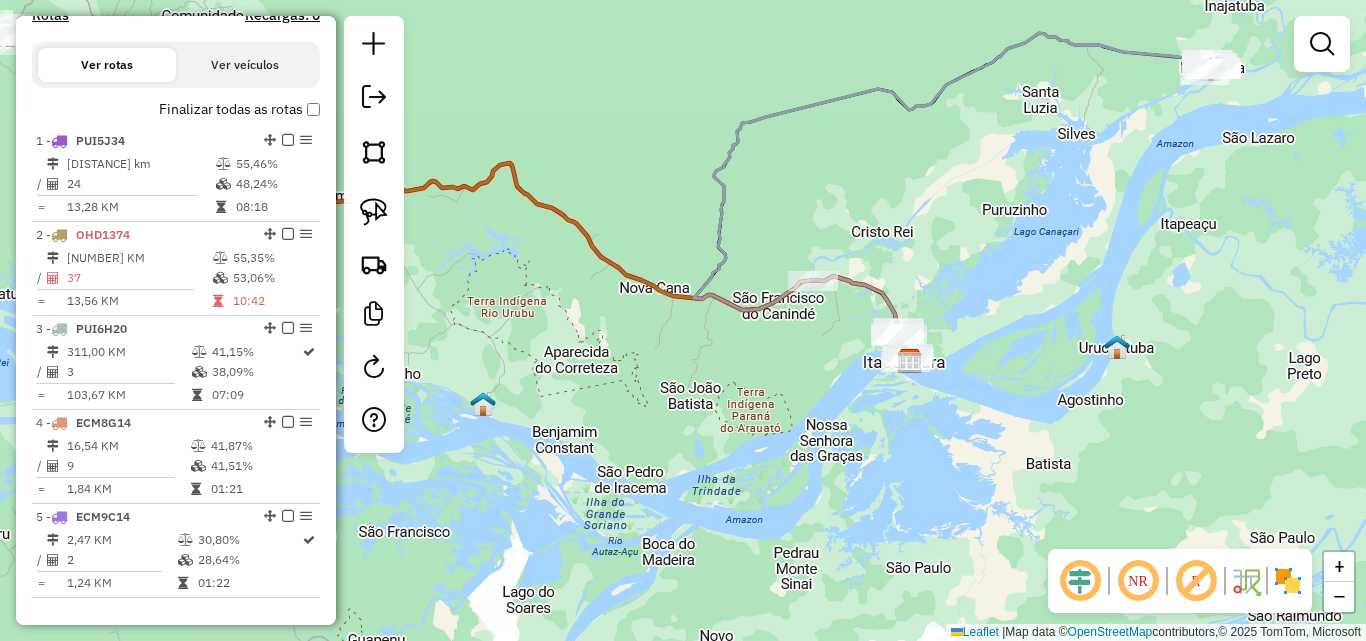 drag, startPoint x: 863, startPoint y: 252, endPoint x: 810, endPoint y: 331, distance: 95.131485 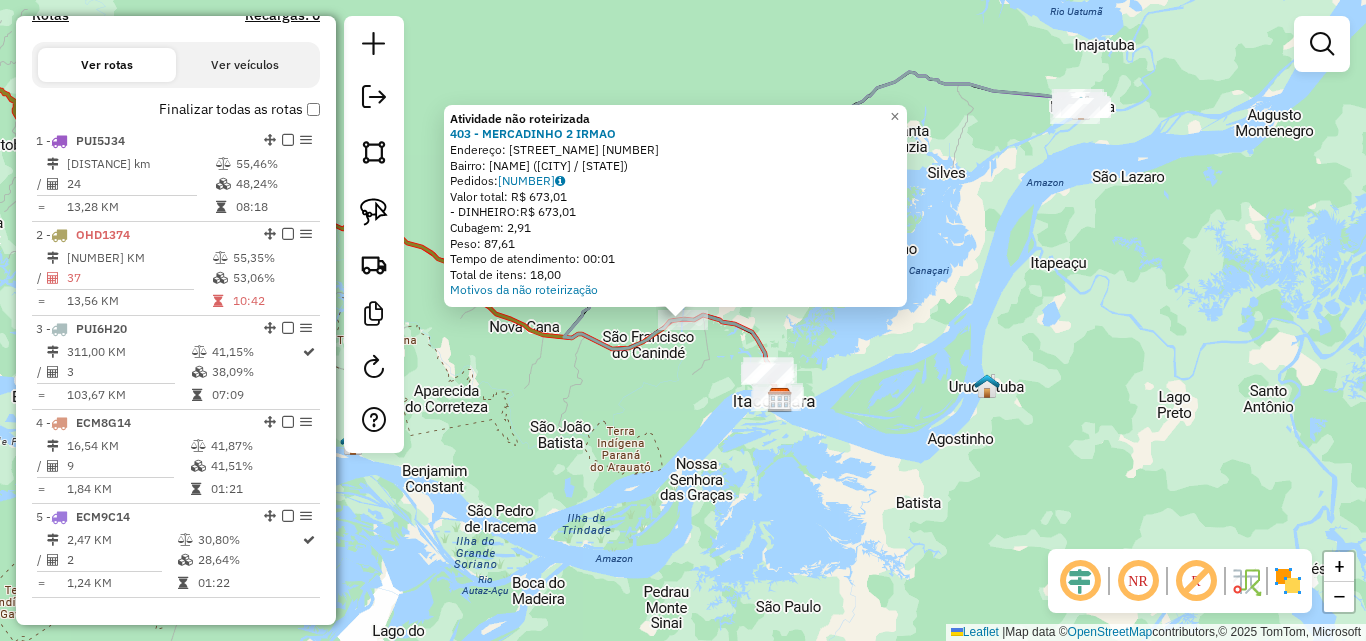 click on "Atividade não roteirizada [NUMBER] - MERCADINHO 2 IRMAO  Endereço:  NOVO REMANSO SN   Bairro: NOVO REMANSO ([CITY] / [STATE])   Pedidos:  [NUMBER]   Valor total: R$ [PRICE]   - DINHEIRO:  R$ [PRICE]   Cubagem: [NUMBER]   Peso: [NUMBER]   Tempo de atendimento: [TIME]   Total de itens: [NUMBER]  Motivos da não roteirização × Janela de atendimento Grade de atendimento Capacidade Transportadoras Veículos Cliente Pedidos  Rotas Selecione os dias de semana para filtrar as janelas de atendimento  Seg   Ter   Qua   Qui   Sex   Sáb   Dom  Informe o período da janela de atendimento: De: Até:  Filtrar exatamente a janela do cliente  Considerar janela de atendimento padrão  Selecione os dias de semana para filtrar as grades de atendimento  Seg   Ter   Qua   Qui   Sex   Sáb   Dom   Considerar clientes sem dia de atendimento cadastrado  Clientes fora do dia de atendimento selecionado Filtrar as atividades entre os valores definidos abaixo:  Peso mínimo:   Peso máximo:   Cubagem mínima:   Cubagem máxima:   De:   Até:   De:   Até:  Nome:" 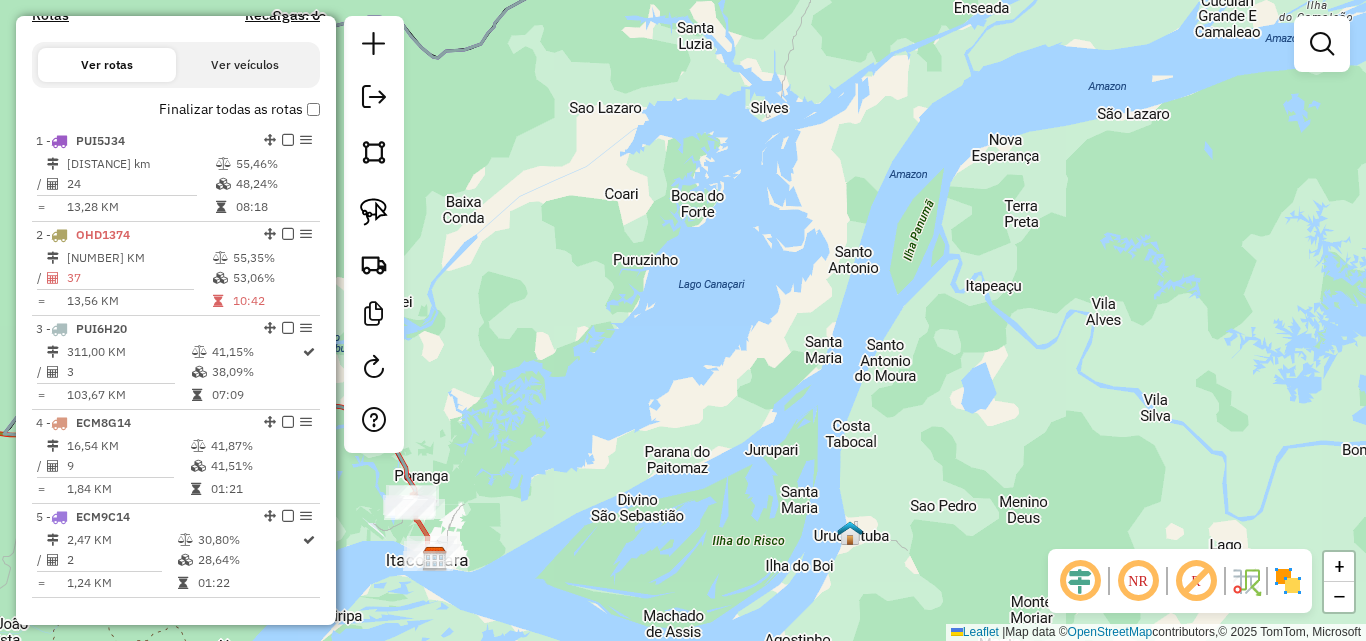 drag, startPoint x: 901, startPoint y: 308, endPoint x: 923, endPoint y: 555, distance: 247.97783 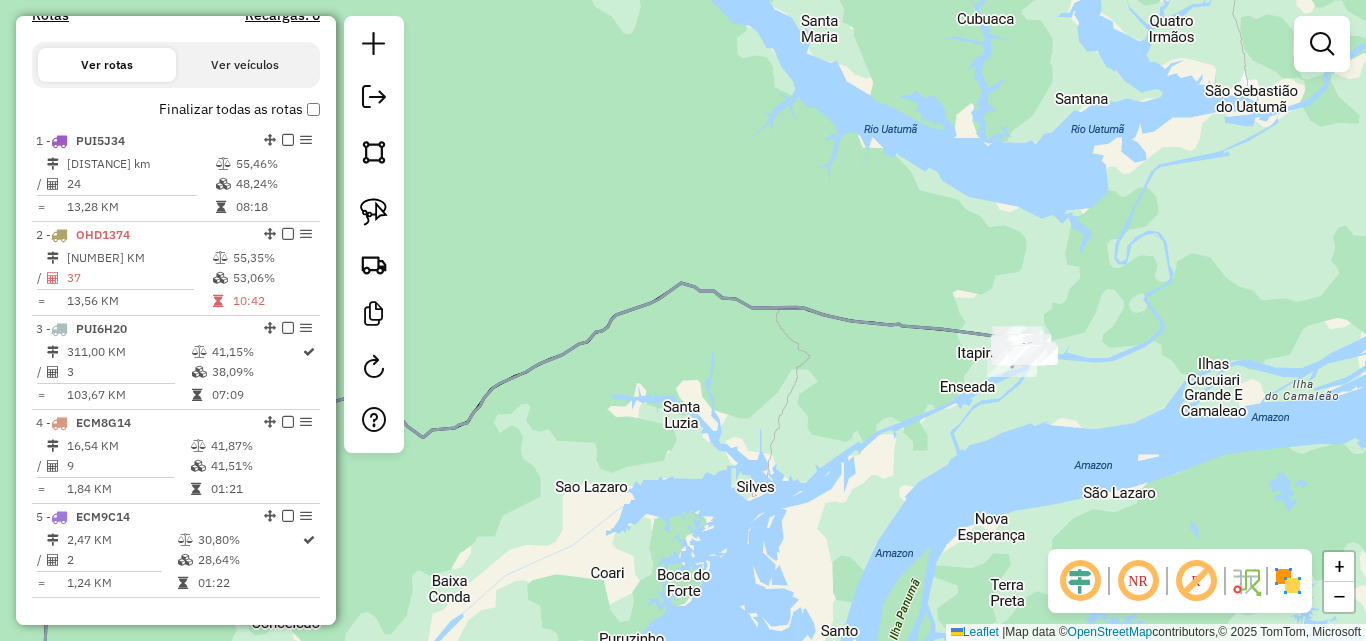 drag, startPoint x: 746, startPoint y: 462, endPoint x: 1305, endPoint y: 277, distance: 588.81744 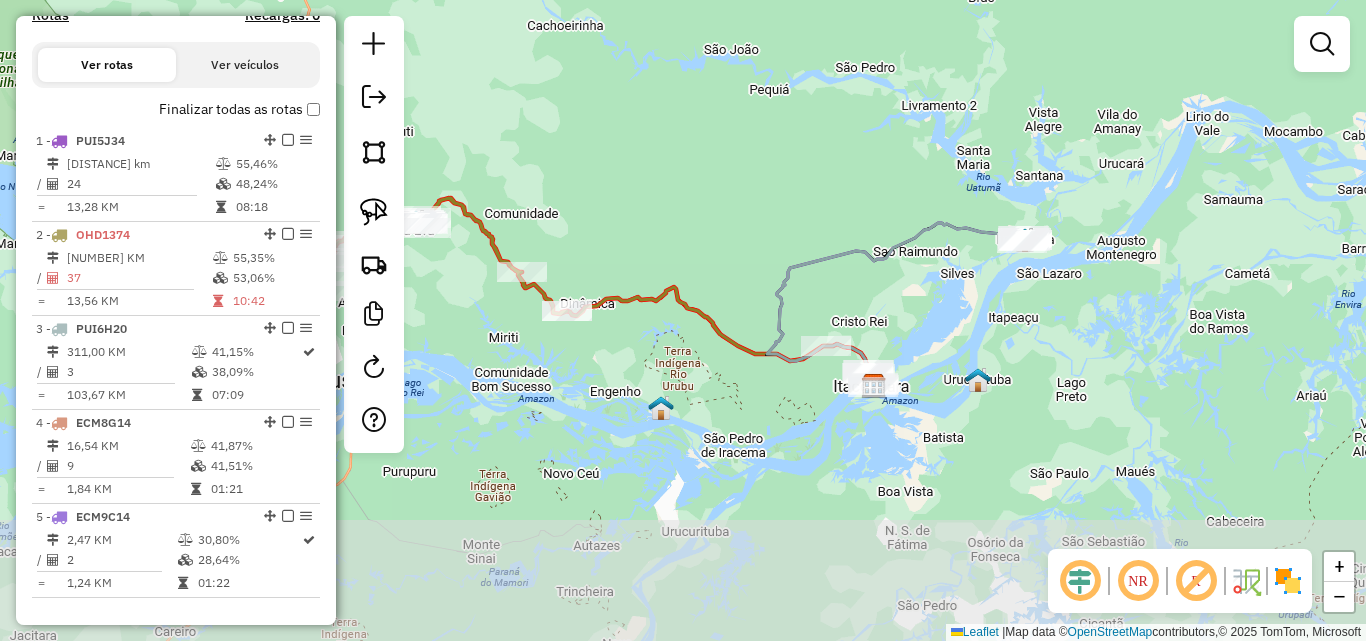 drag, startPoint x: 1027, startPoint y: 452, endPoint x: 910, endPoint y: 275, distance: 212.17445 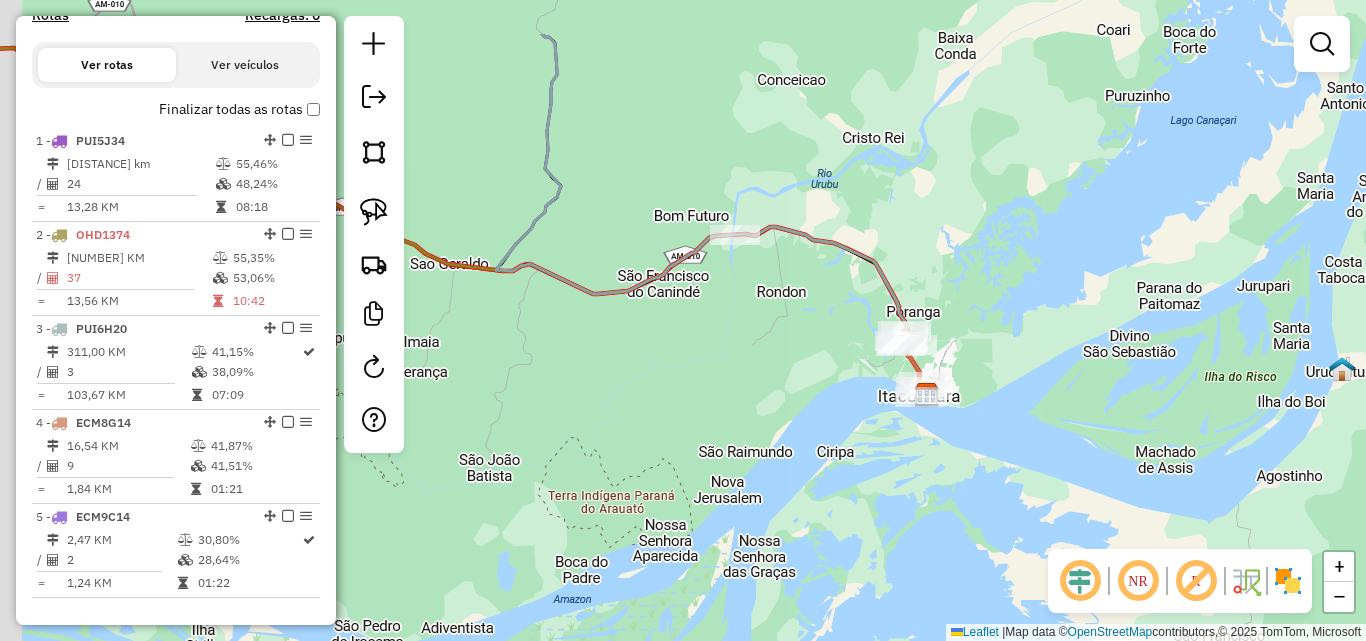 drag, startPoint x: 654, startPoint y: 242, endPoint x: 1287, endPoint y: 431, distance: 660.61334 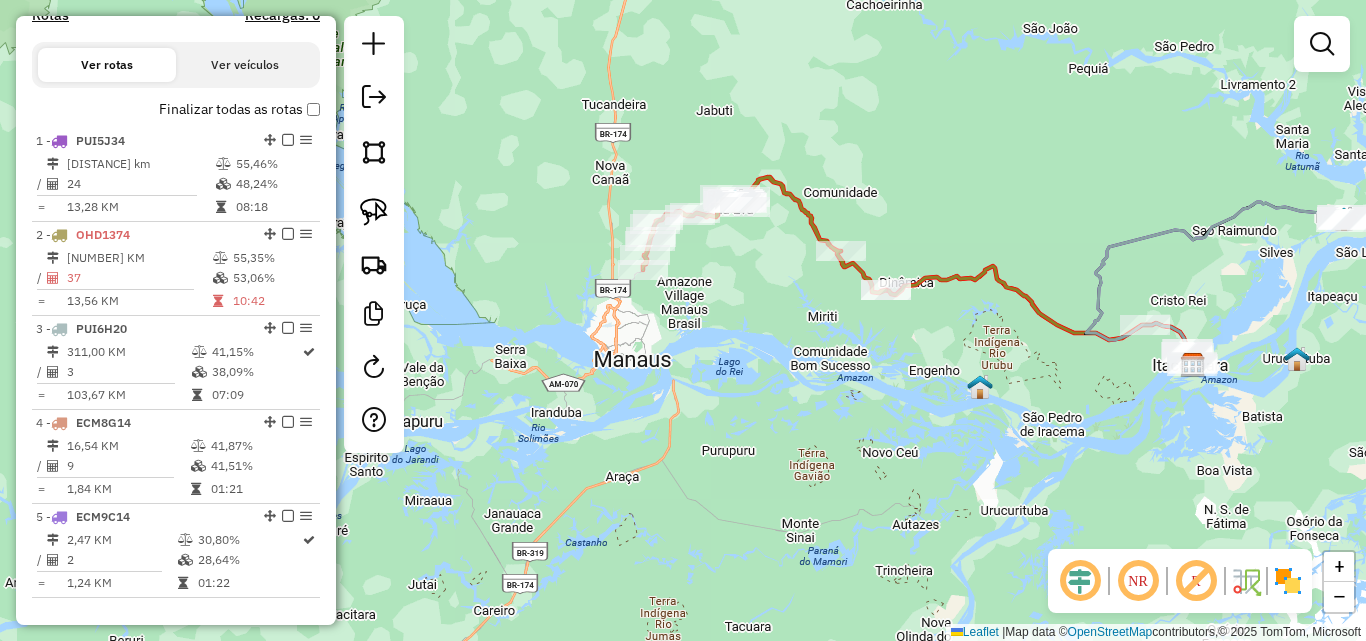 drag, startPoint x: 1108, startPoint y: 399, endPoint x: 887, endPoint y: 379, distance: 221.90314 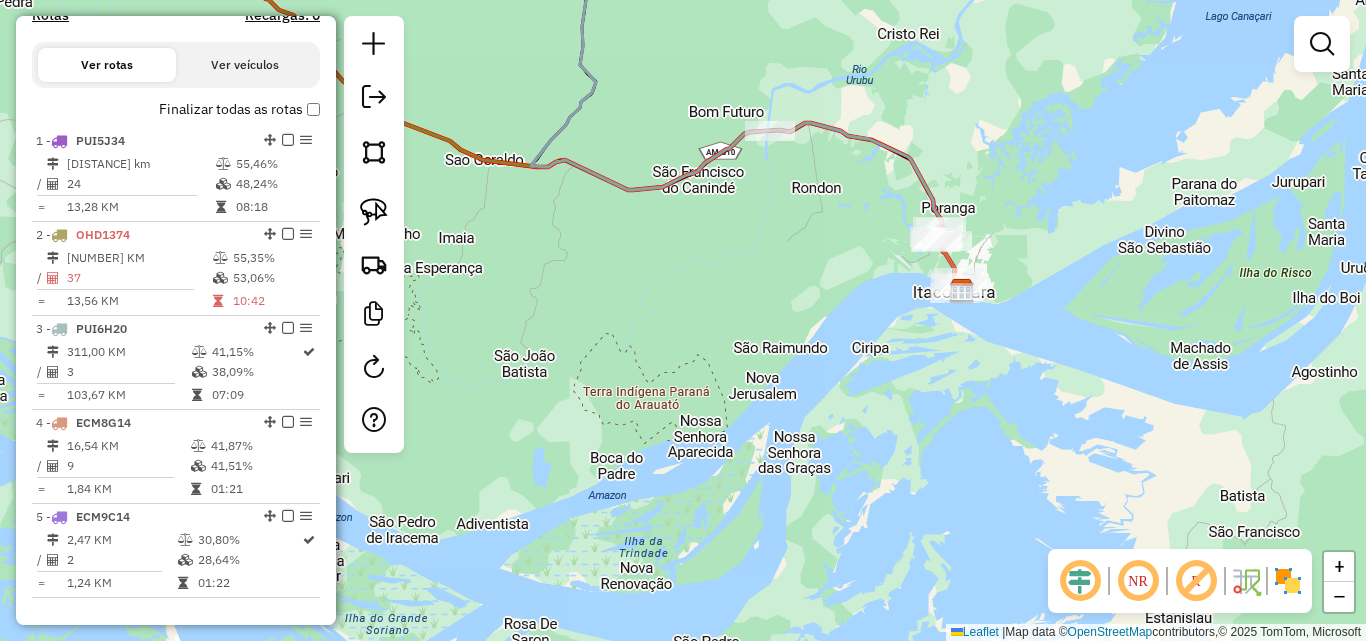 drag, startPoint x: 1024, startPoint y: 310, endPoint x: 943, endPoint y: 515, distance: 220.42232 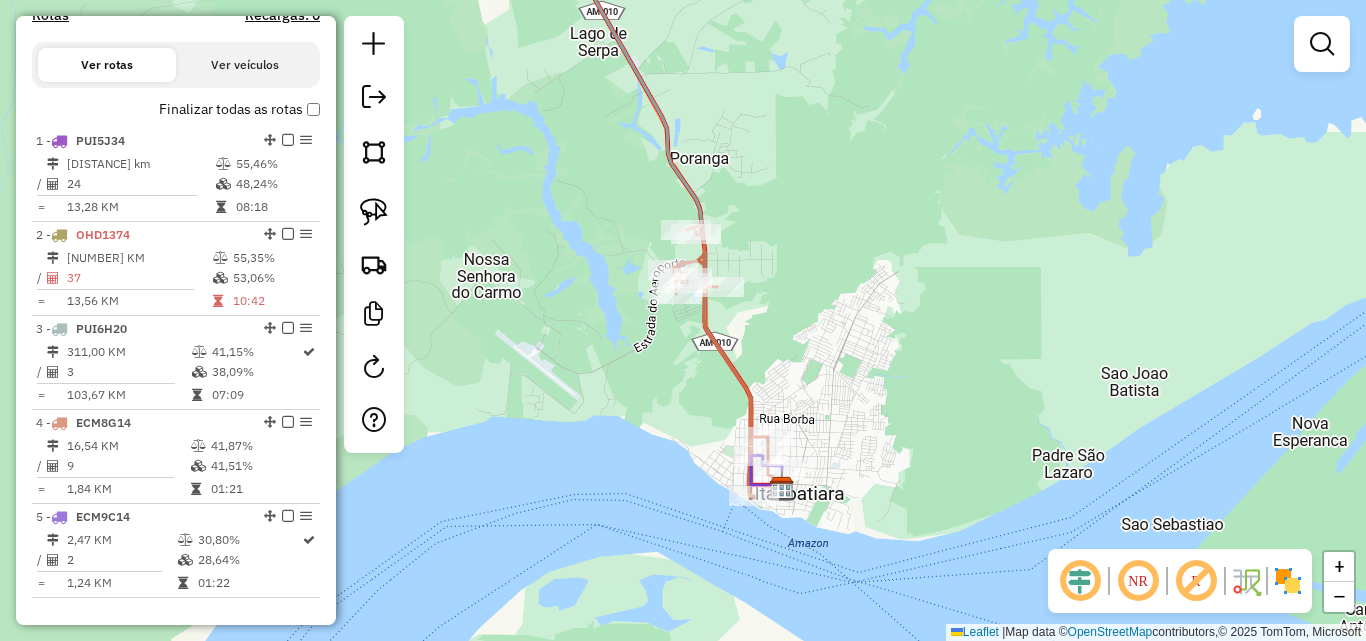 drag, startPoint x: 875, startPoint y: 445, endPoint x: 961, endPoint y: 432, distance: 86.977005 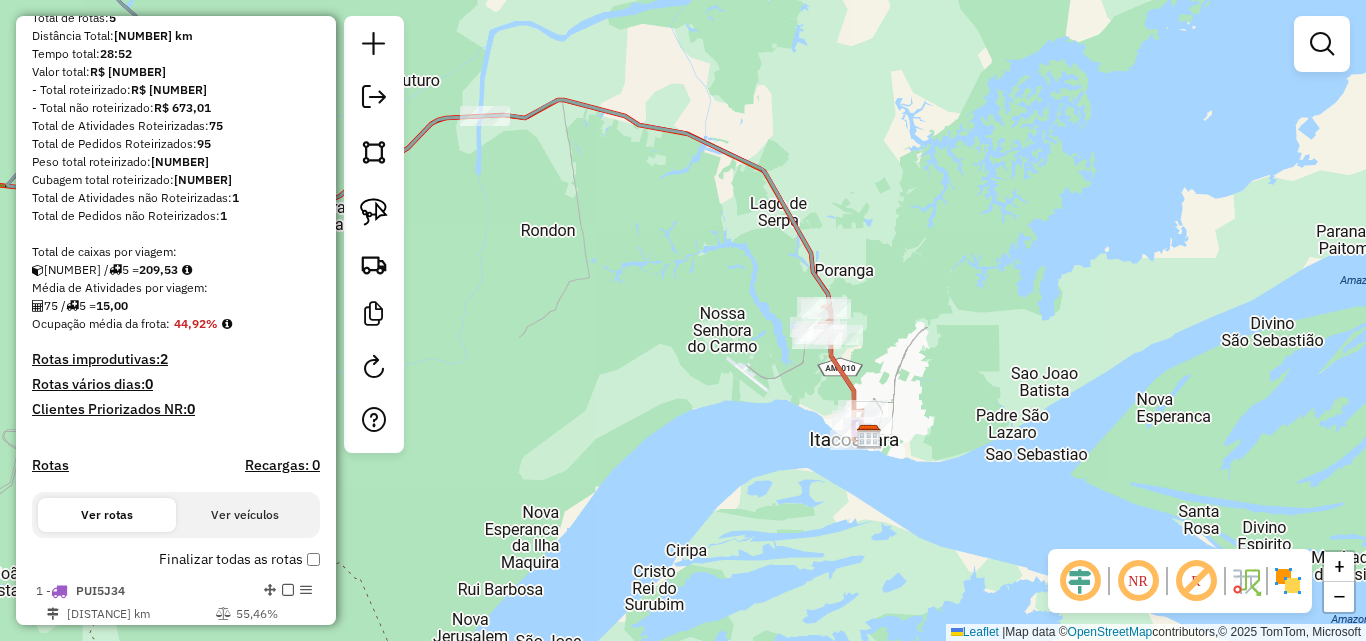 scroll, scrollTop: 62, scrollLeft: 0, axis: vertical 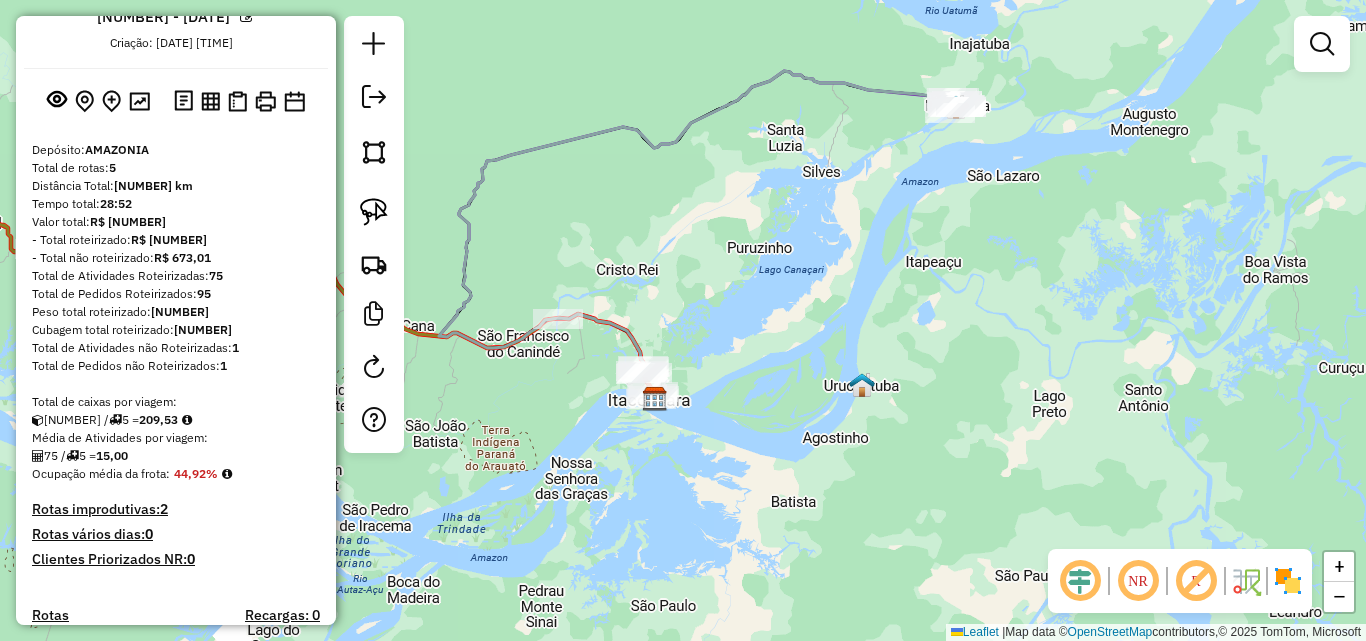 click on "Janela de atendimento Grade de atendimento Capacidade Transportadoras Veículos Cliente Pedidos  Rotas Selecione os dias de semana para filtrar as janelas de atendimento  Seg   Ter   Qua   Qui   Sex   Sáb   Dom  Informe o período da janela de atendimento: De: Até:  Filtrar exatamente a janela do cliente  Considerar janela de atendimento padrão  Selecione os dias de semana para filtrar as grades de atendimento  Seg   Ter   Qua   Qui   Sex   Sáb   Dom   Considerar clientes sem dia de atendimento cadastrado  Clientes fora do dia de atendimento selecionado Filtrar as atividades entre os valores definidos abaixo:  Peso mínimo:   Peso máximo:   Cubagem mínima:   Cubagem máxima:   De:   Até:  Filtrar as atividades entre o tempo de atendimento definido abaixo:  De:   Até:   Considerar capacidade total dos clientes não roteirizados Transportadora: Selecione um ou mais itens Tipo de veículo: Selecione um ou mais itens Veículo: Selecione um ou mais itens Motorista: Selecione um ou mais itens Nome: Rótulo:" 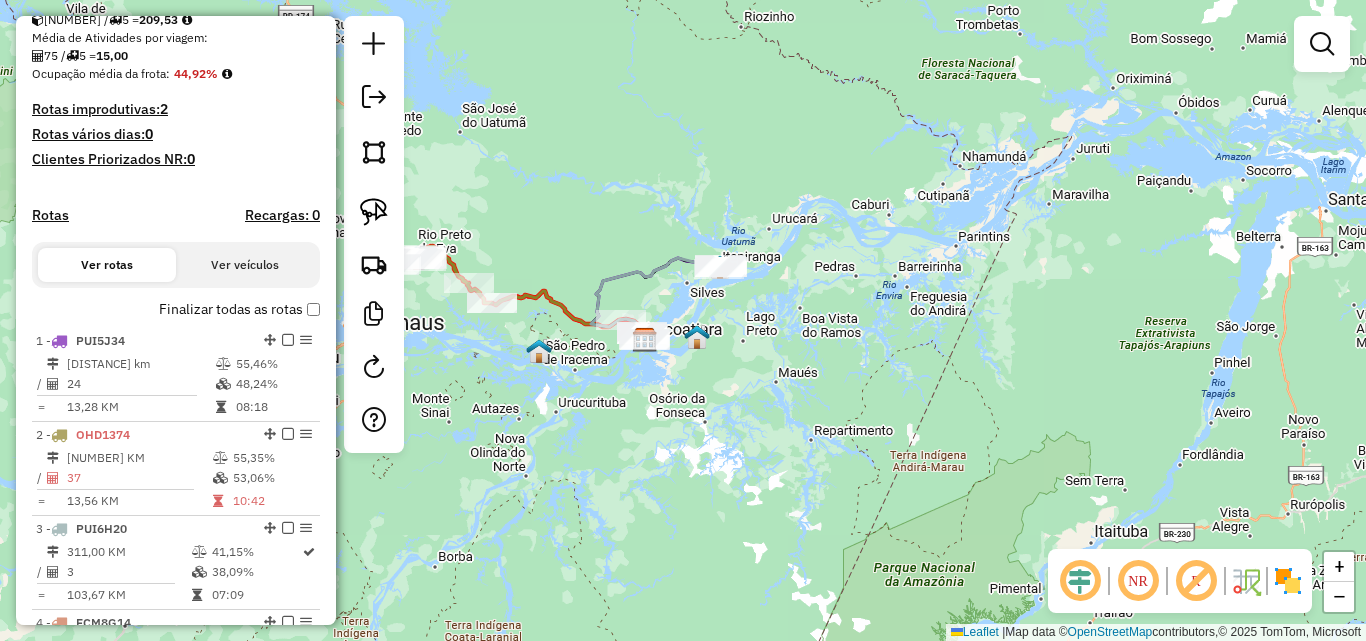 scroll, scrollTop: 62, scrollLeft: 0, axis: vertical 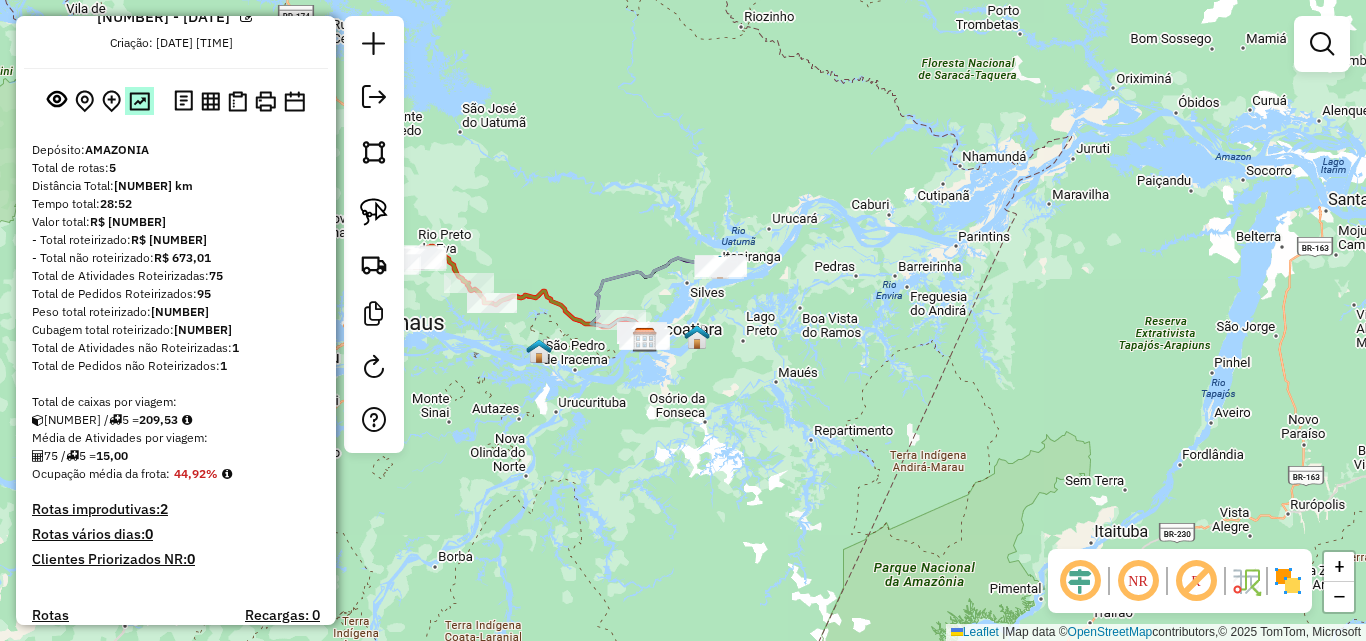 click at bounding box center (139, 101) 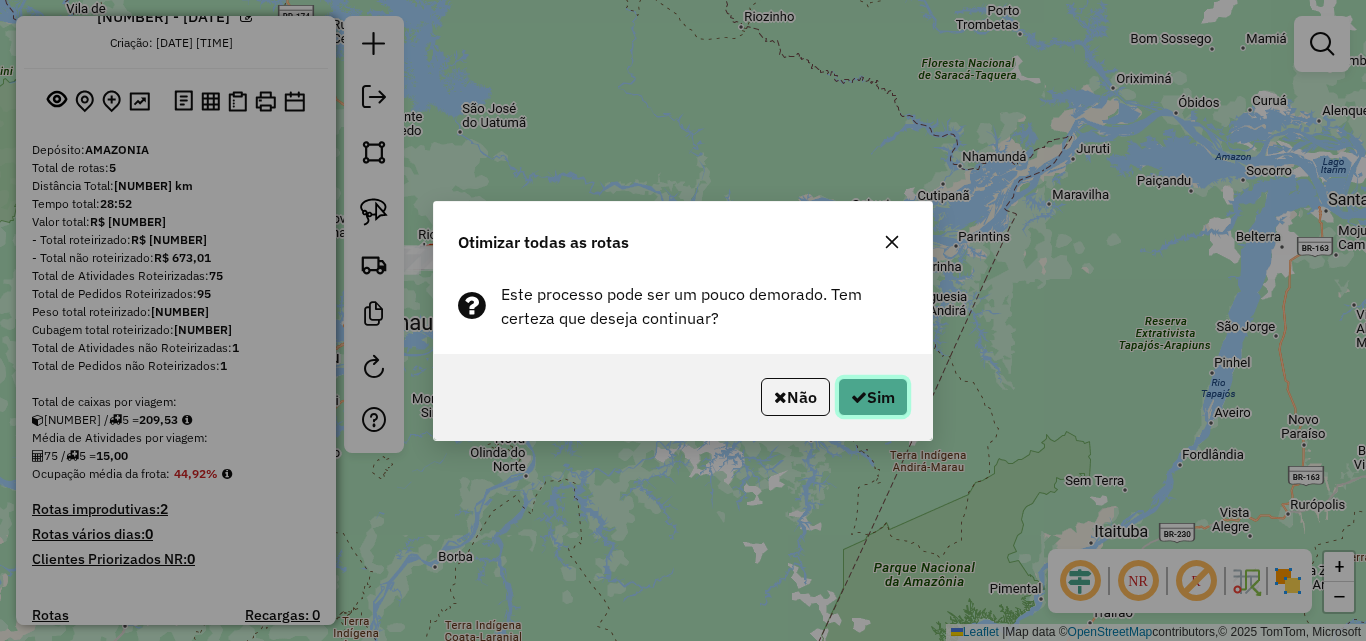 click 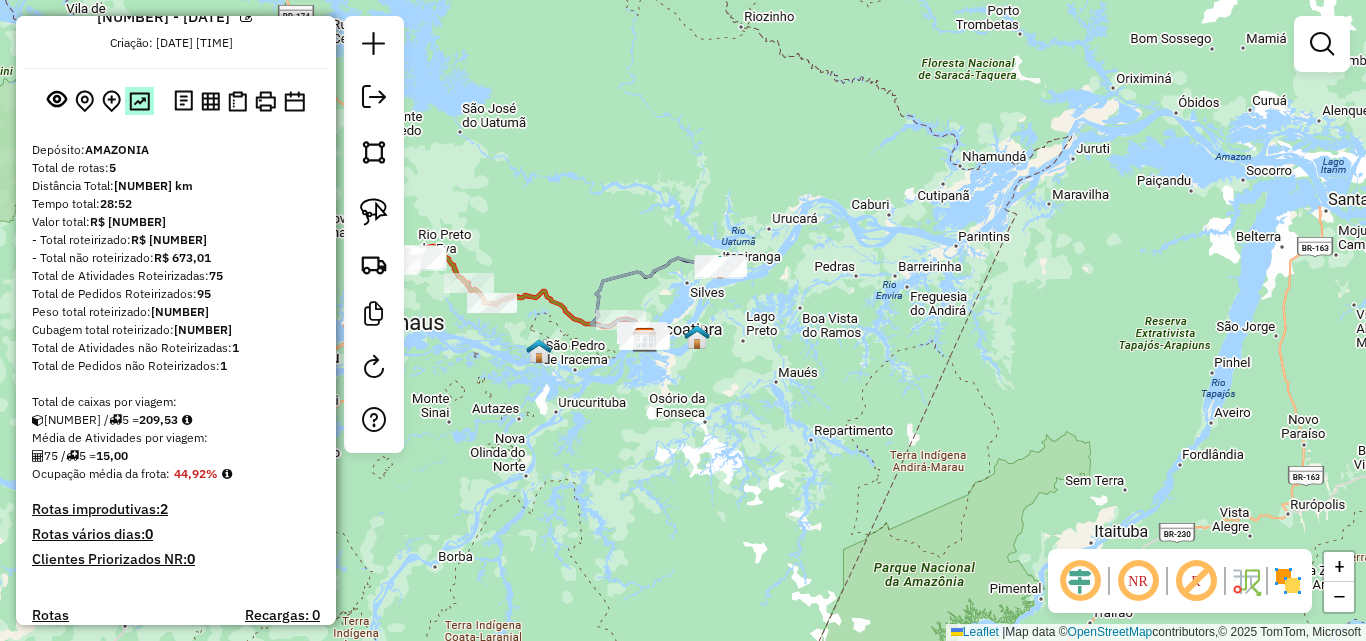 click at bounding box center [139, 101] 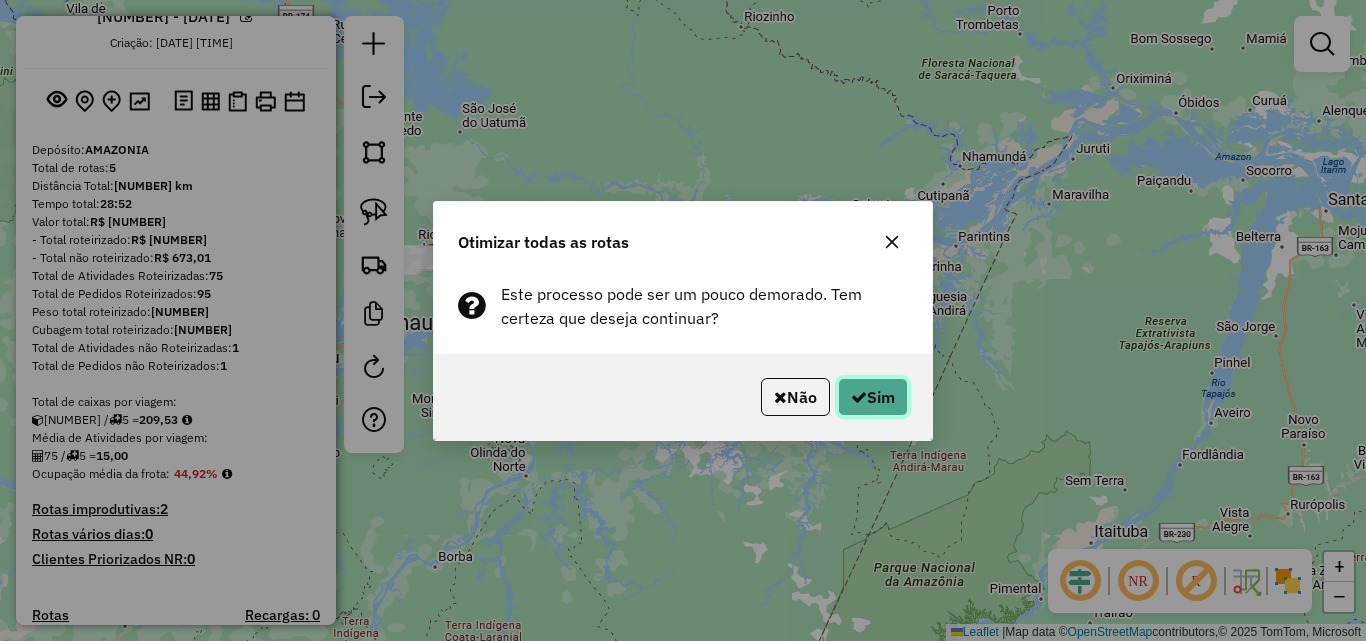 click on "Sim" 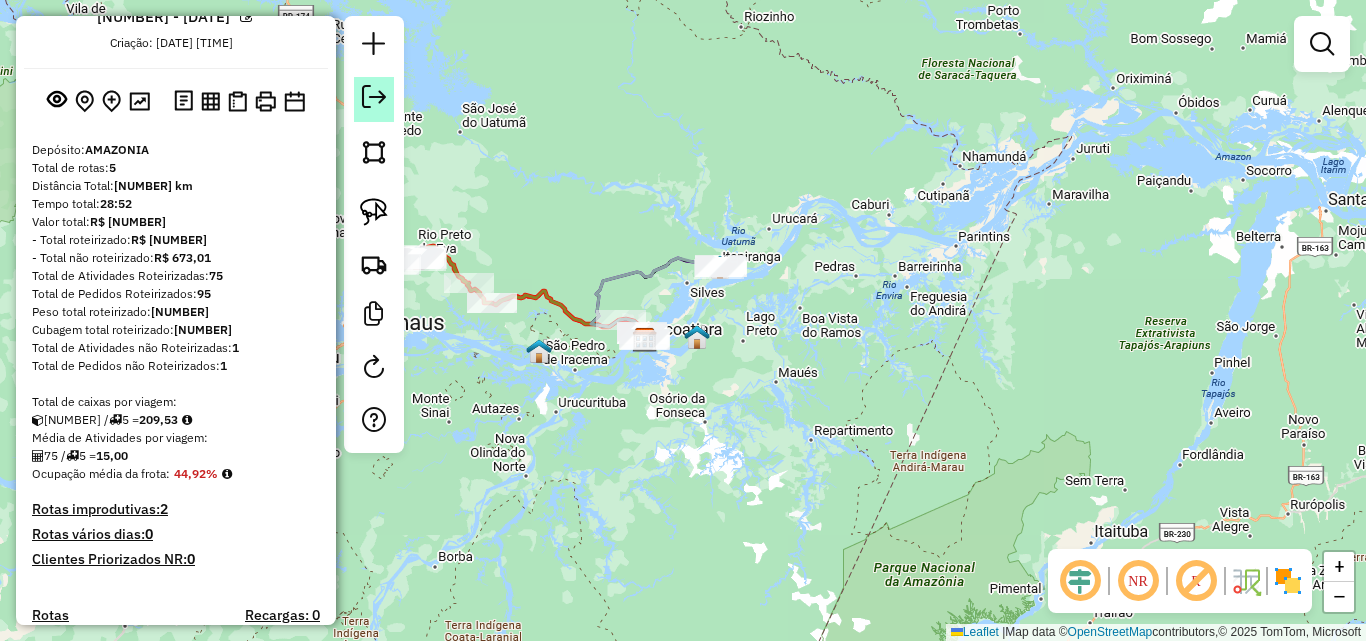 click 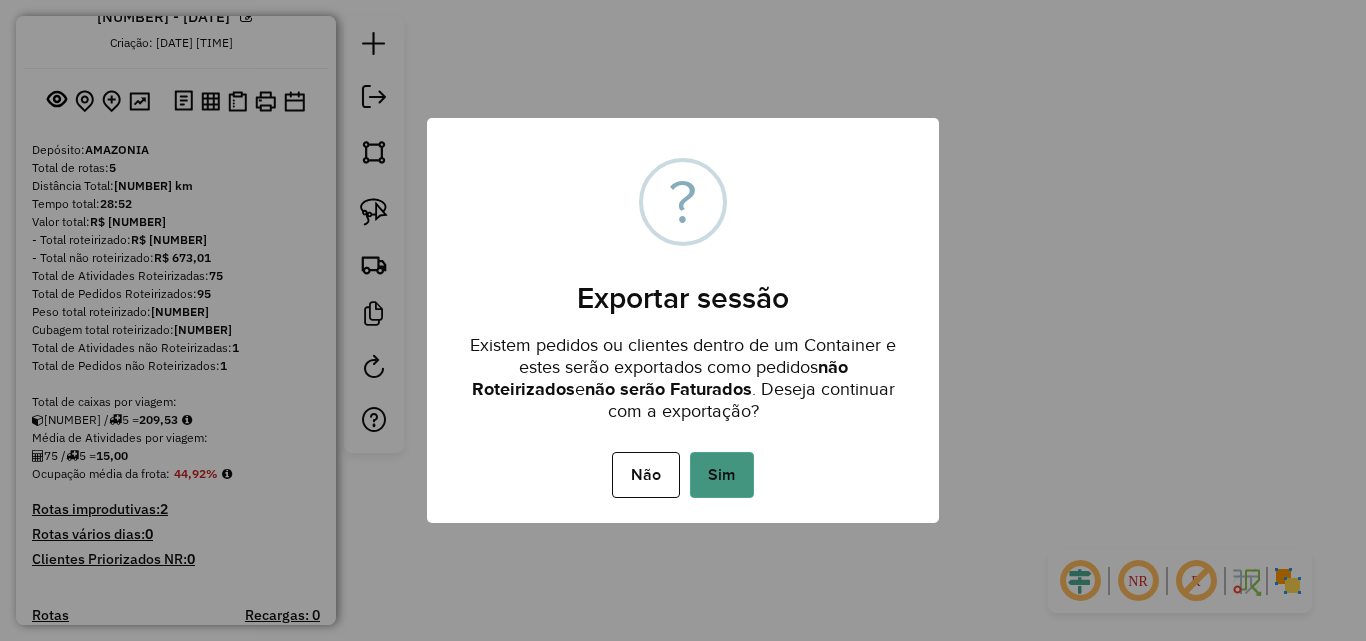 click on "Sim" at bounding box center [722, 475] 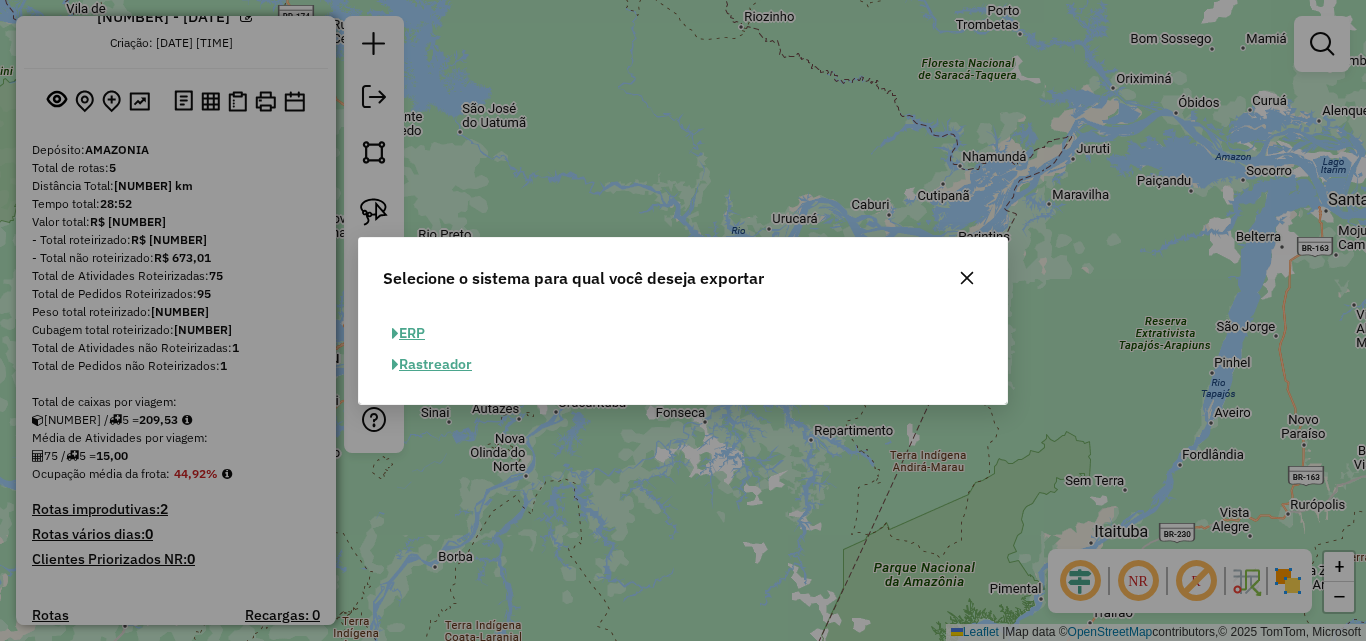 click on "ERP" 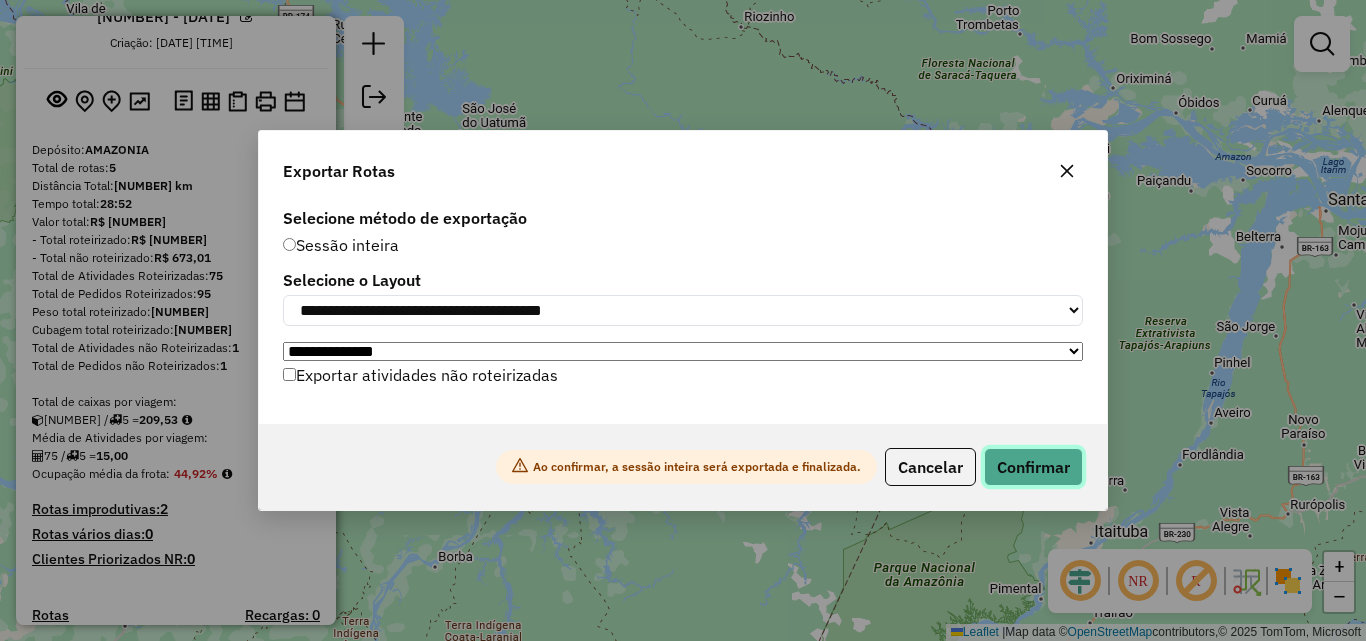 click on "Confirmar" 